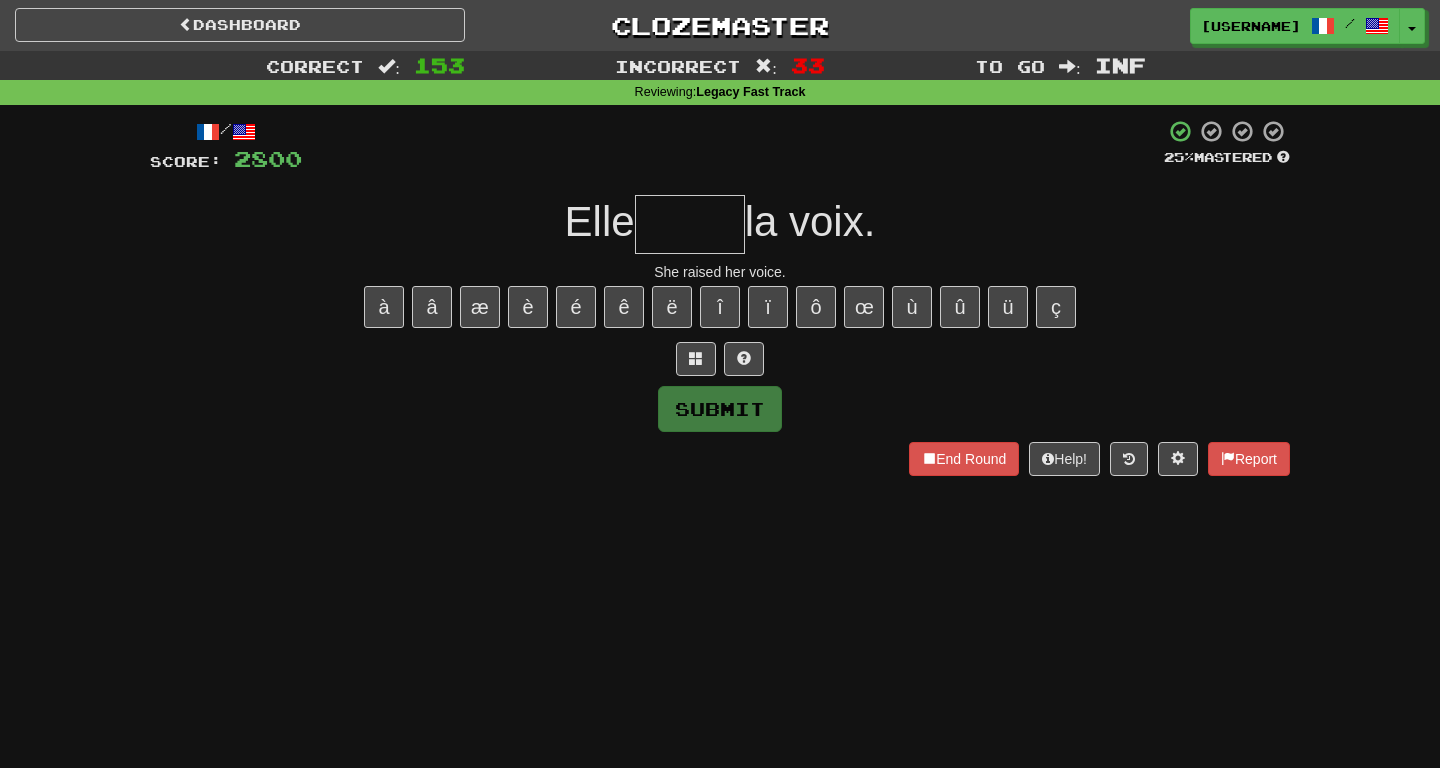 scroll, scrollTop: 0, scrollLeft: 0, axis: both 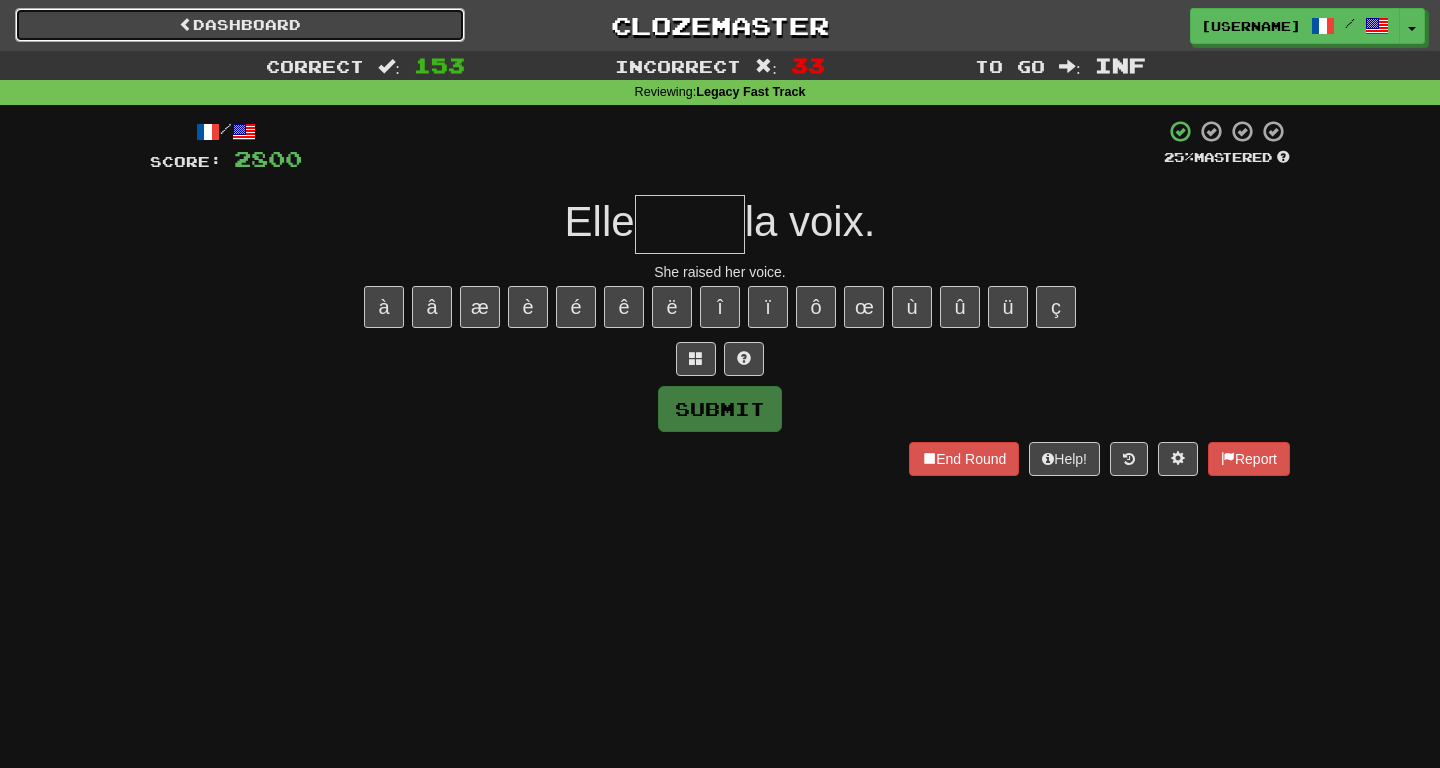 click on "Dashboard" at bounding box center [240, 25] 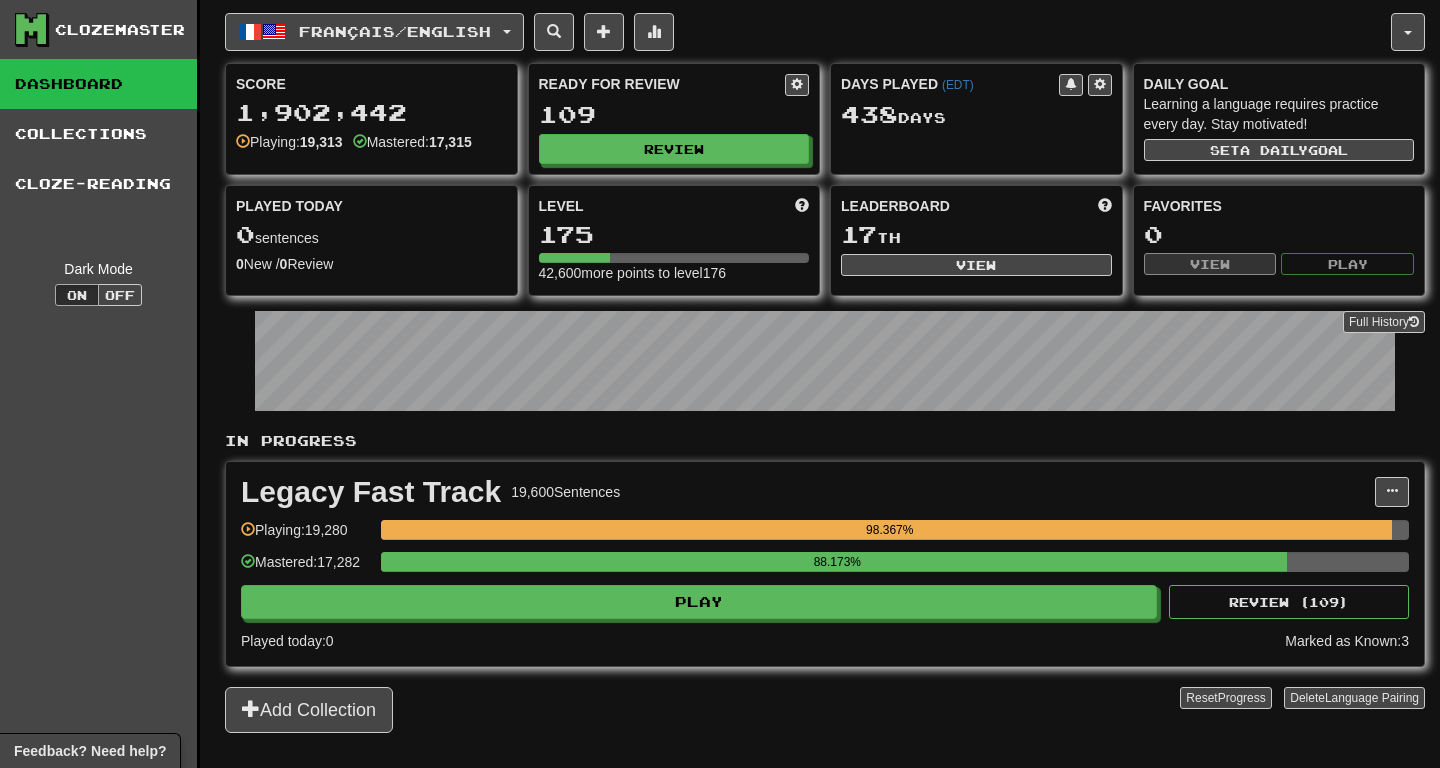 scroll, scrollTop: 0, scrollLeft: 0, axis: both 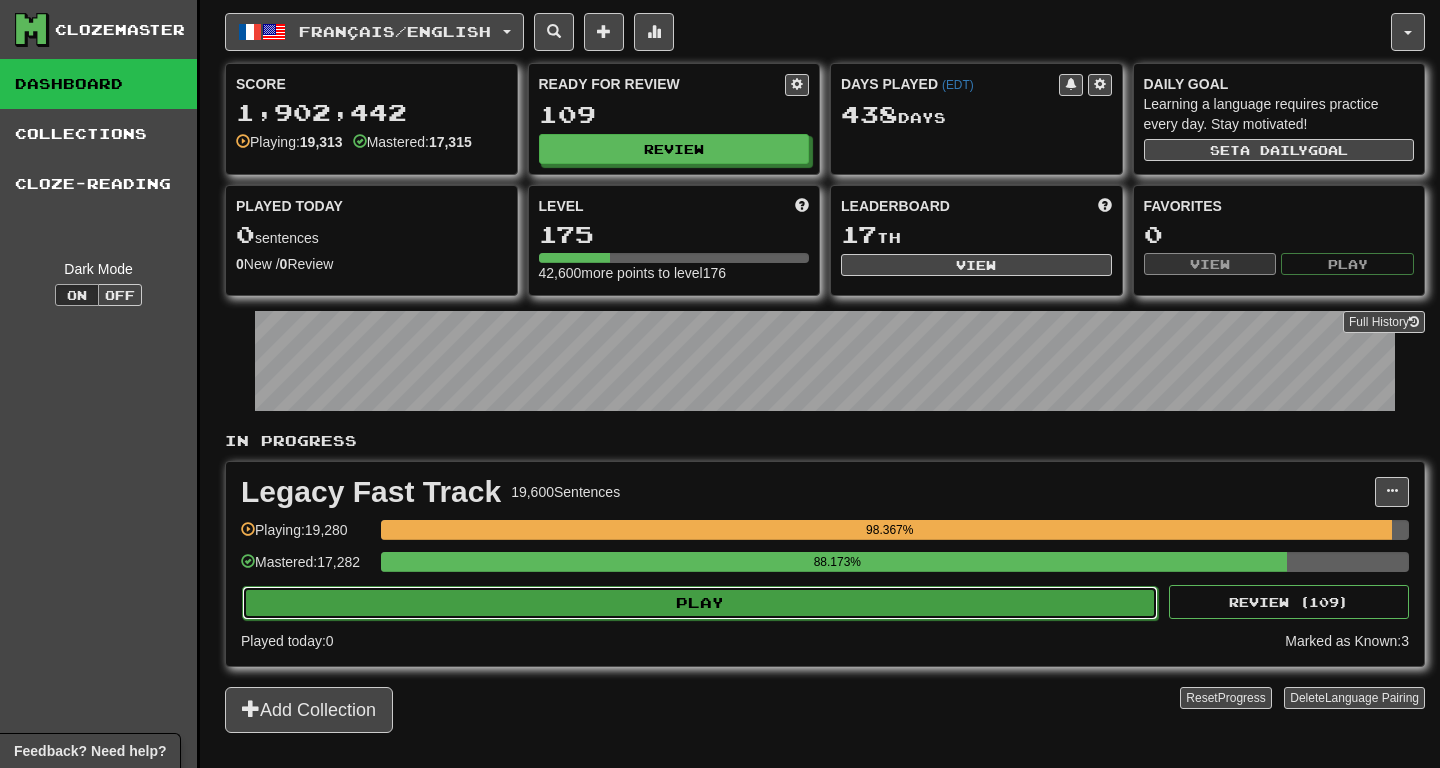 click on "Play" at bounding box center (700, 603) 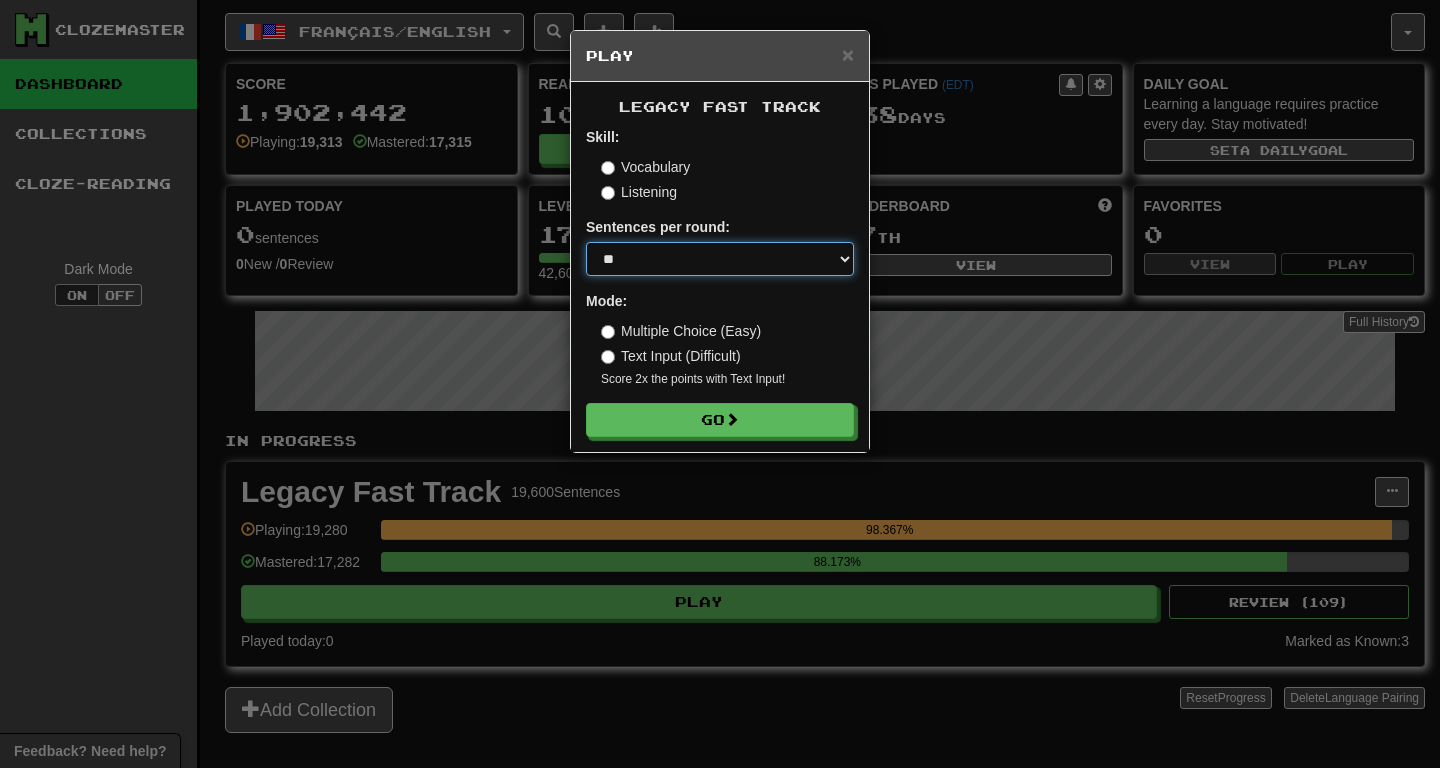 click on "* ** ** ** ** ** *** ********" at bounding box center [720, 259] 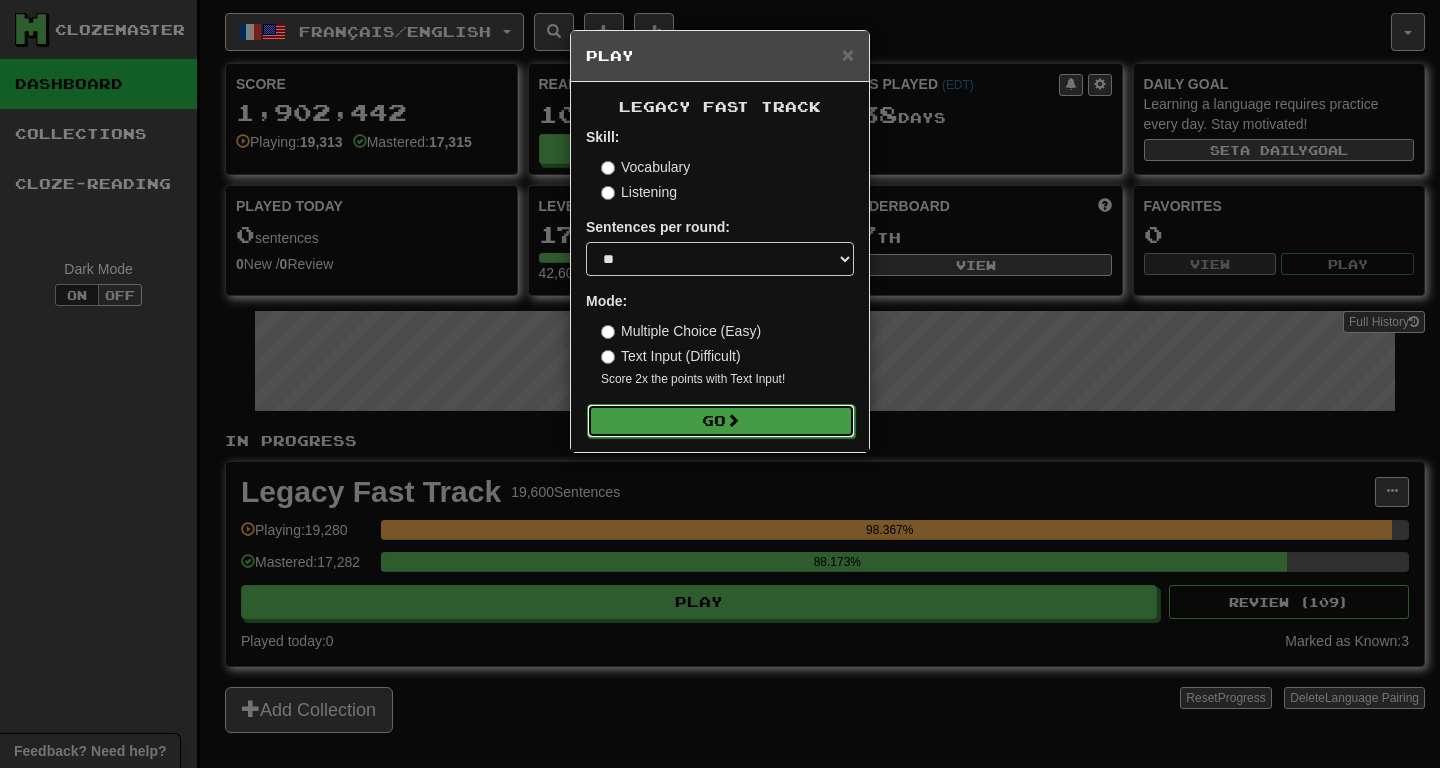click on "Go" at bounding box center [721, 421] 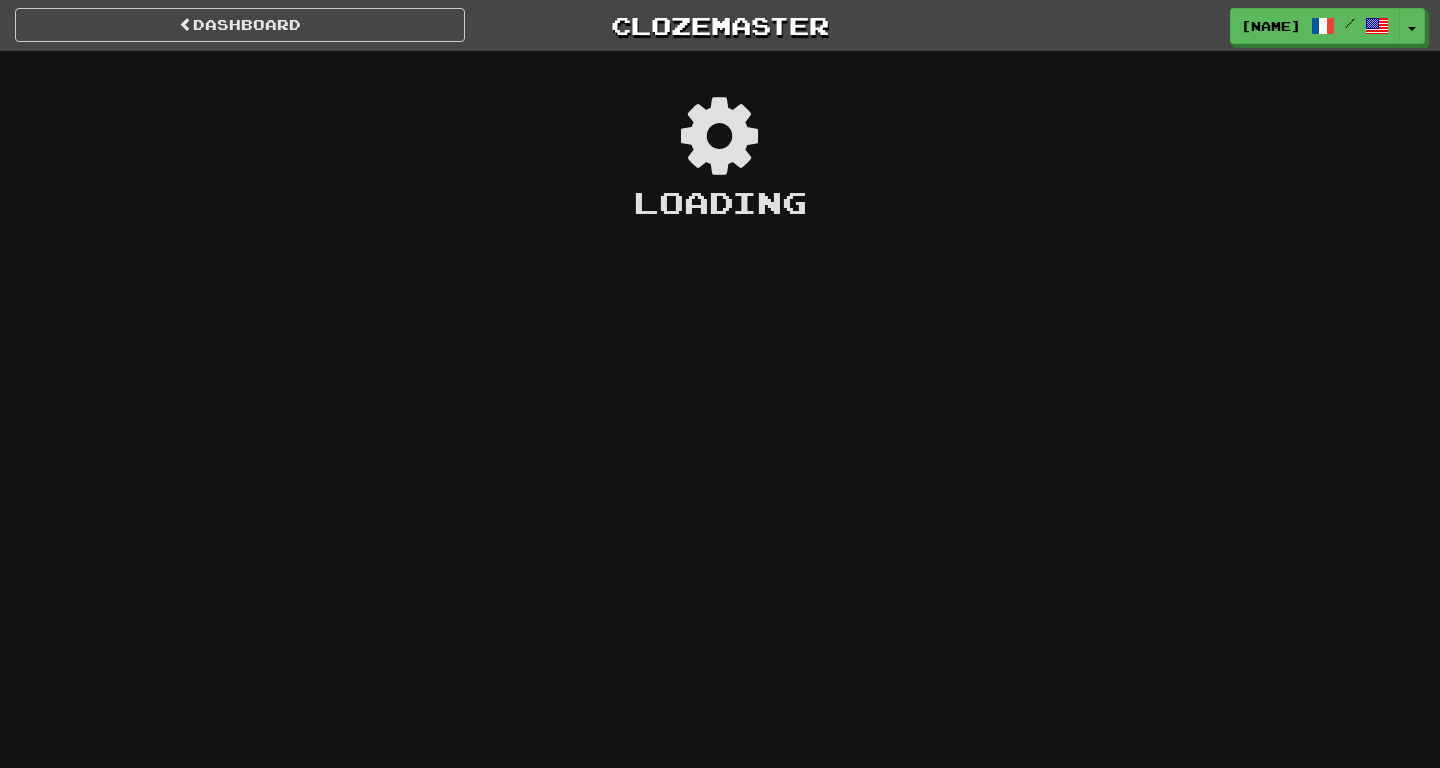 scroll, scrollTop: 0, scrollLeft: 0, axis: both 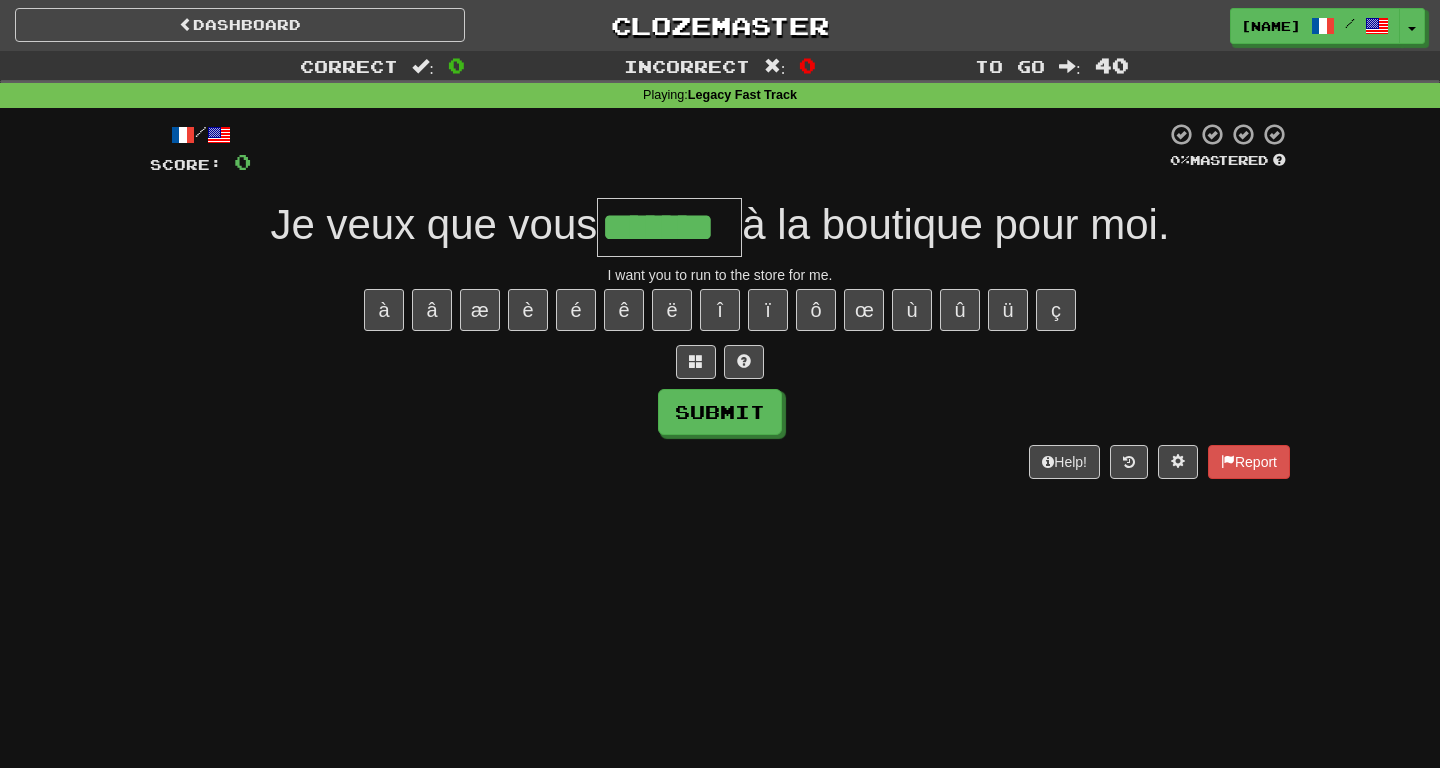 type on "*******" 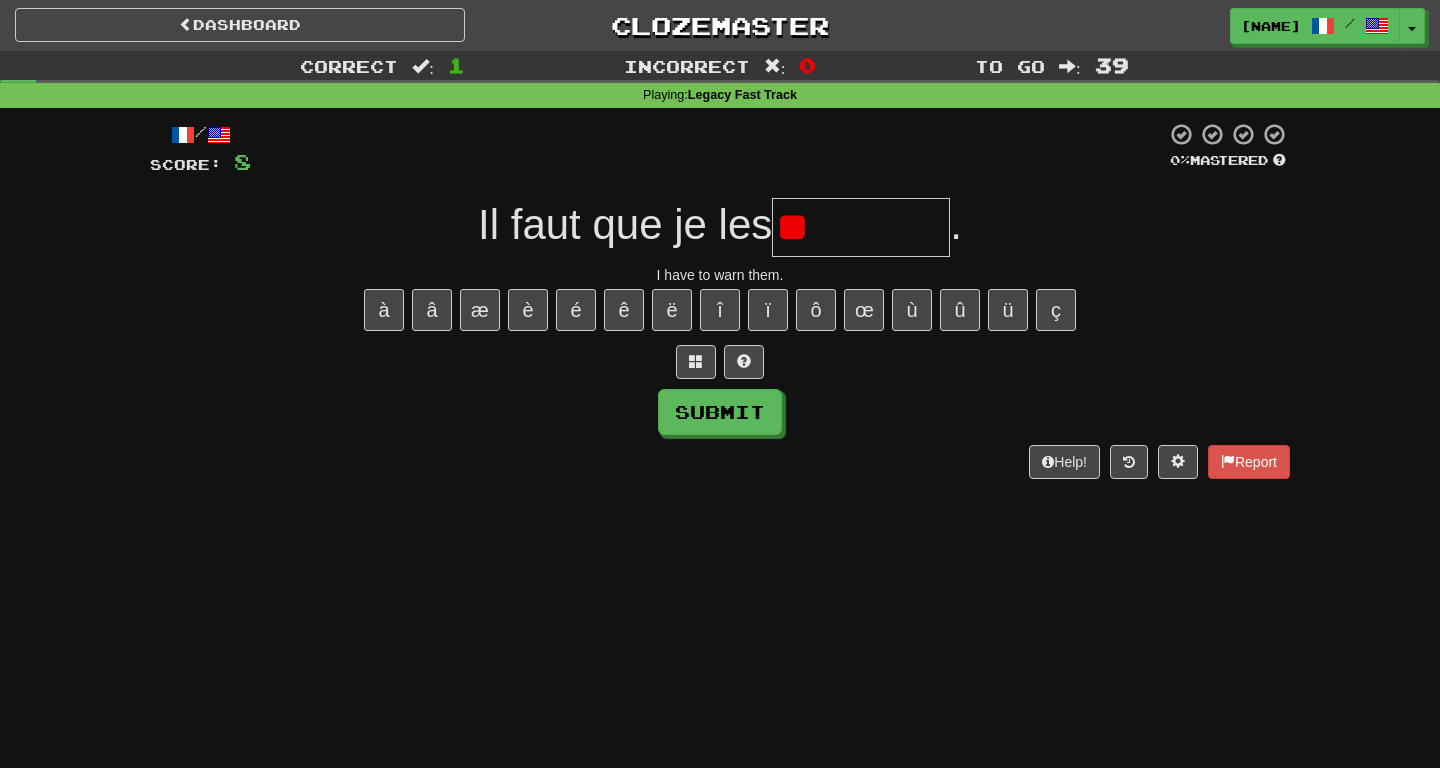 type on "*" 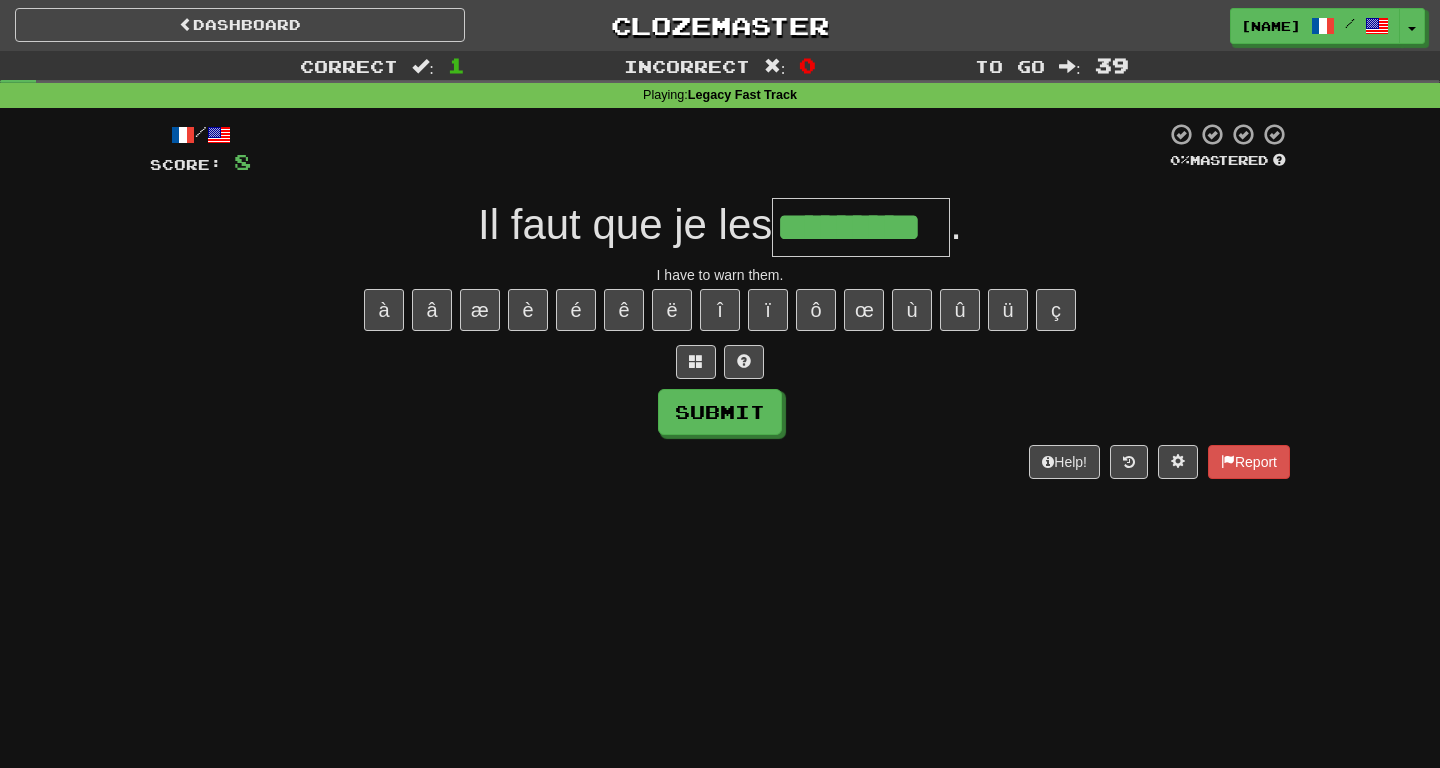 type on "*********" 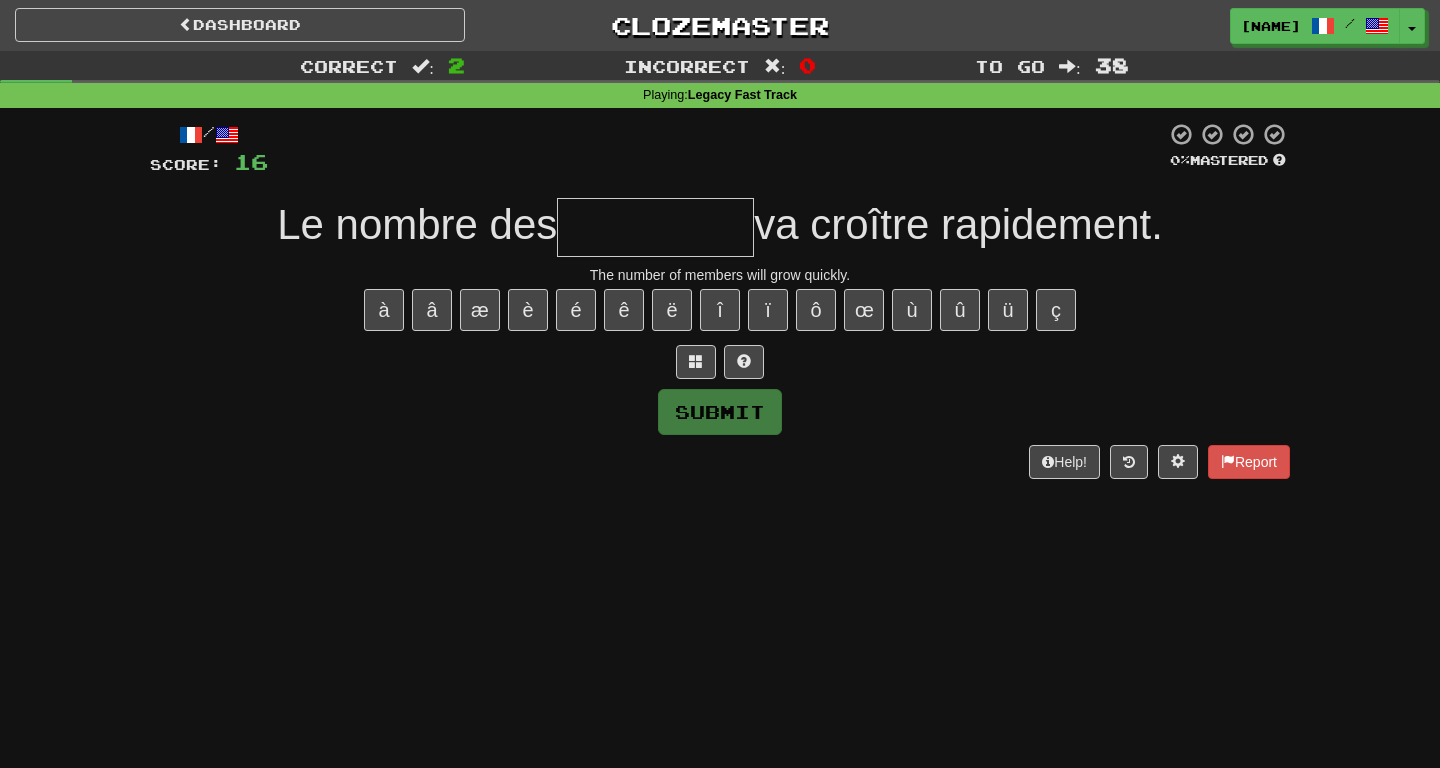 type on "*" 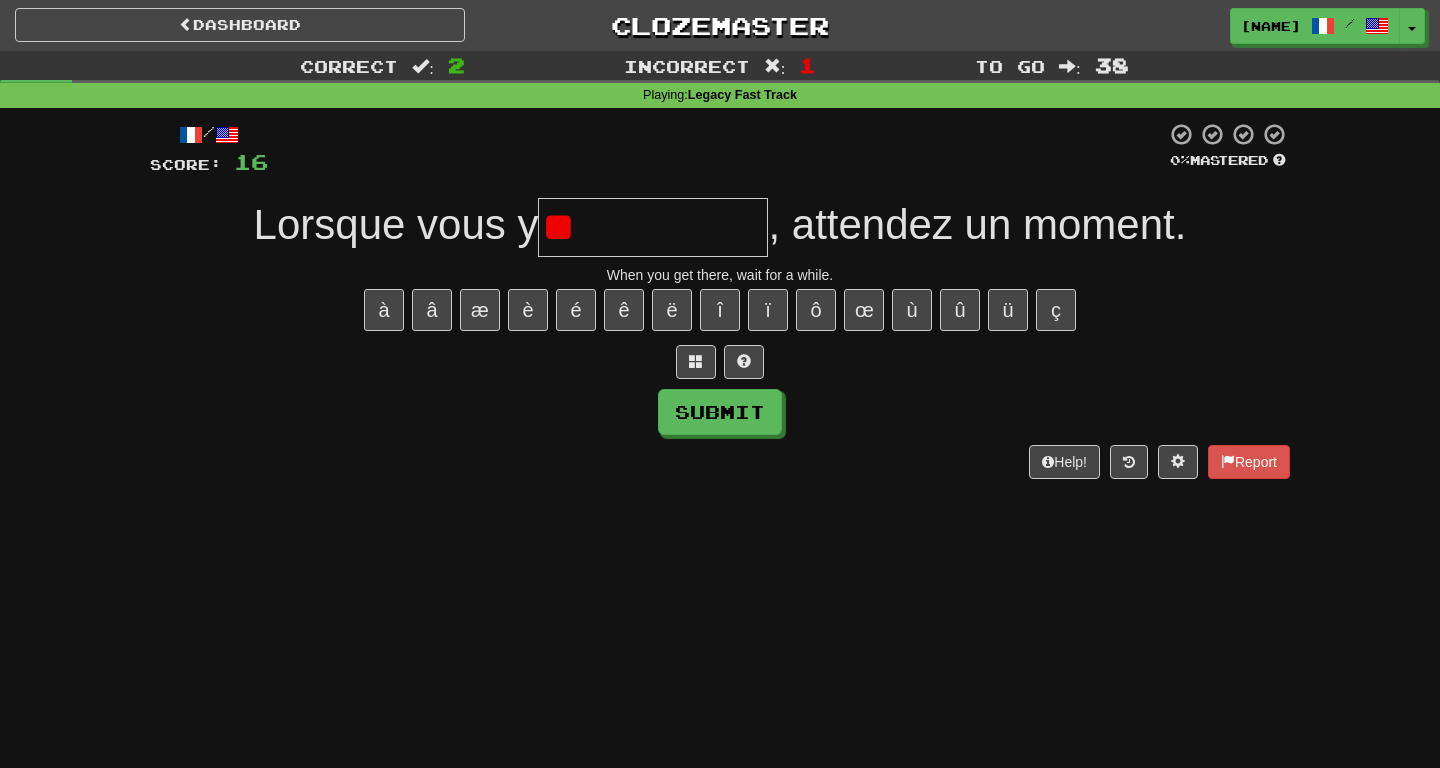 type on "*" 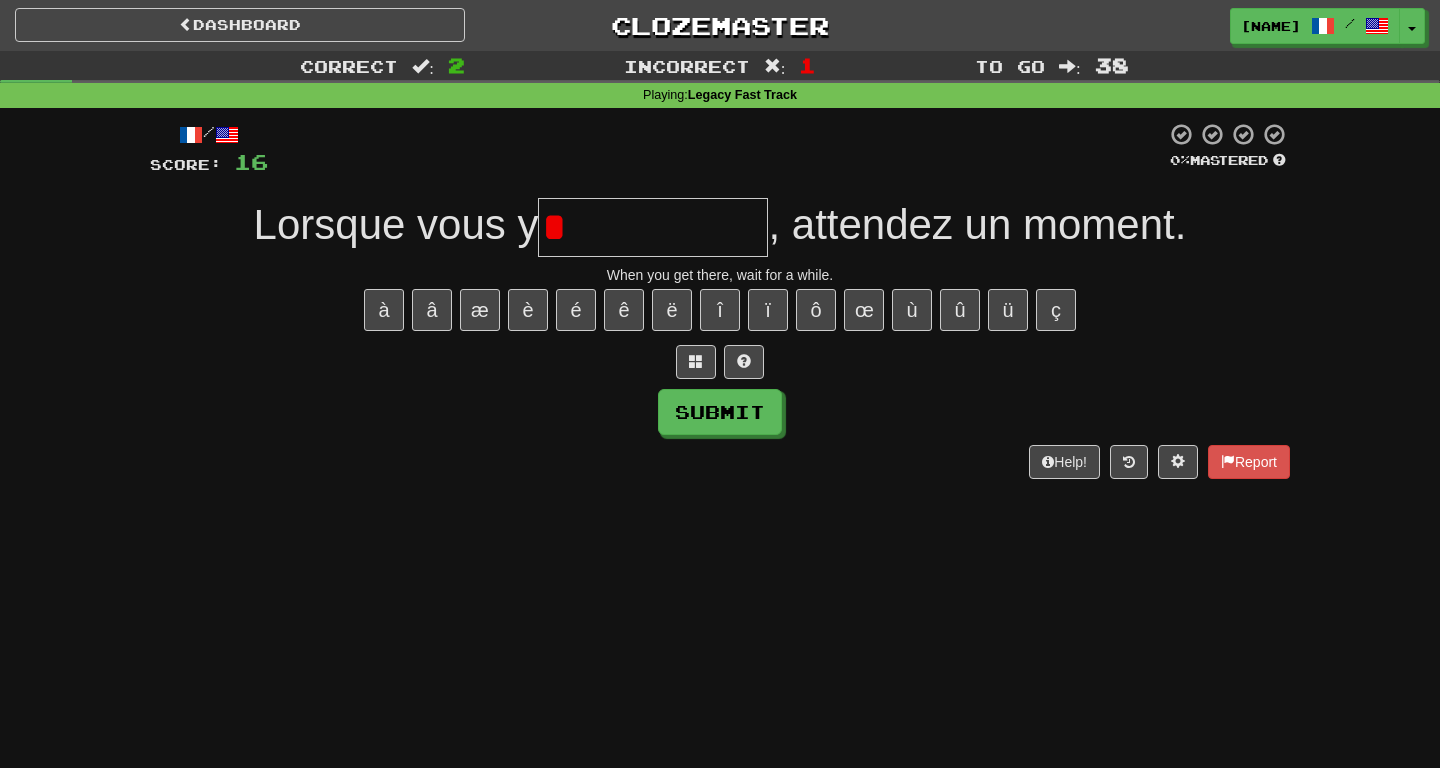 type on "**********" 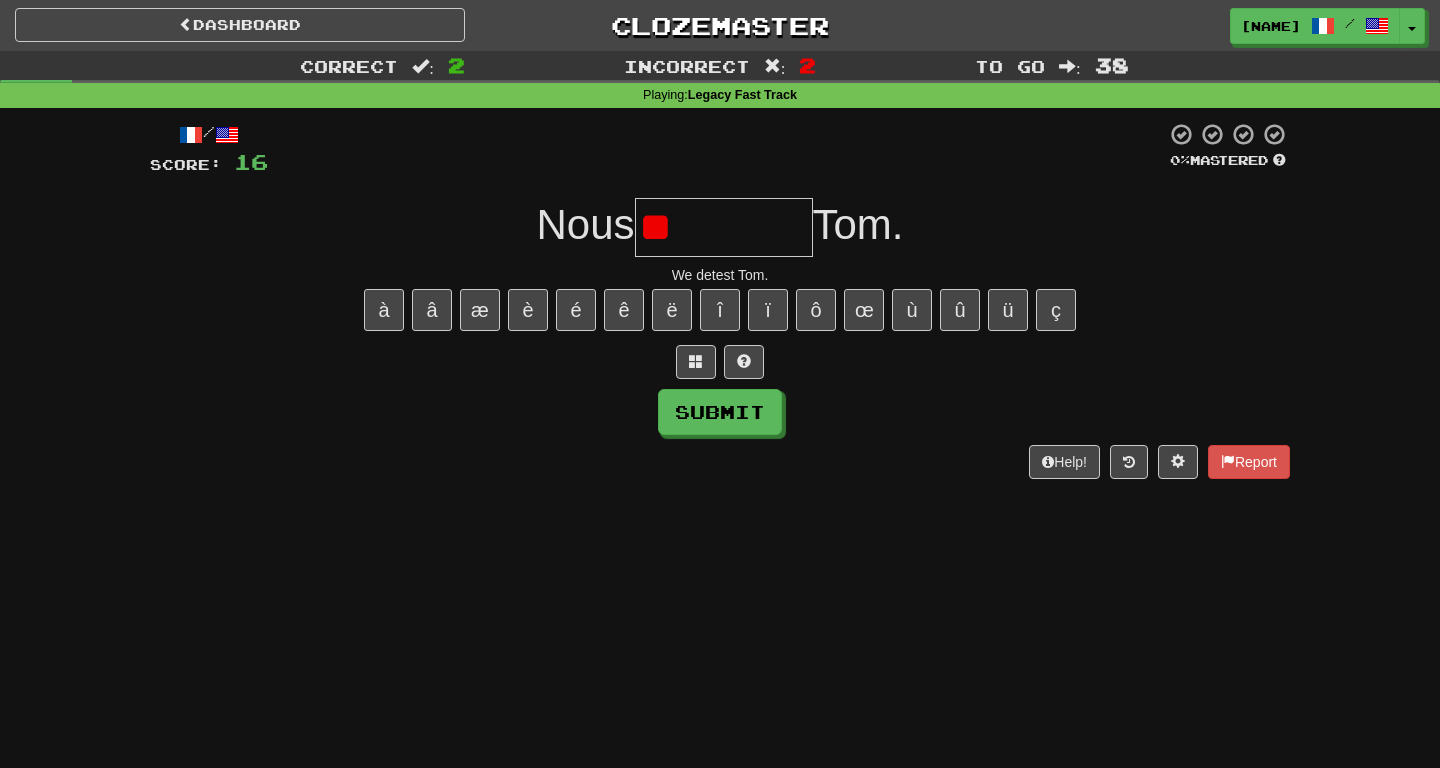 type on "*" 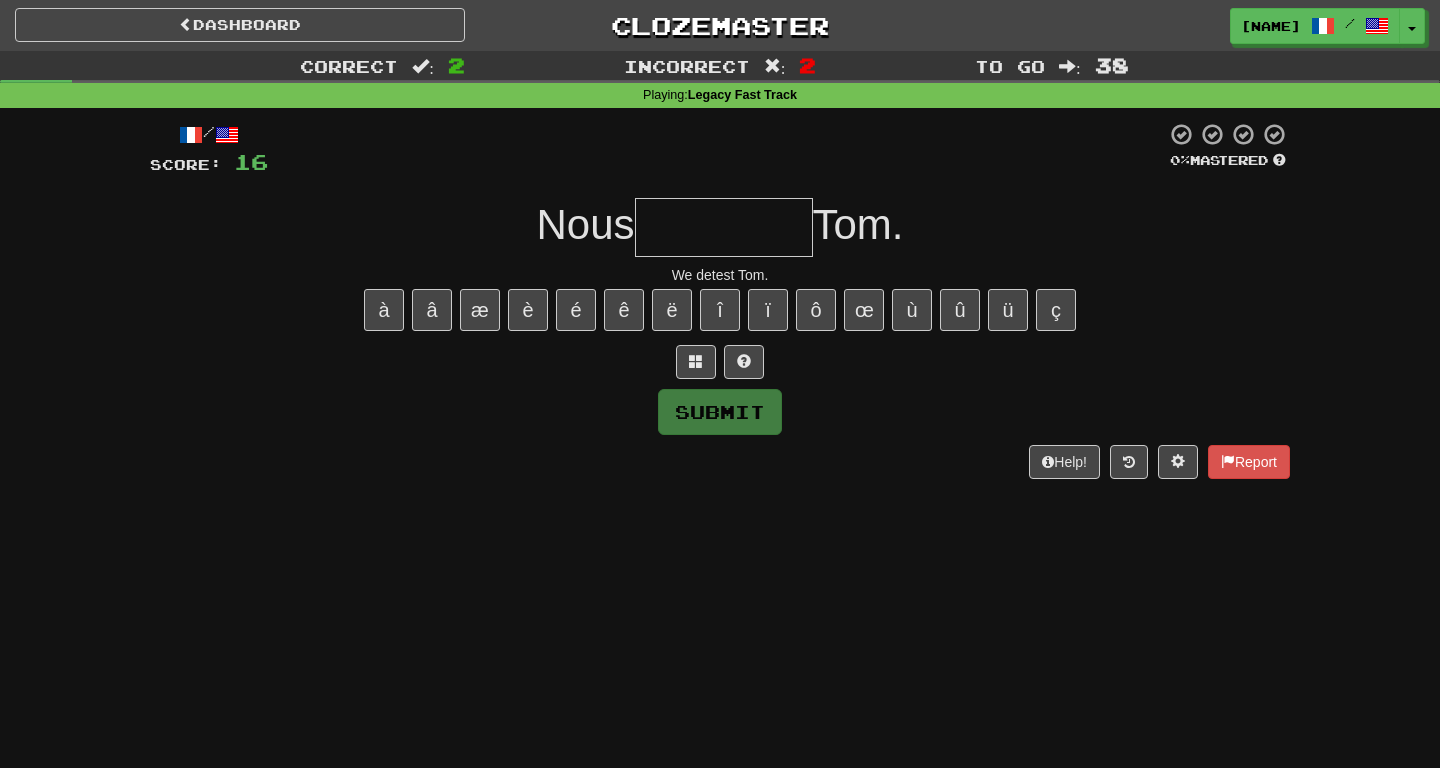 type on "*" 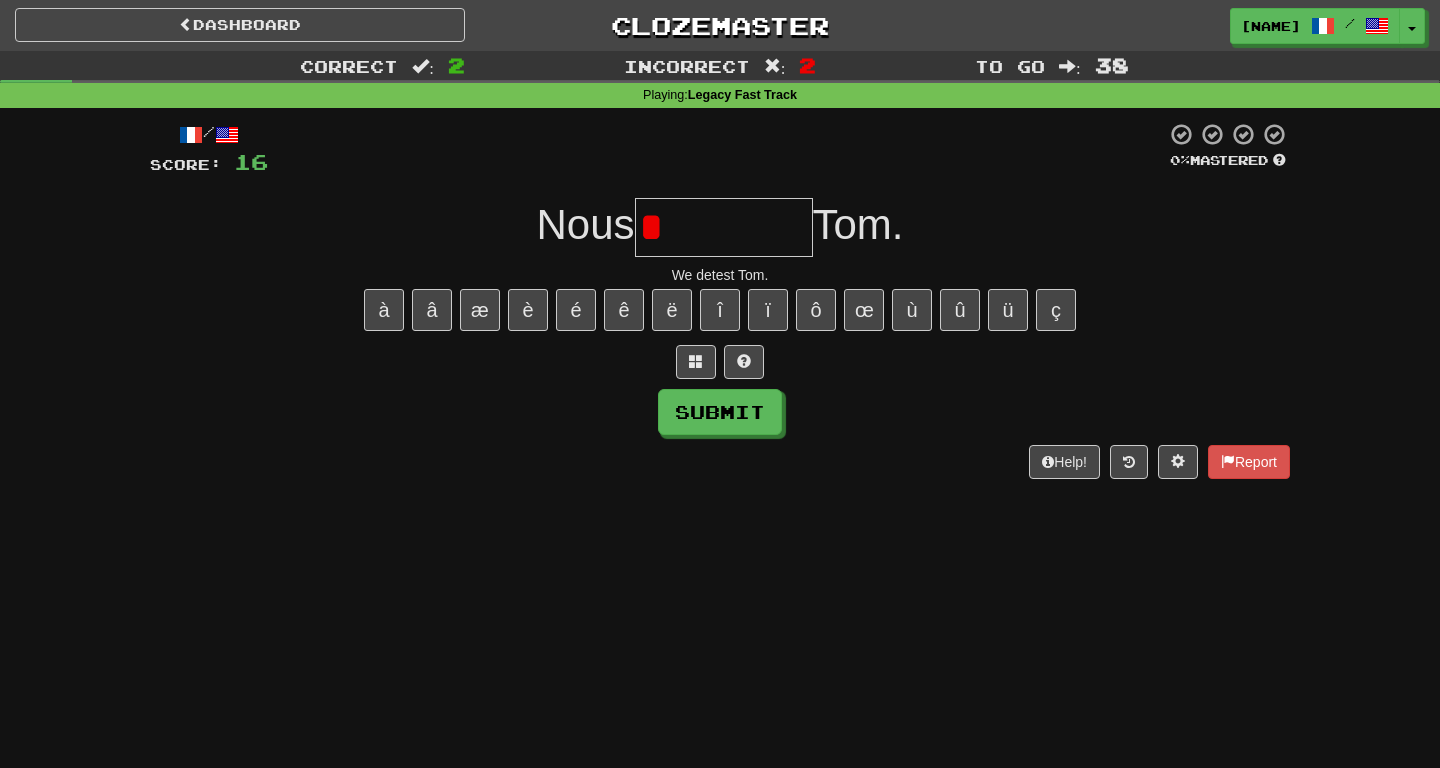 type on "********" 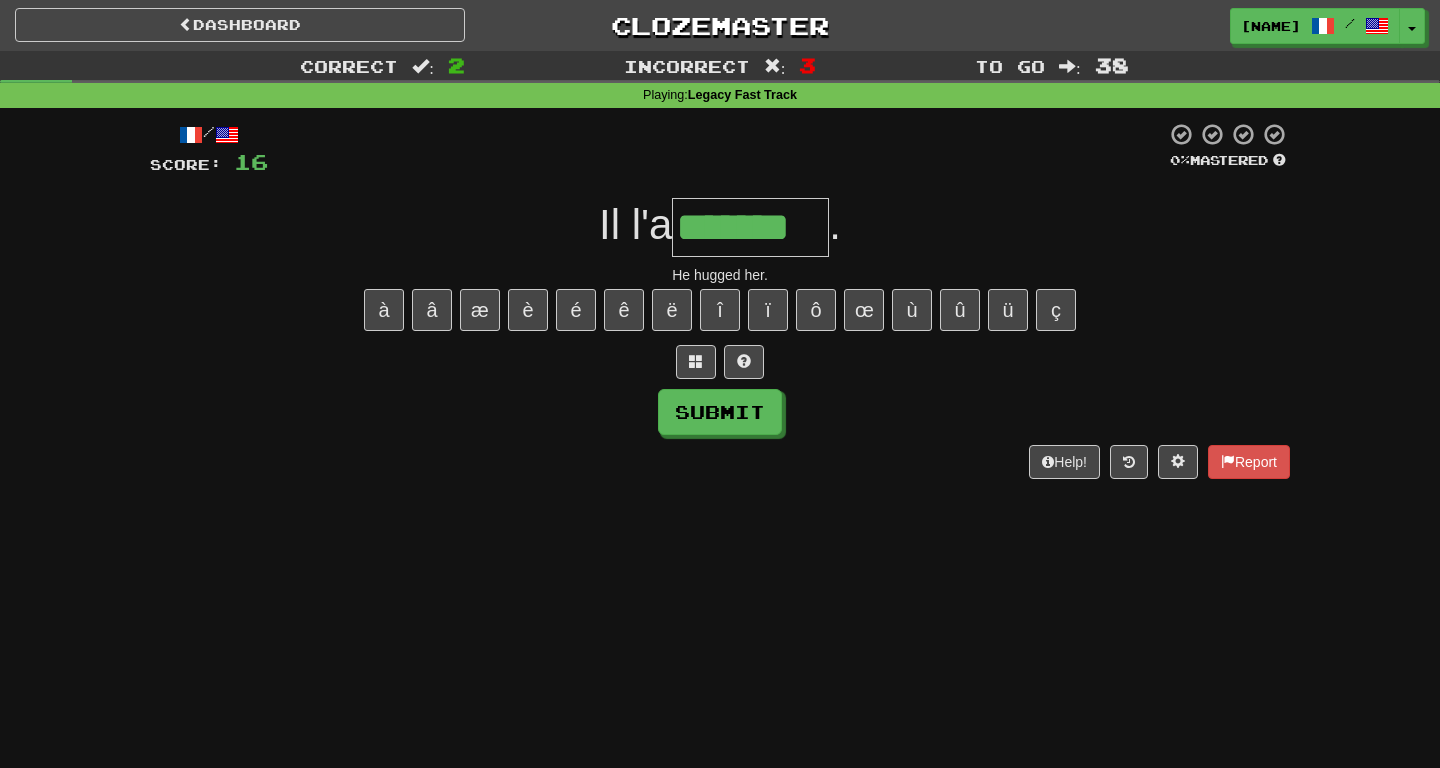 type on "*******" 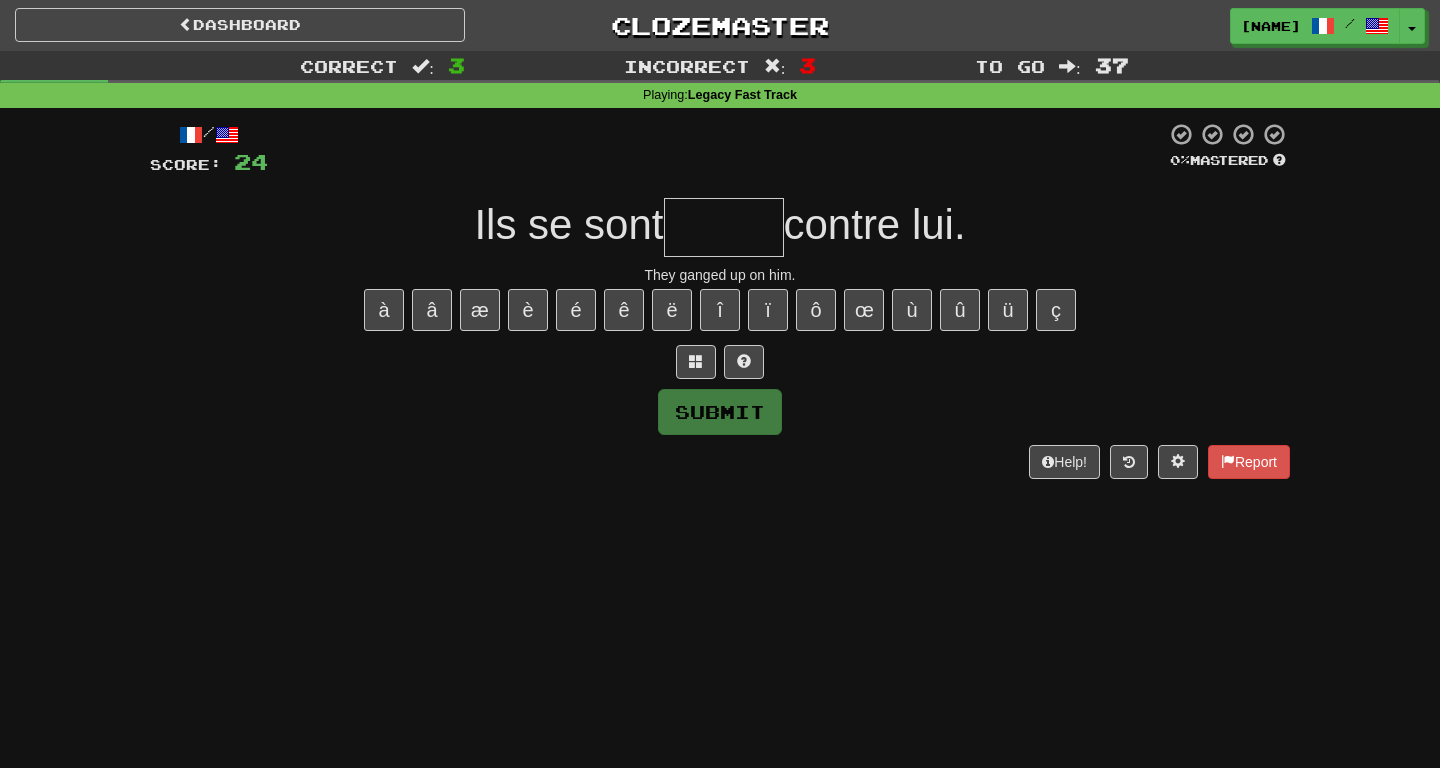type on "******" 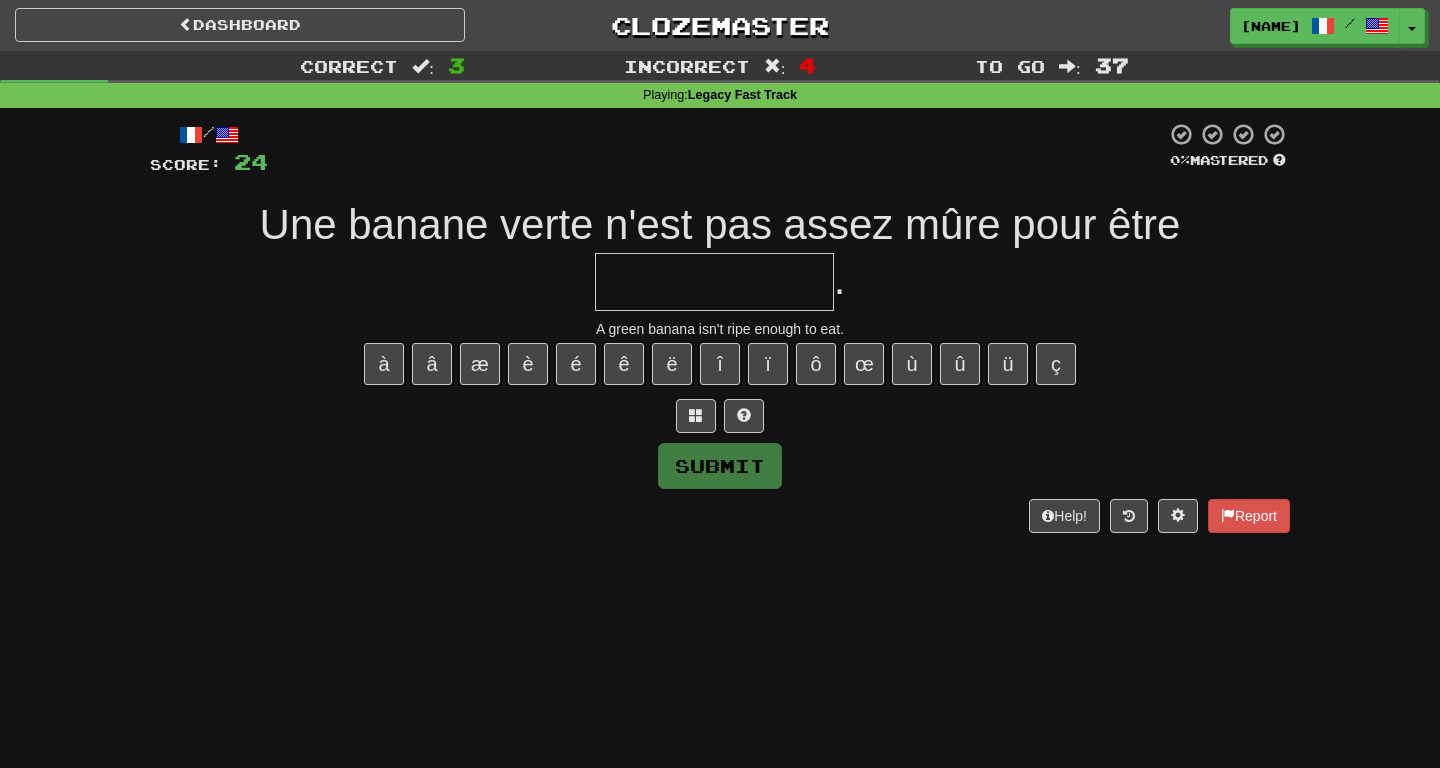 type on "*" 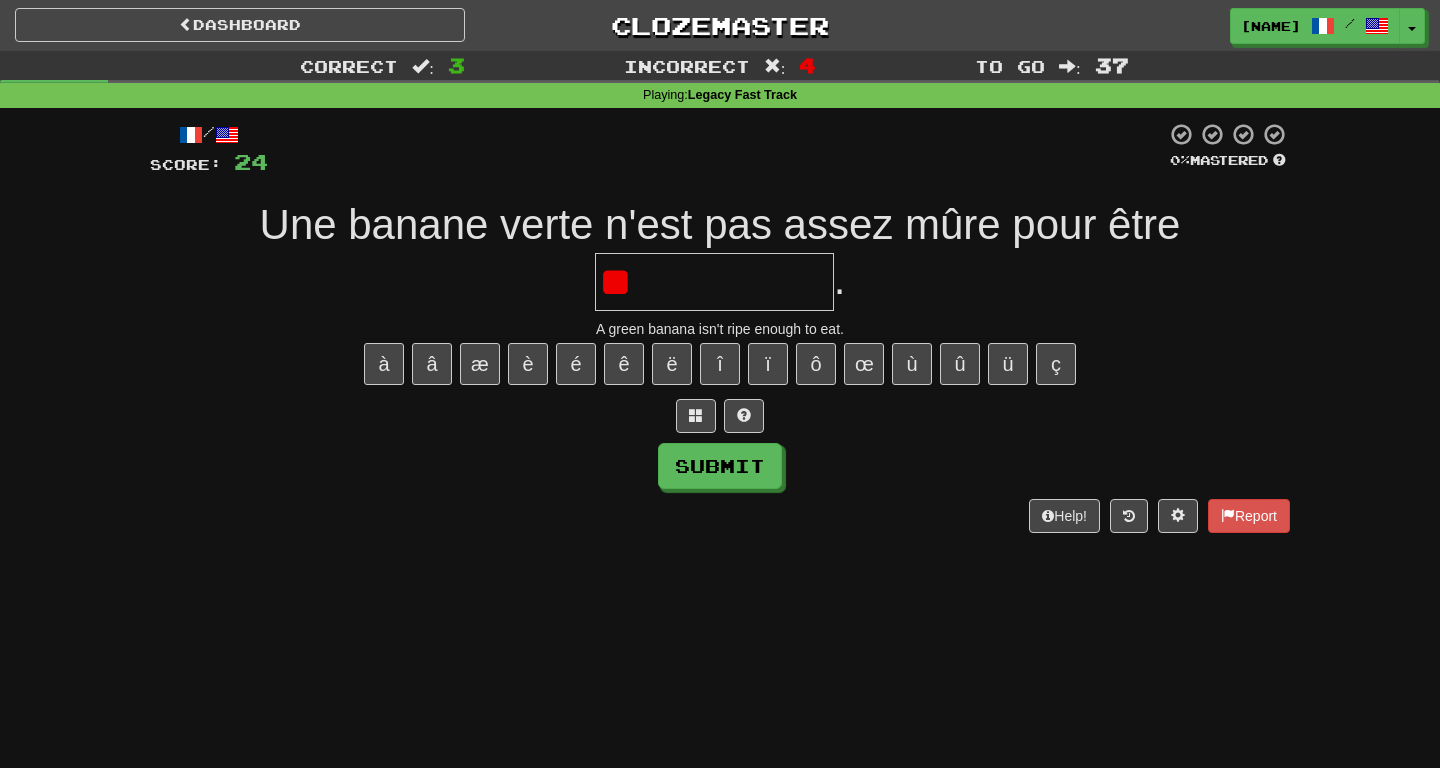 type on "*********" 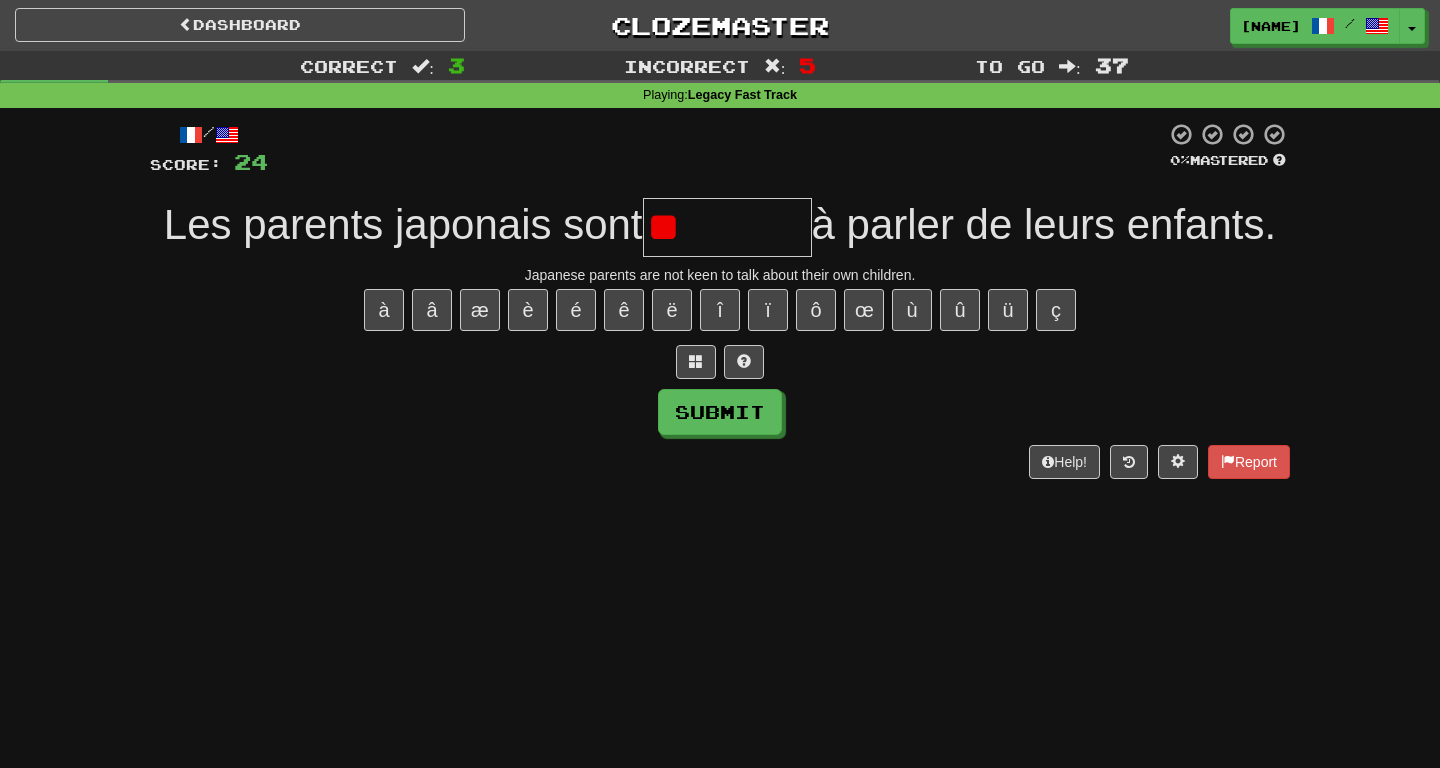 type on "*********" 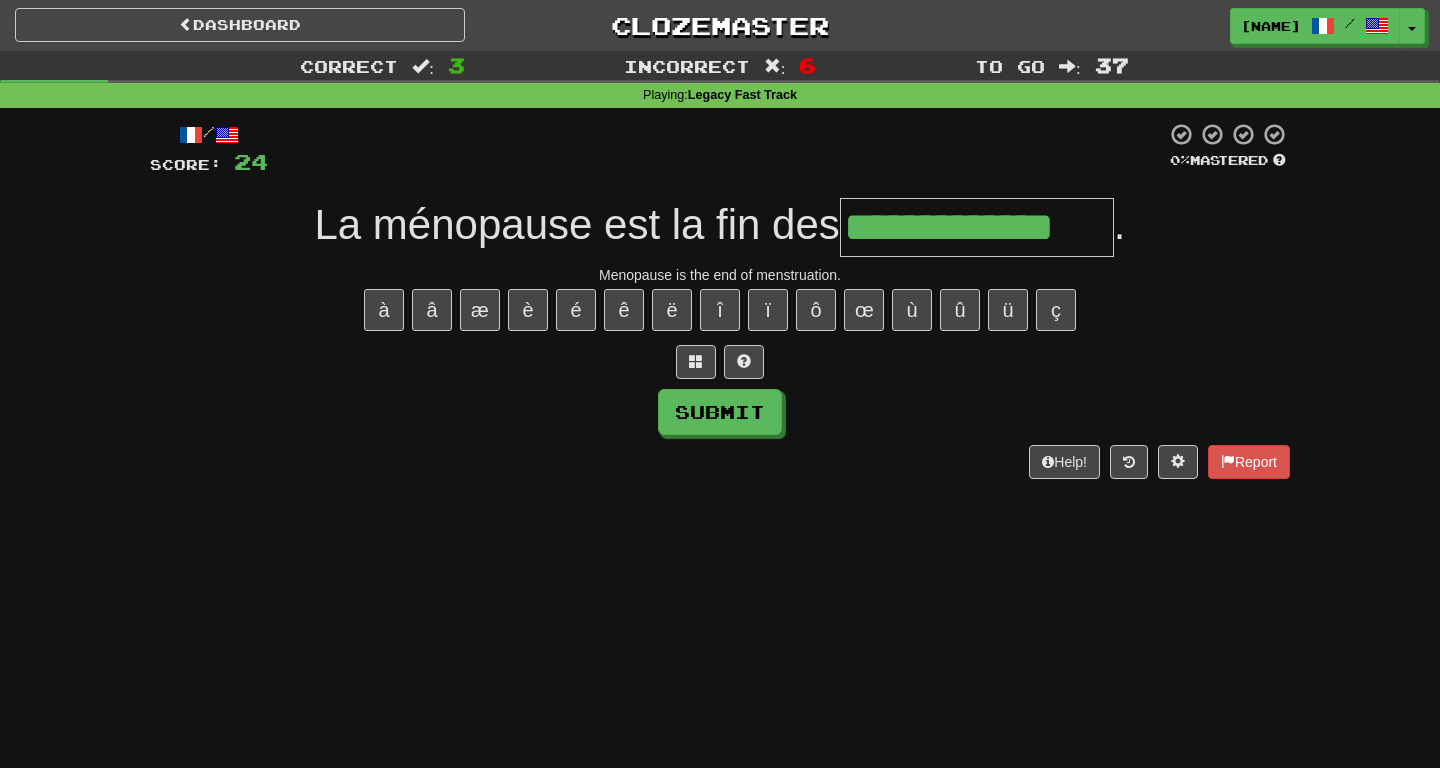 type on "**********" 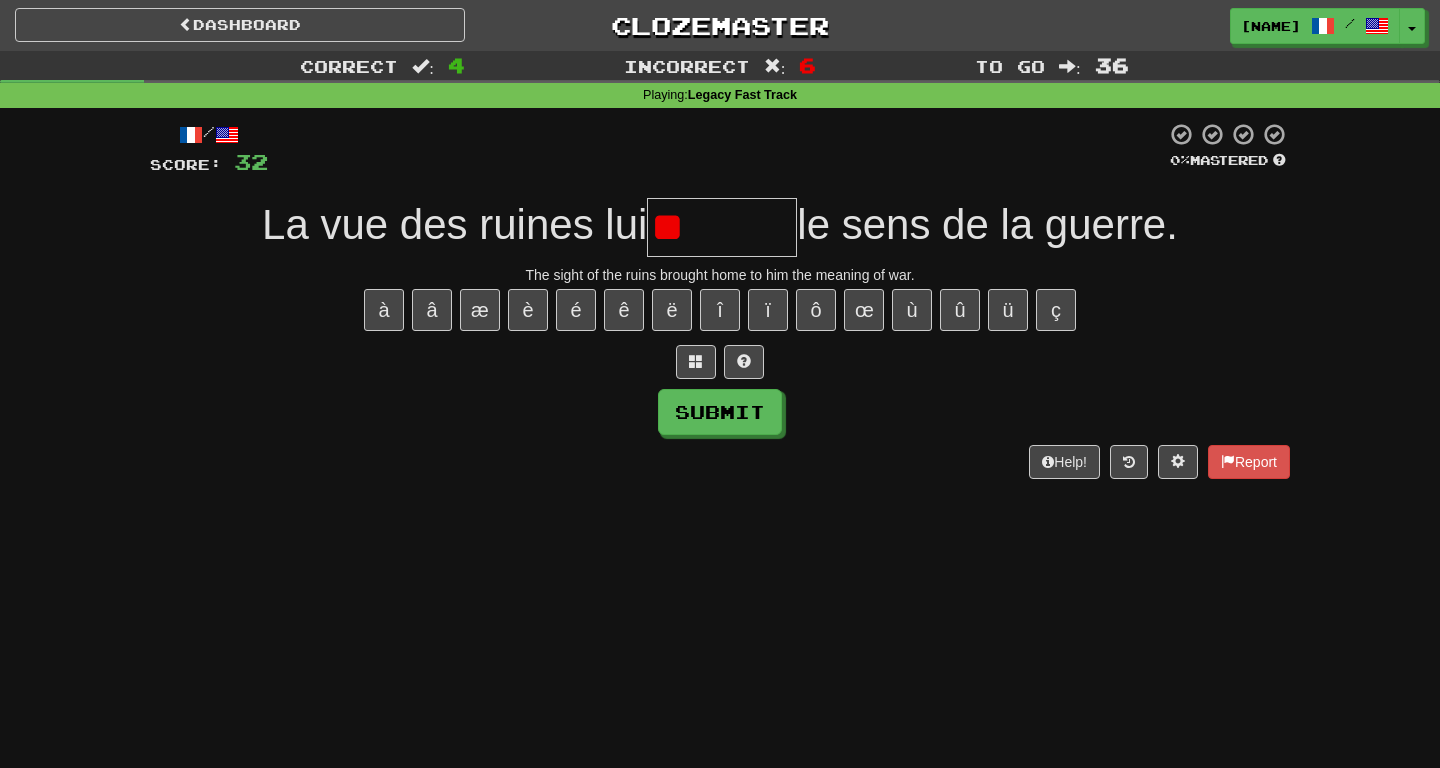 type on "*" 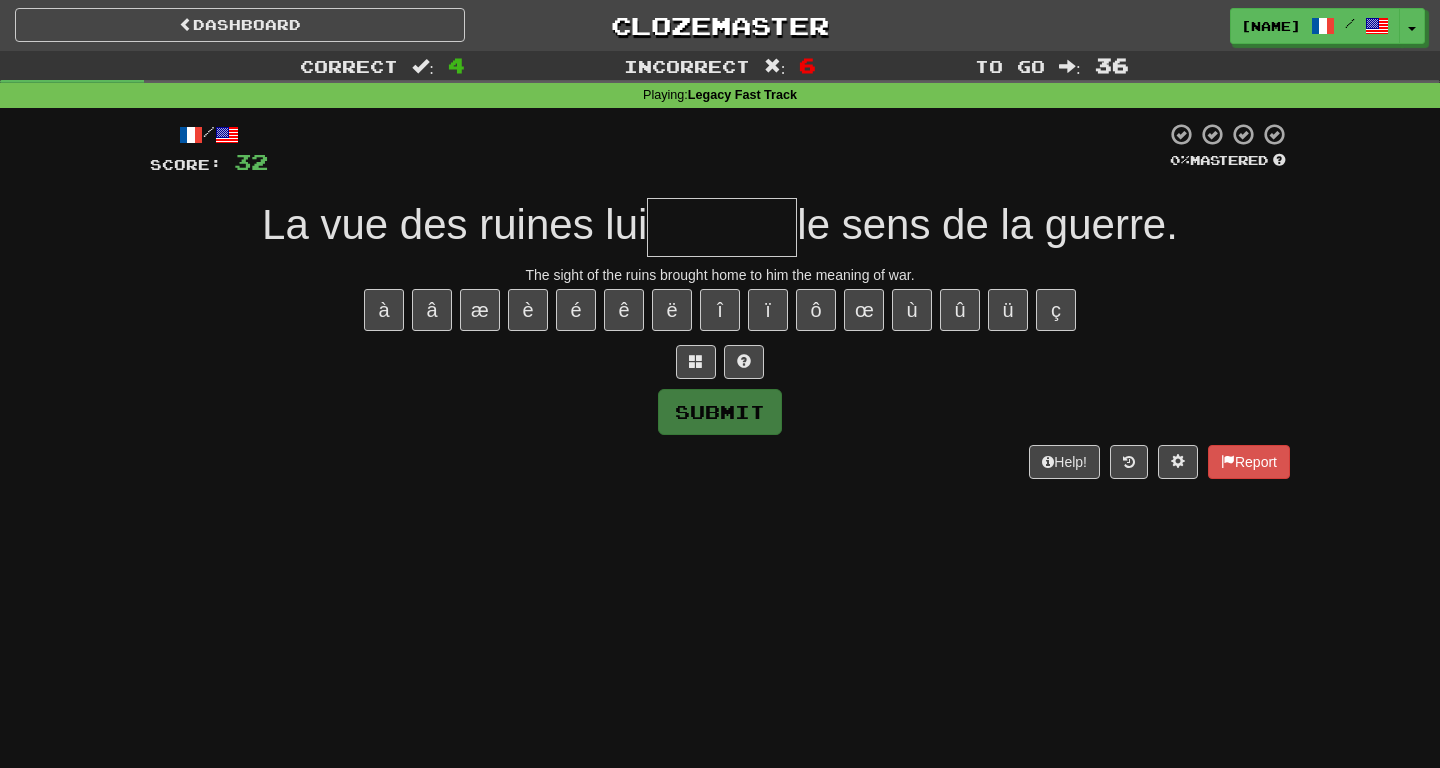 type on "*" 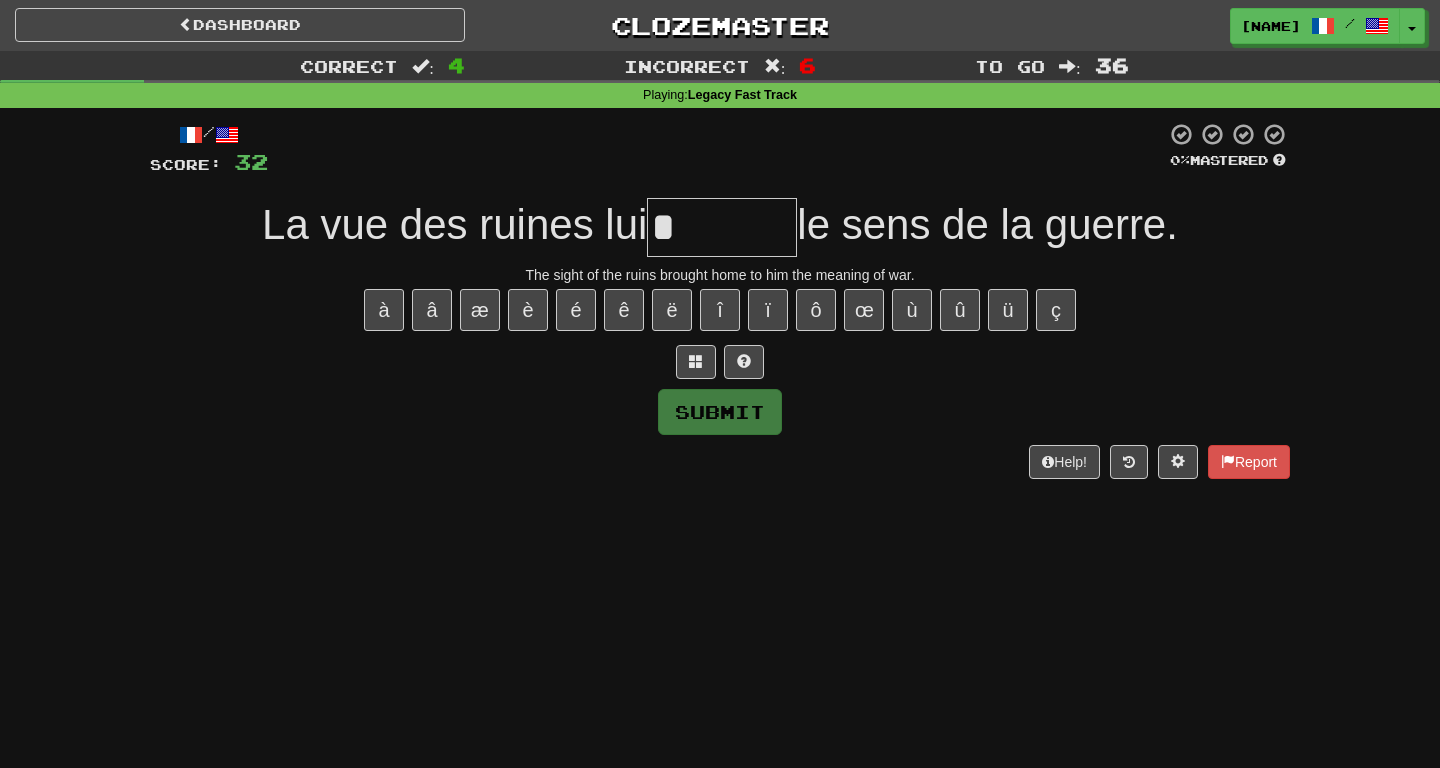 type on "*" 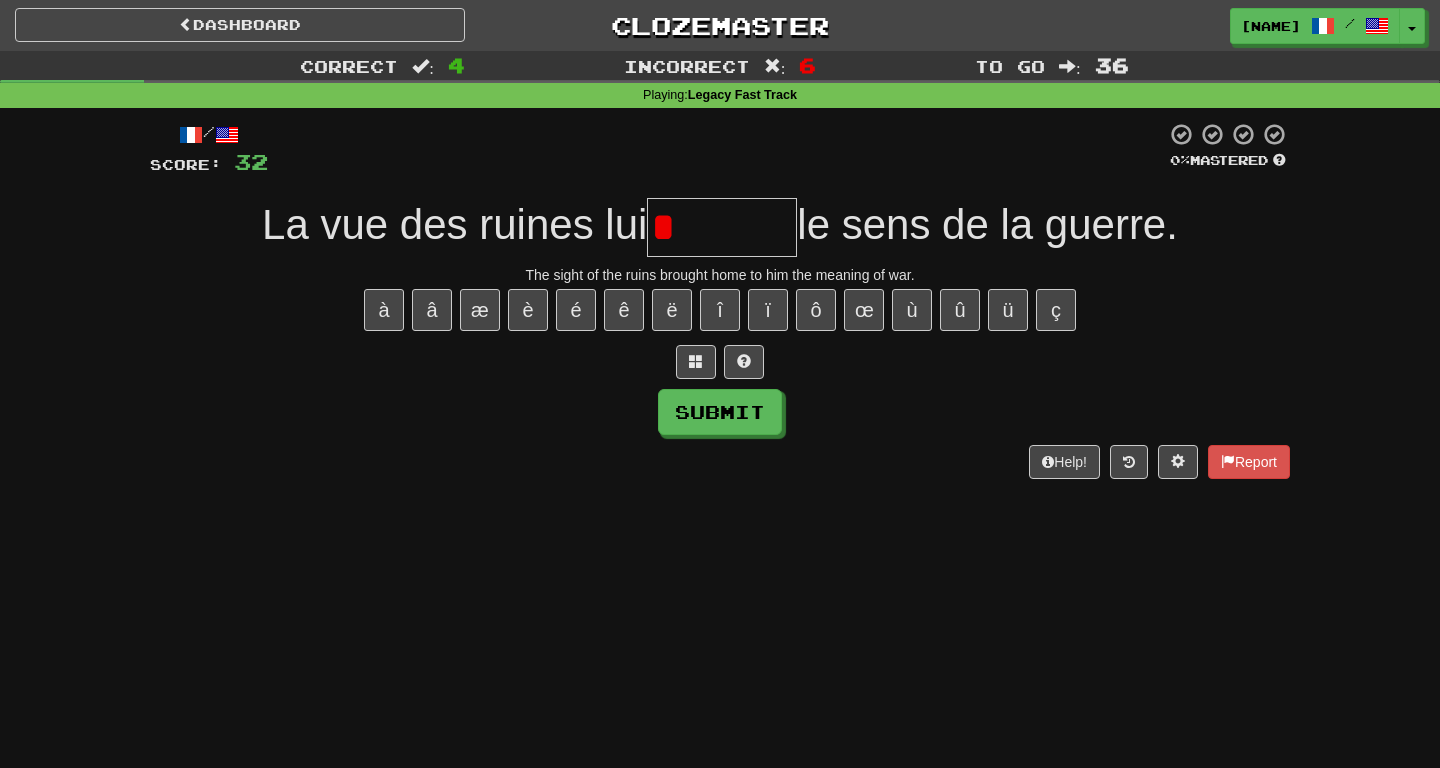 type on "*******" 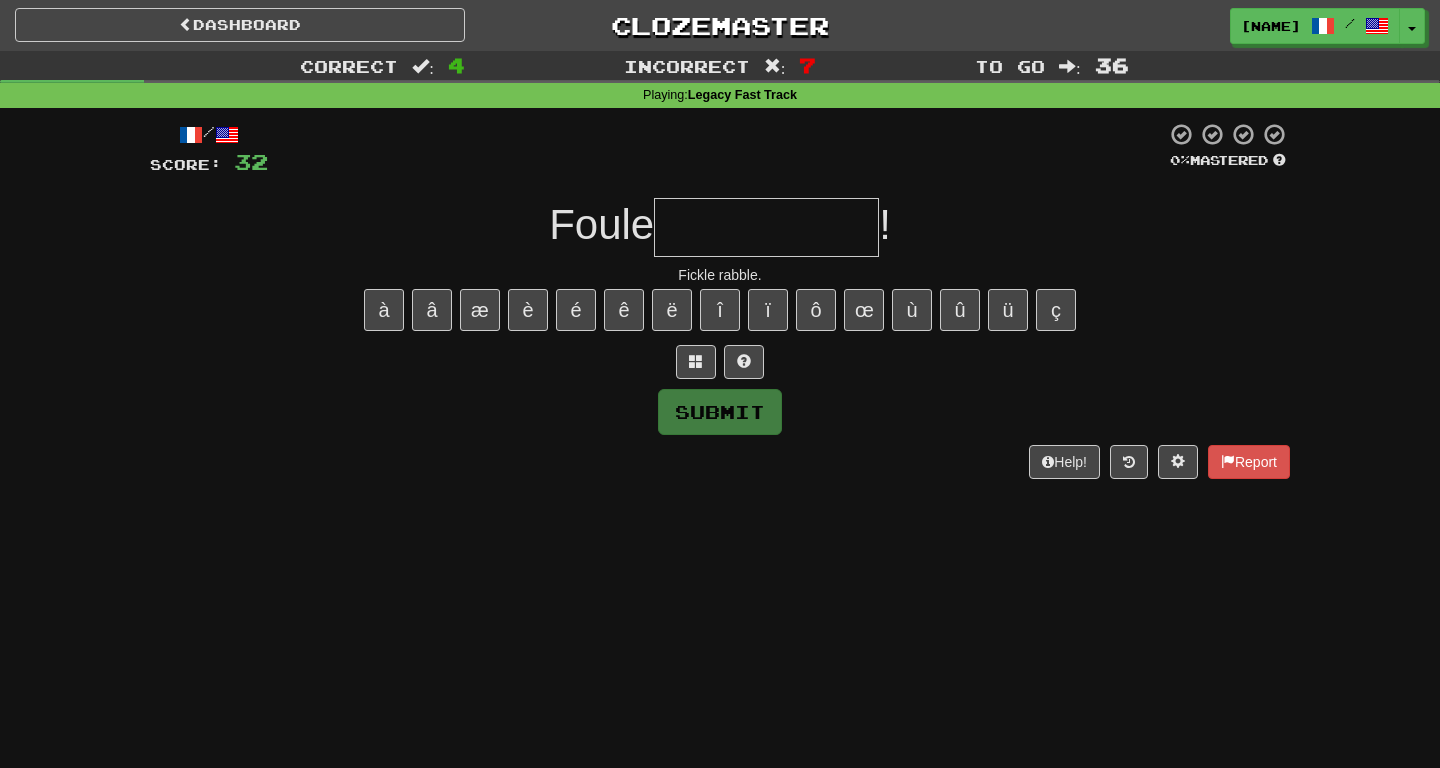type on "**********" 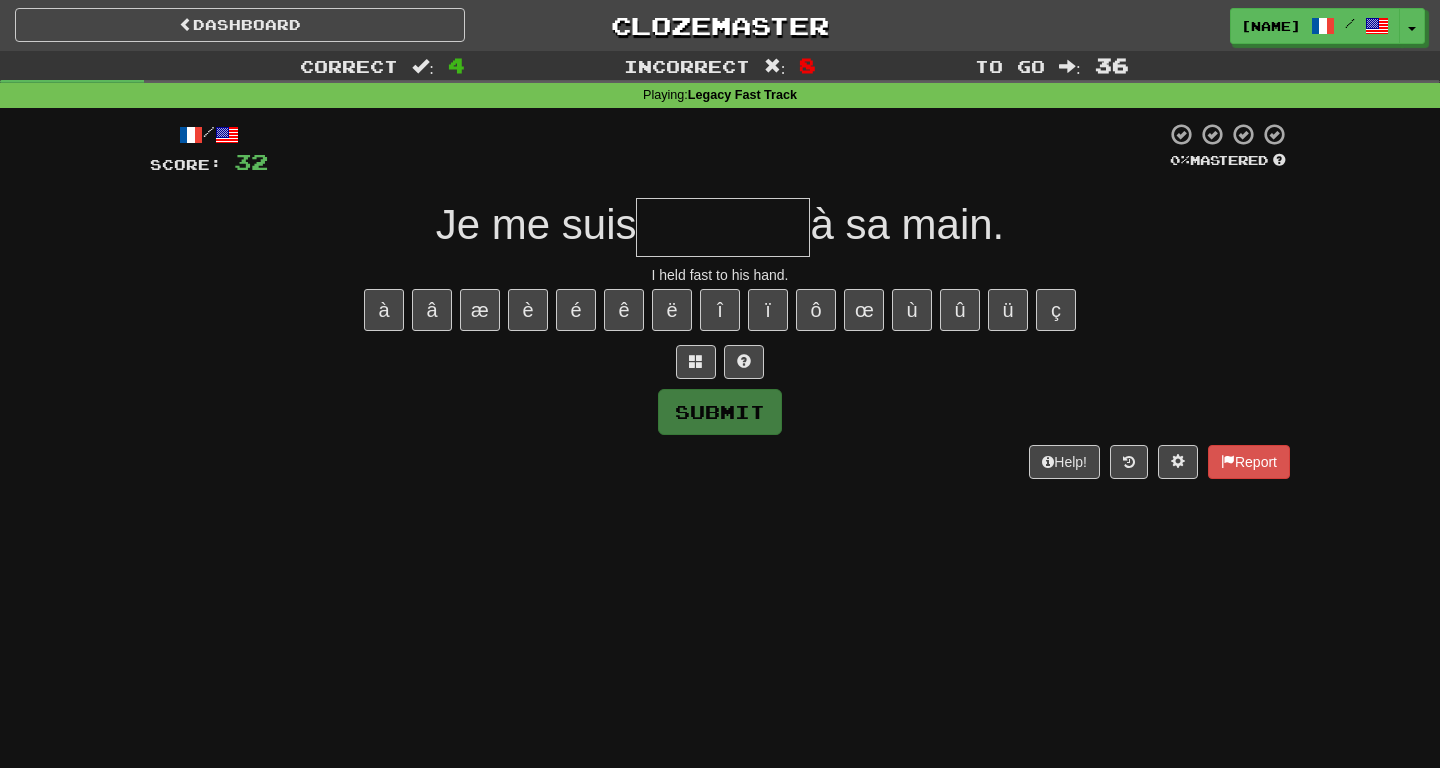 type on "********" 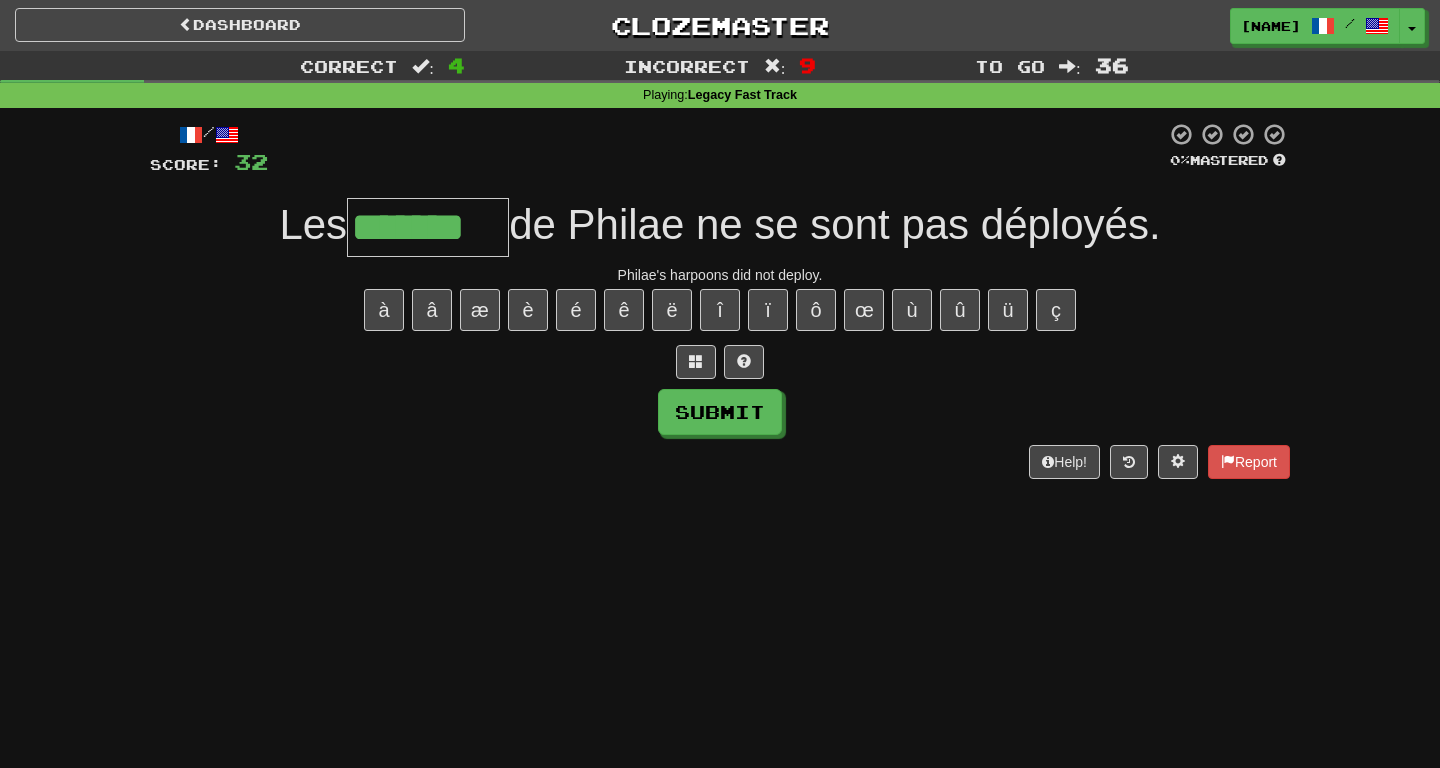 type on "*******" 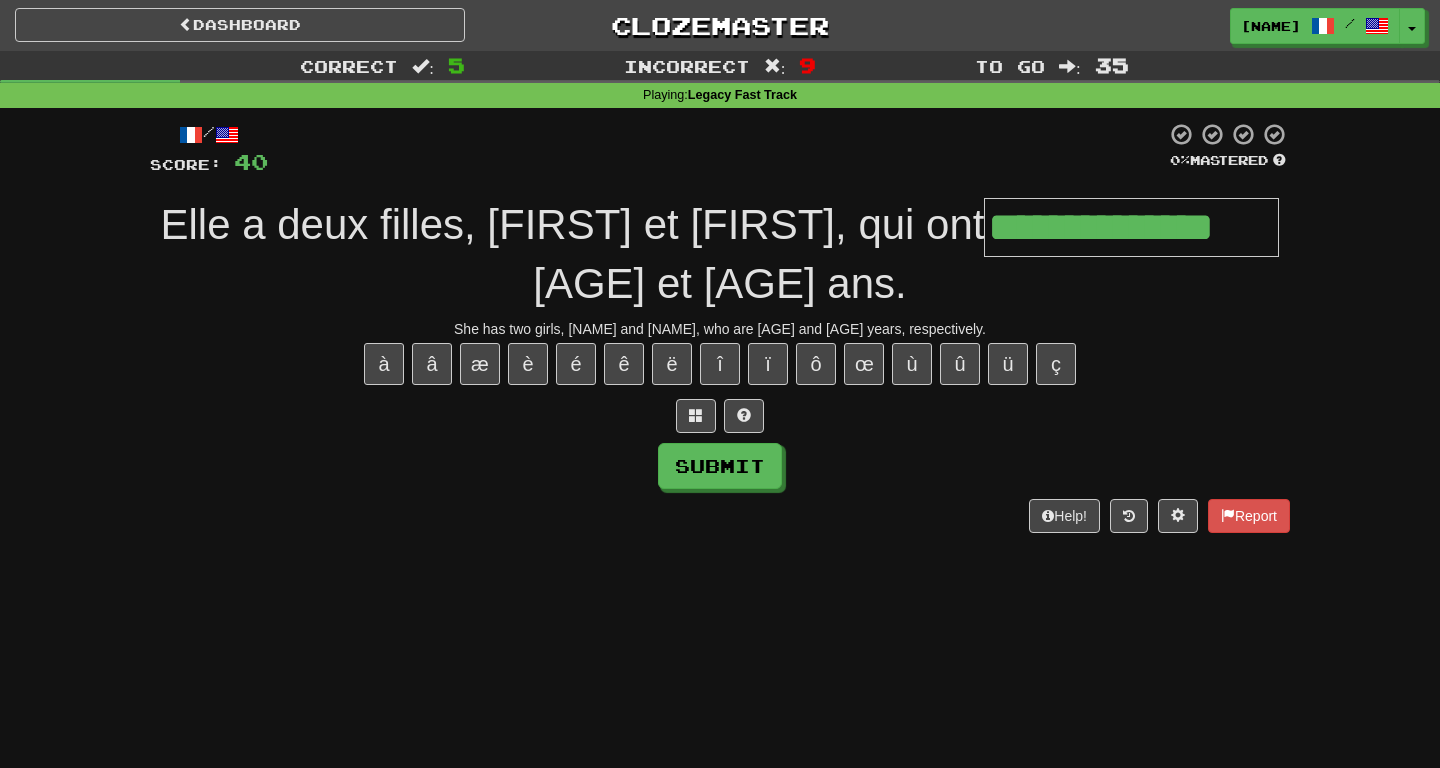 type on "**********" 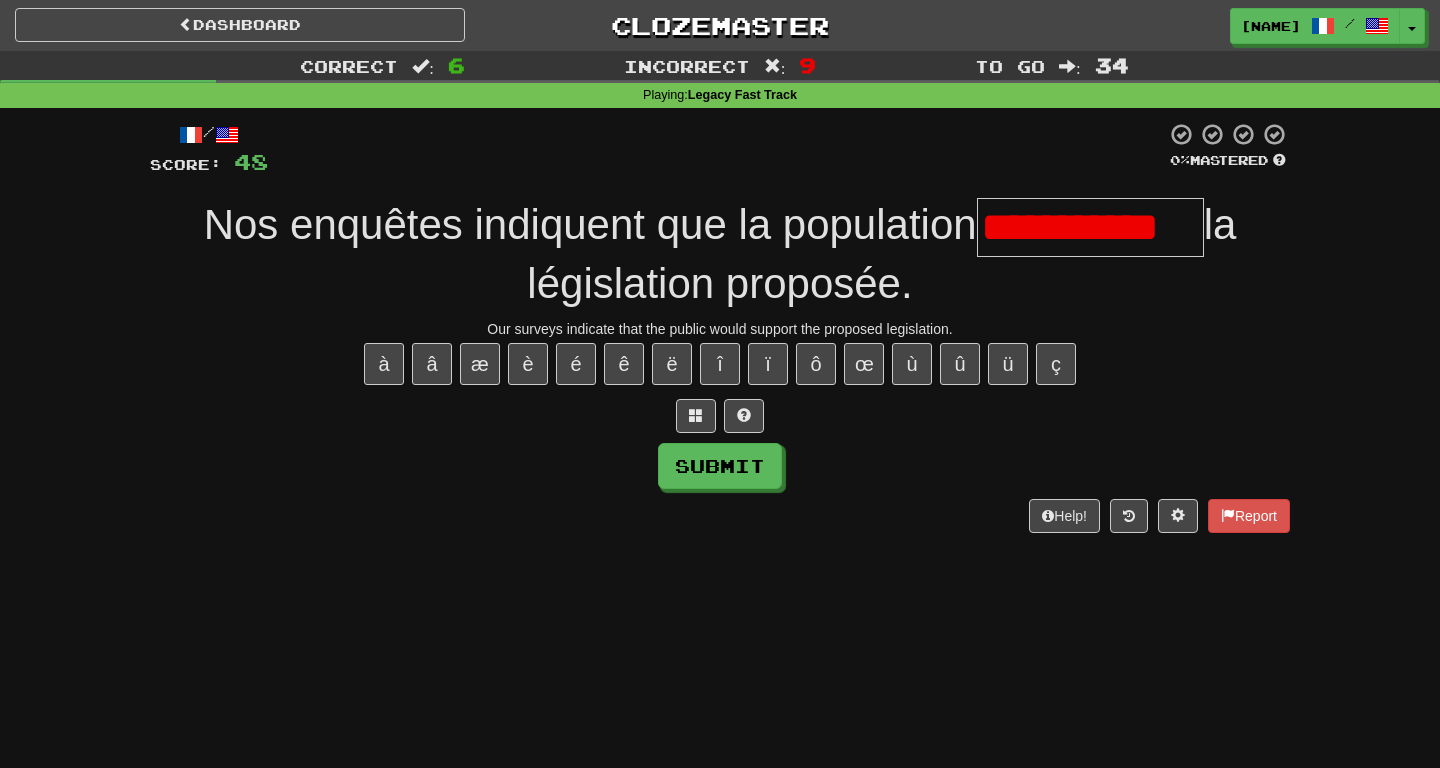 scroll, scrollTop: 0, scrollLeft: 0, axis: both 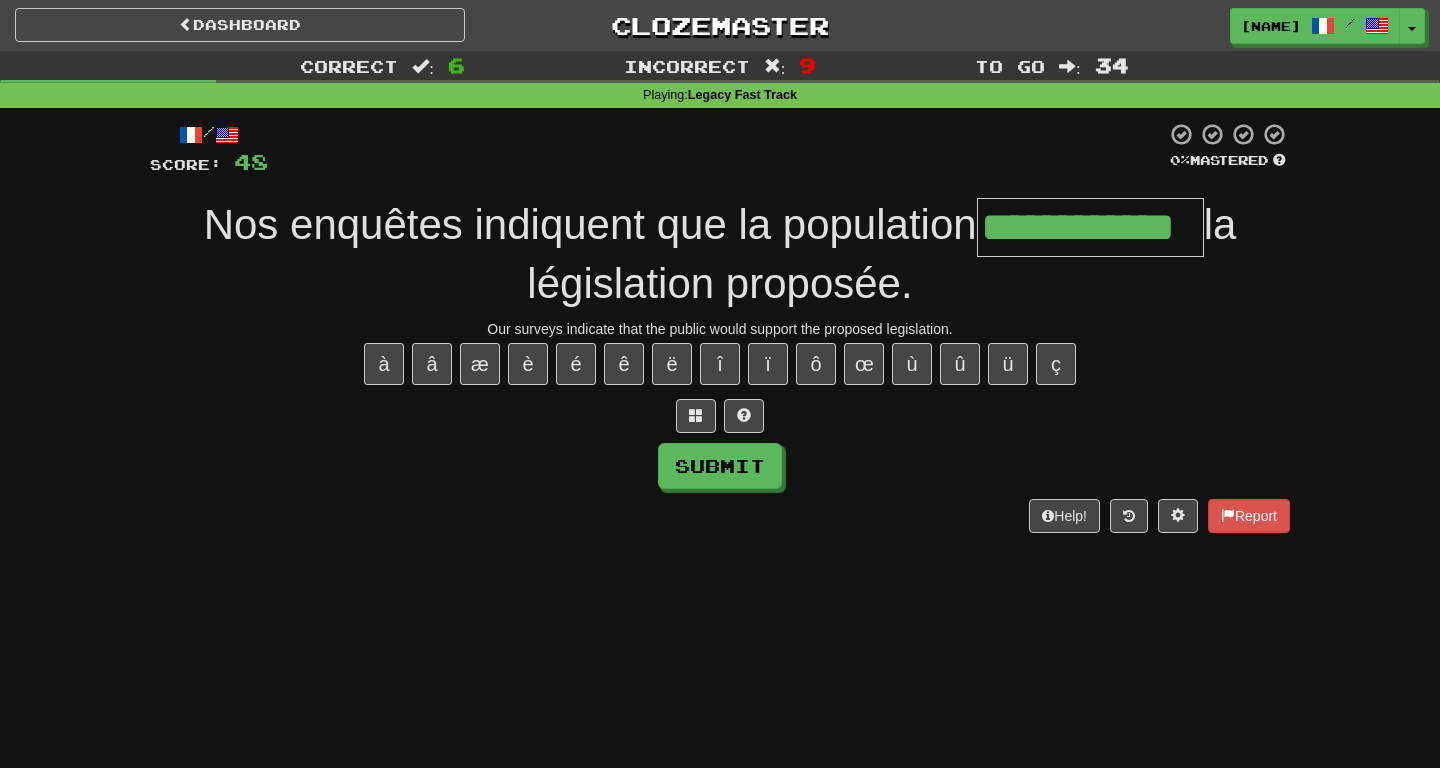 type on "**********" 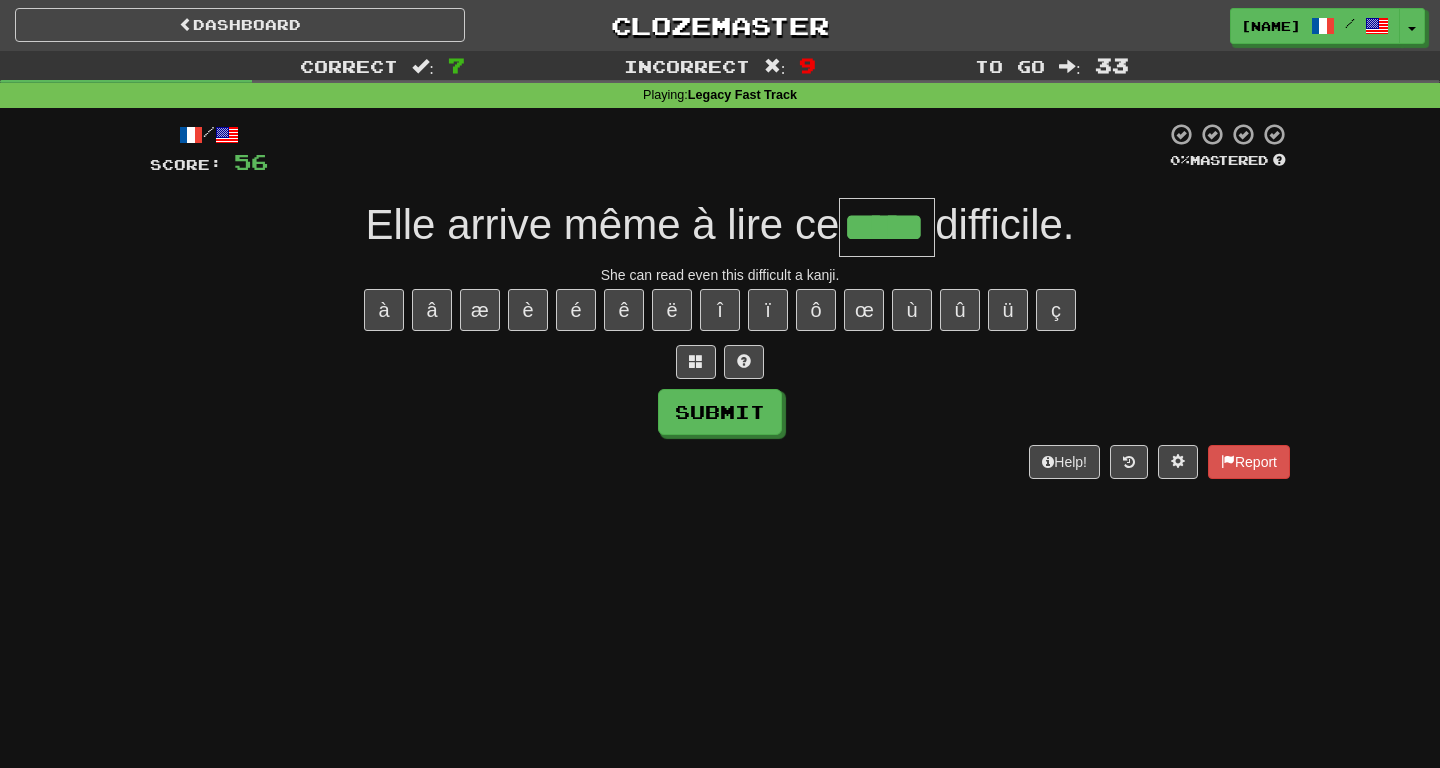 type on "*****" 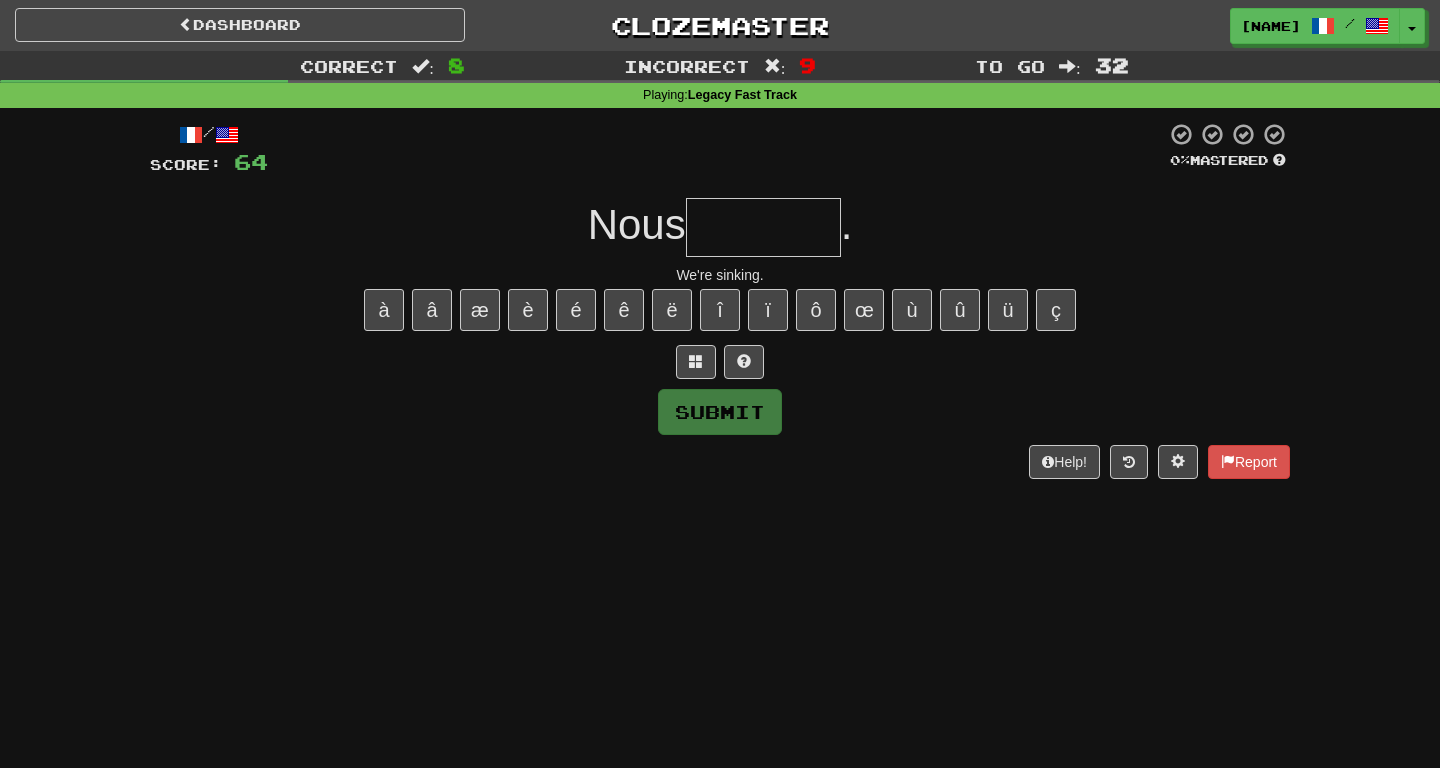 type on "*" 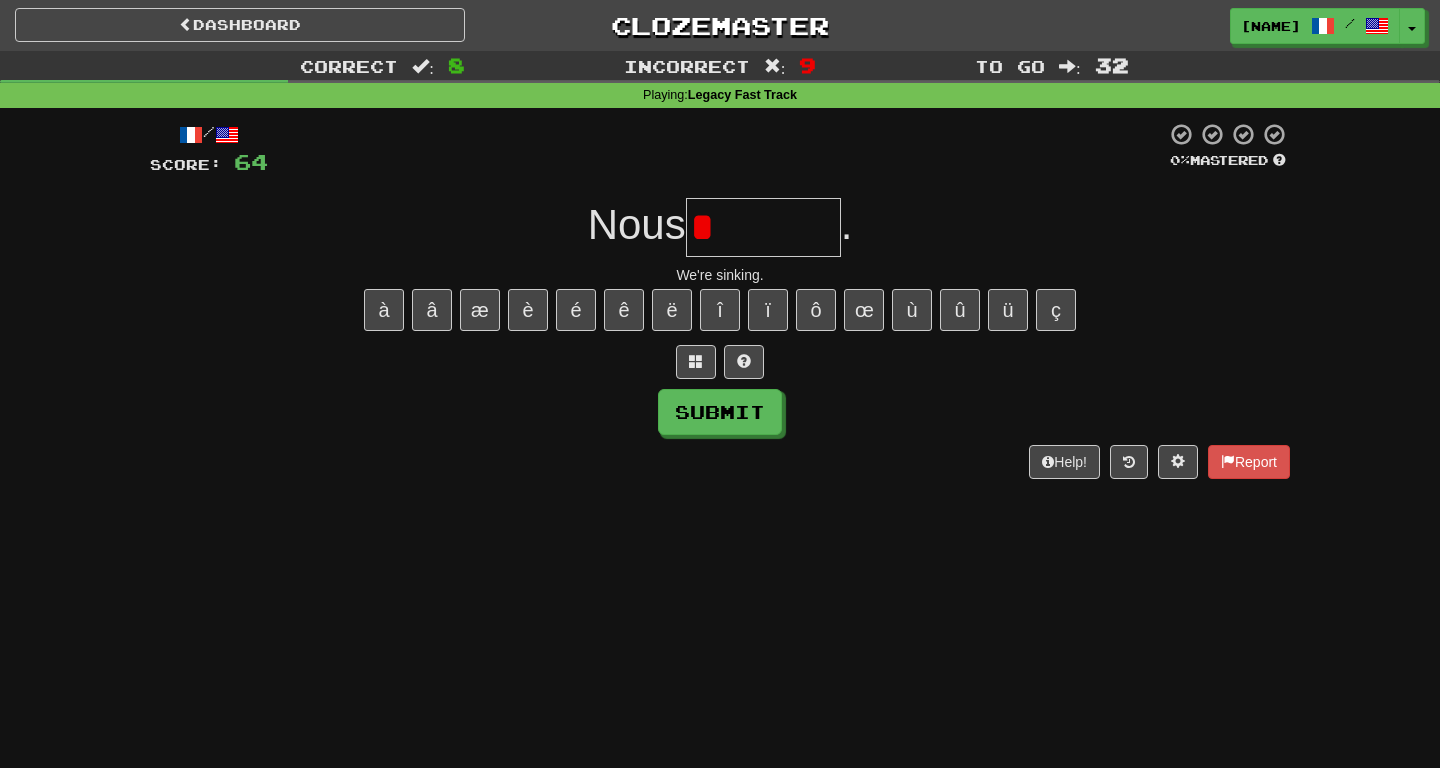 type on "*******" 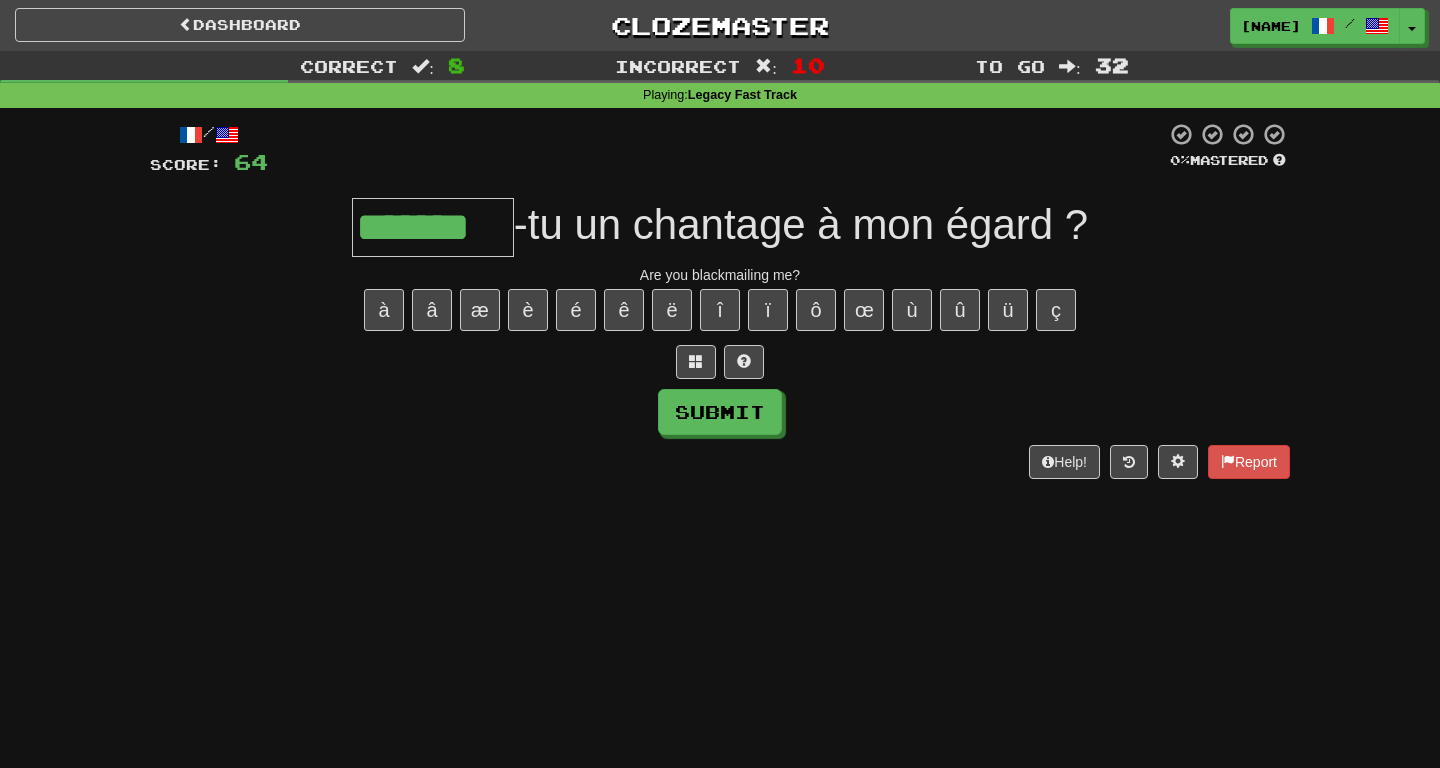 type on "*******" 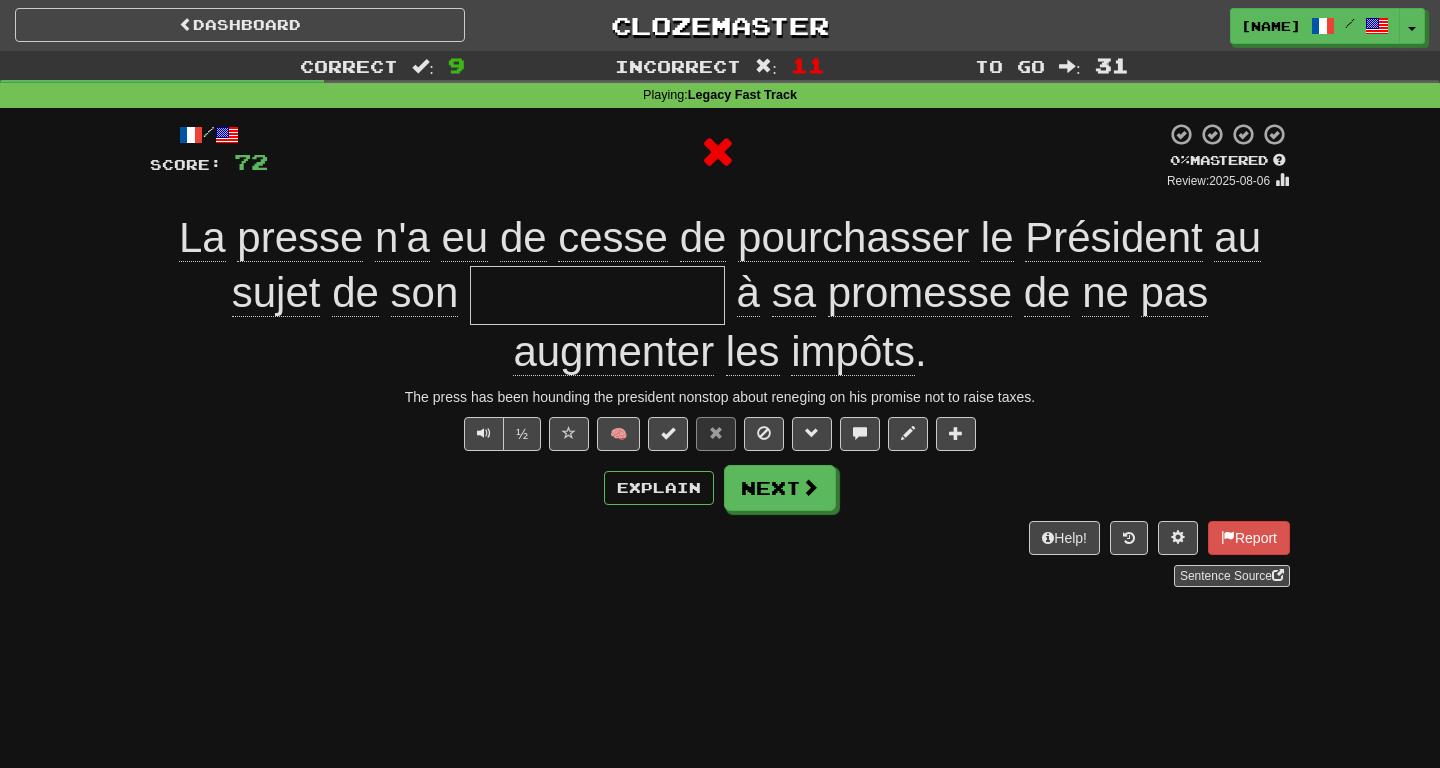 type on "**********" 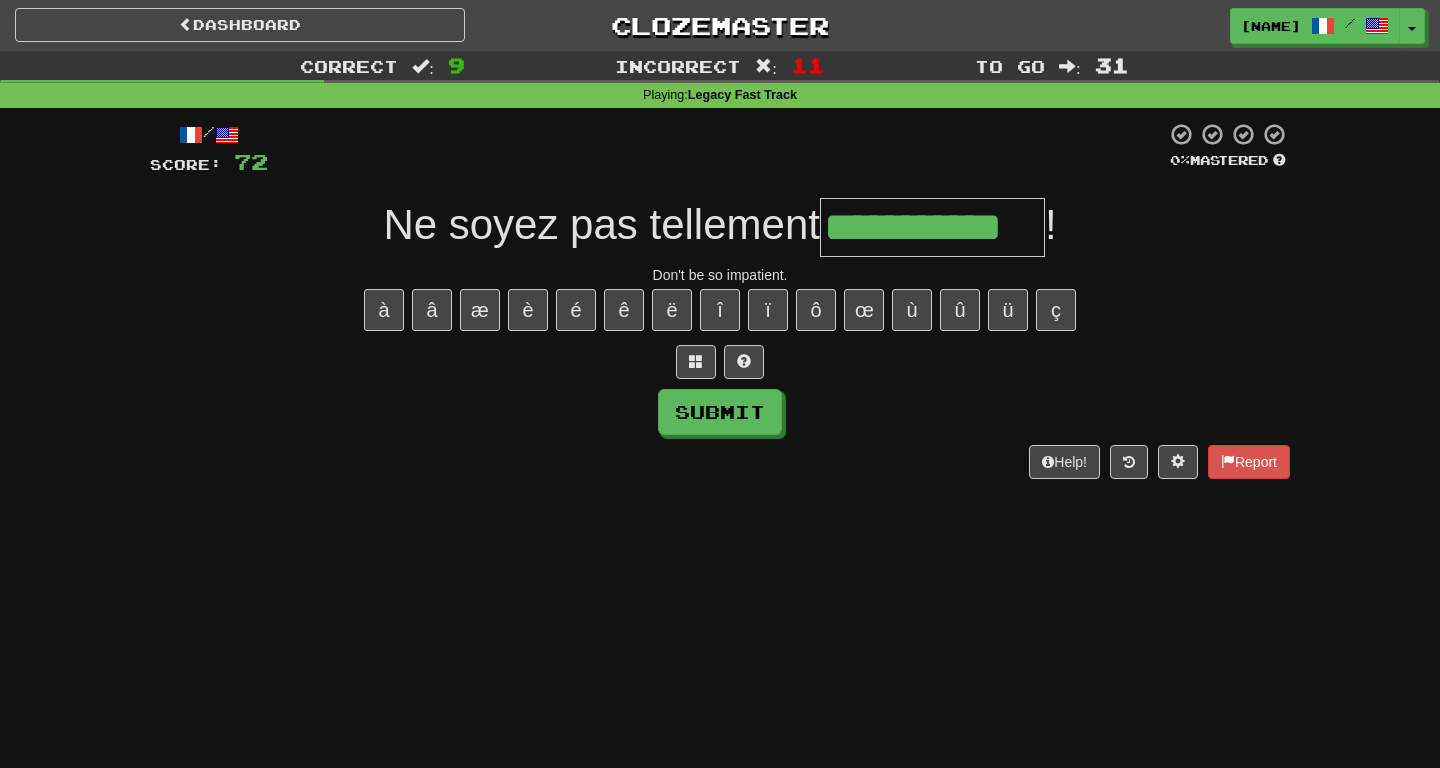 type on "**********" 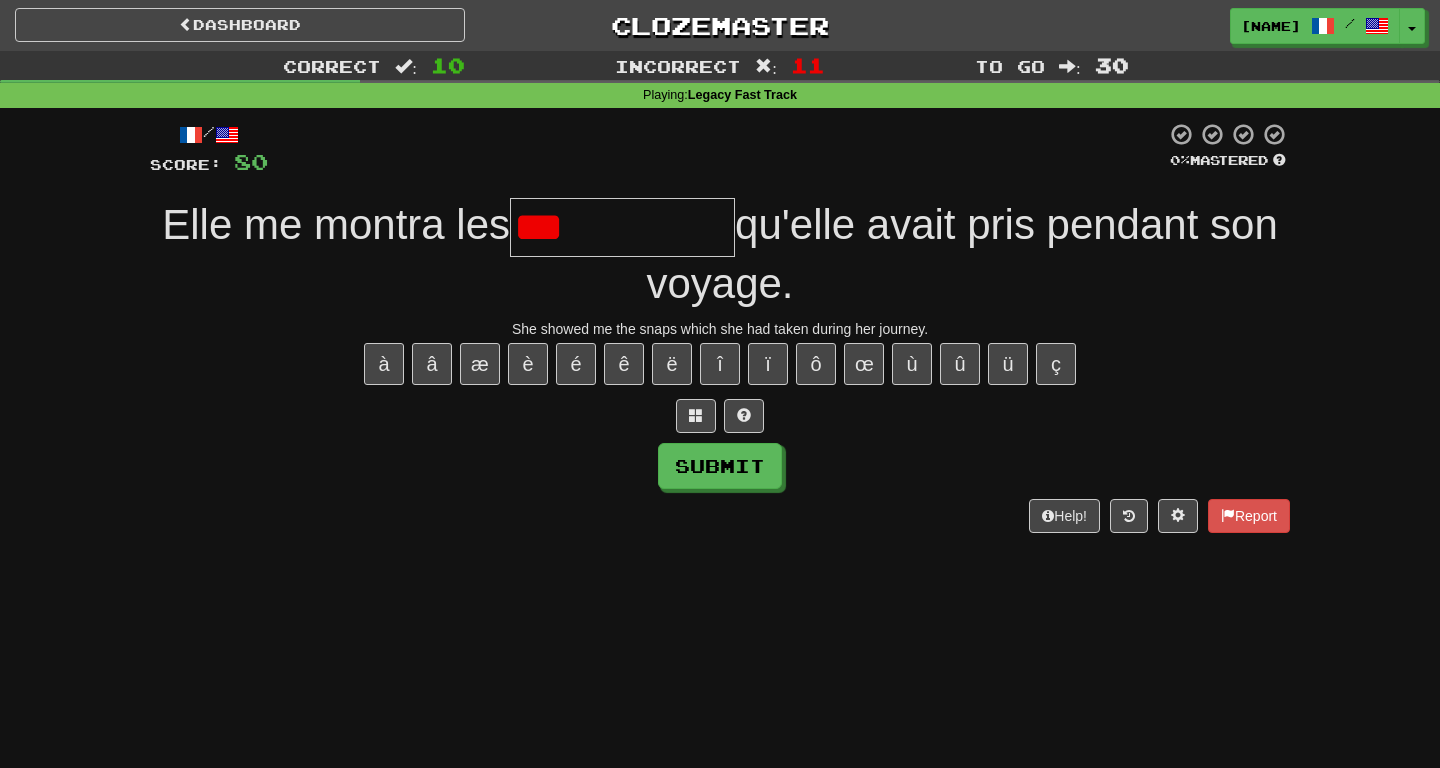 type on "**********" 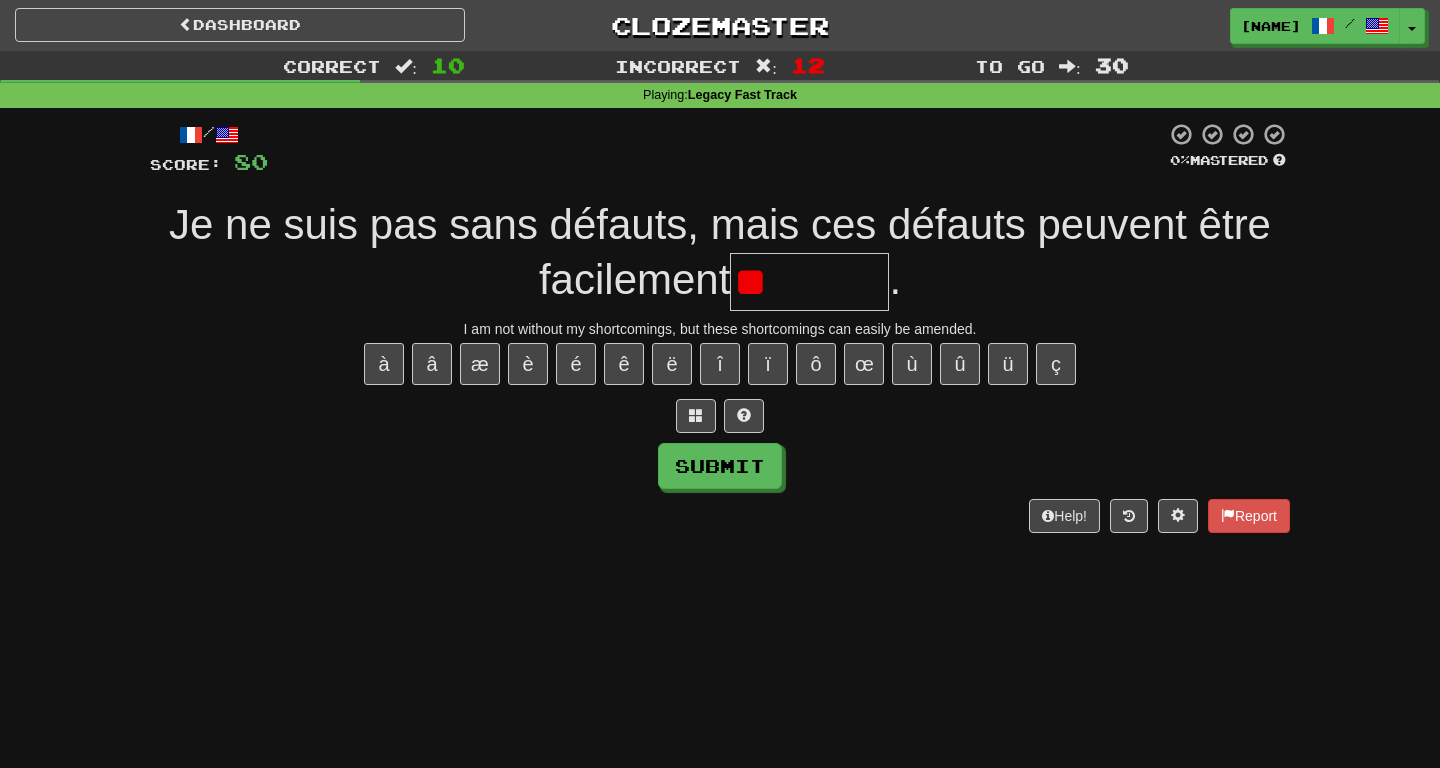 type on "*" 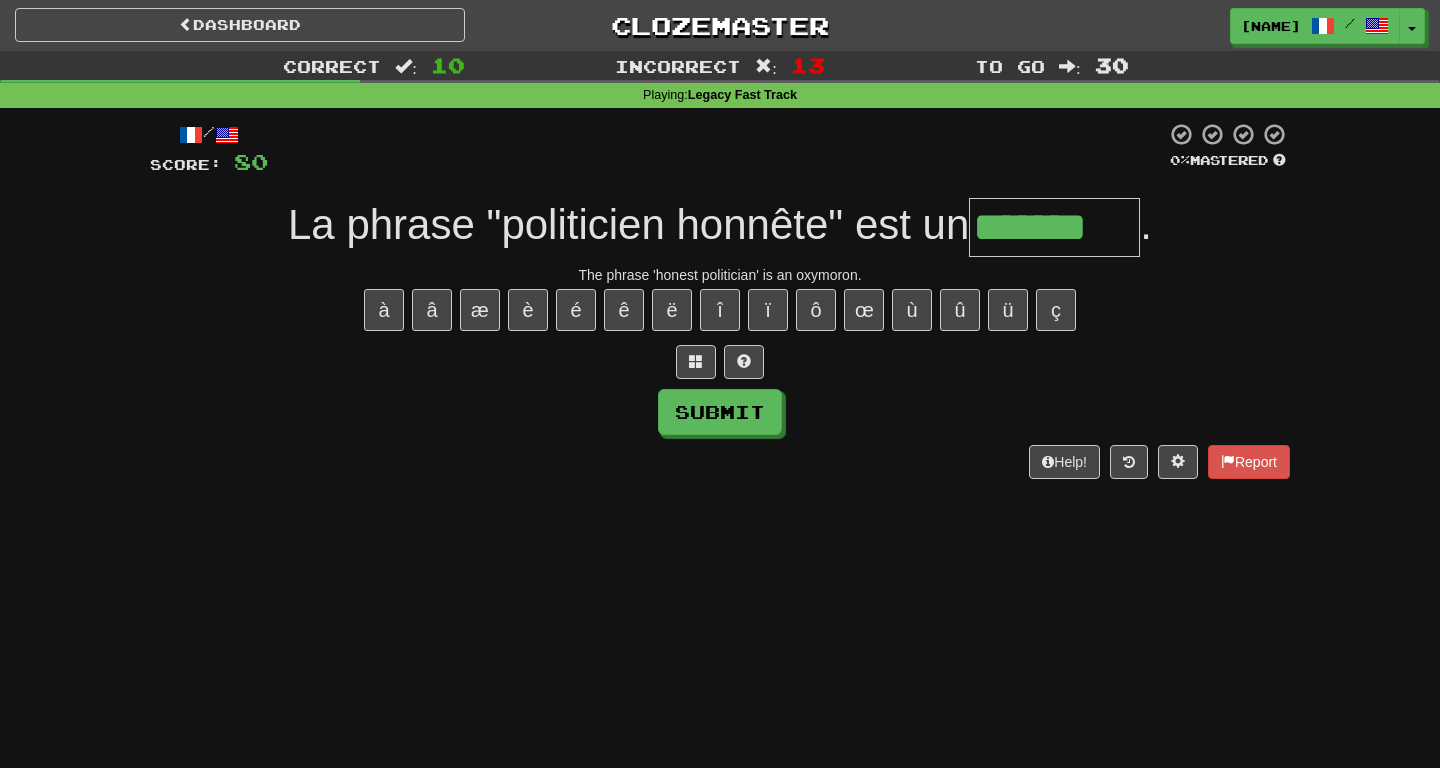 type on "*******" 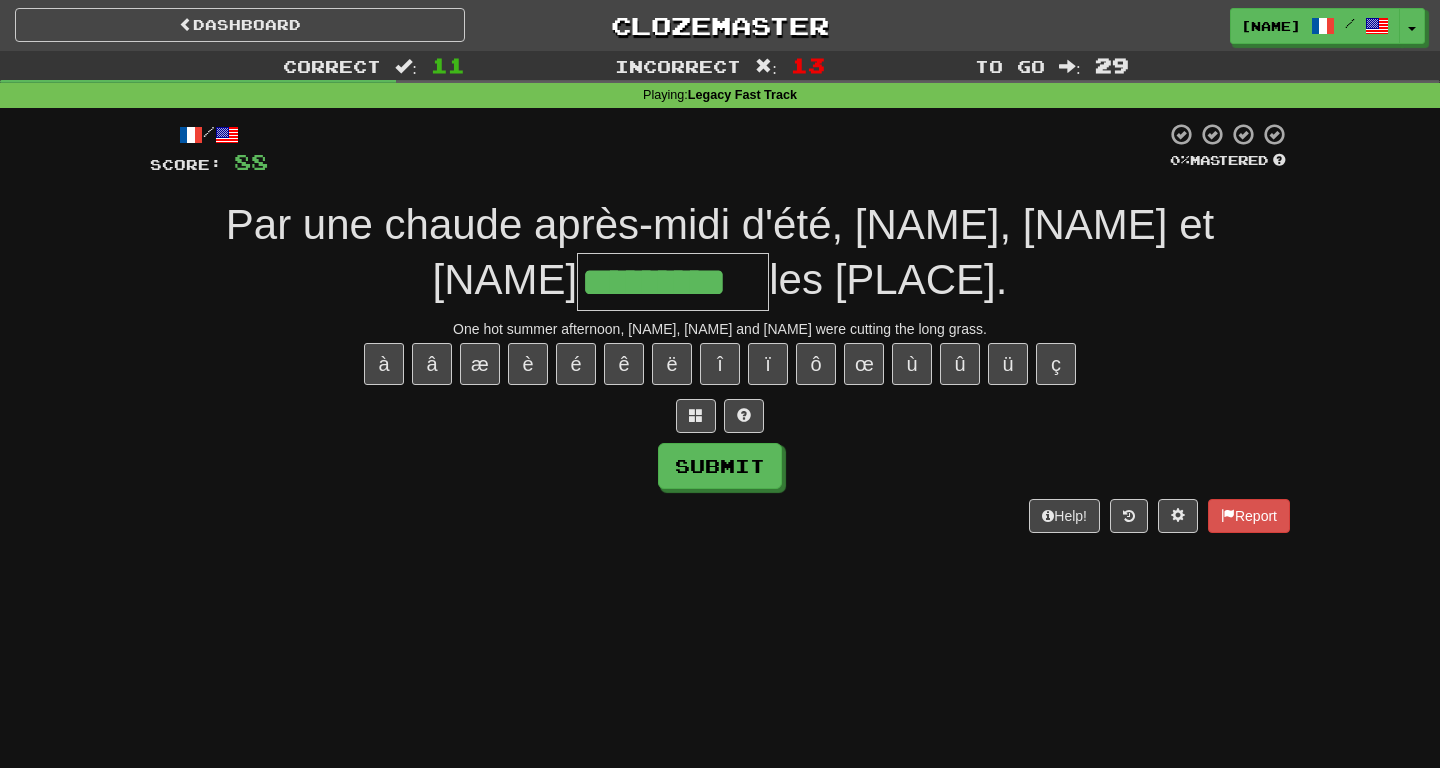 type on "*********" 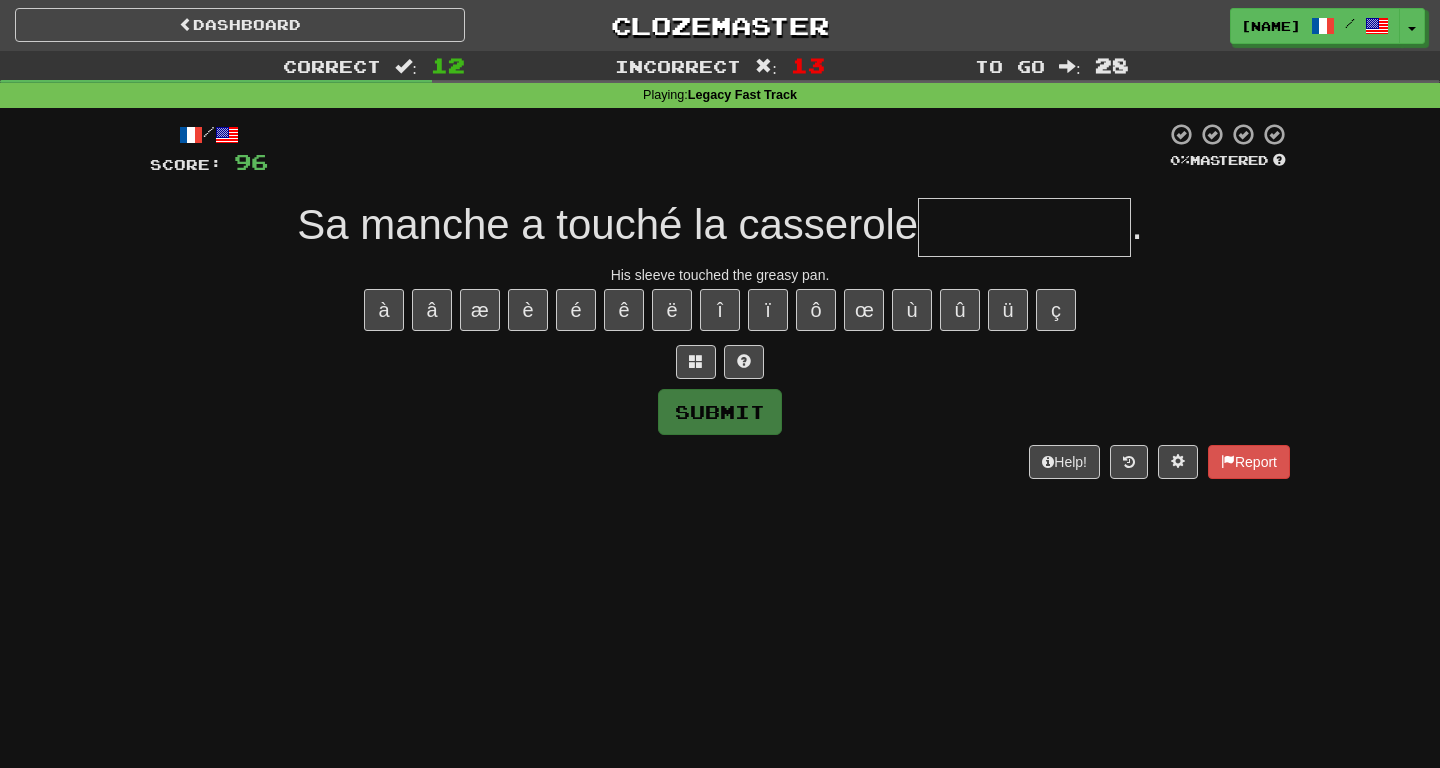 type on "**********" 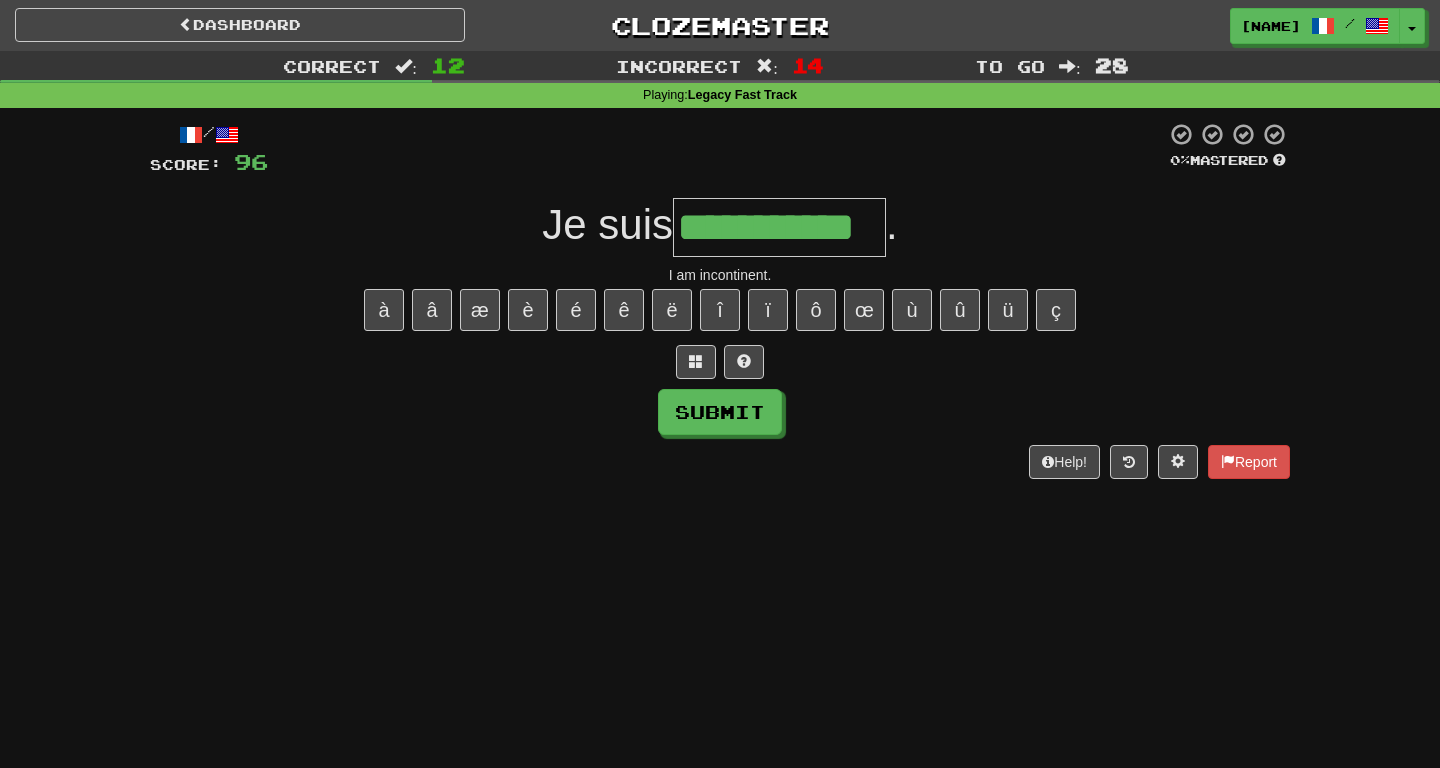 type on "**********" 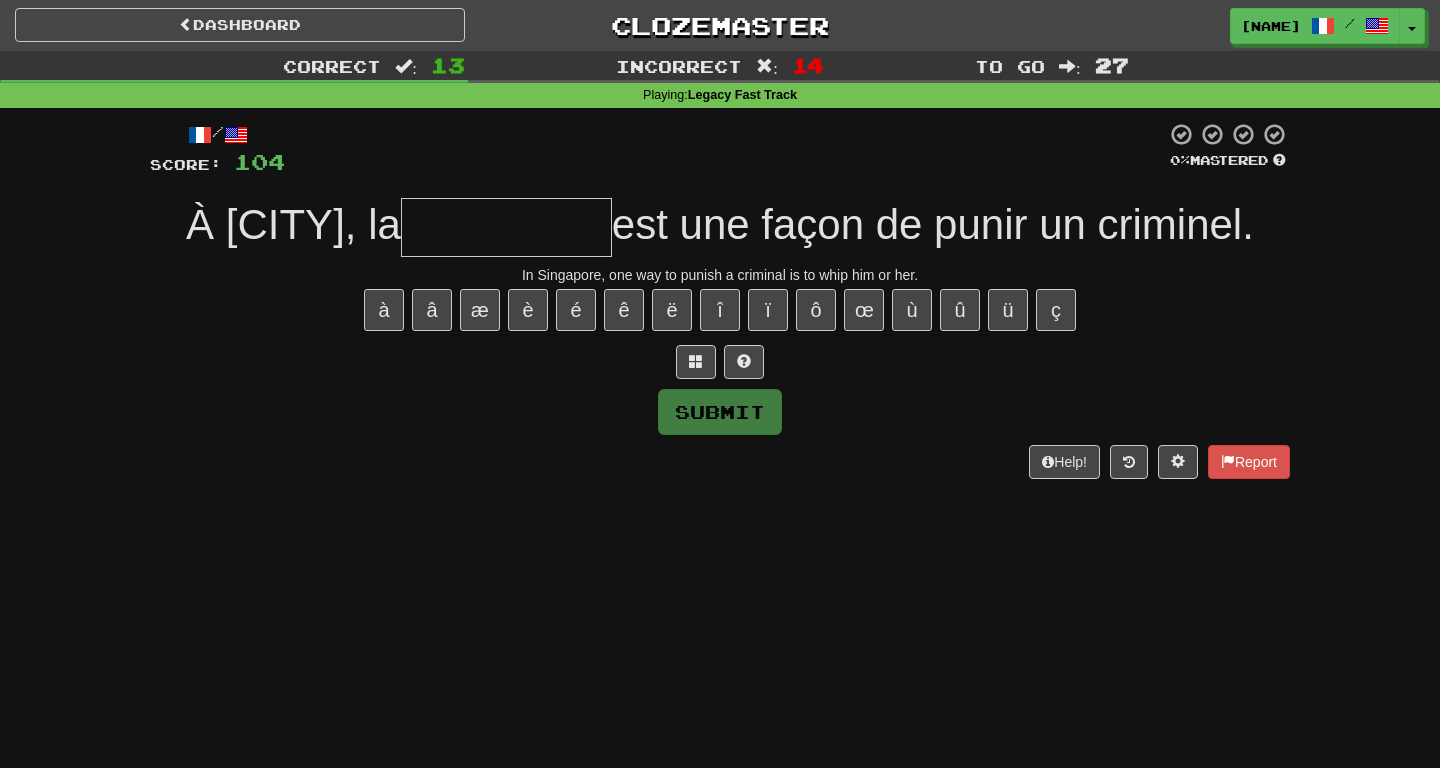 type on "*" 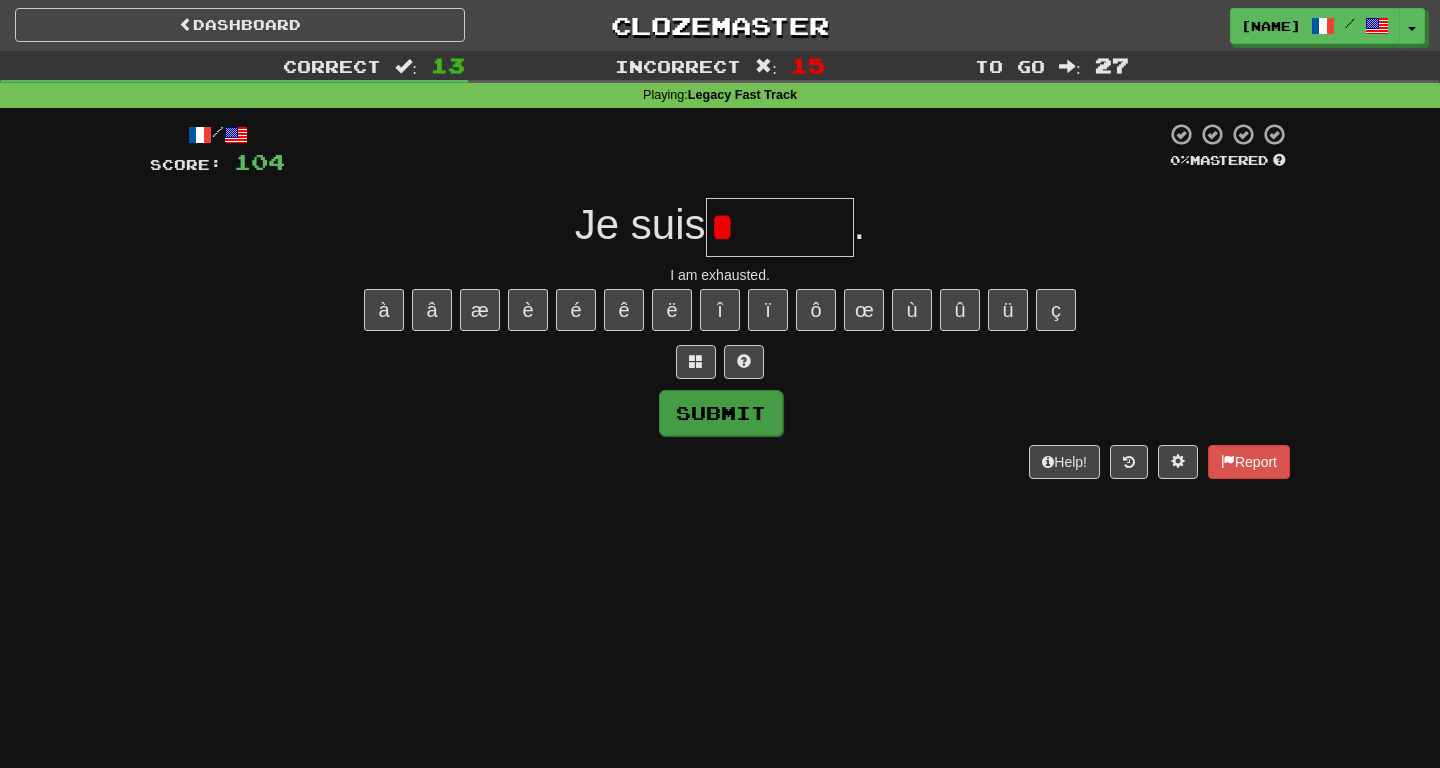 type on "*" 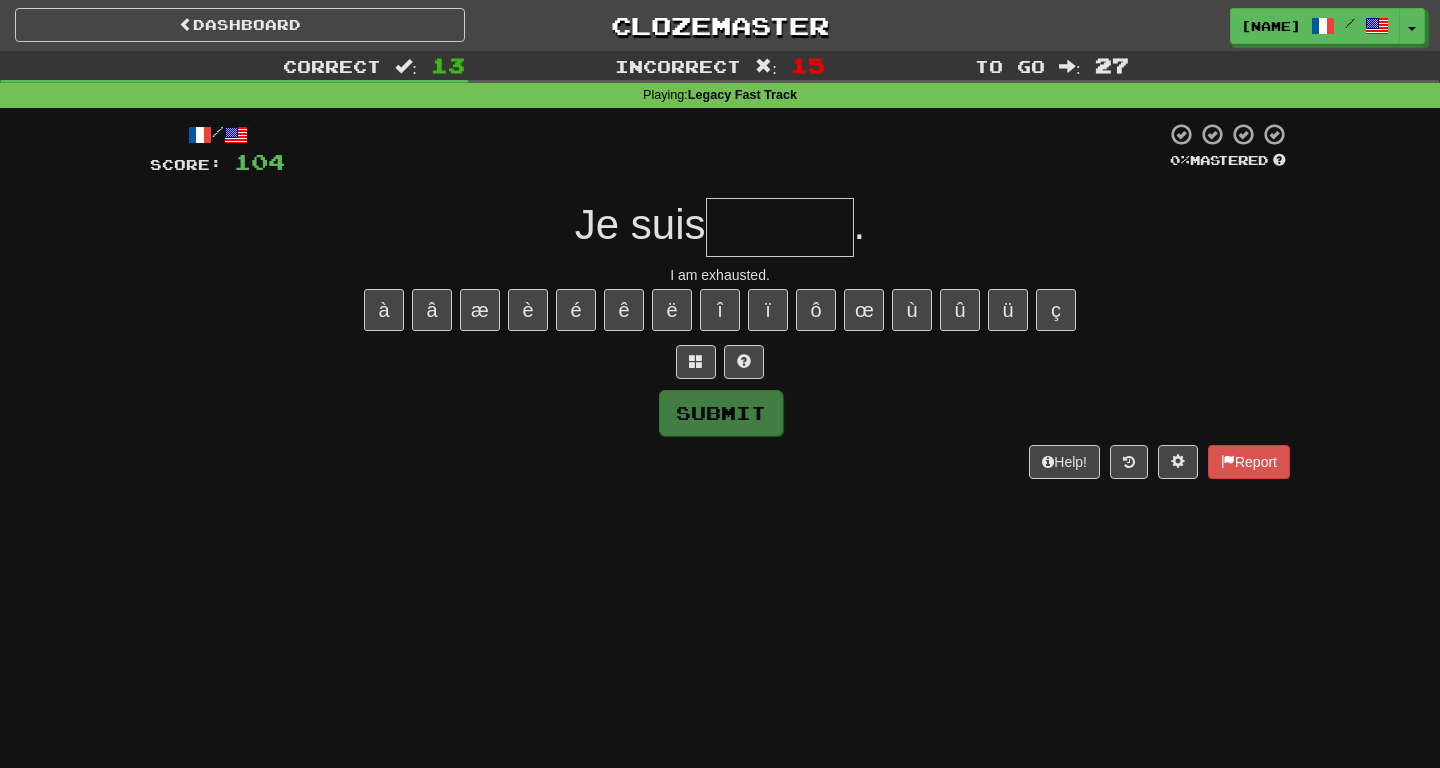 type on "*" 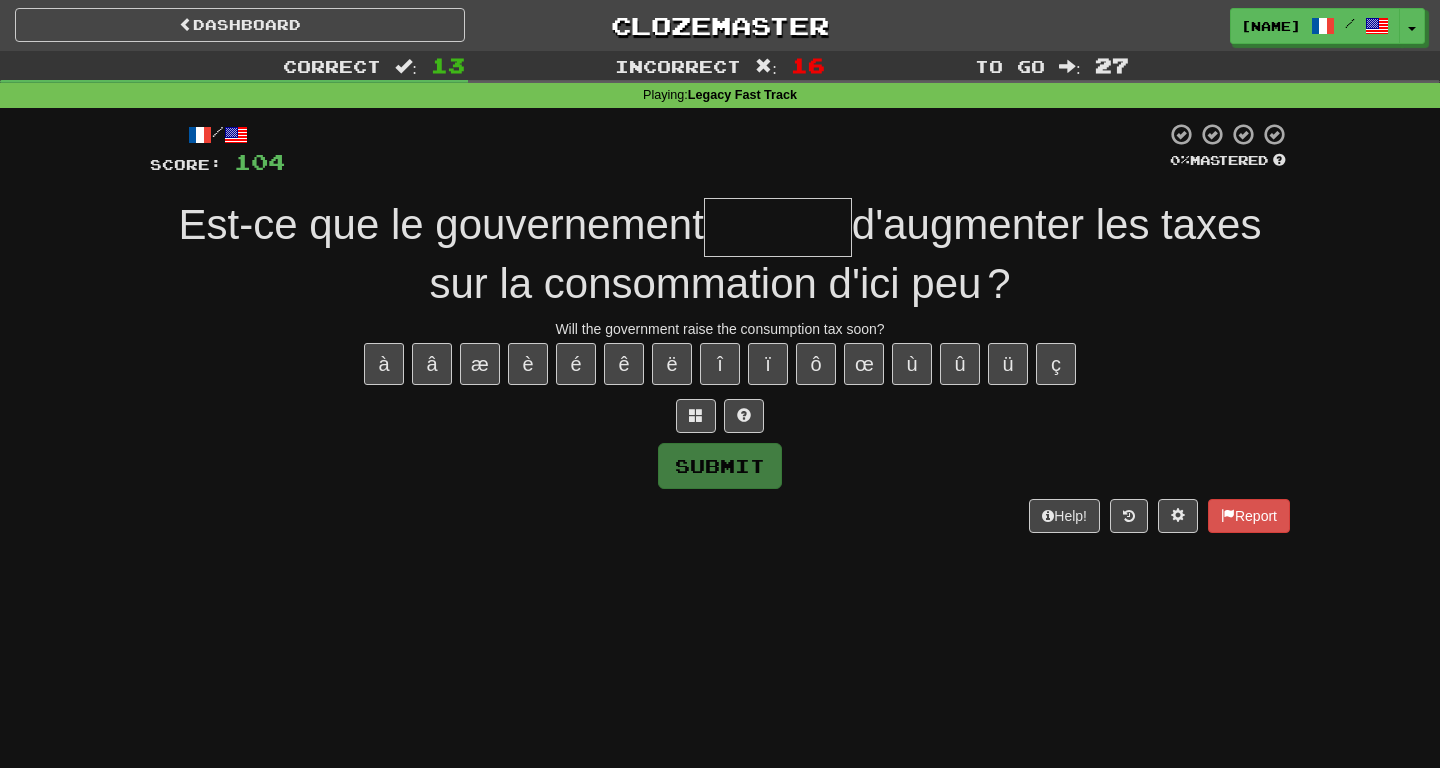 type on "*" 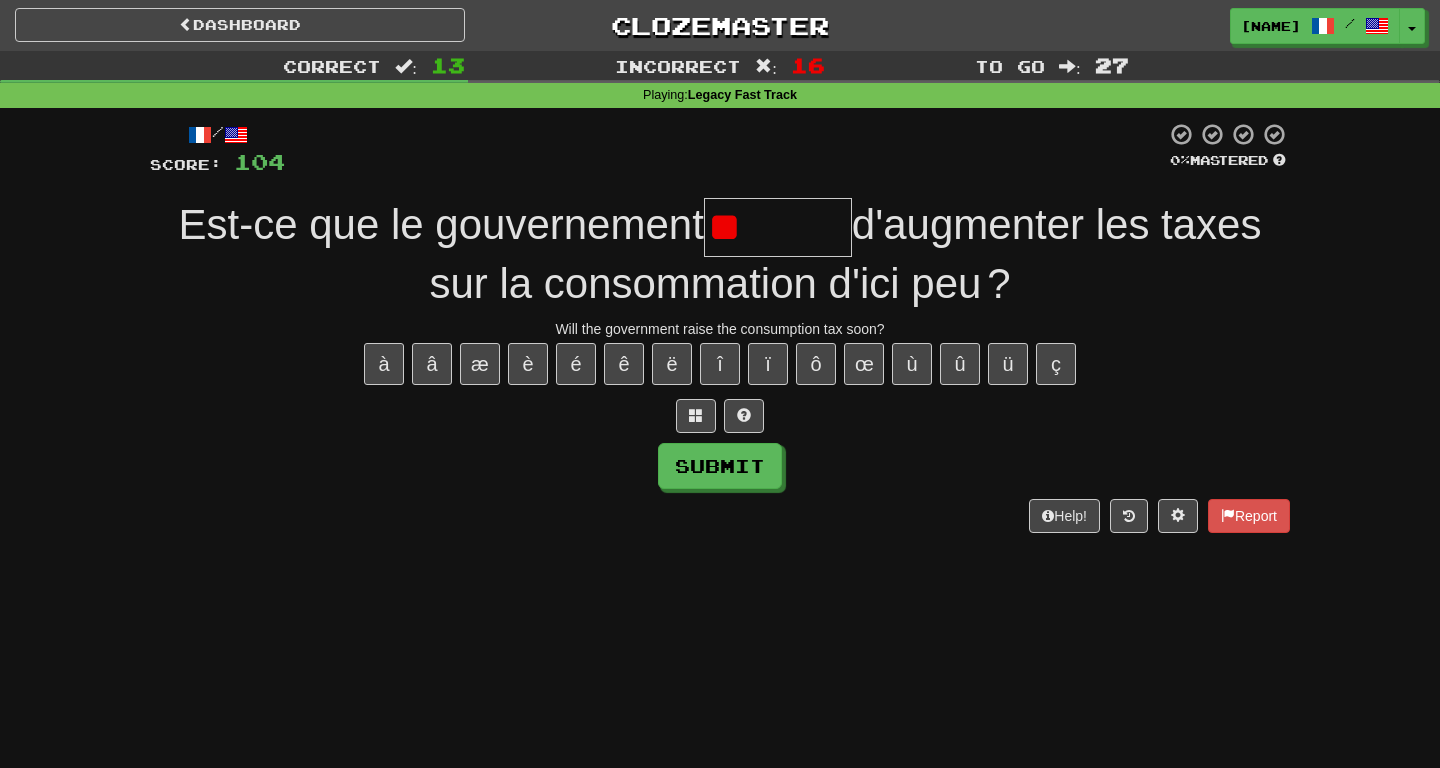 type on "*" 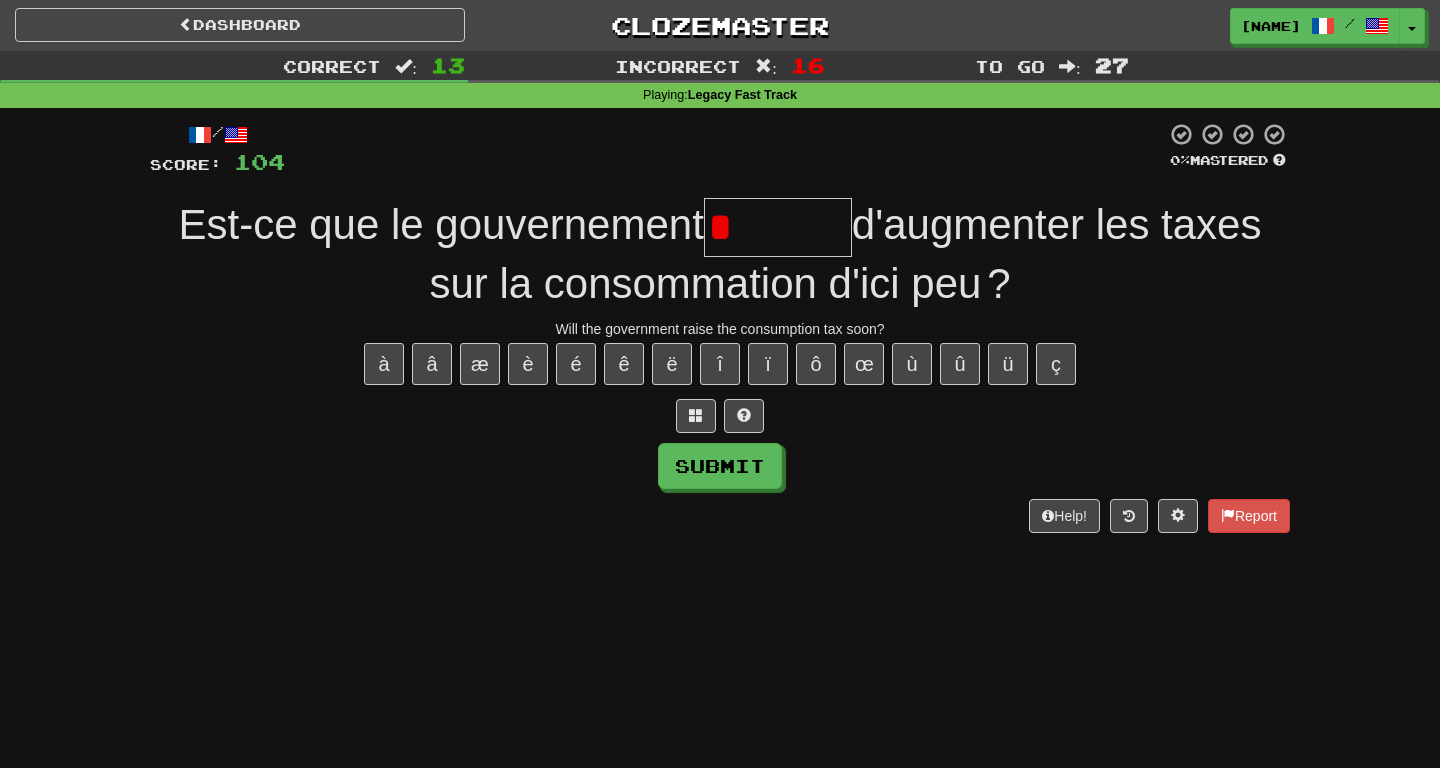 type on "*******" 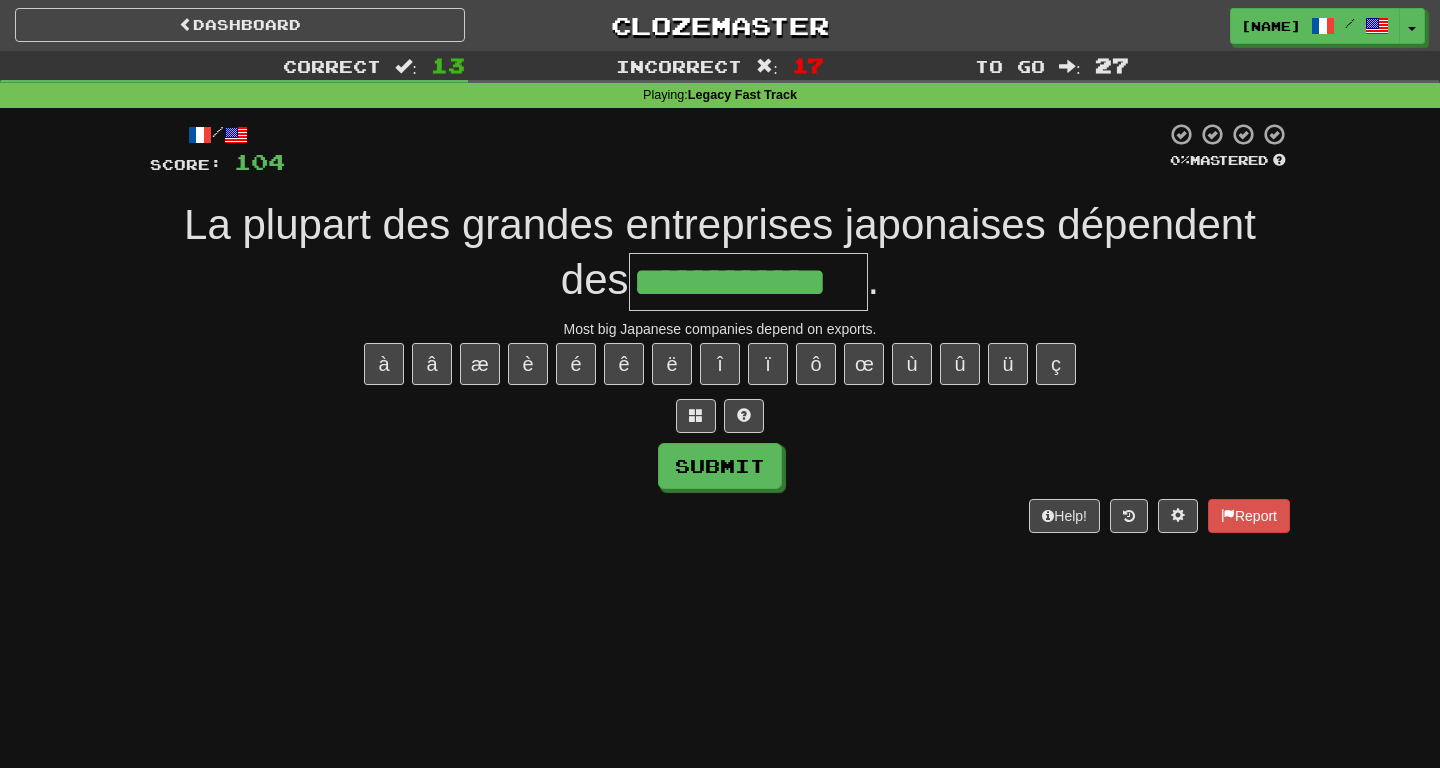 type on "**********" 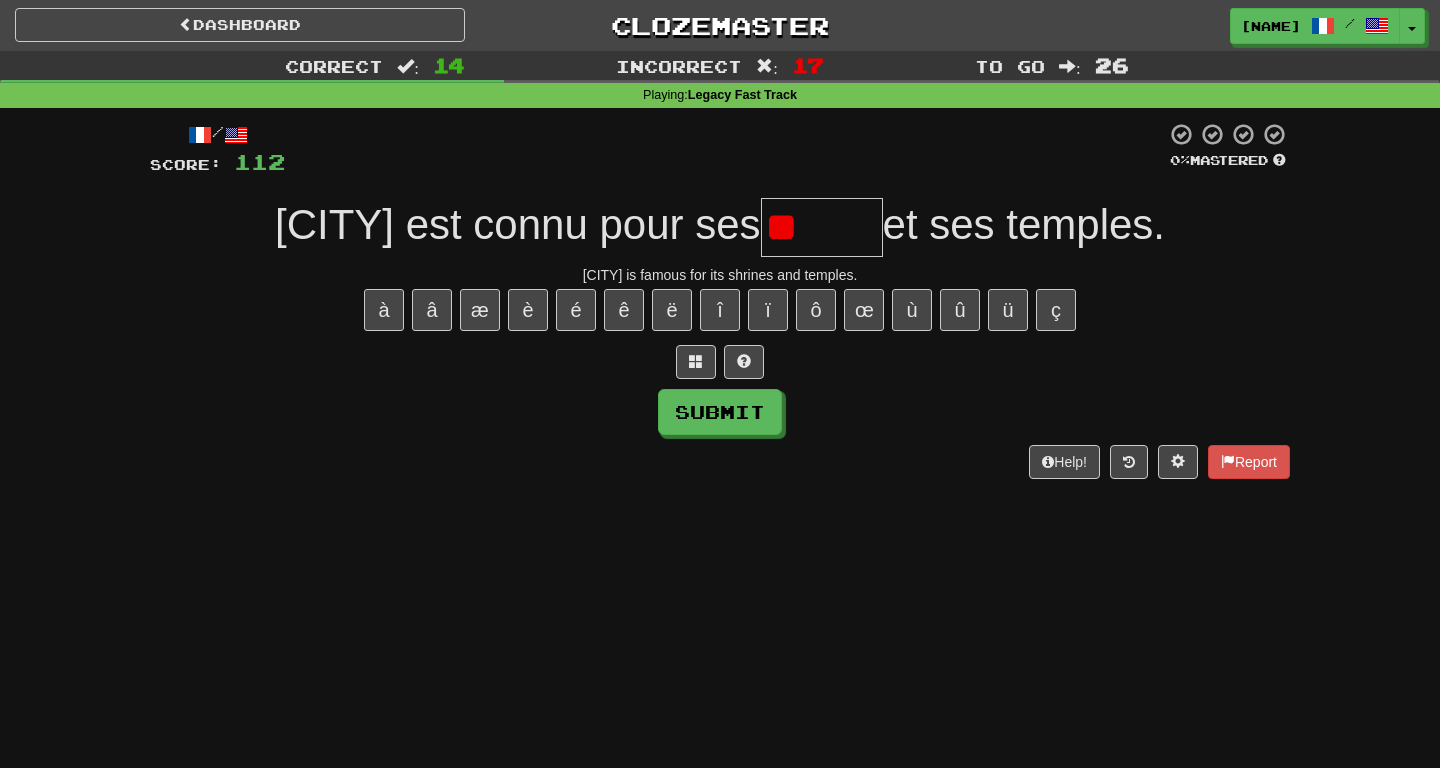 type on "*" 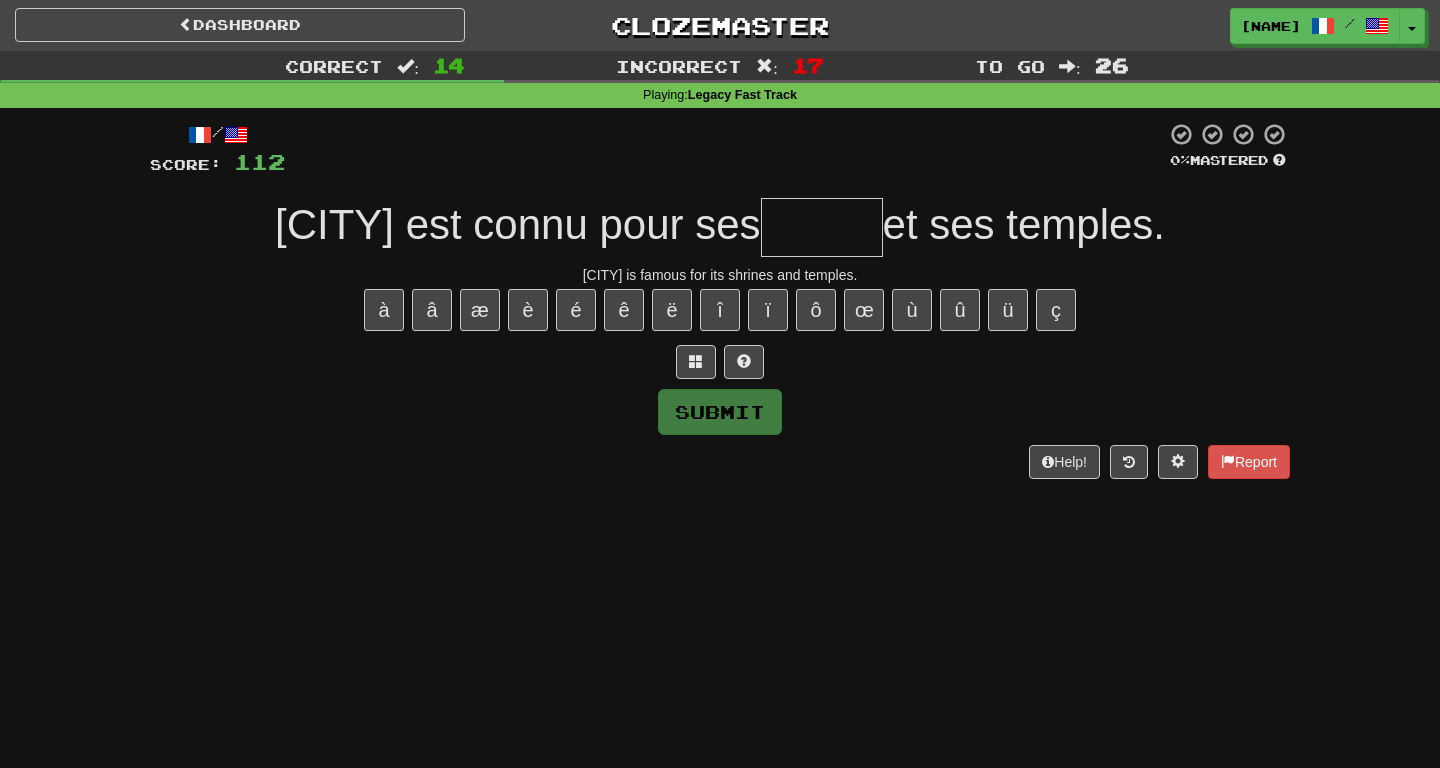 type on "******" 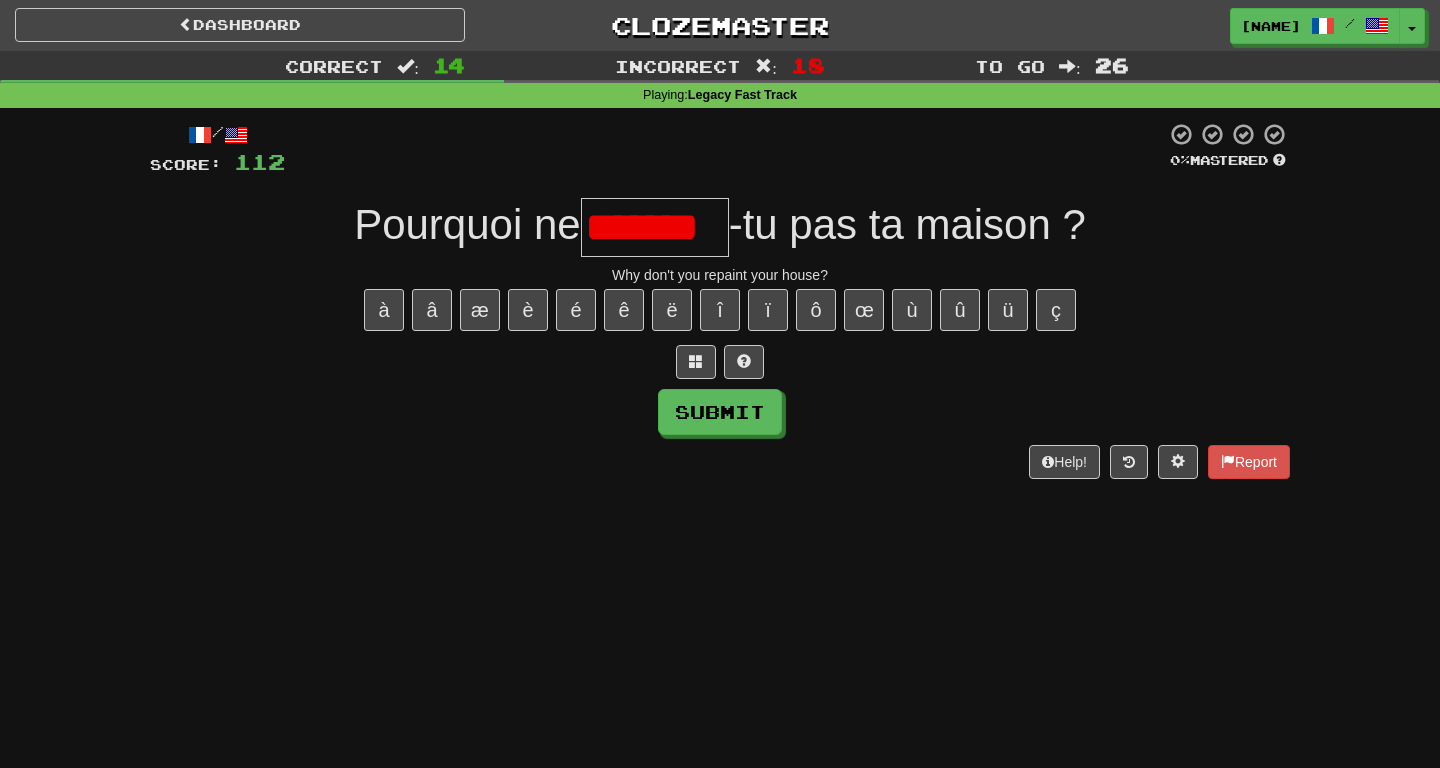 type on "*******" 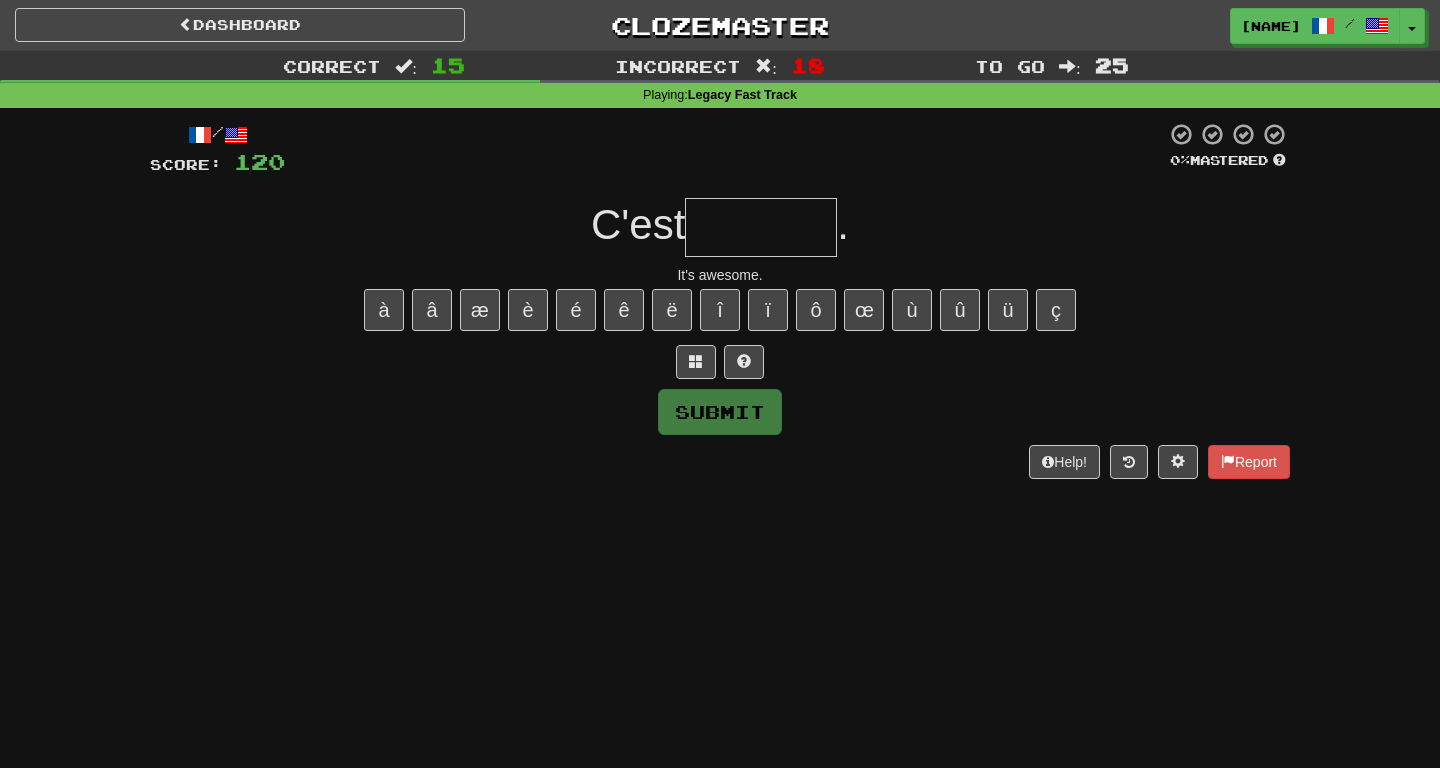 type on "*" 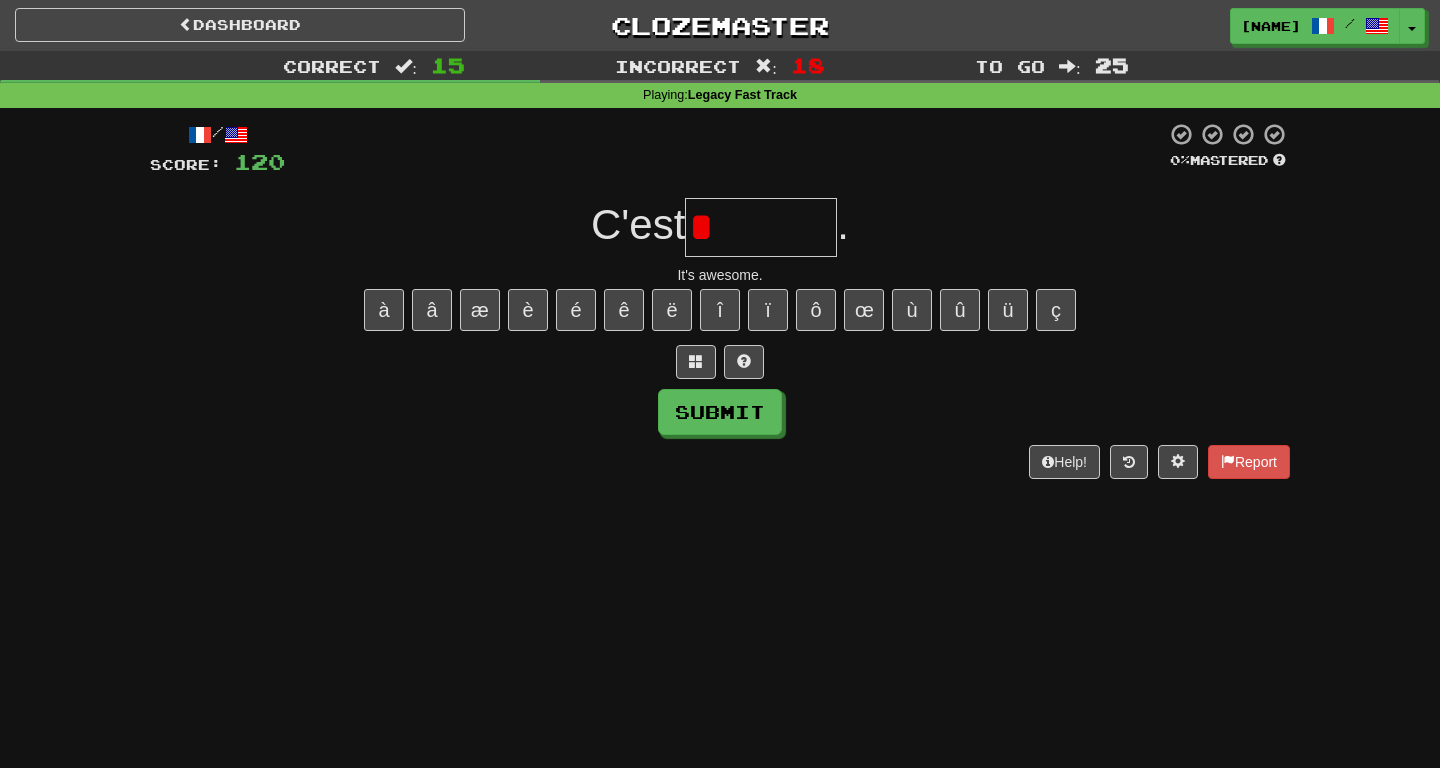 type on "********" 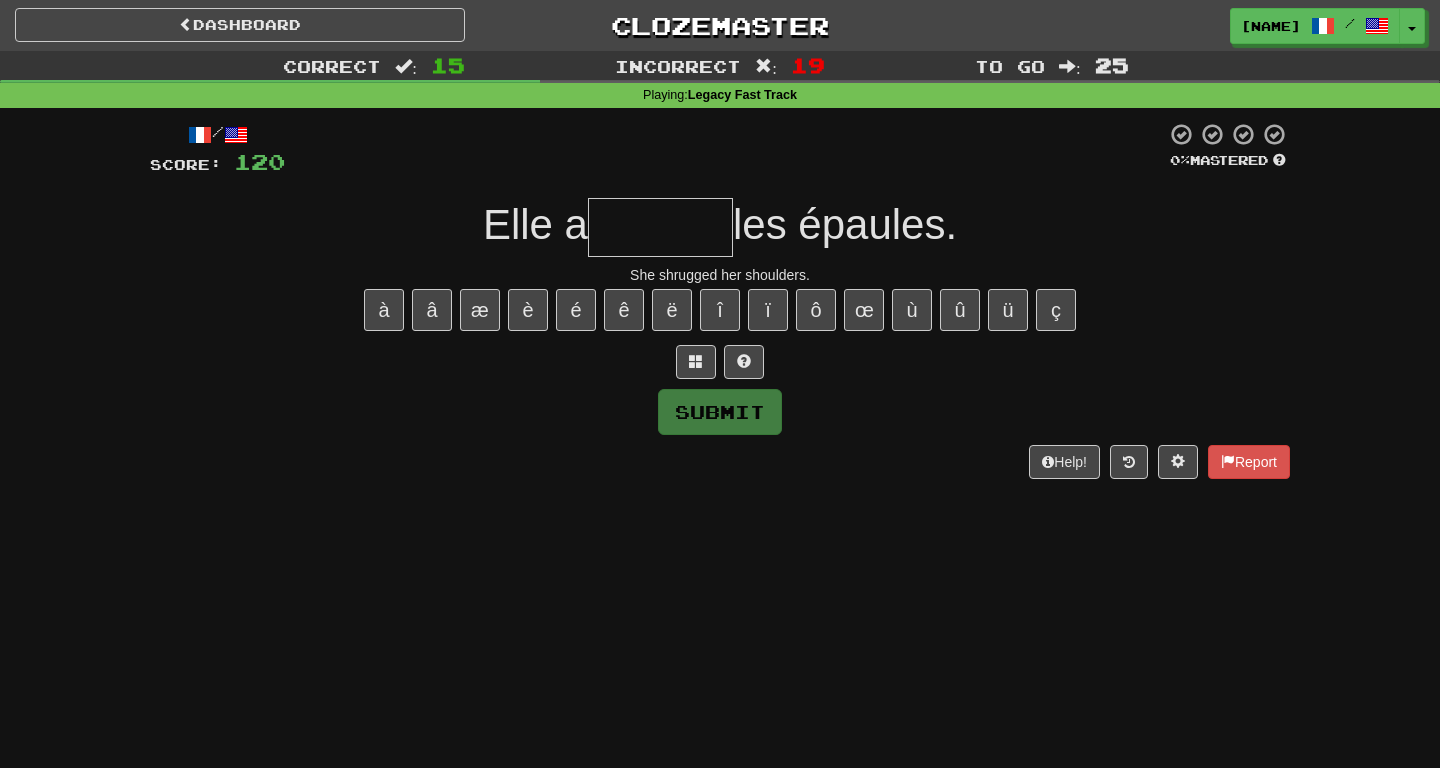 type on "******" 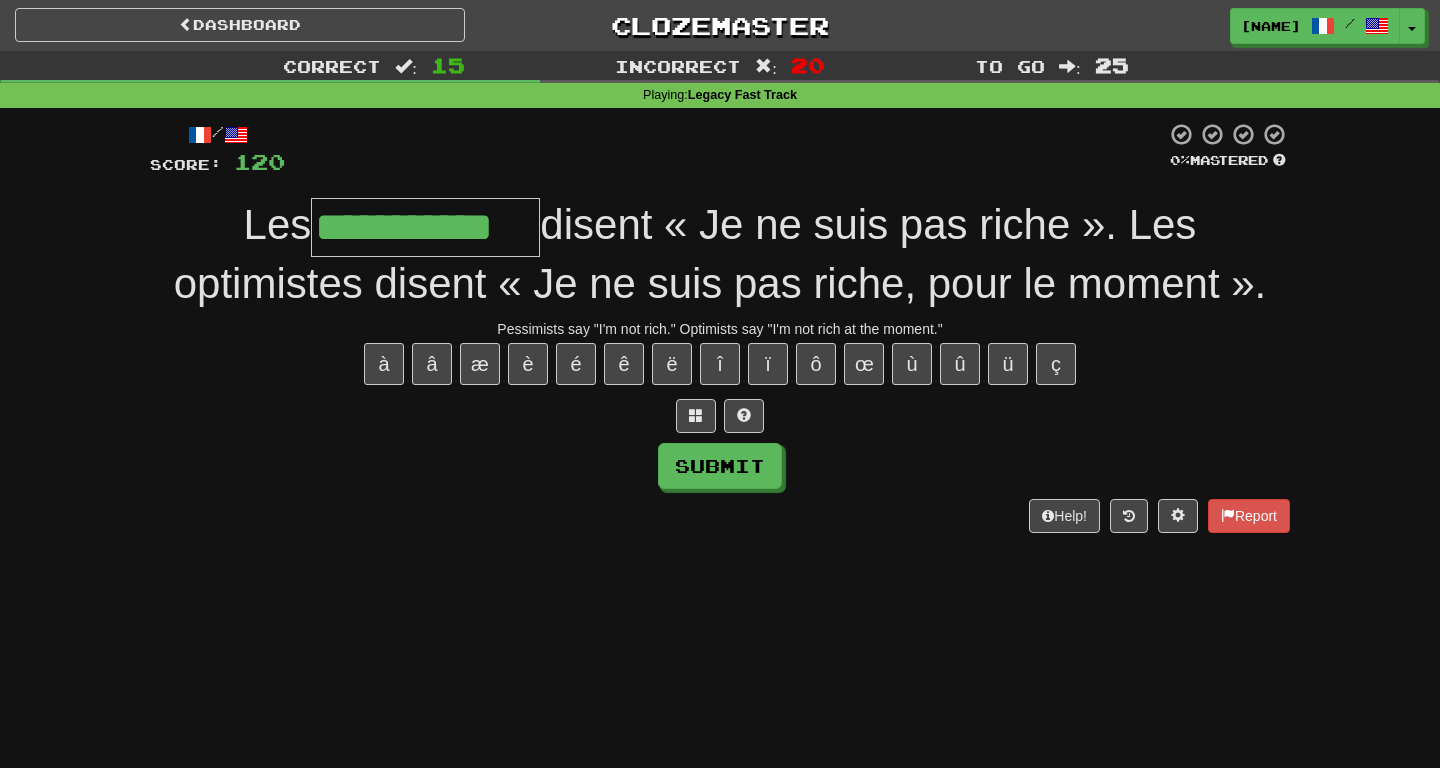 type on "**********" 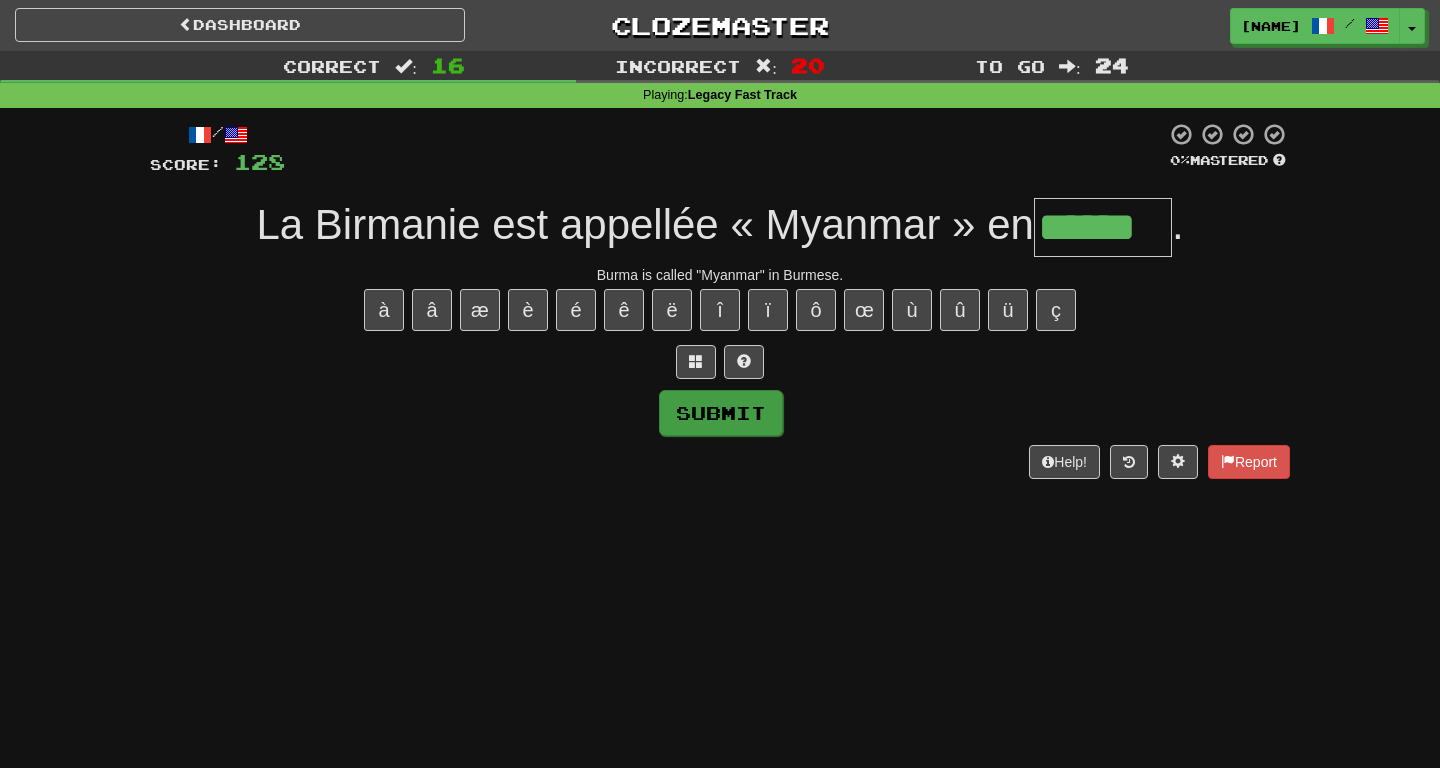 type on "******" 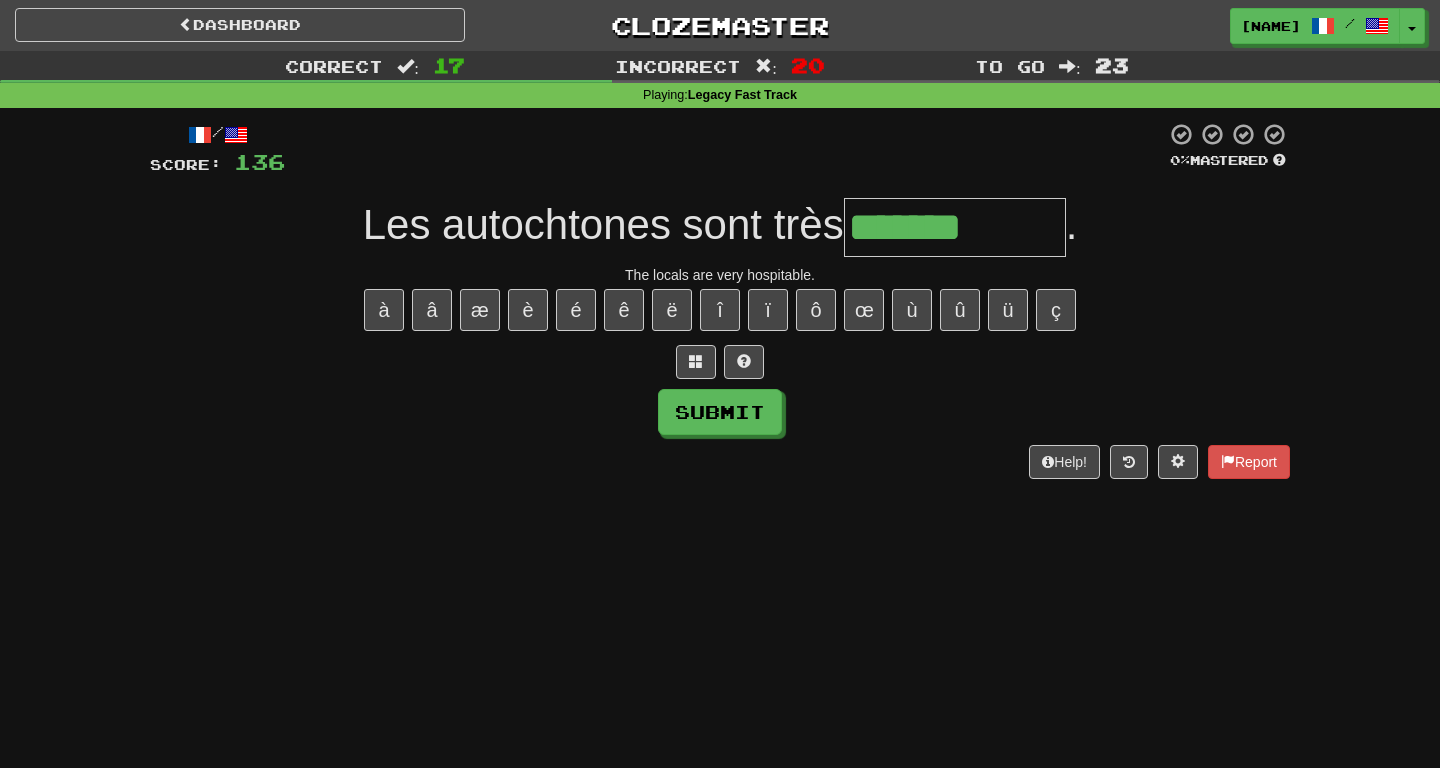 type on "**********" 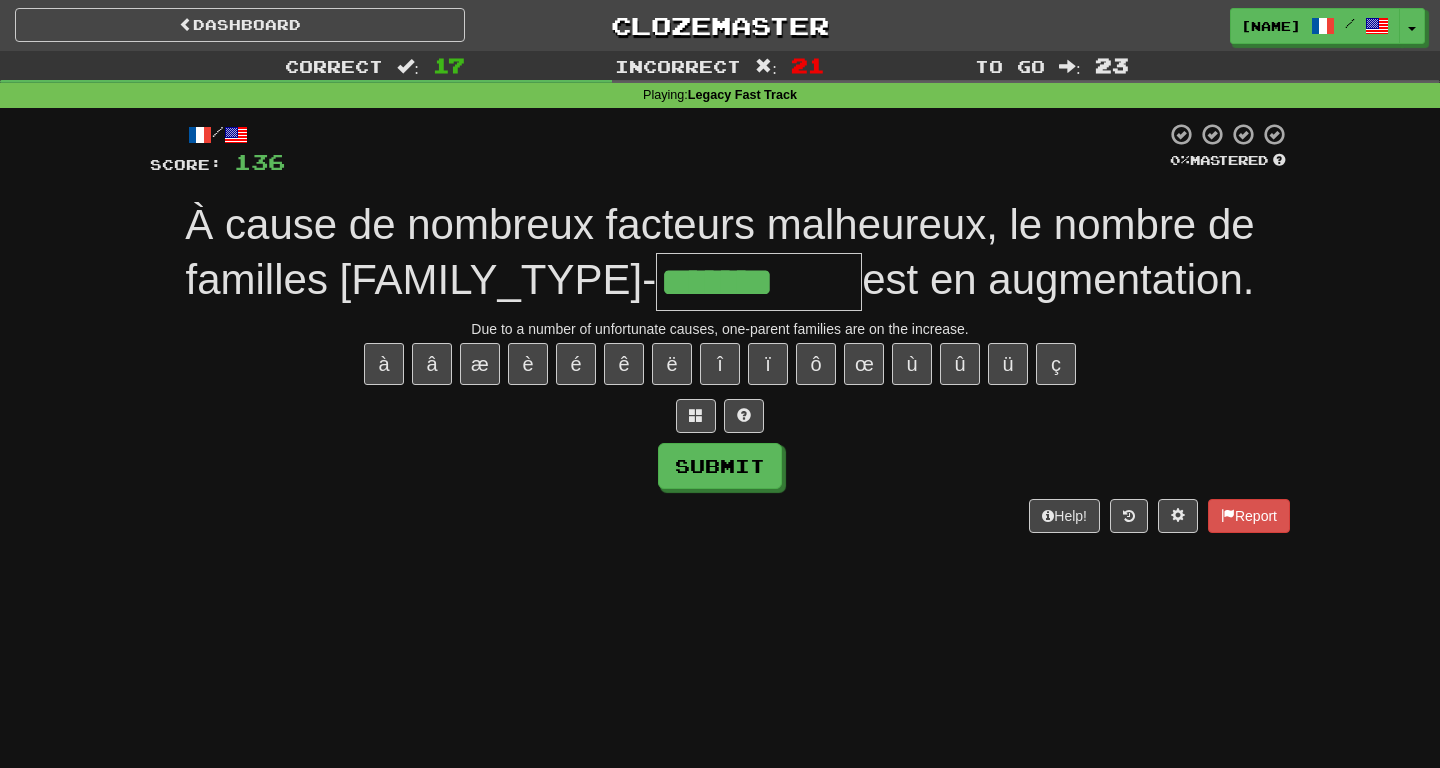 type on "**********" 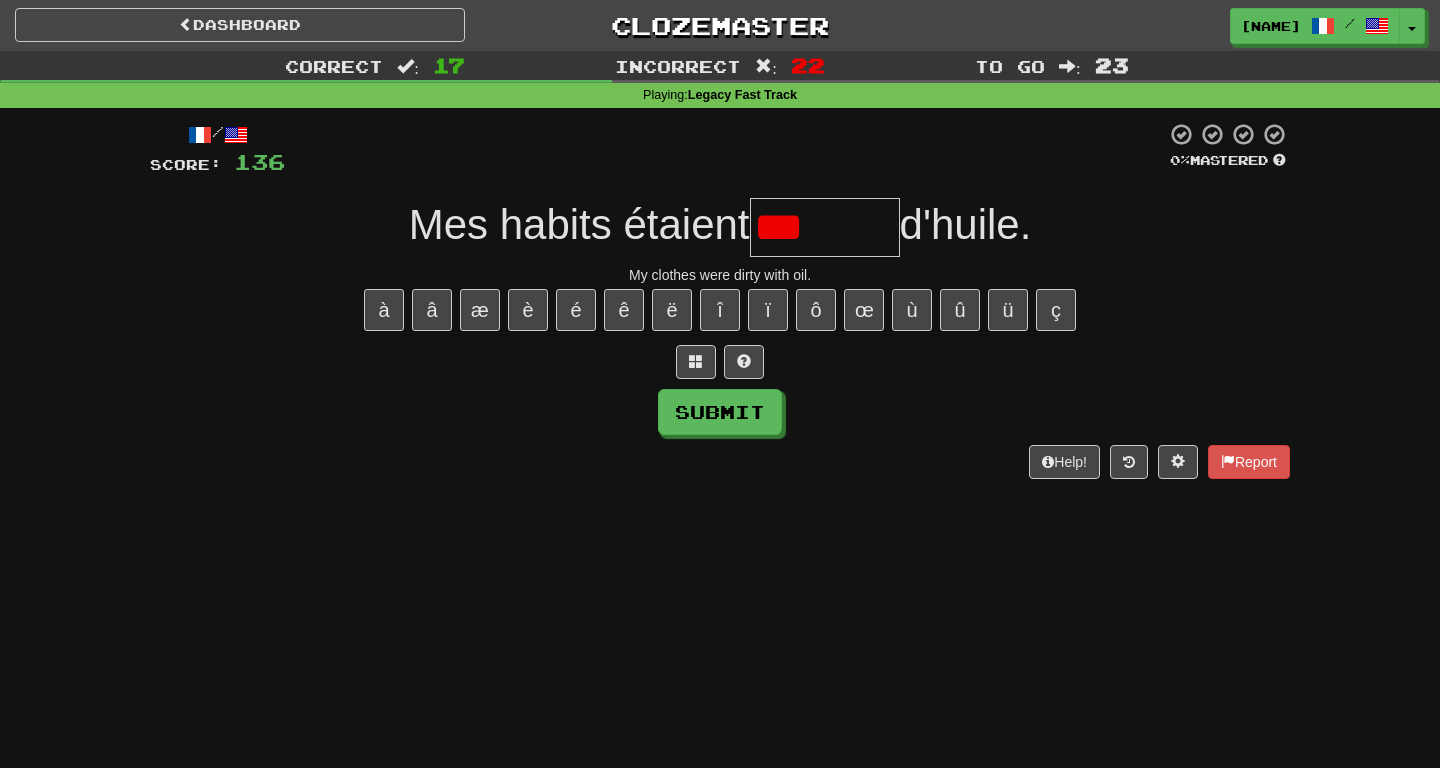 type on "********" 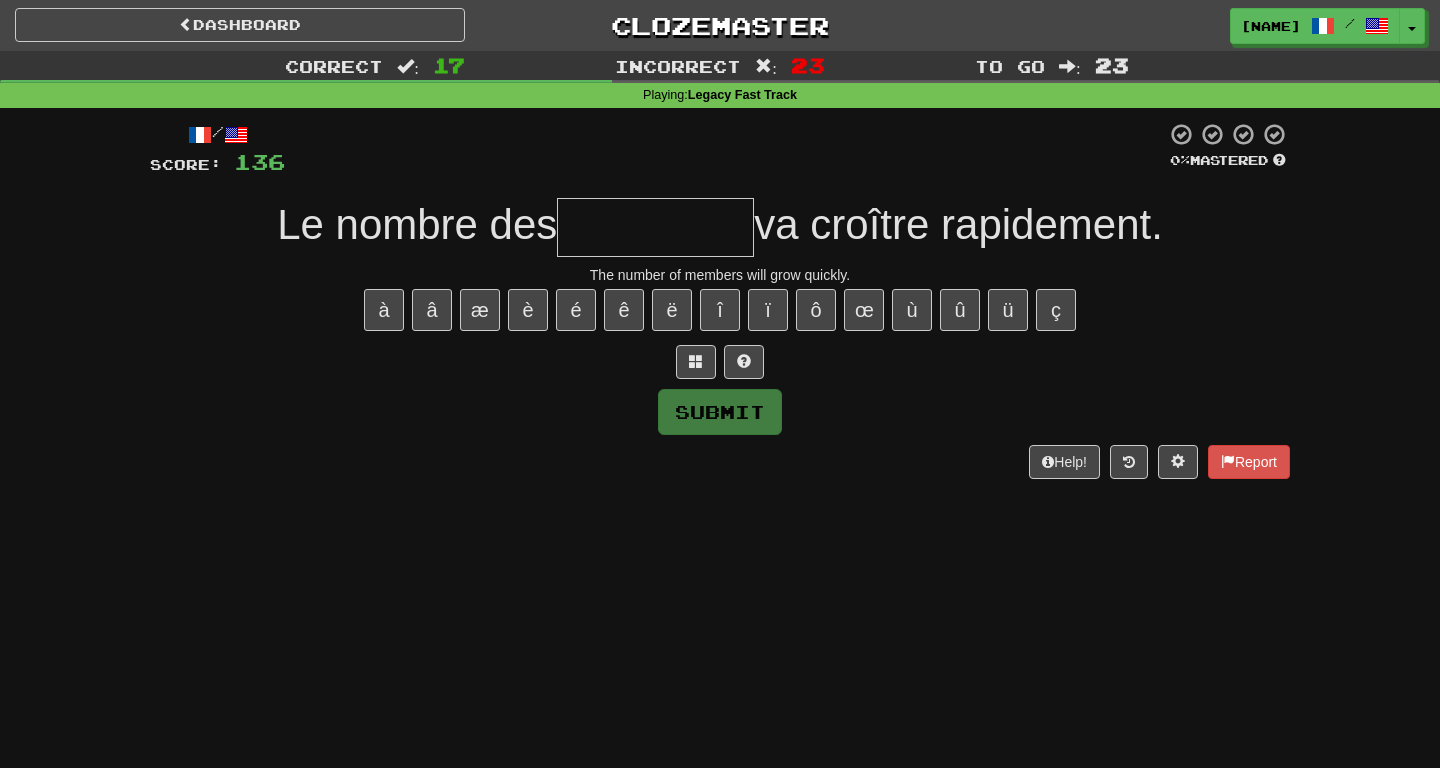 type on "*" 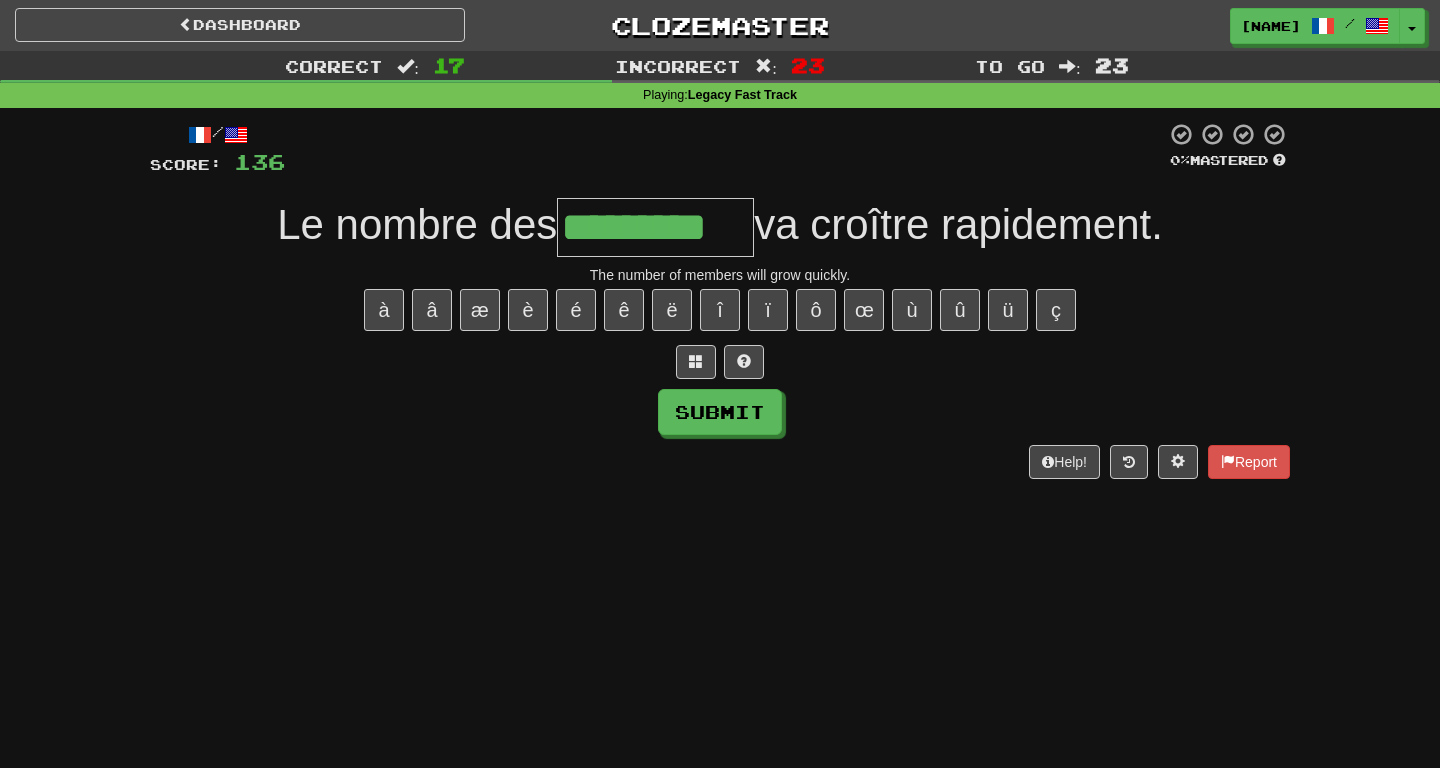 type on "*********" 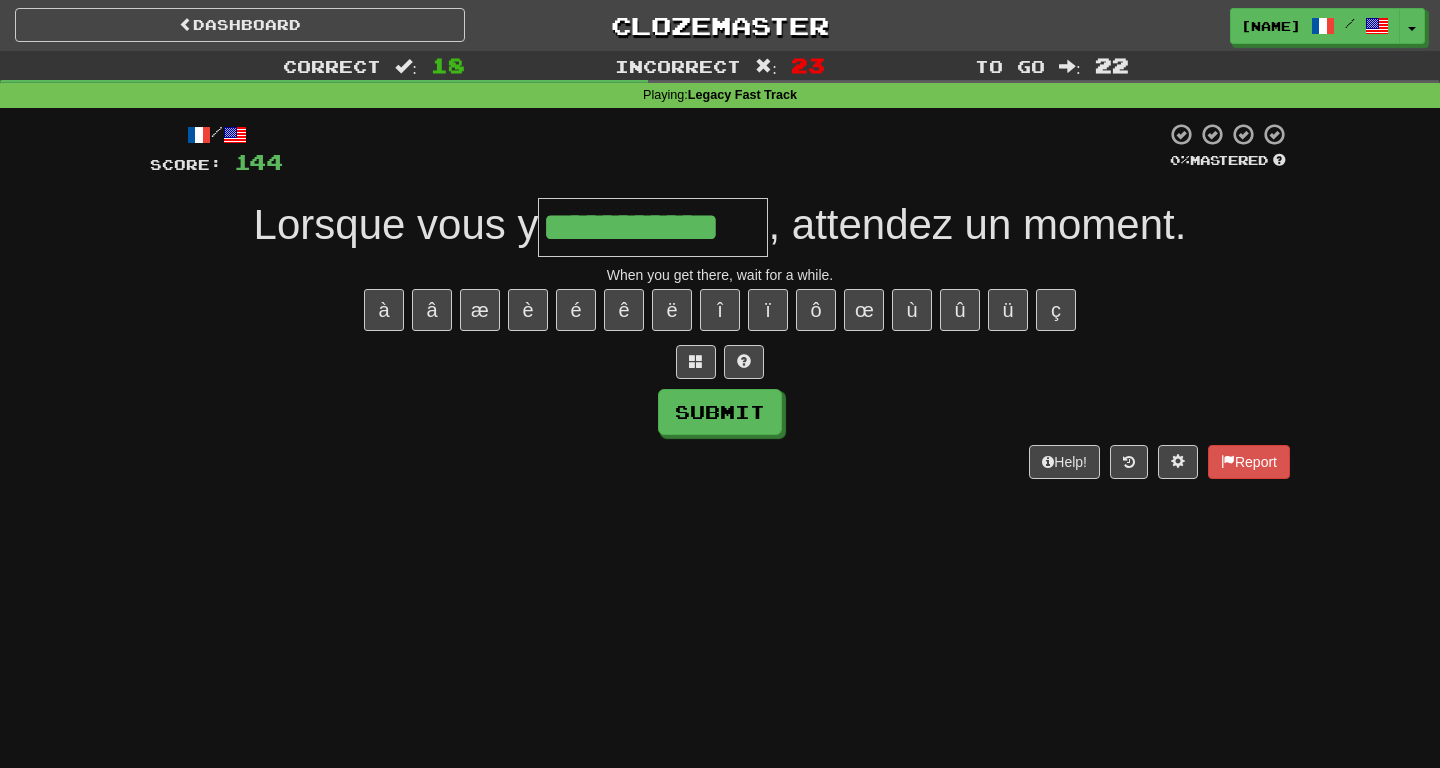 type on "**********" 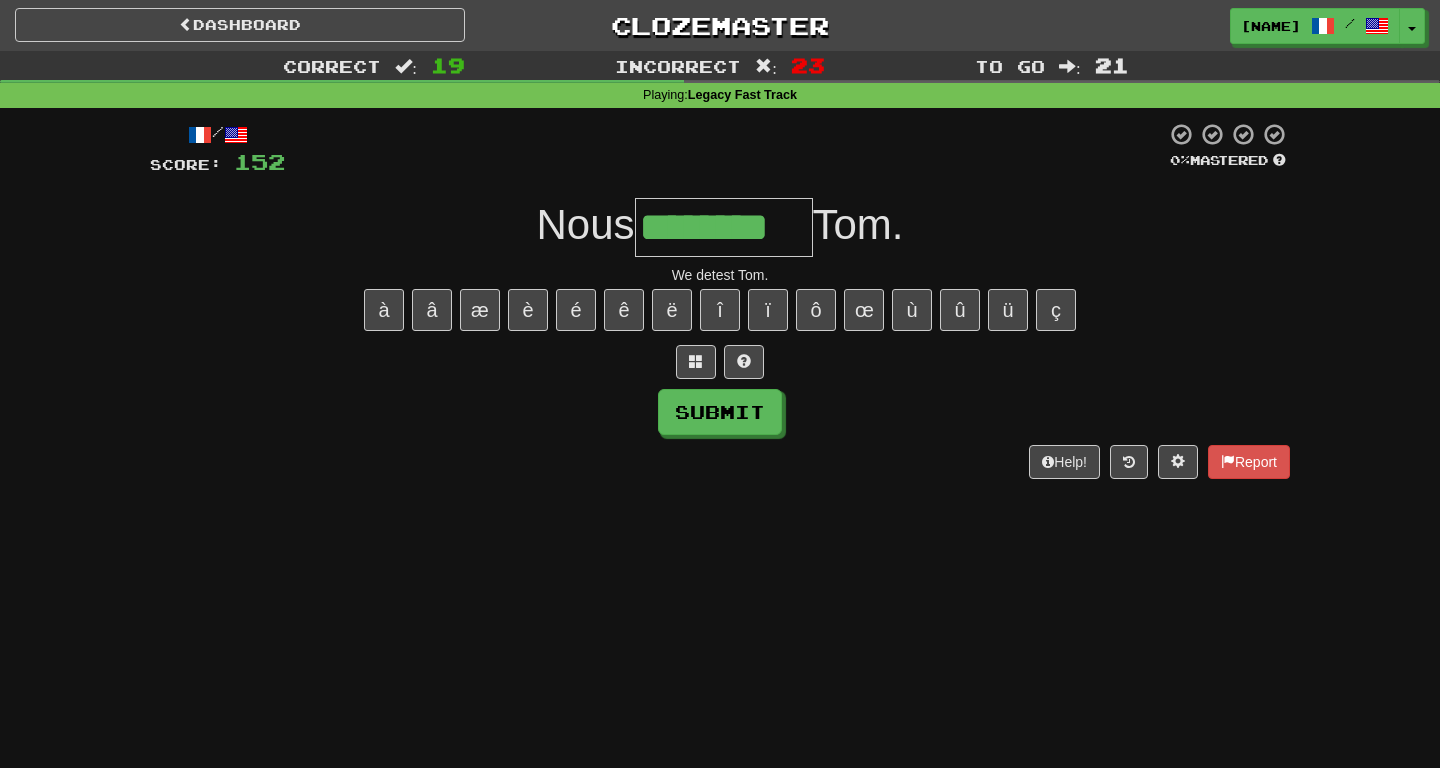 type on "********" 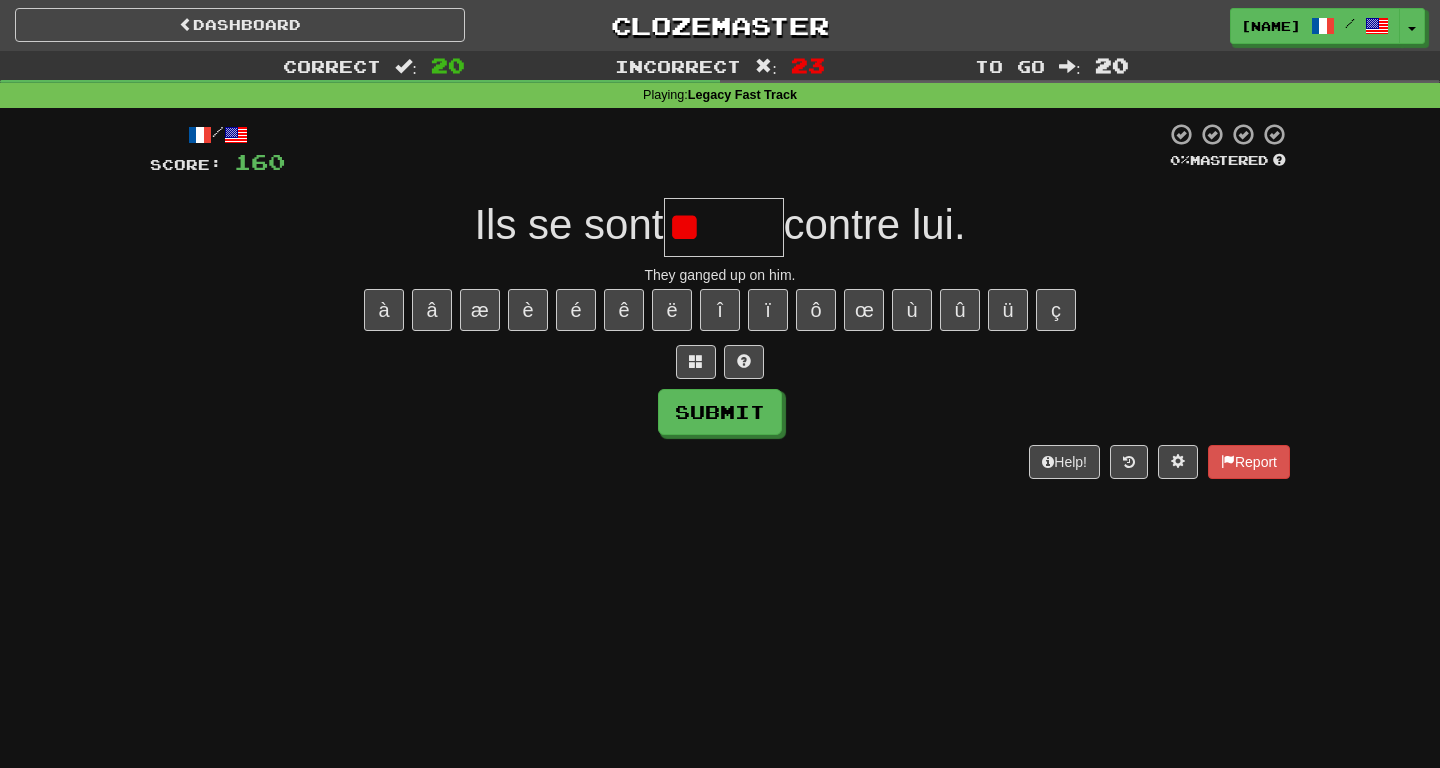 type on "******" 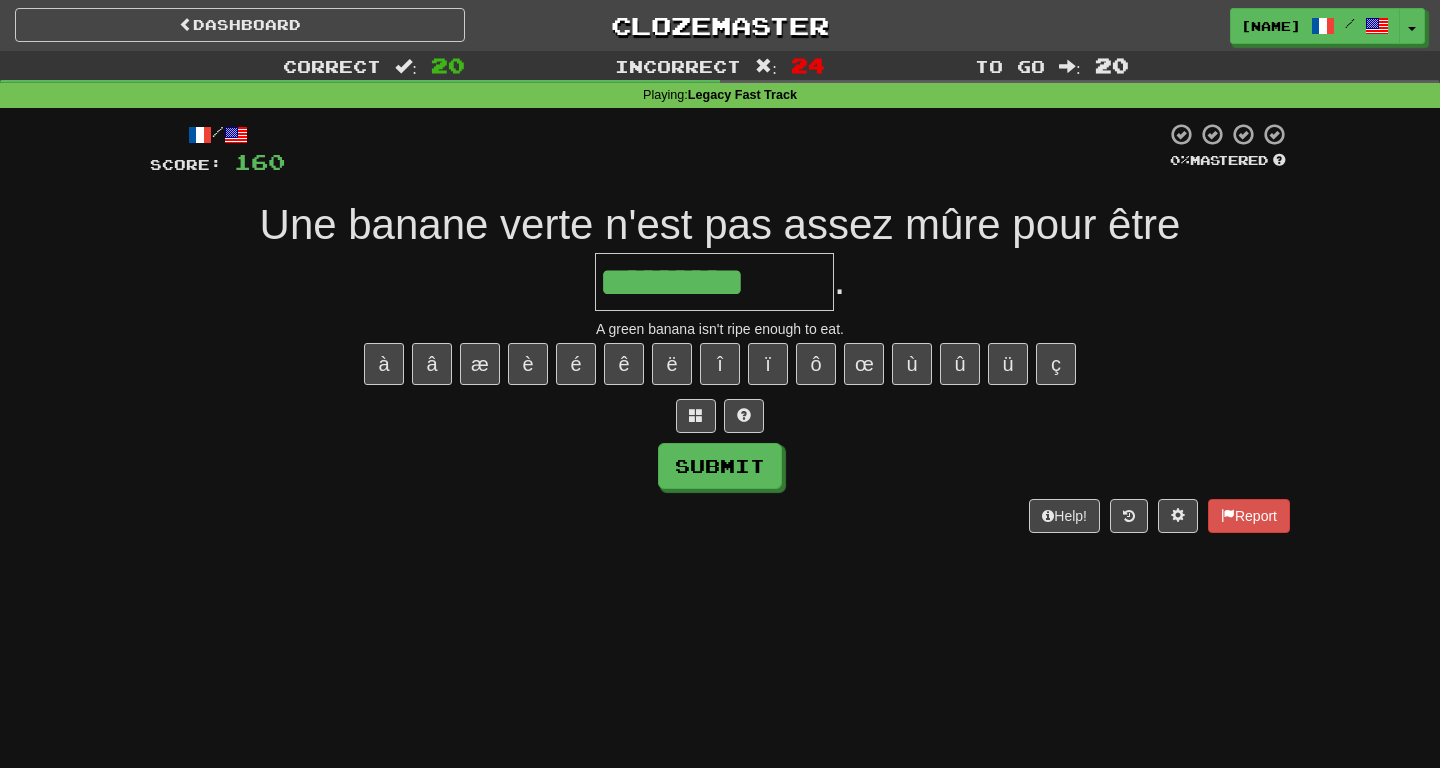 type on "*********" 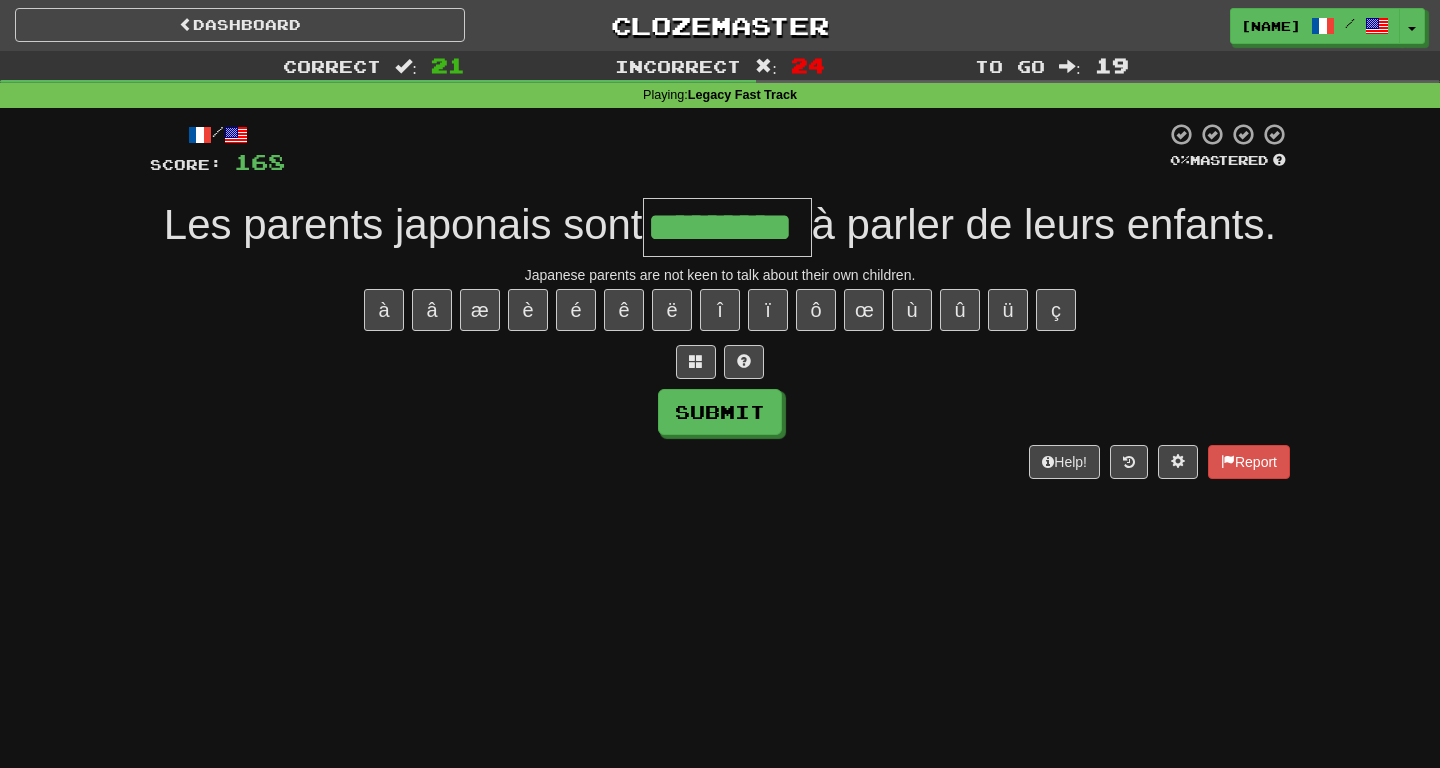 type on "*********" 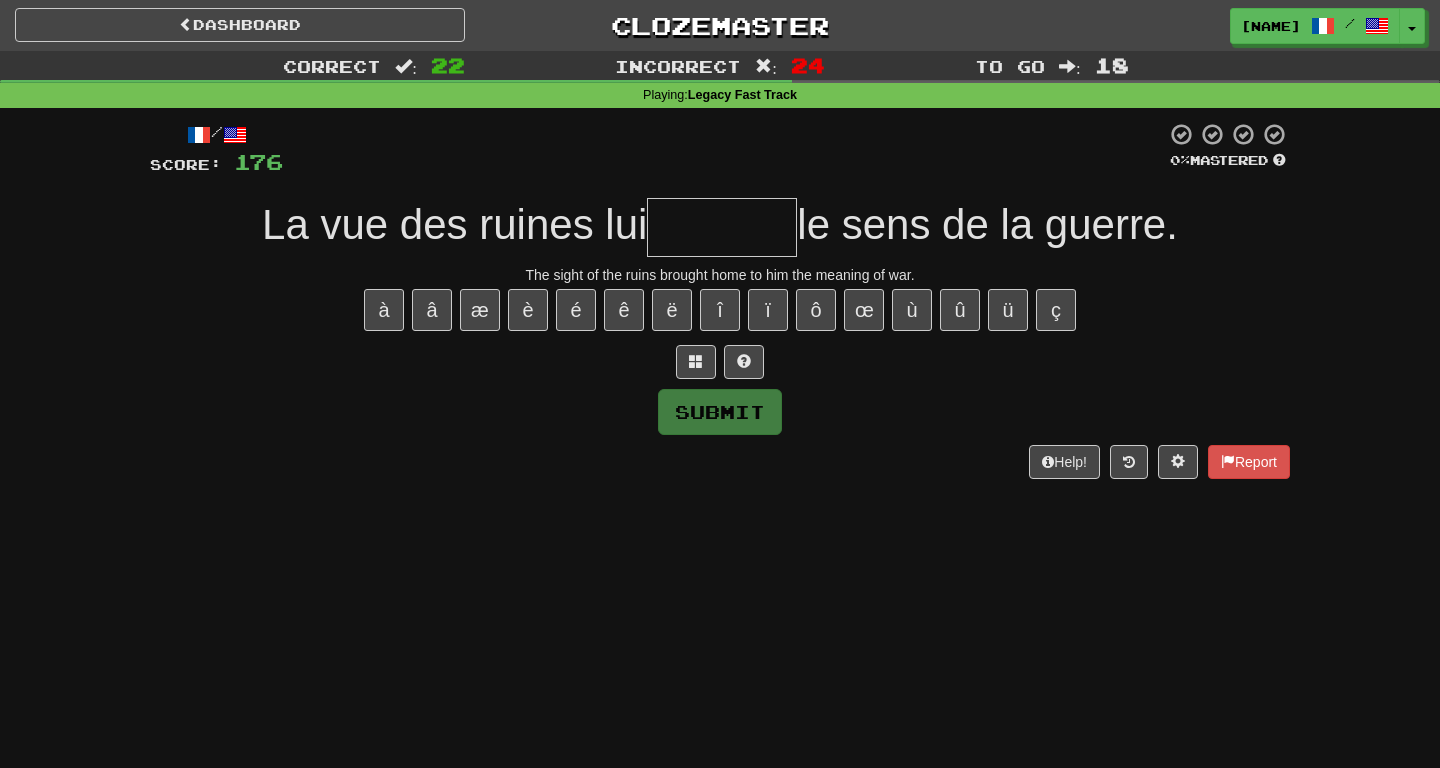 type on "*" 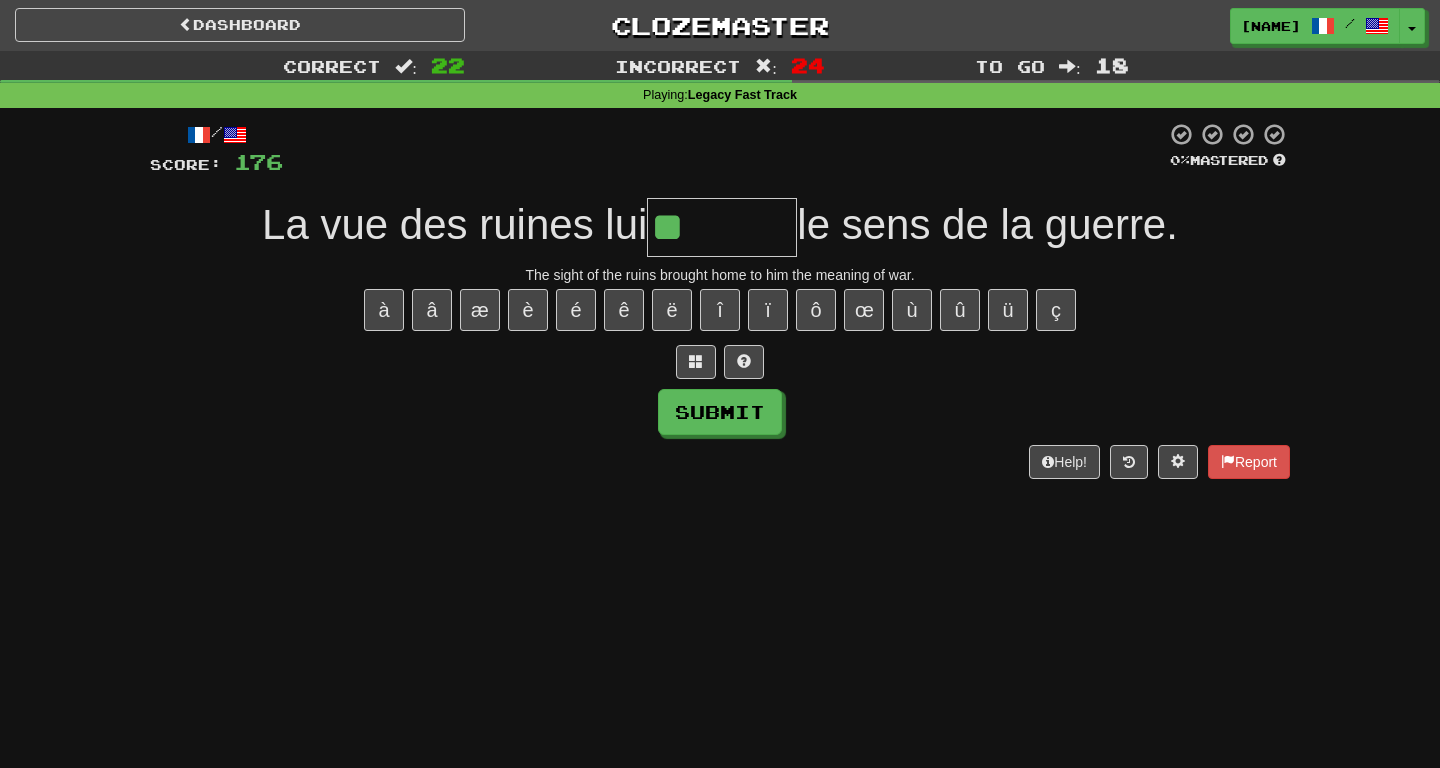 type on "*******" 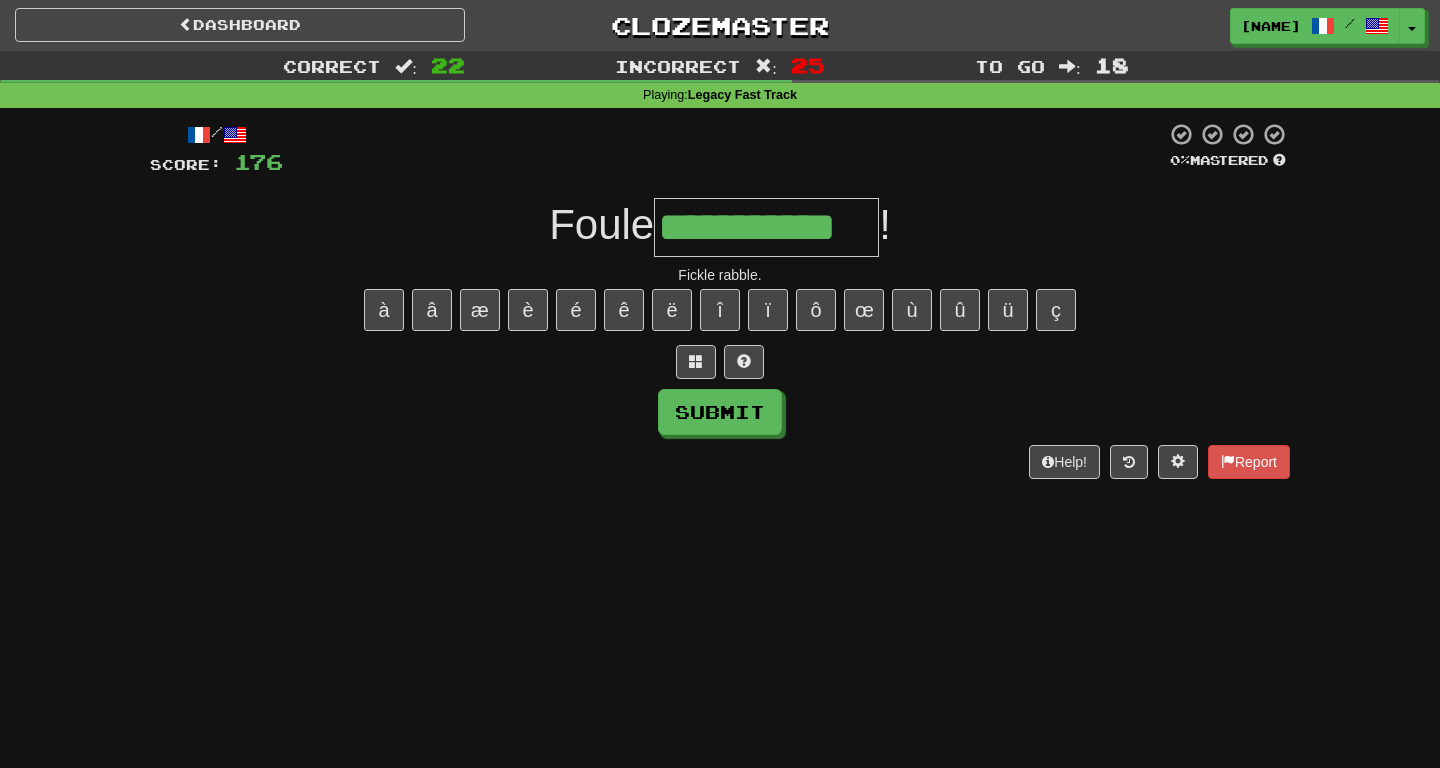 type on "**********" 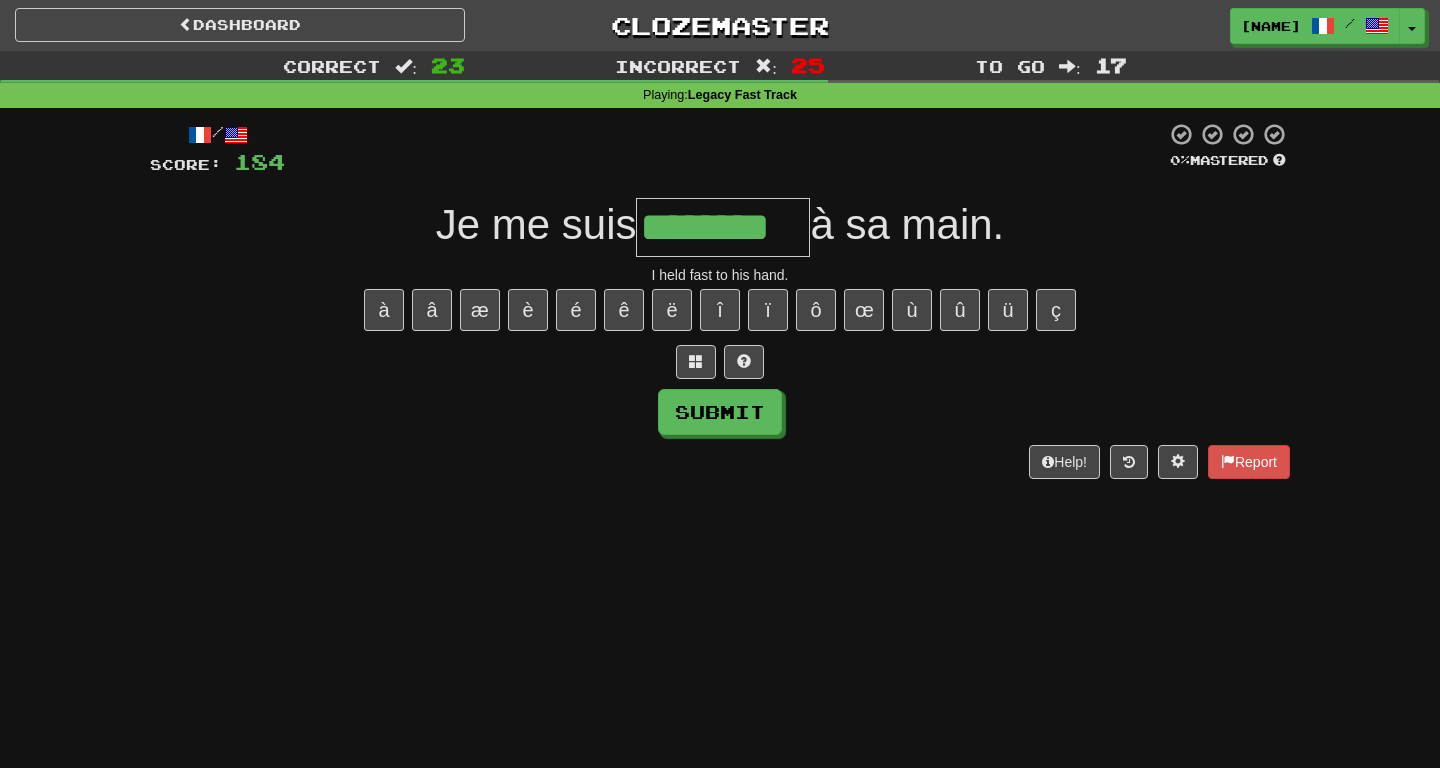 type on "********" 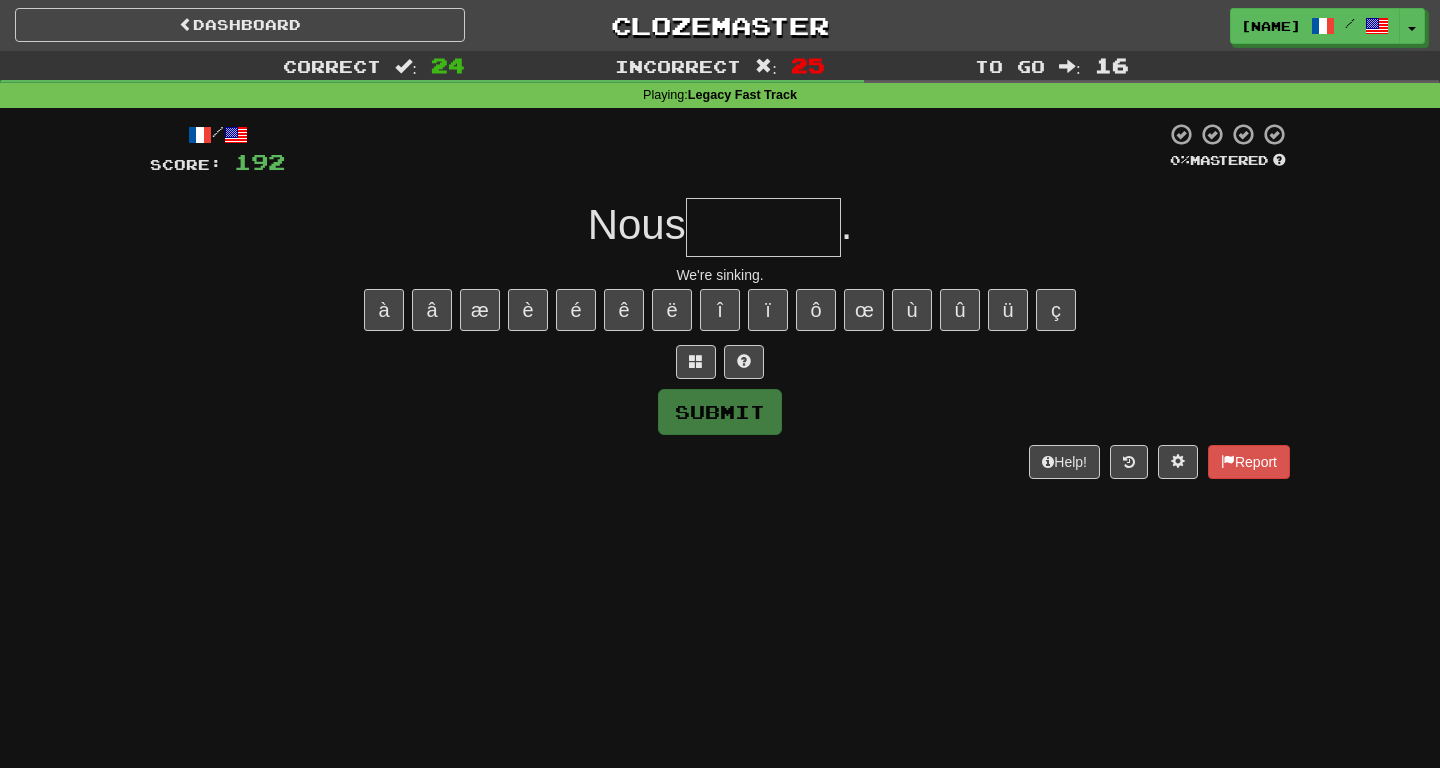 type on "*******" 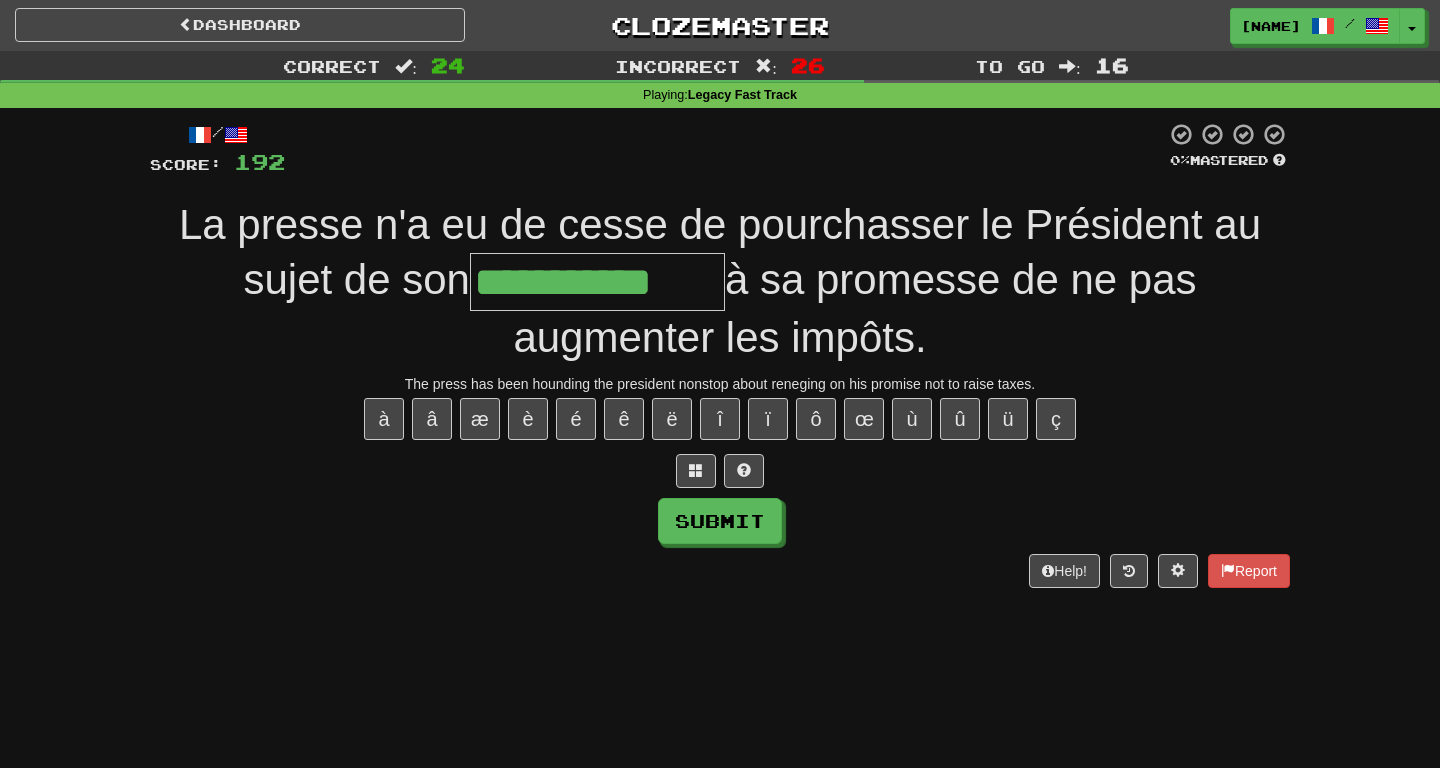 type on "**********" 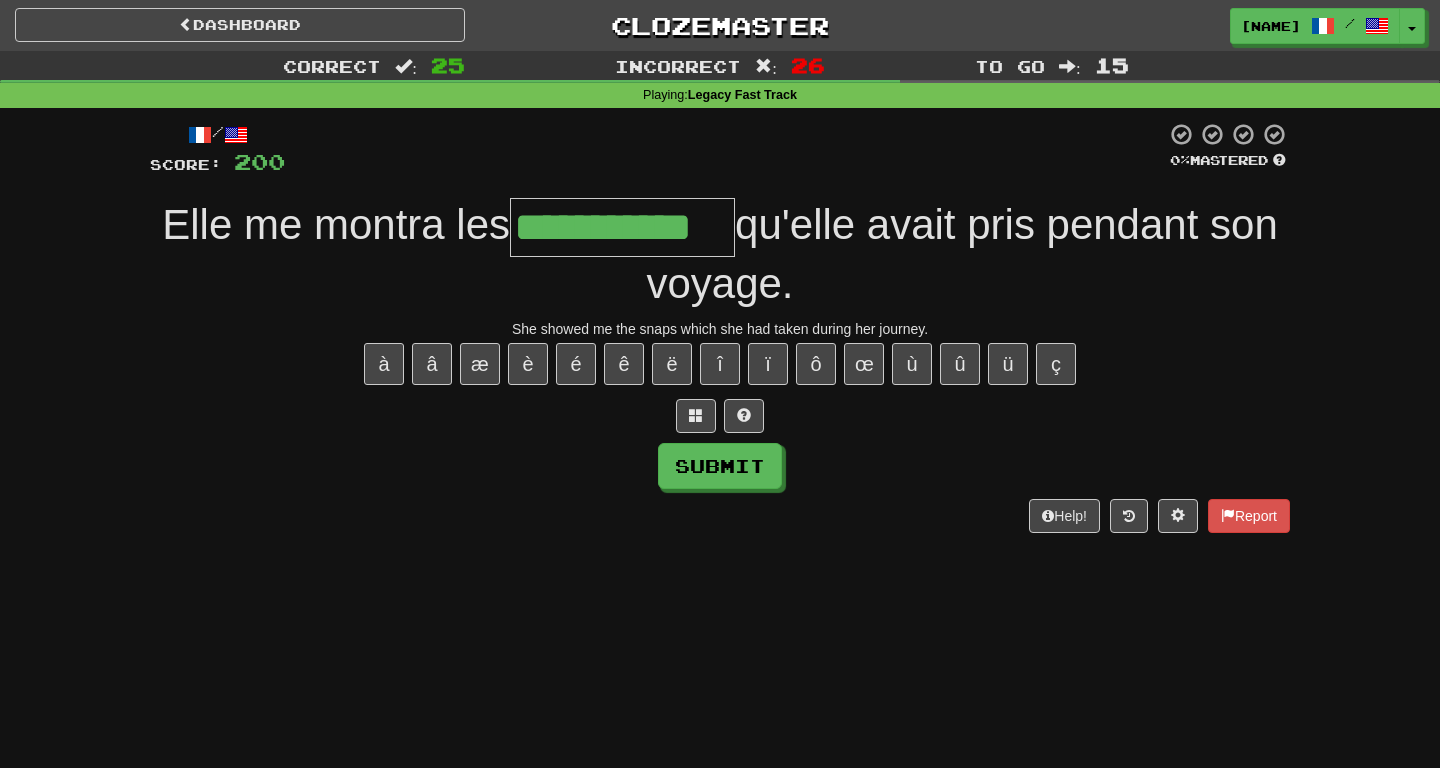 type on "**********" 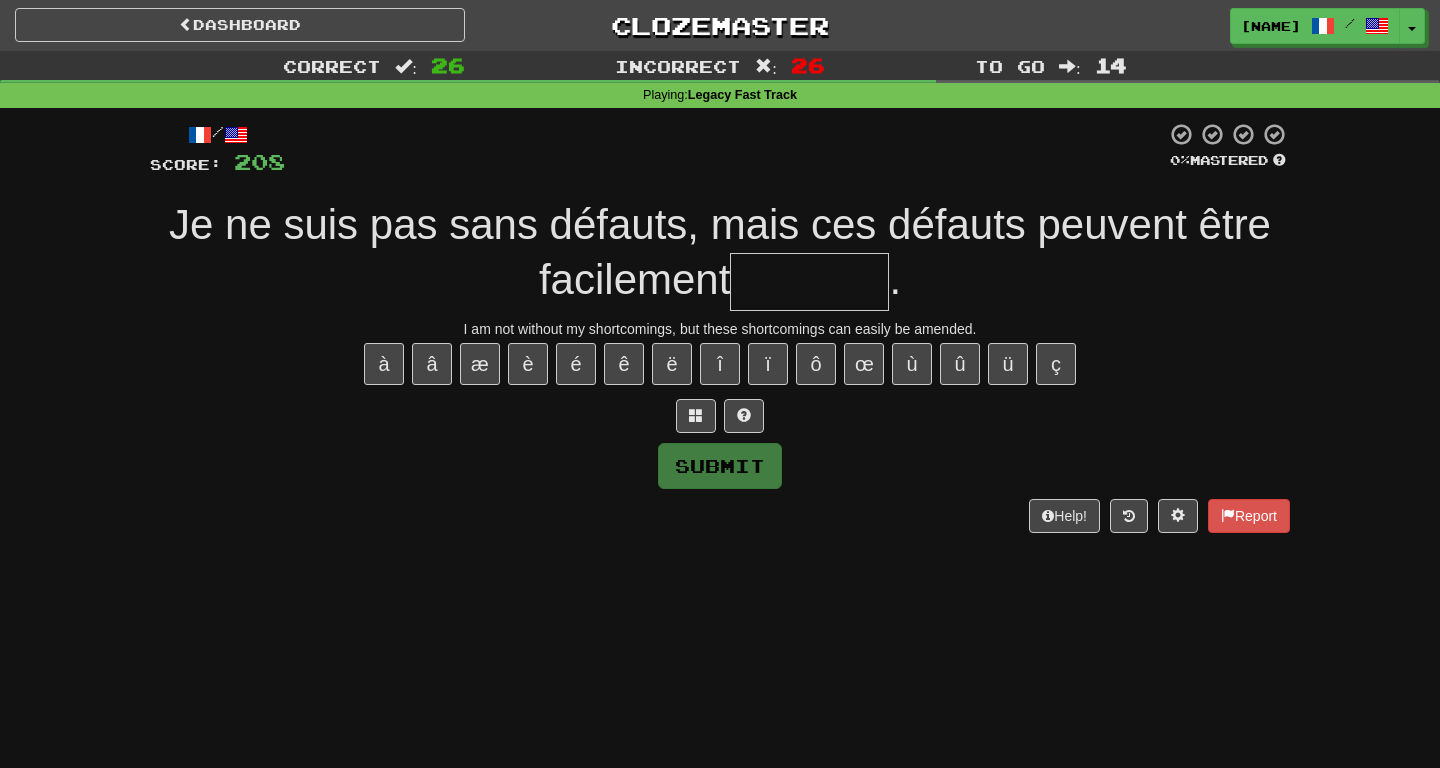 type on "********" 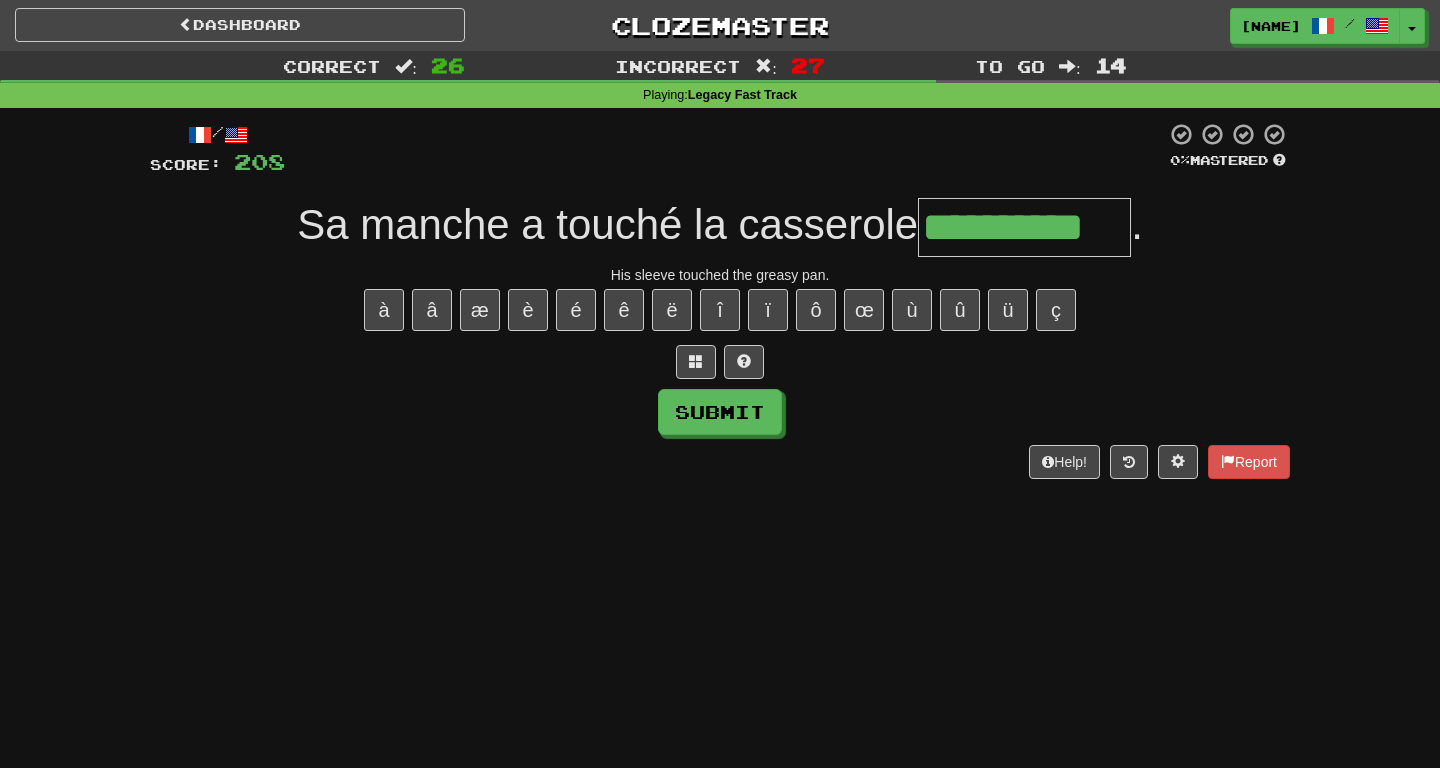 type on "**********" 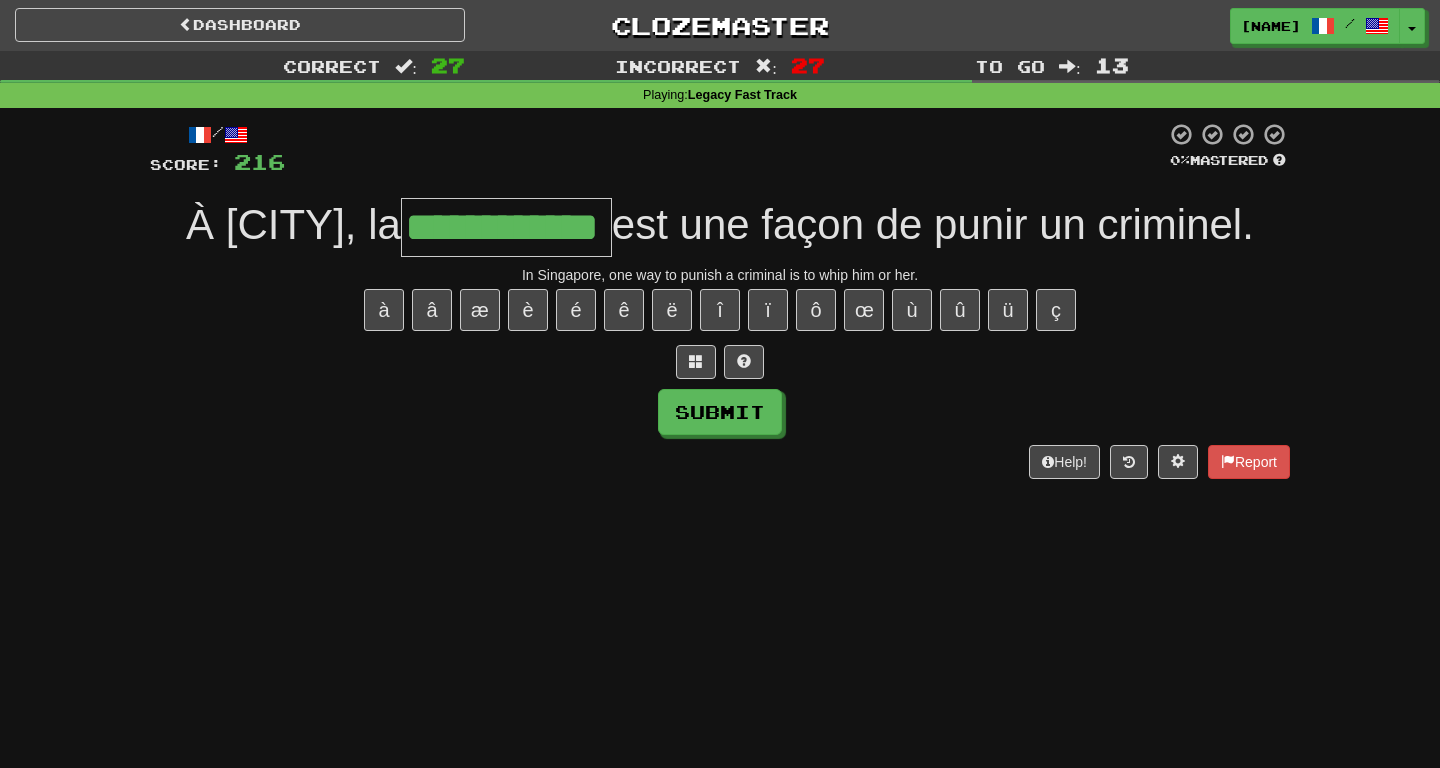 type on "**********" 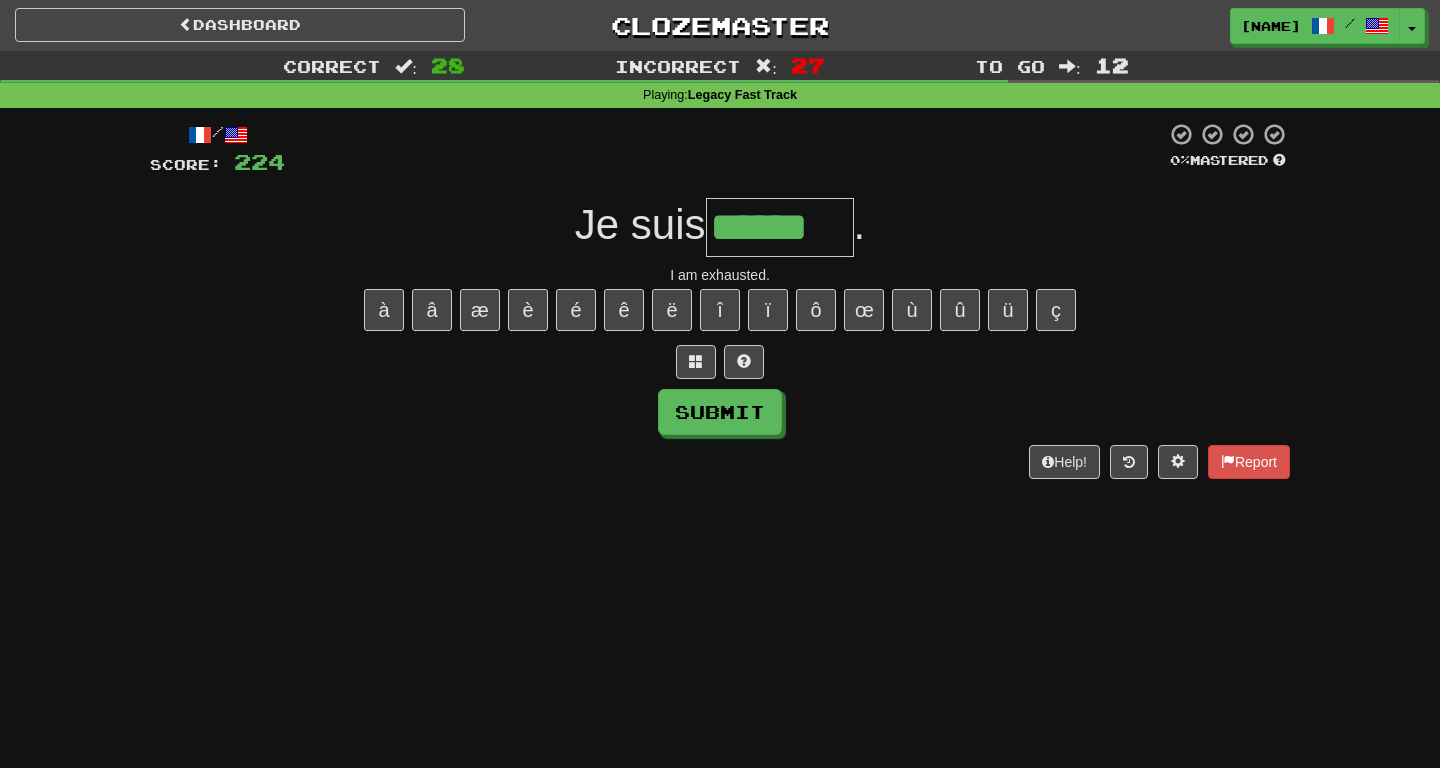 type on "******" 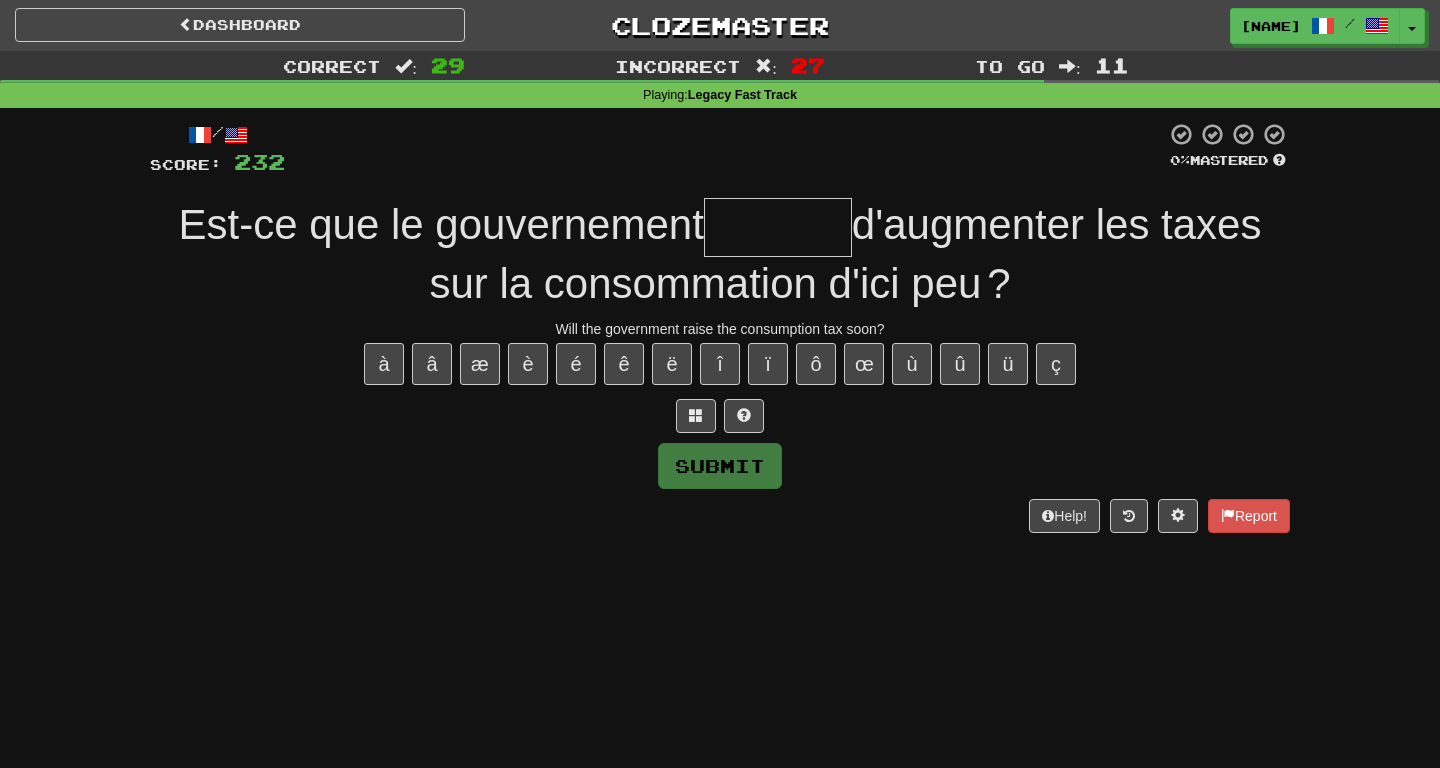 type on "*******" 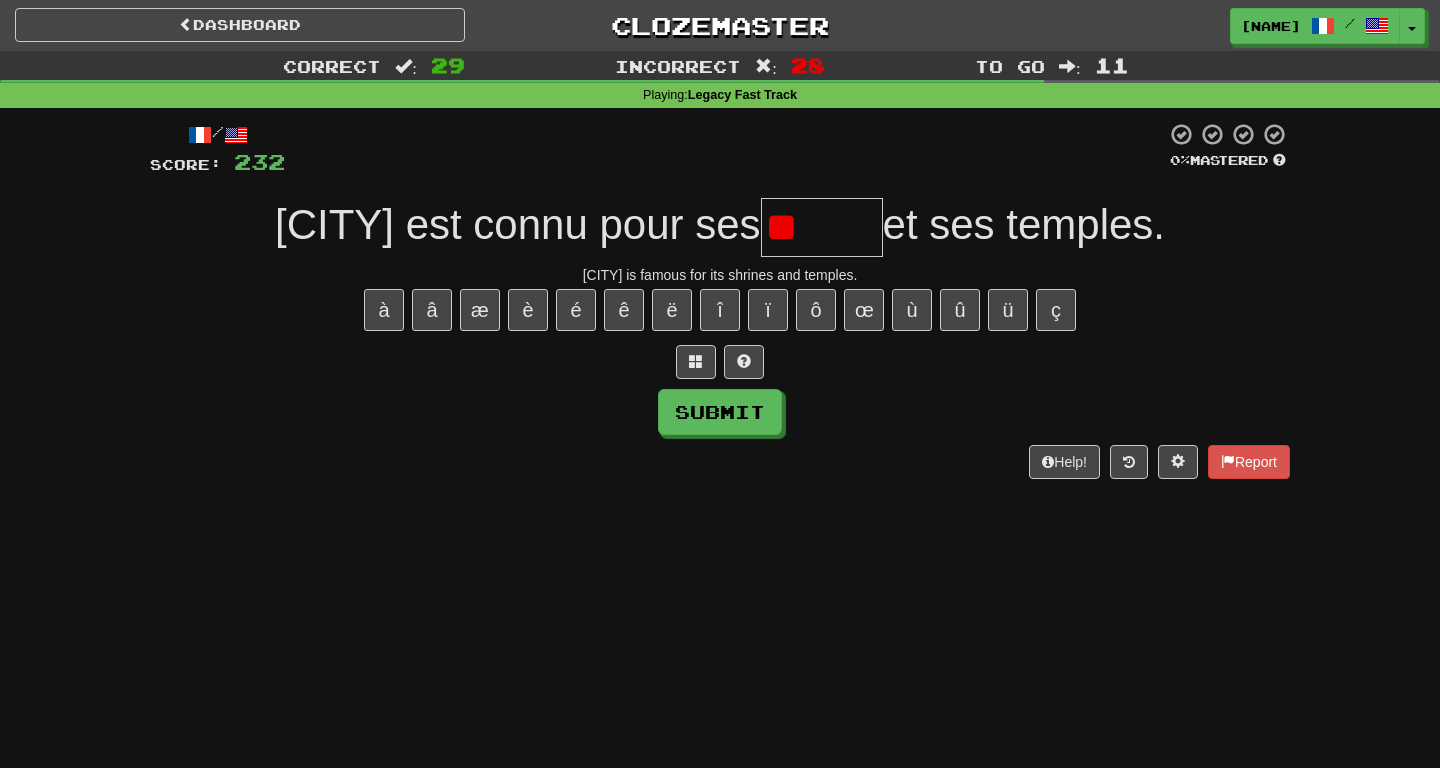 type on "*" 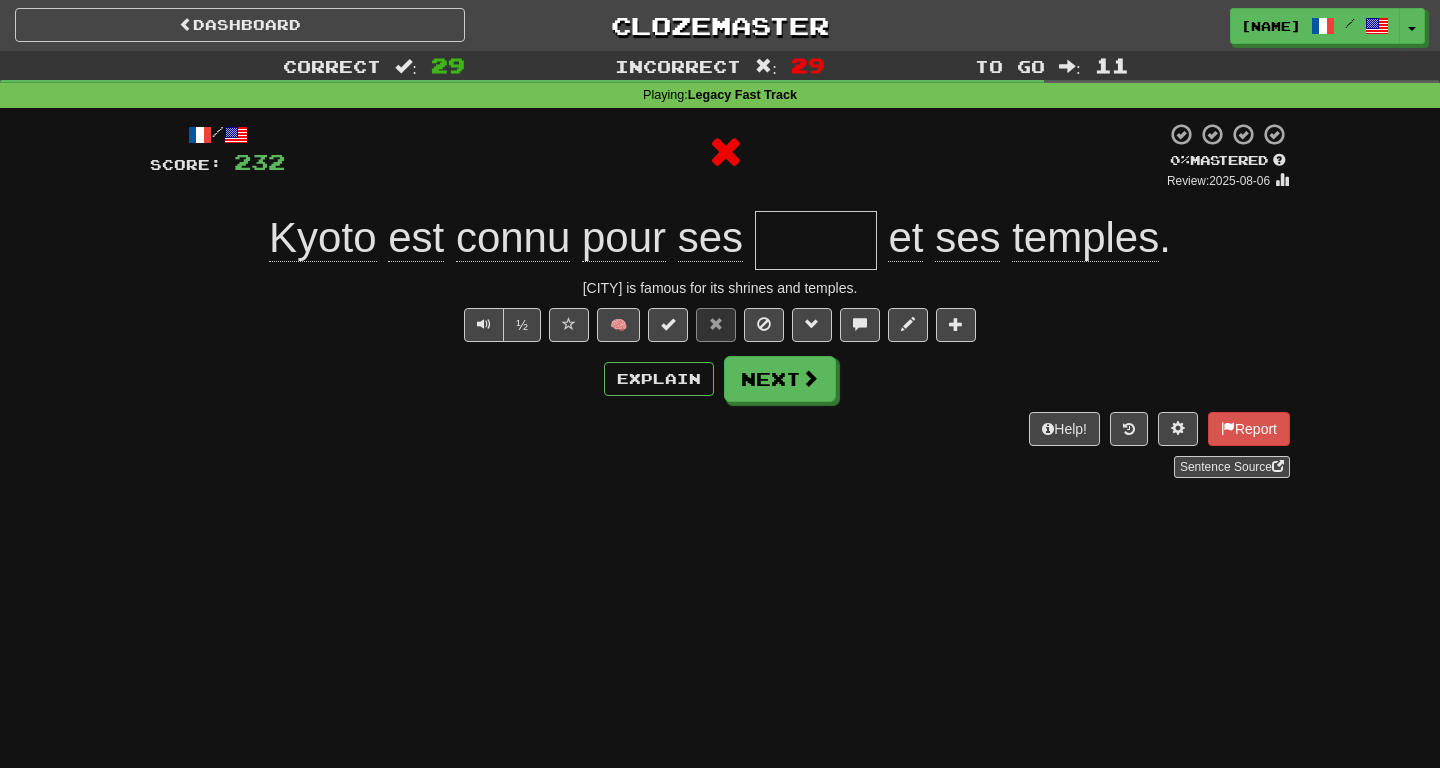 type on "******" 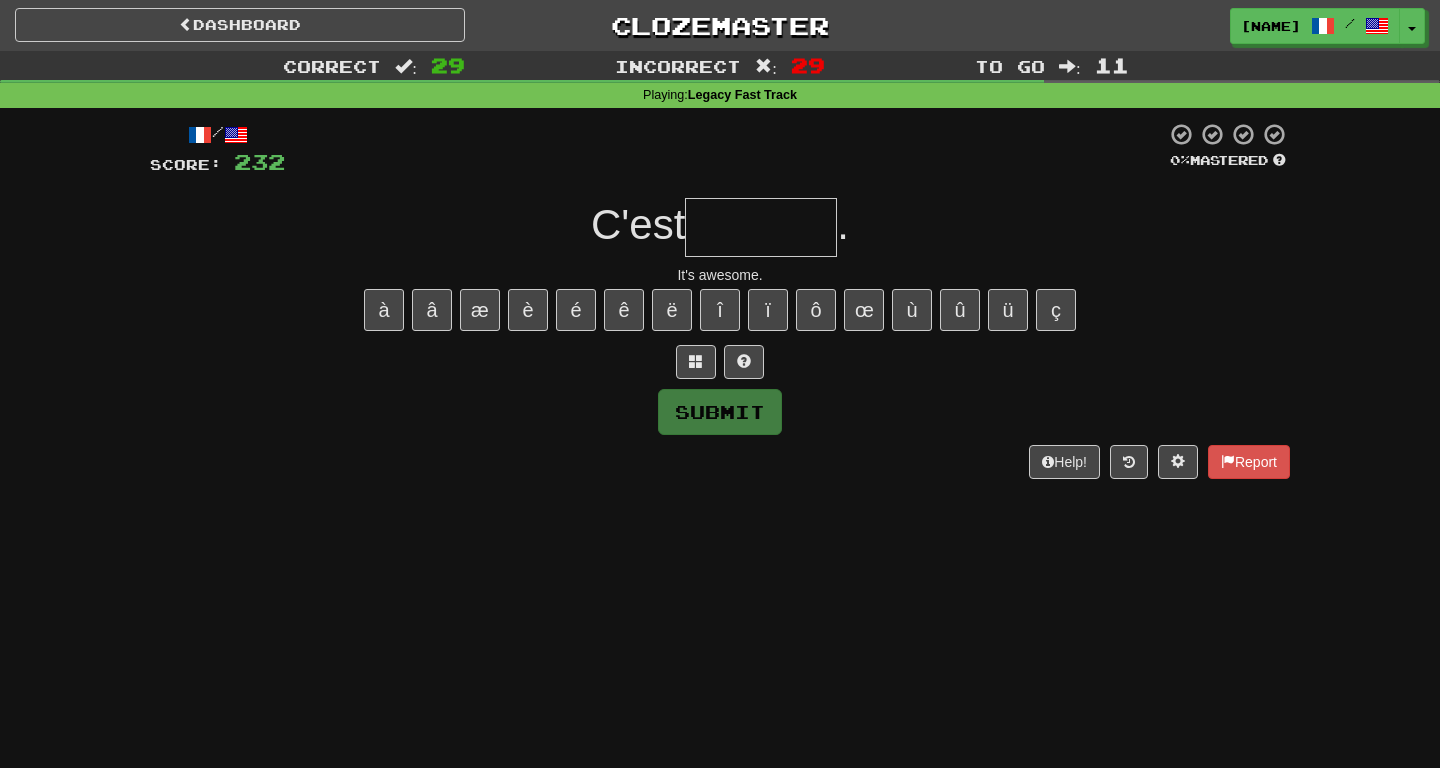 type on "********" 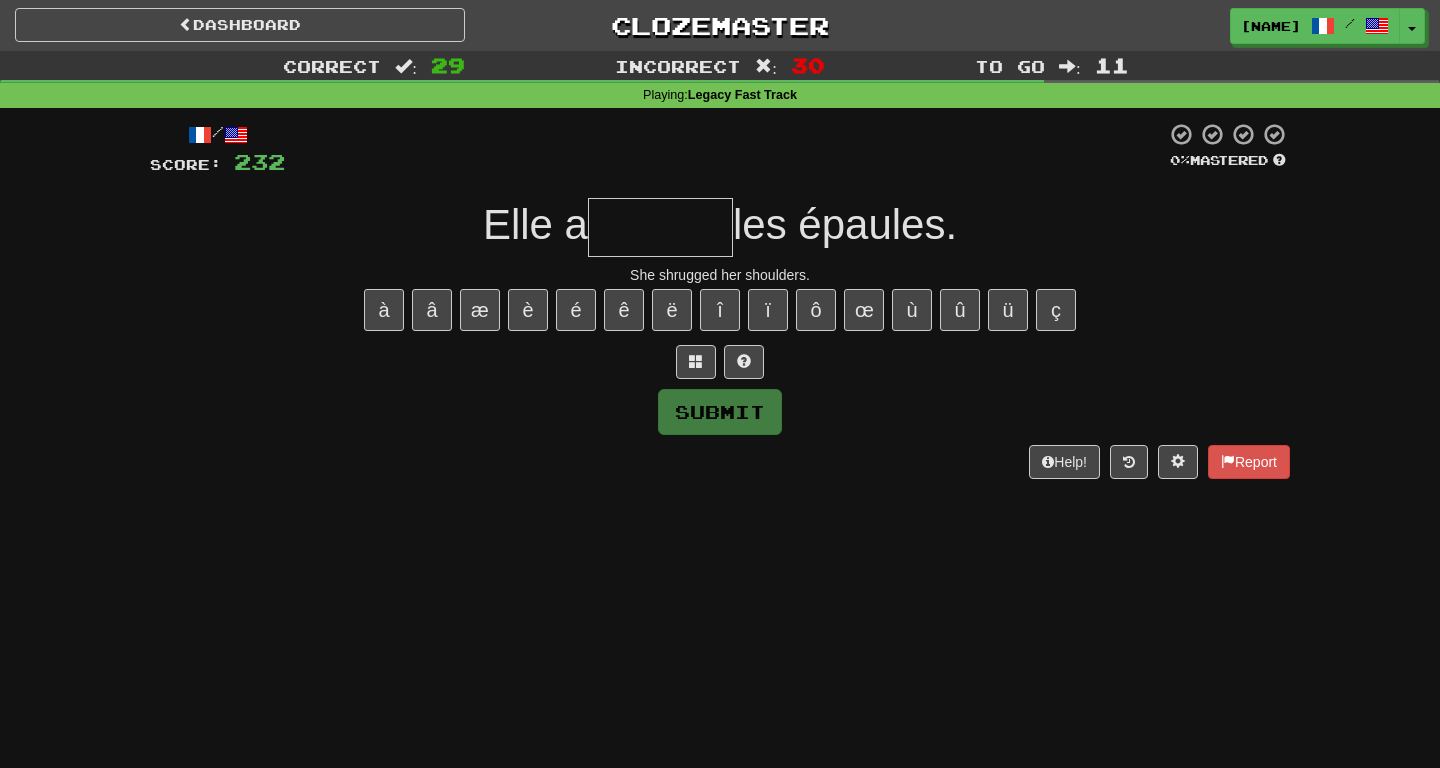 type on "******" 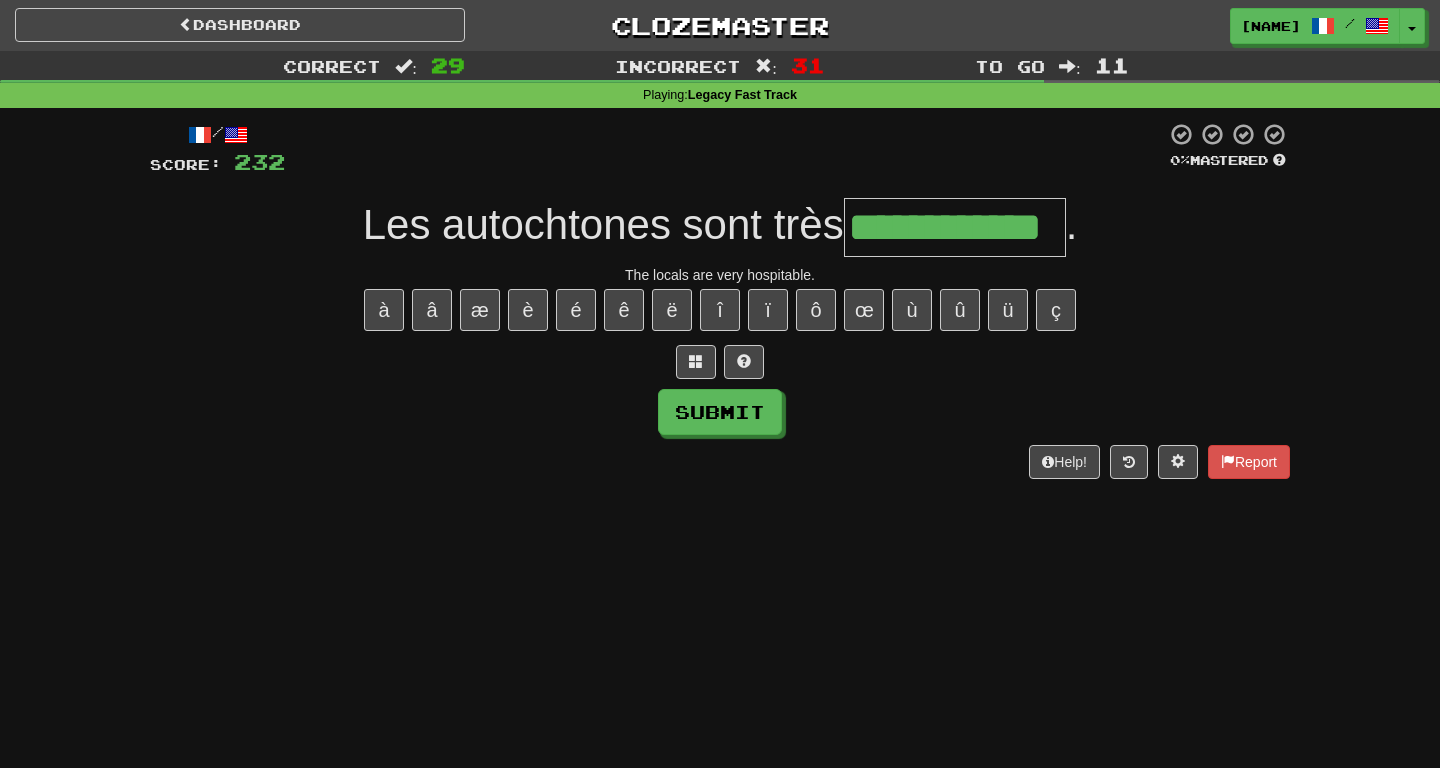type on "**********" 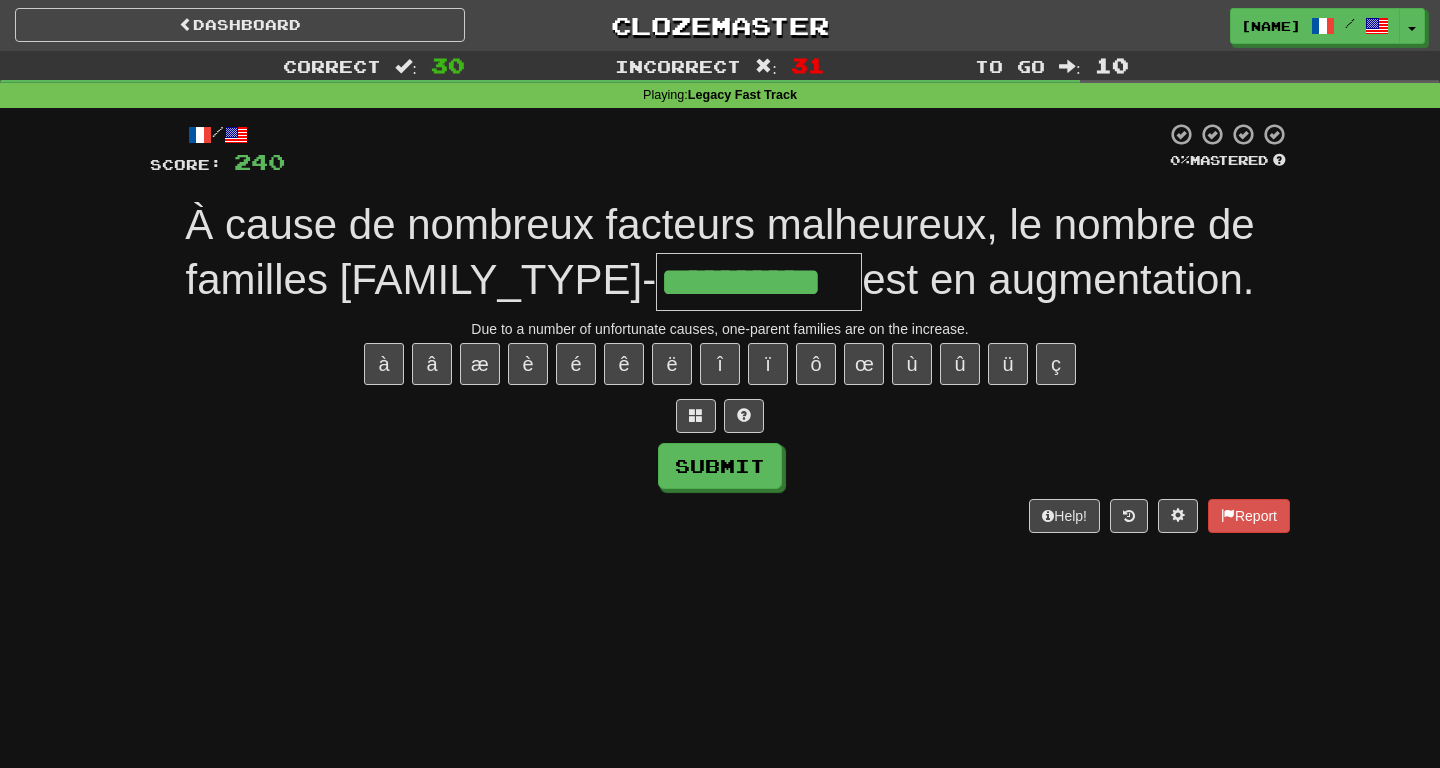 type on "**********" 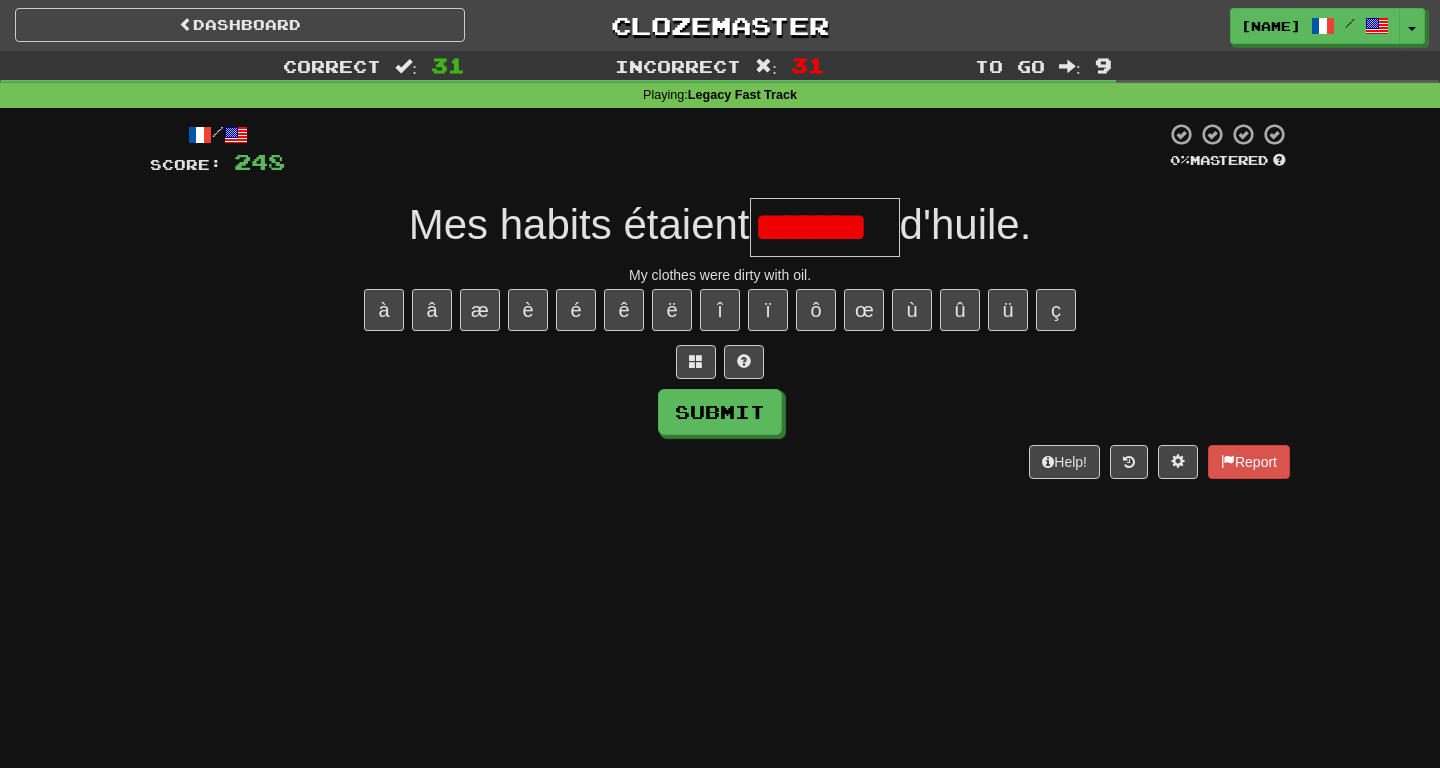 scroll, scrollTop: 0, scrollLeft: 0, axis: both 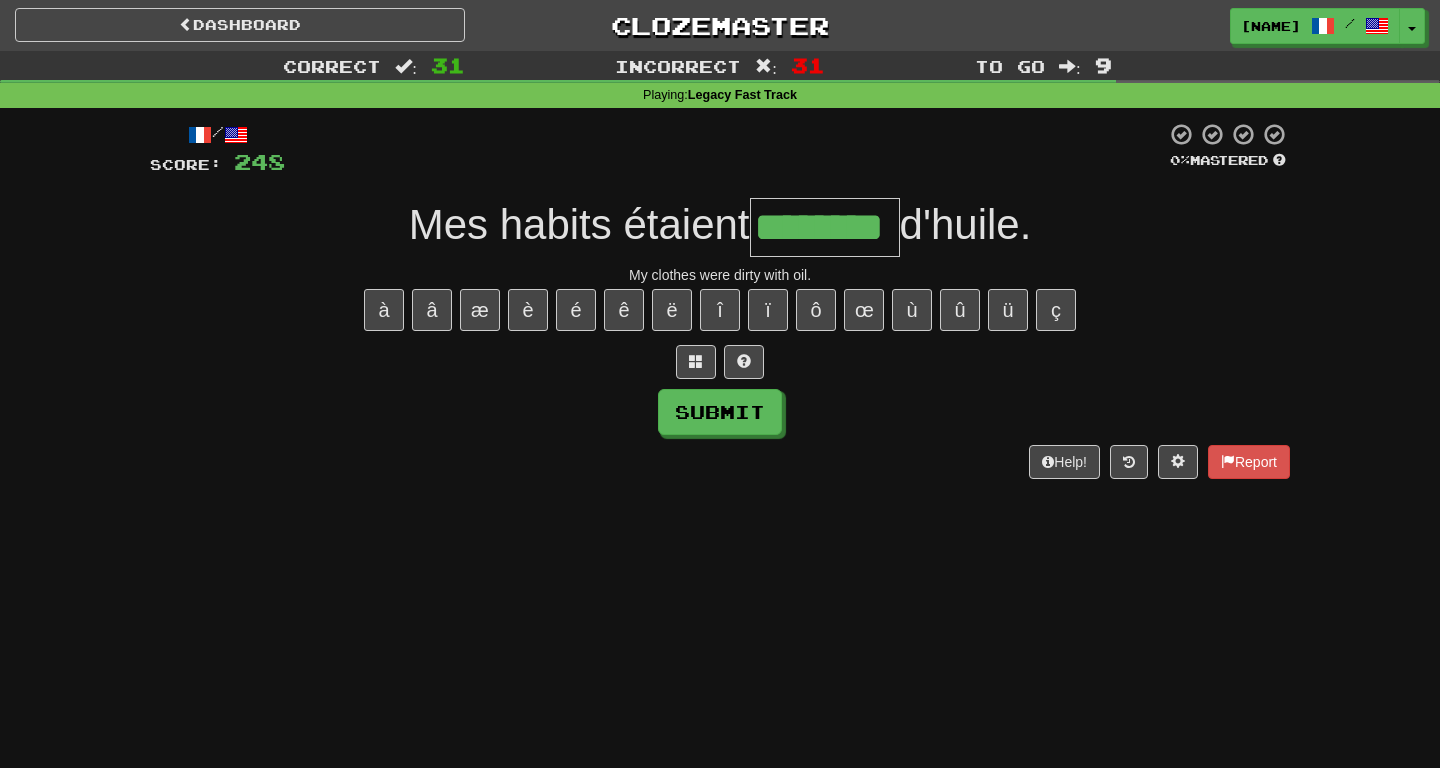 type on "********" 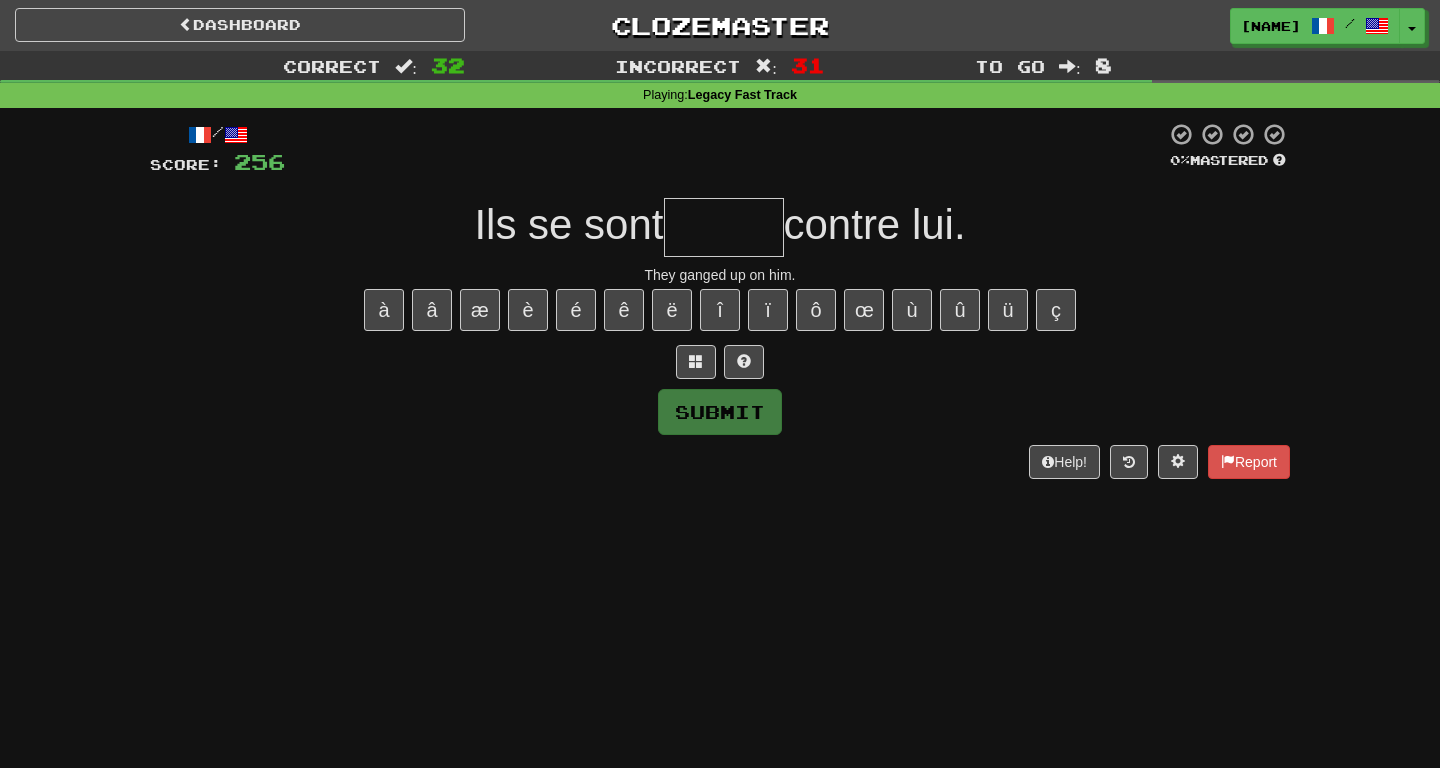 type on "******" 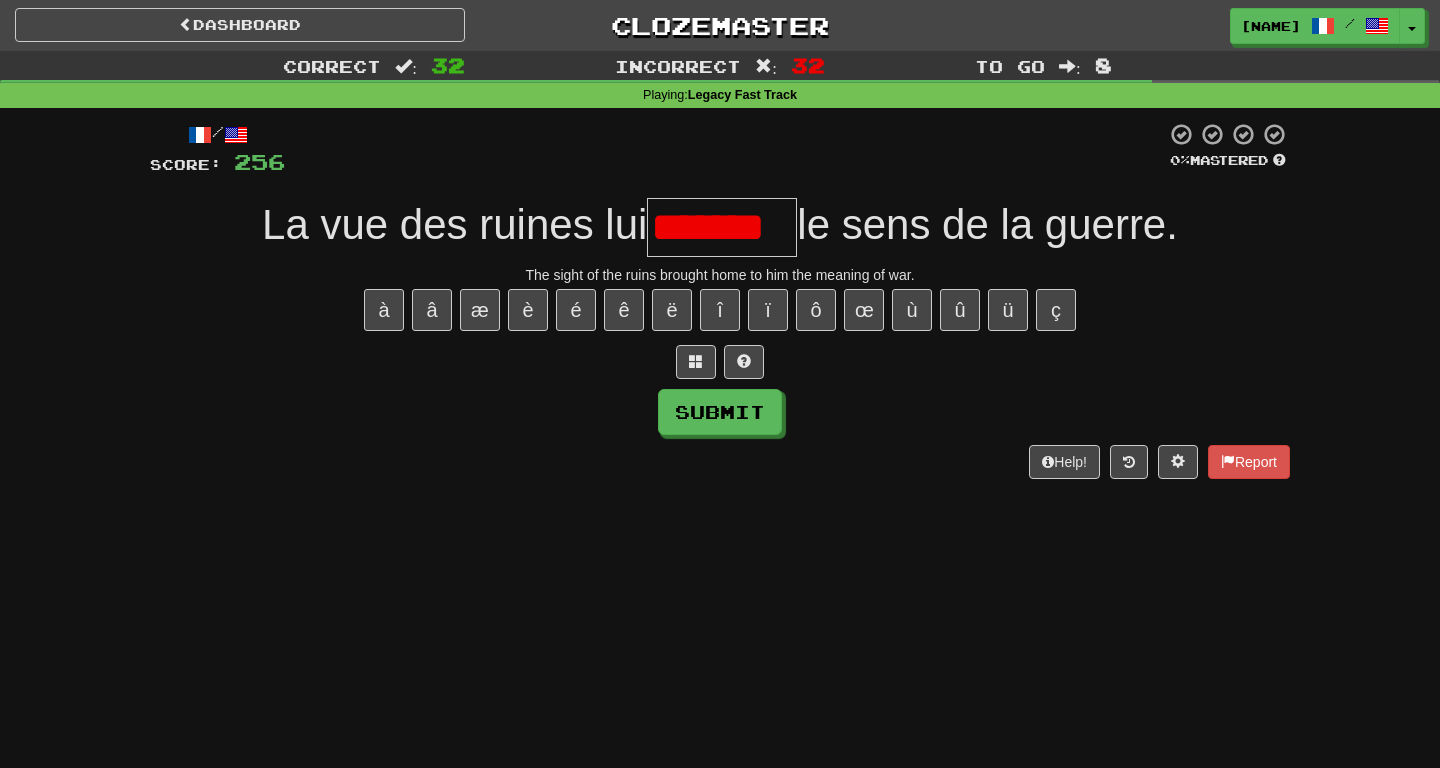 scroll, scrollTop: 0, scrollLeft: 0, axis: both 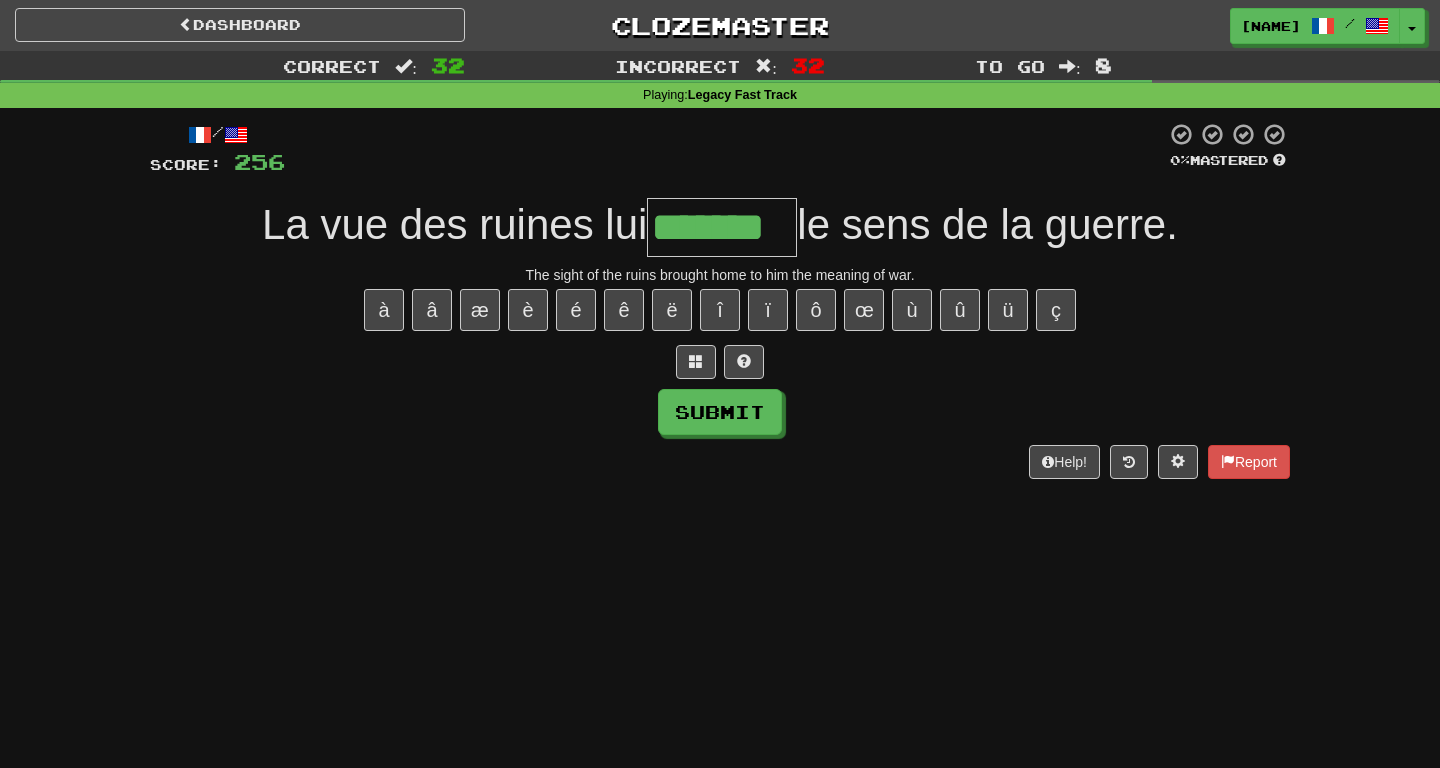 type on "*******" 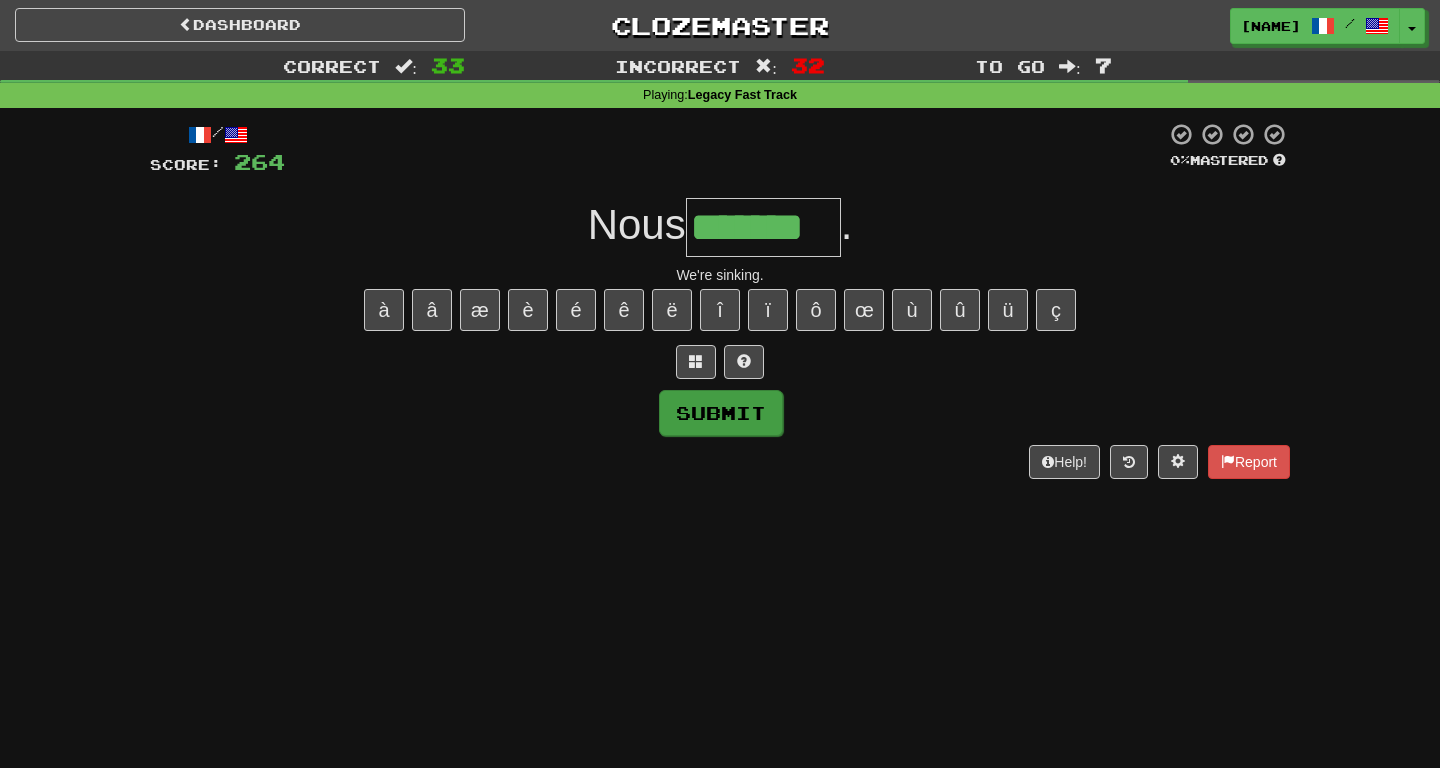 type on "*******" 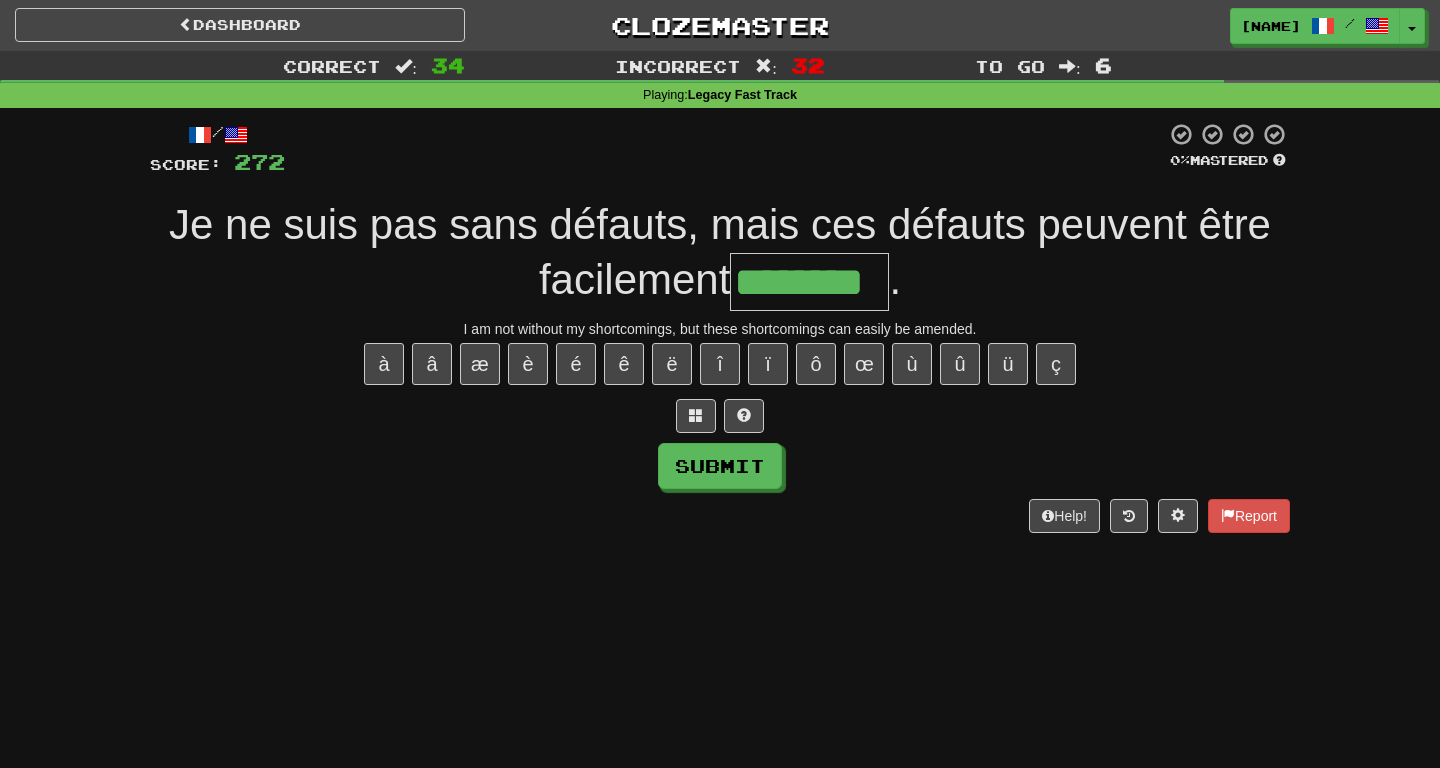 type on "********" 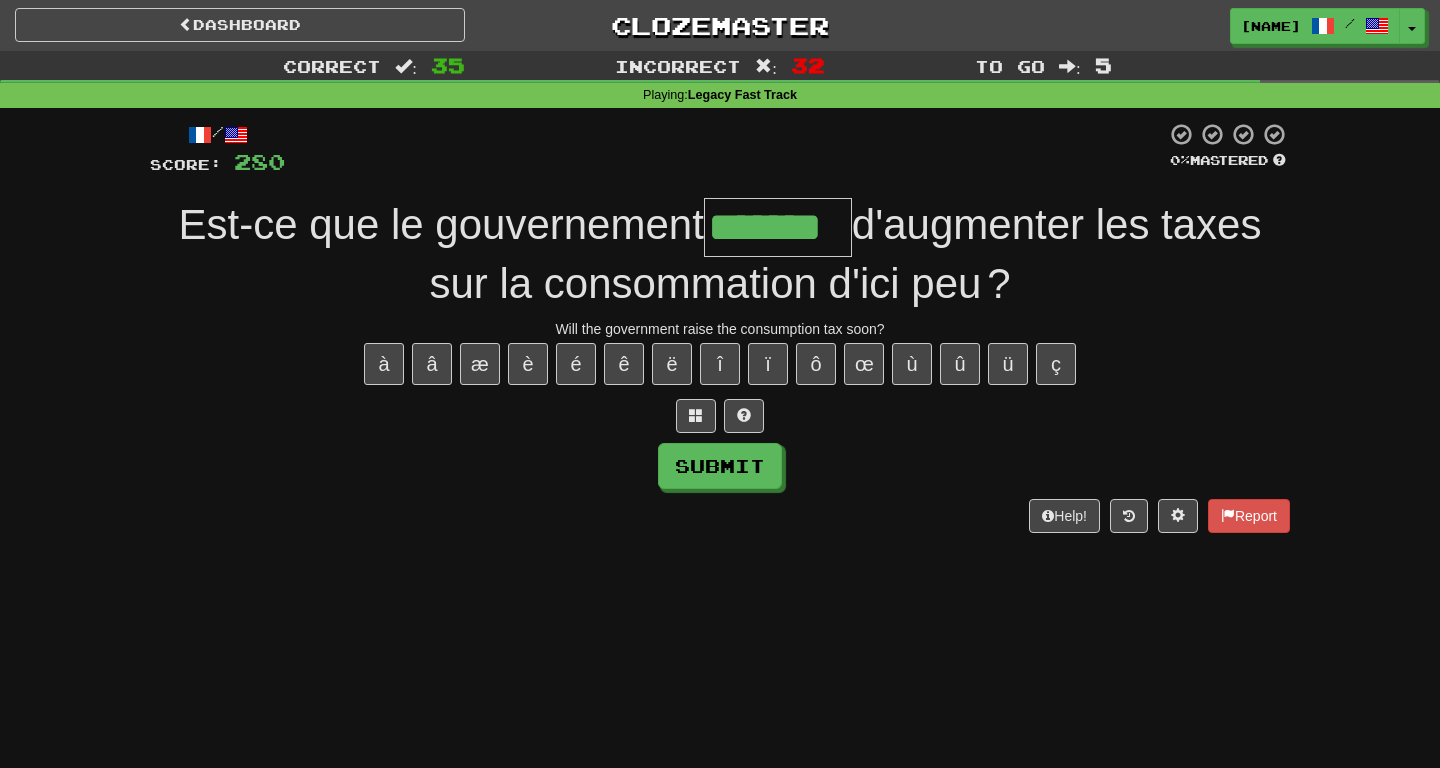 type on "*******" 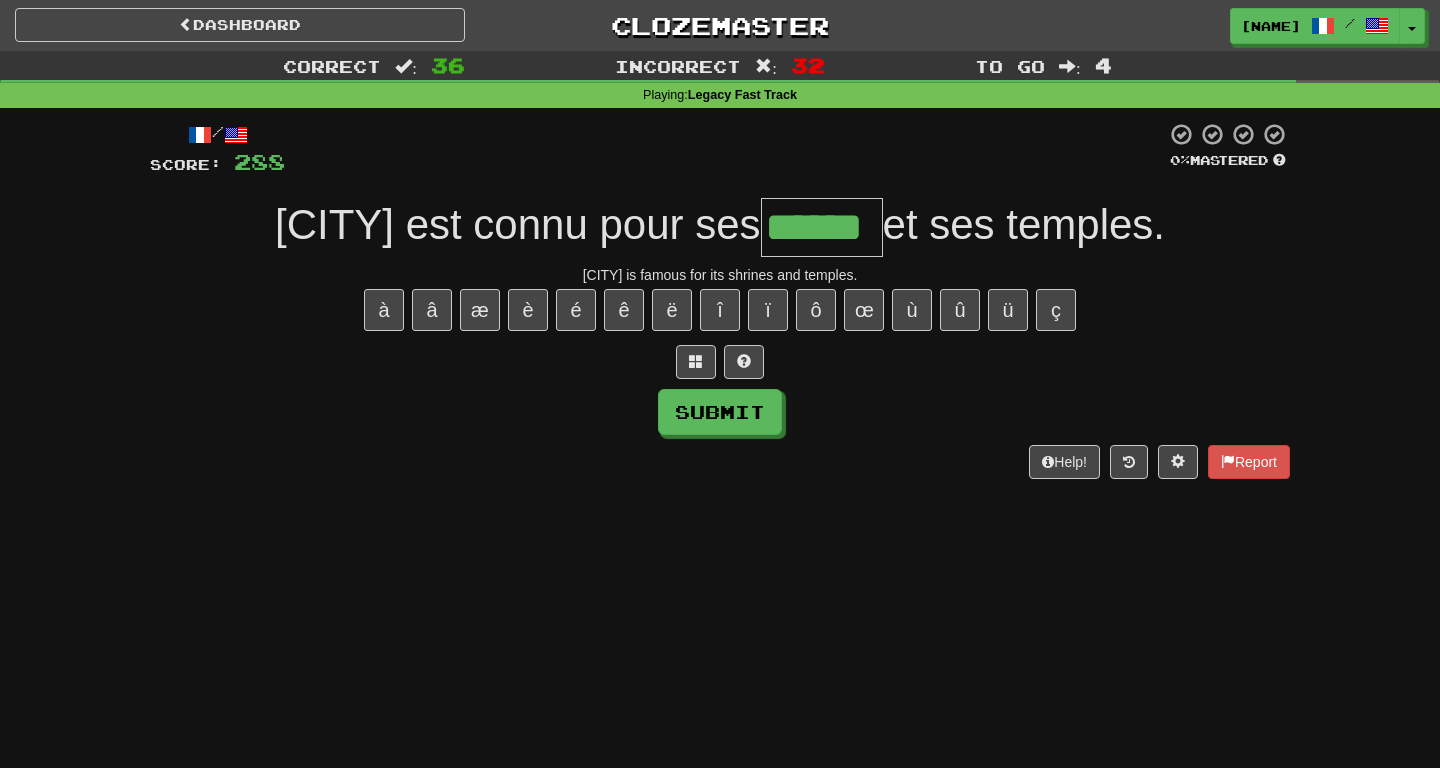 type on "******" 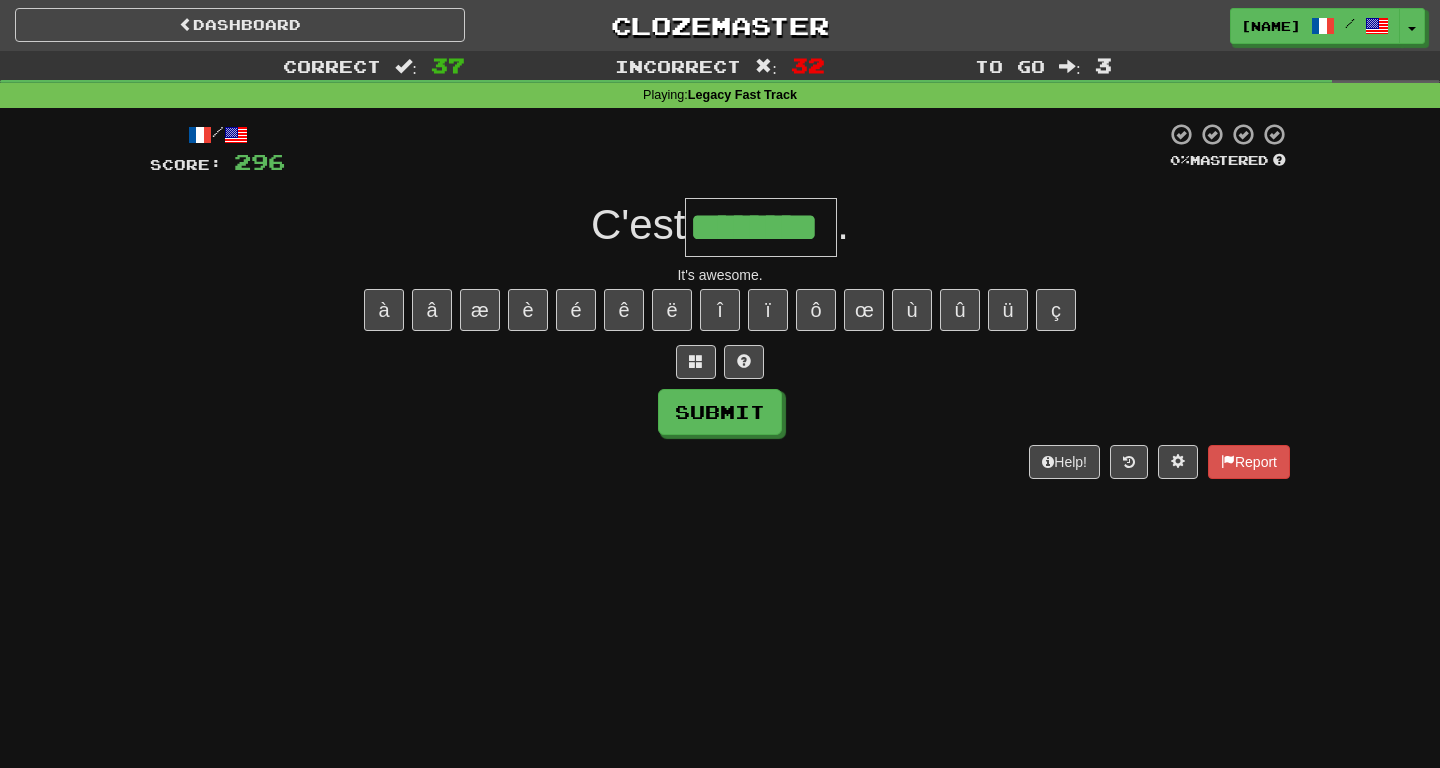 type on "********" 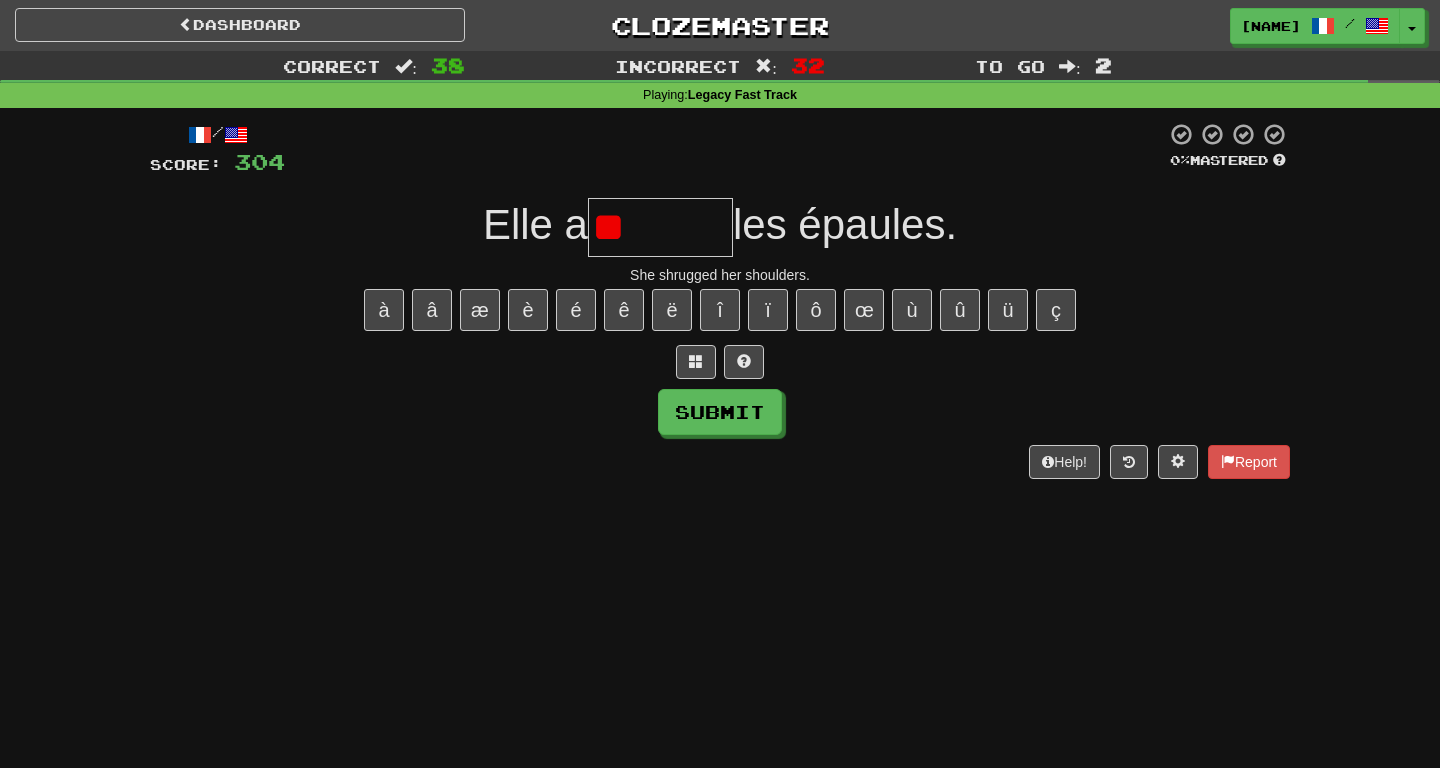 type on "*" 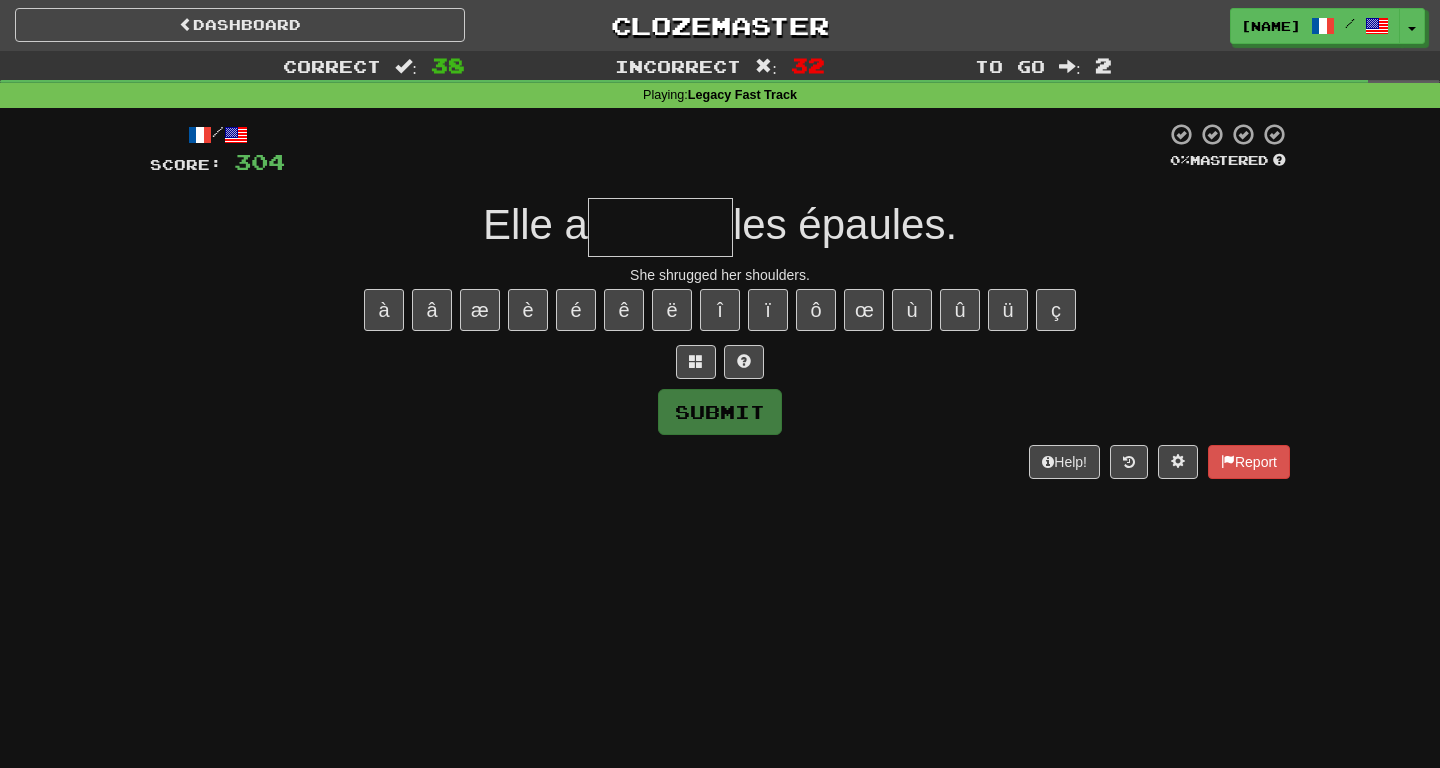 type on "******" 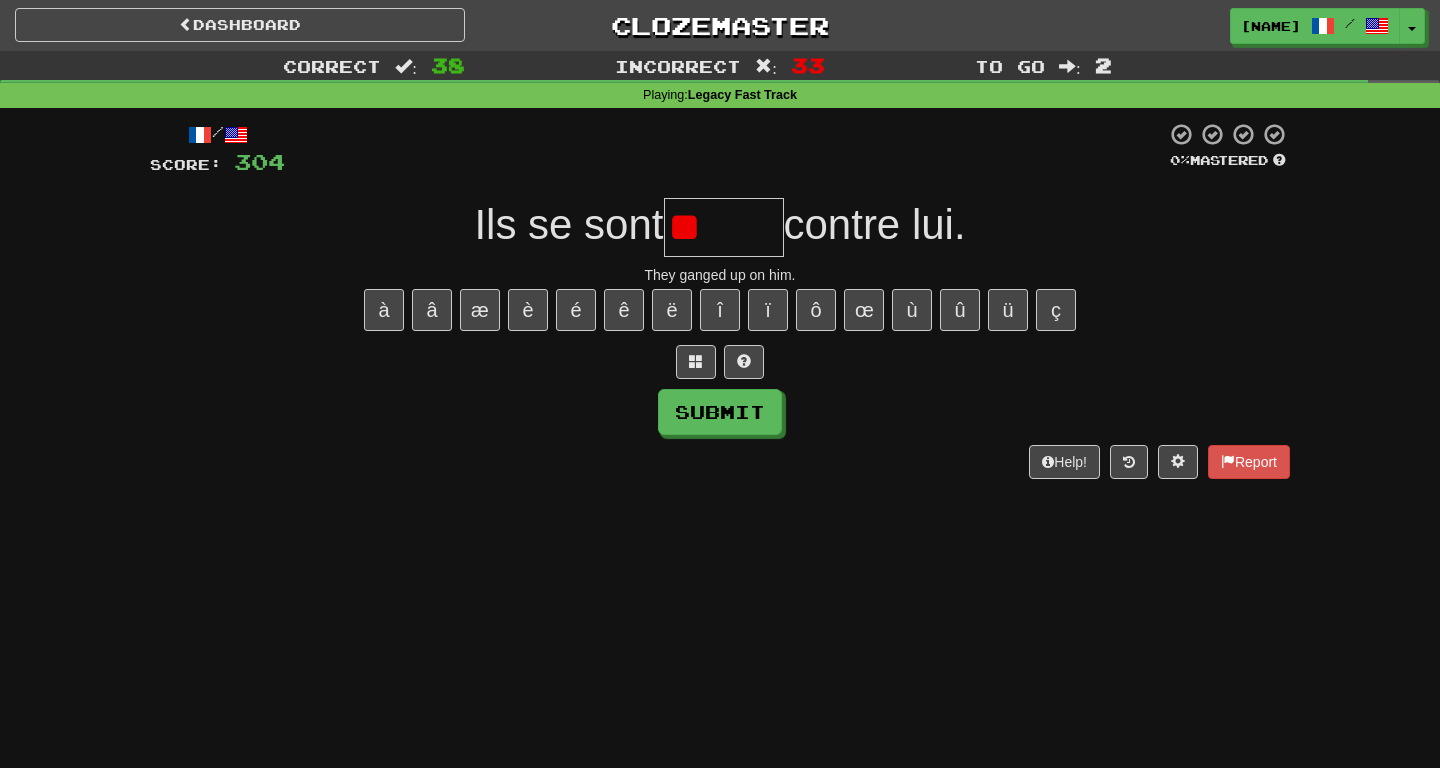 type on "*" 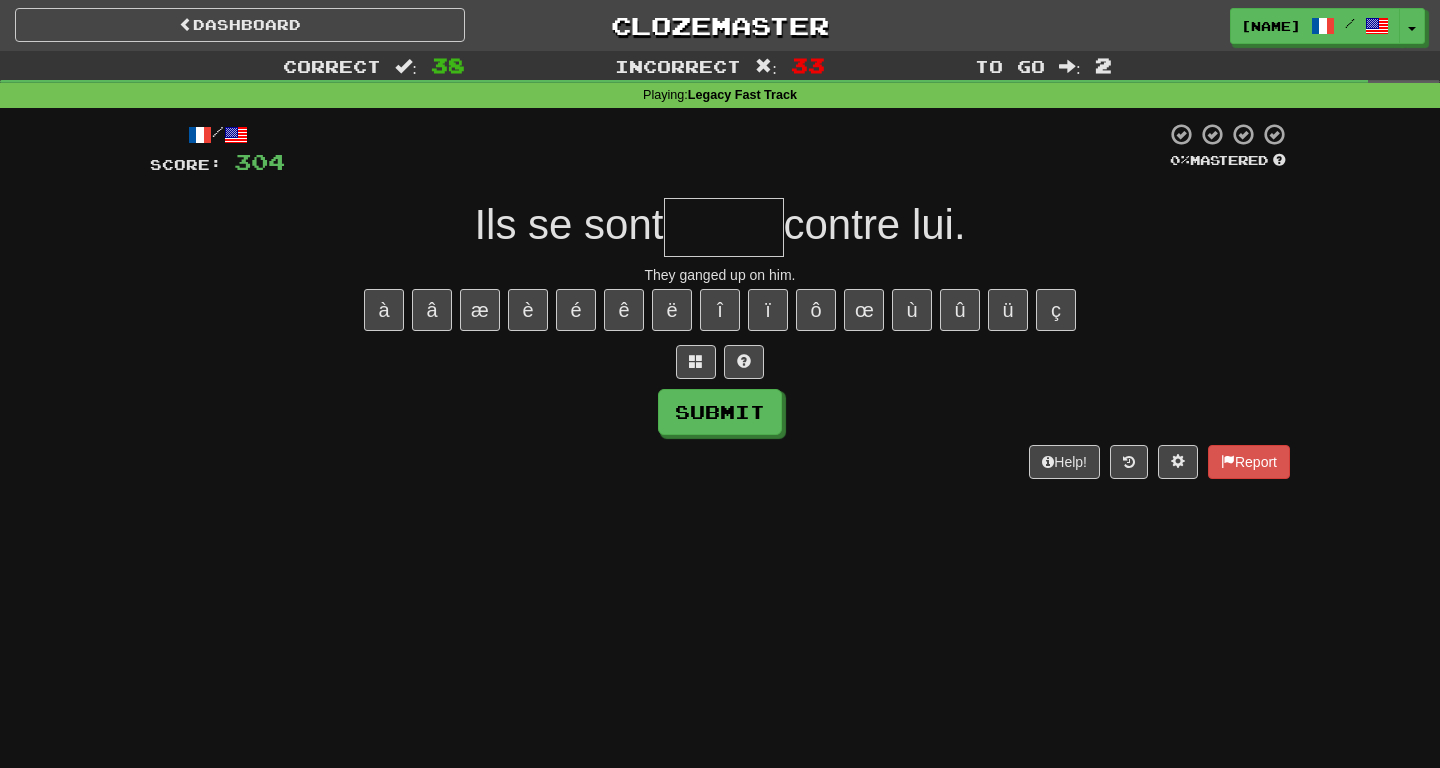 type on "******" 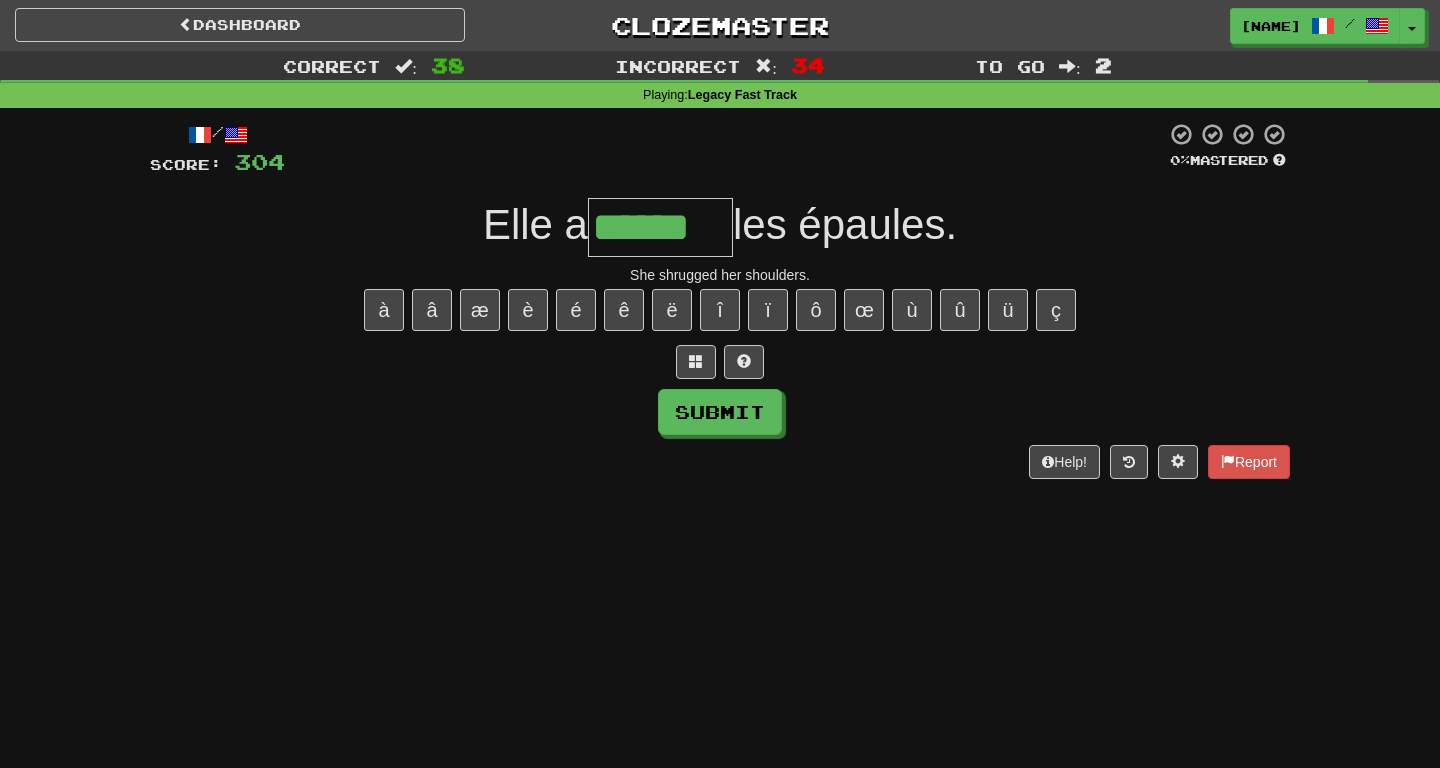 type on "******" 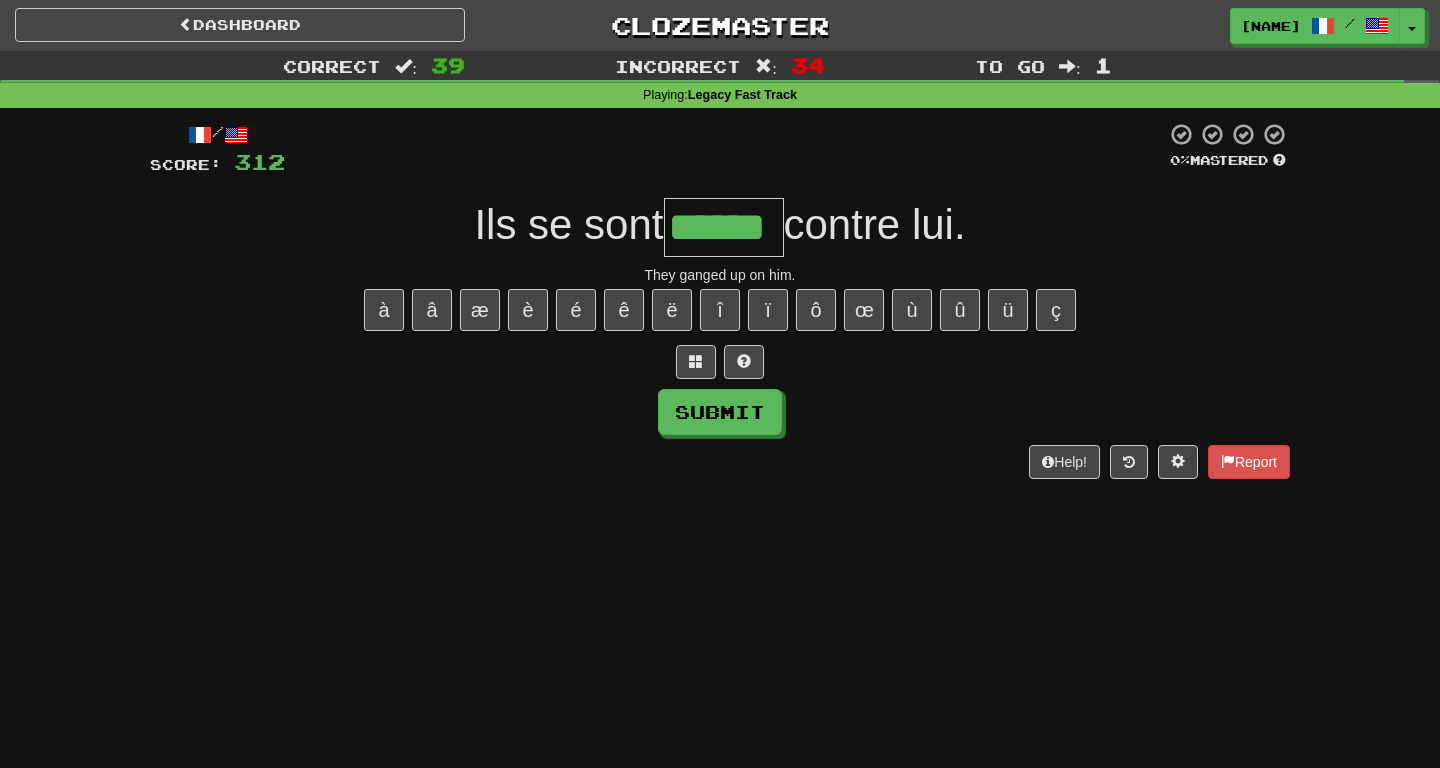 type on "******" 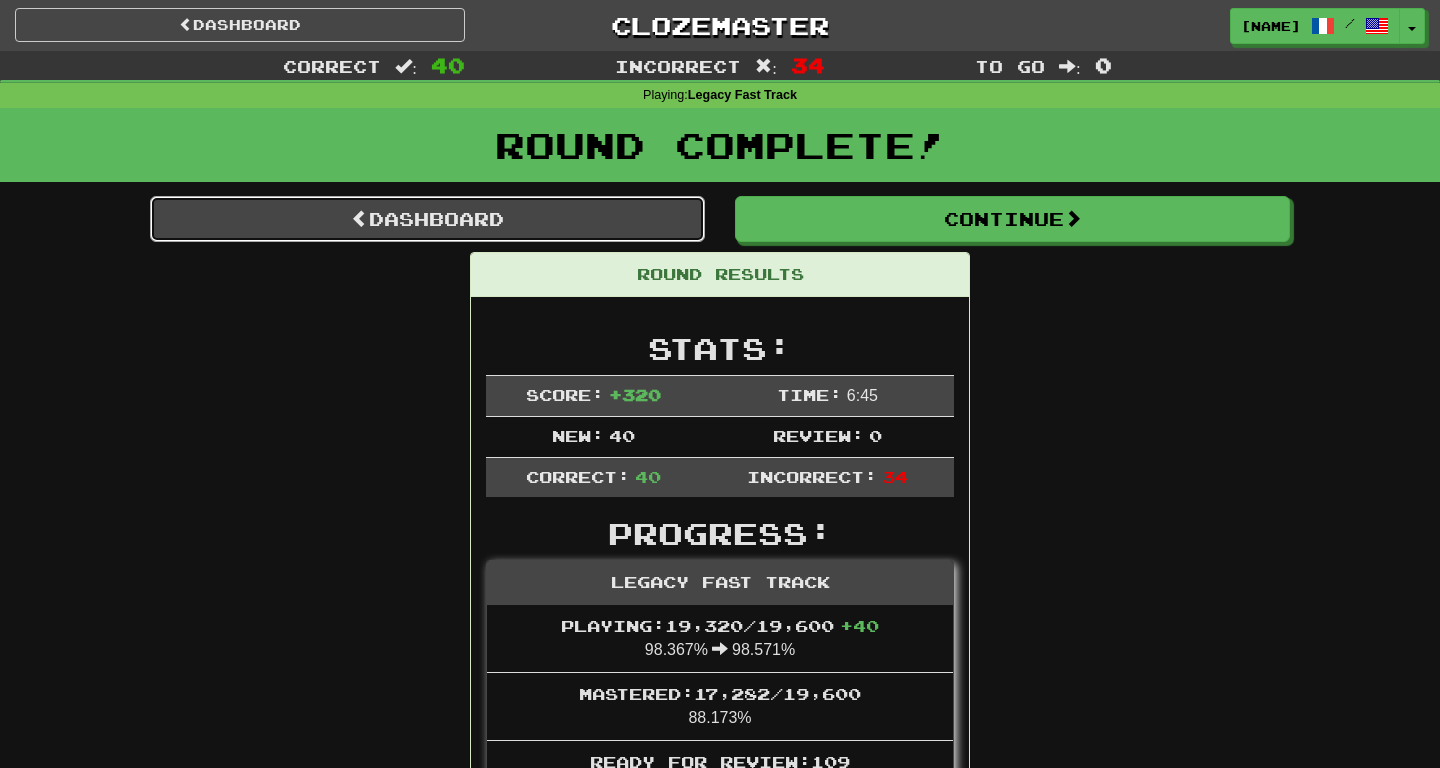 click at bounding box center [360, 218] 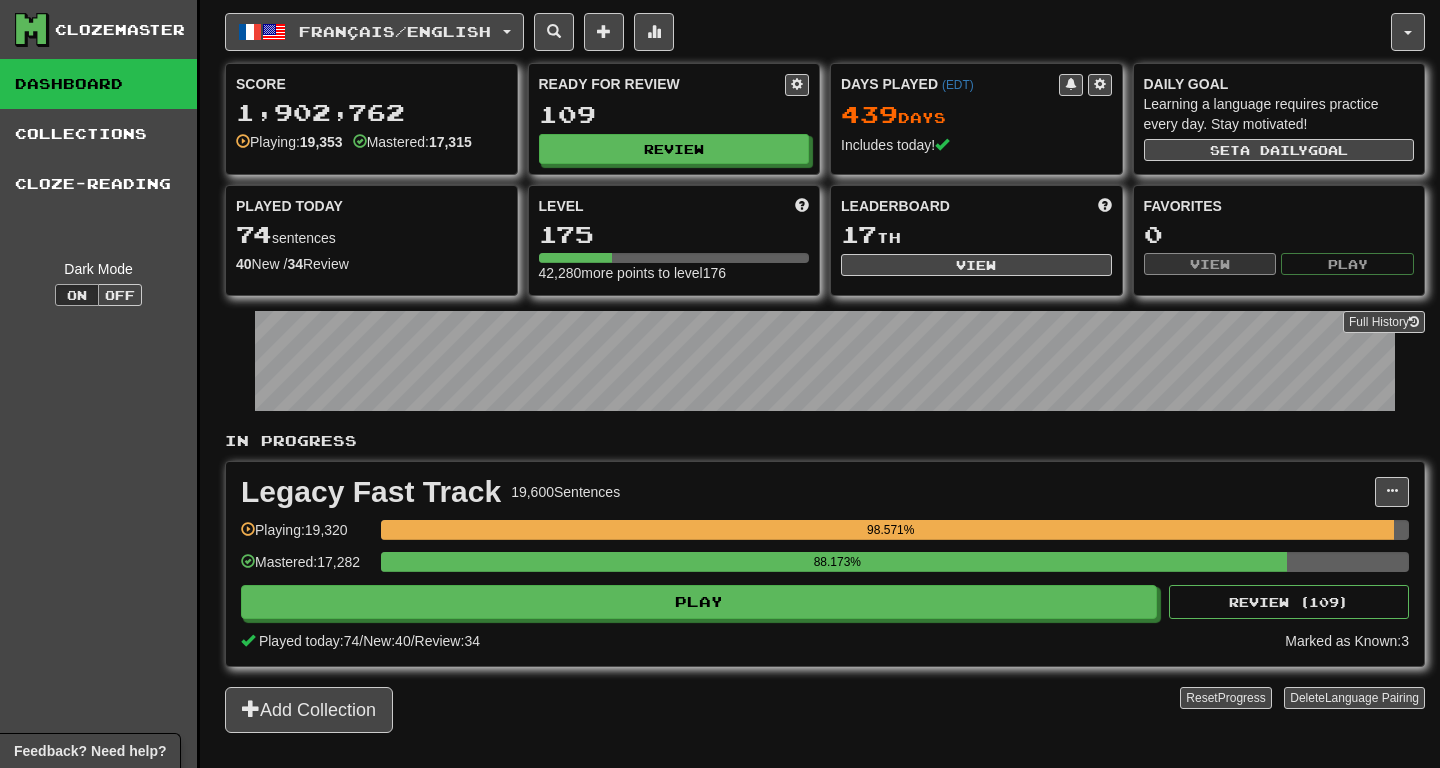 scroll, scrollTop: 0, scrollLeft: 0, axis: both 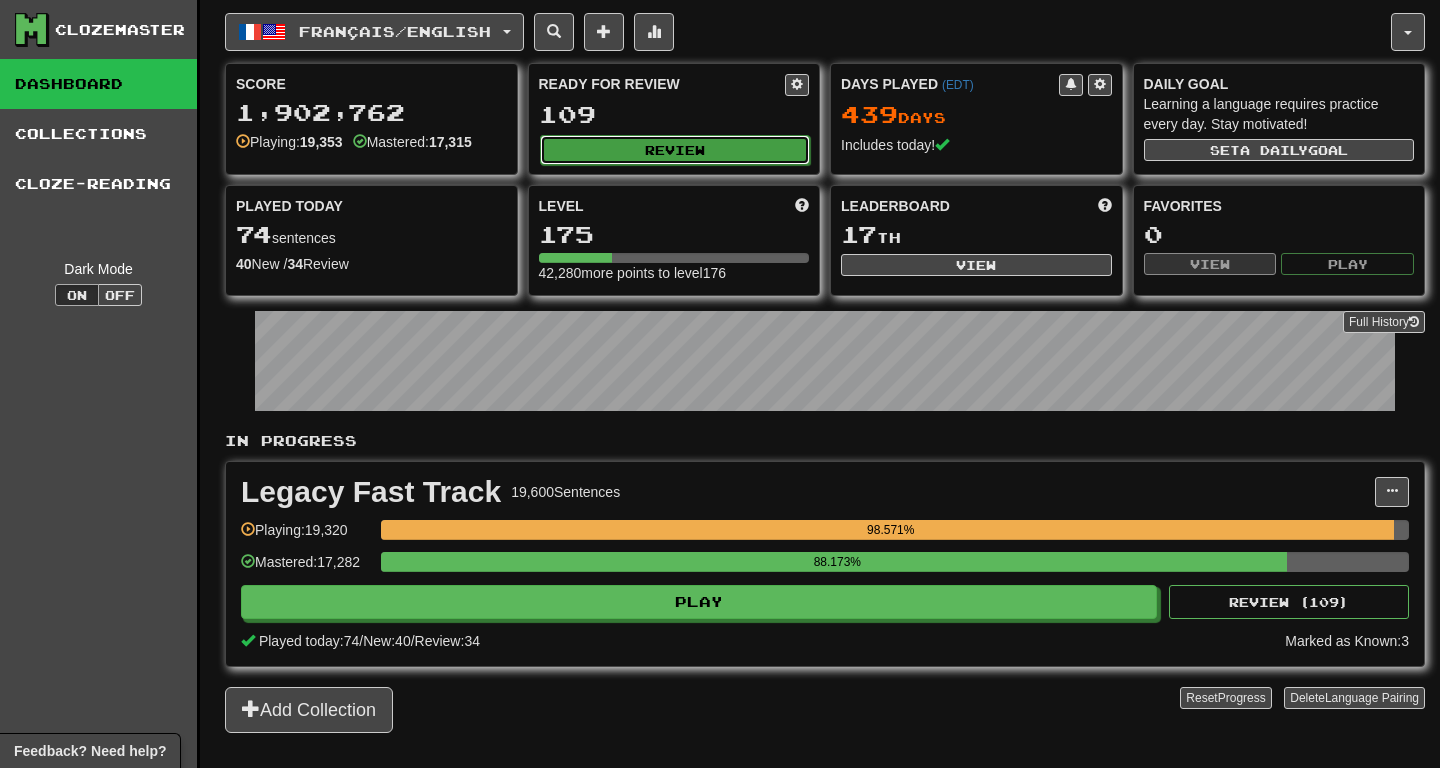 click on "Review" at bounding box center (675, 150) 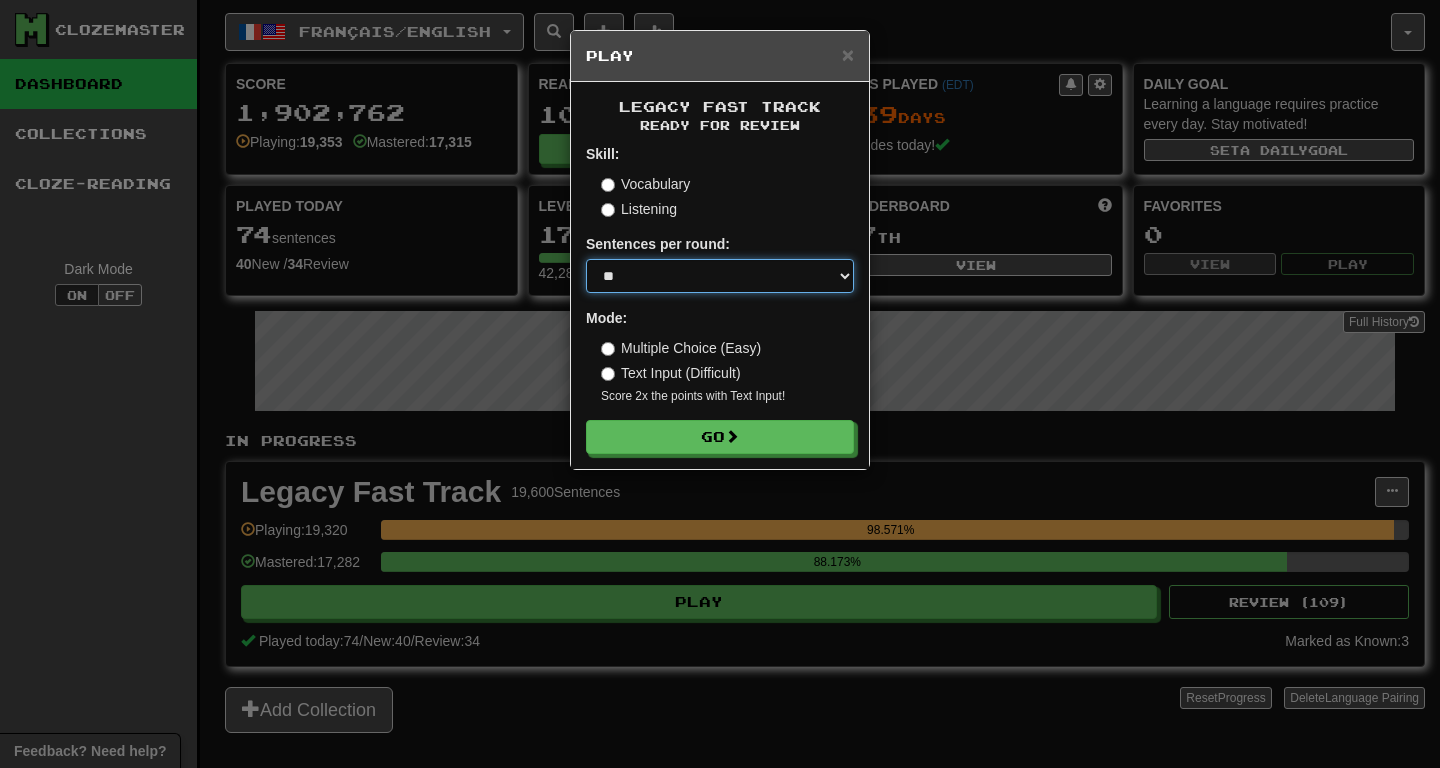 click on "* ** ** ** ** ** *** ********" at bounding box center (720, 276) 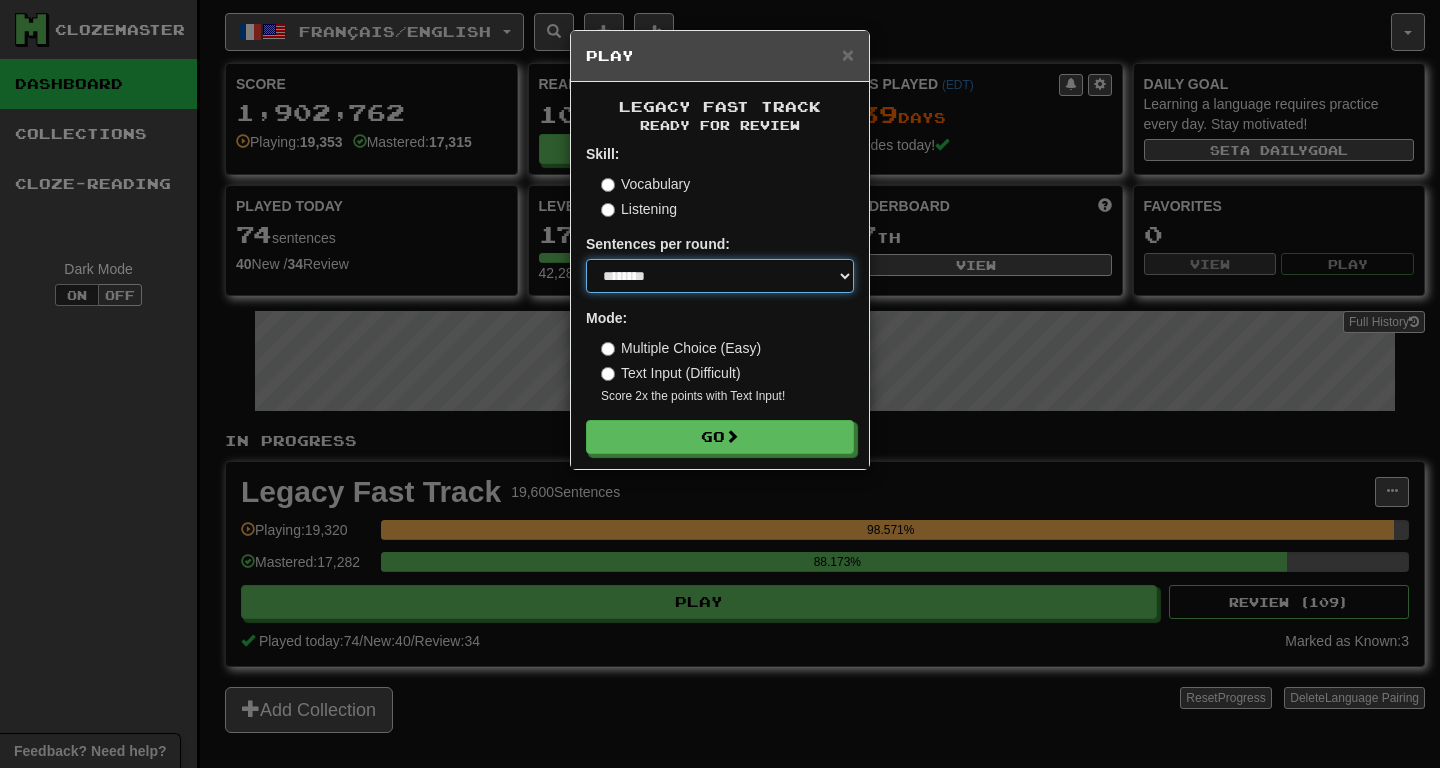 click on "********" at bounding box center (0, 0) 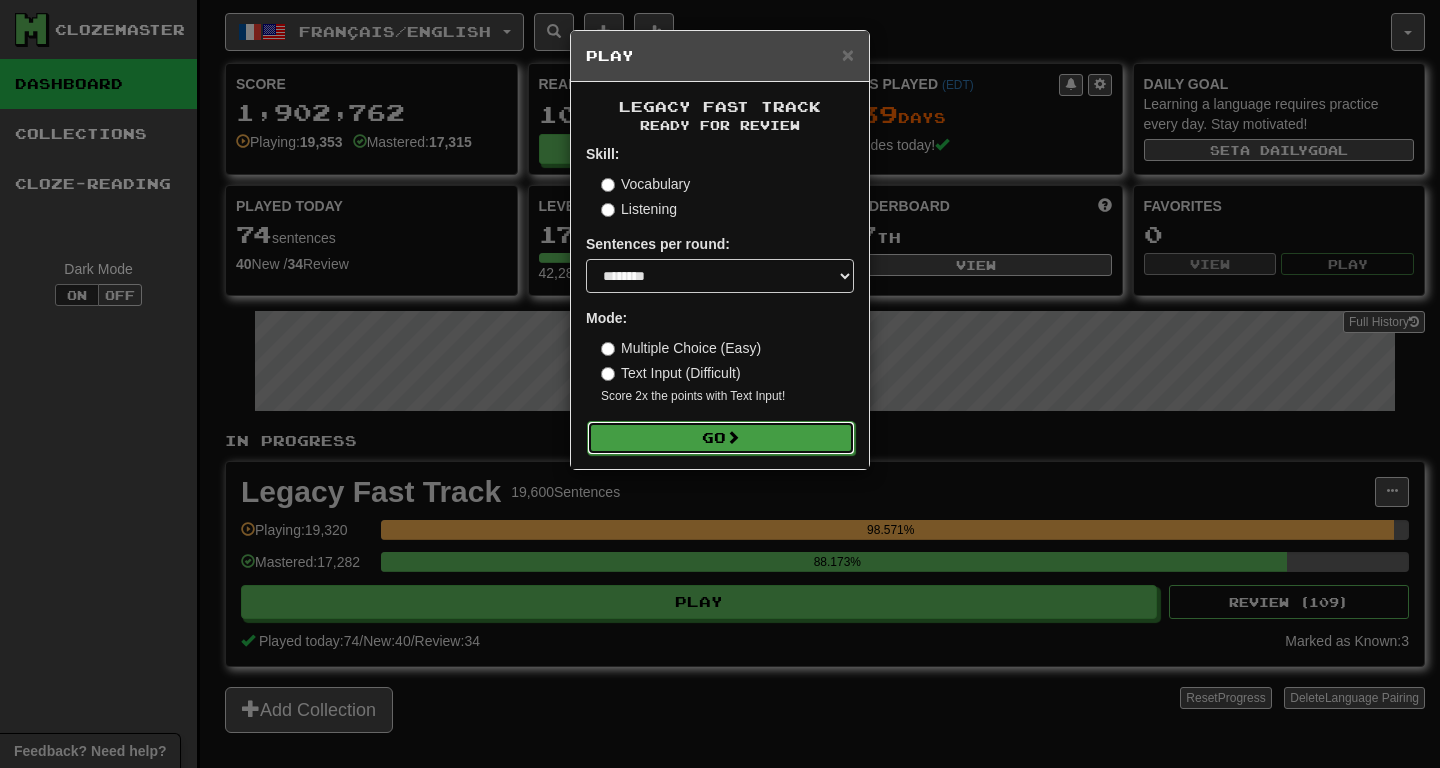 click on "Go" at bounding box center (721, 438) 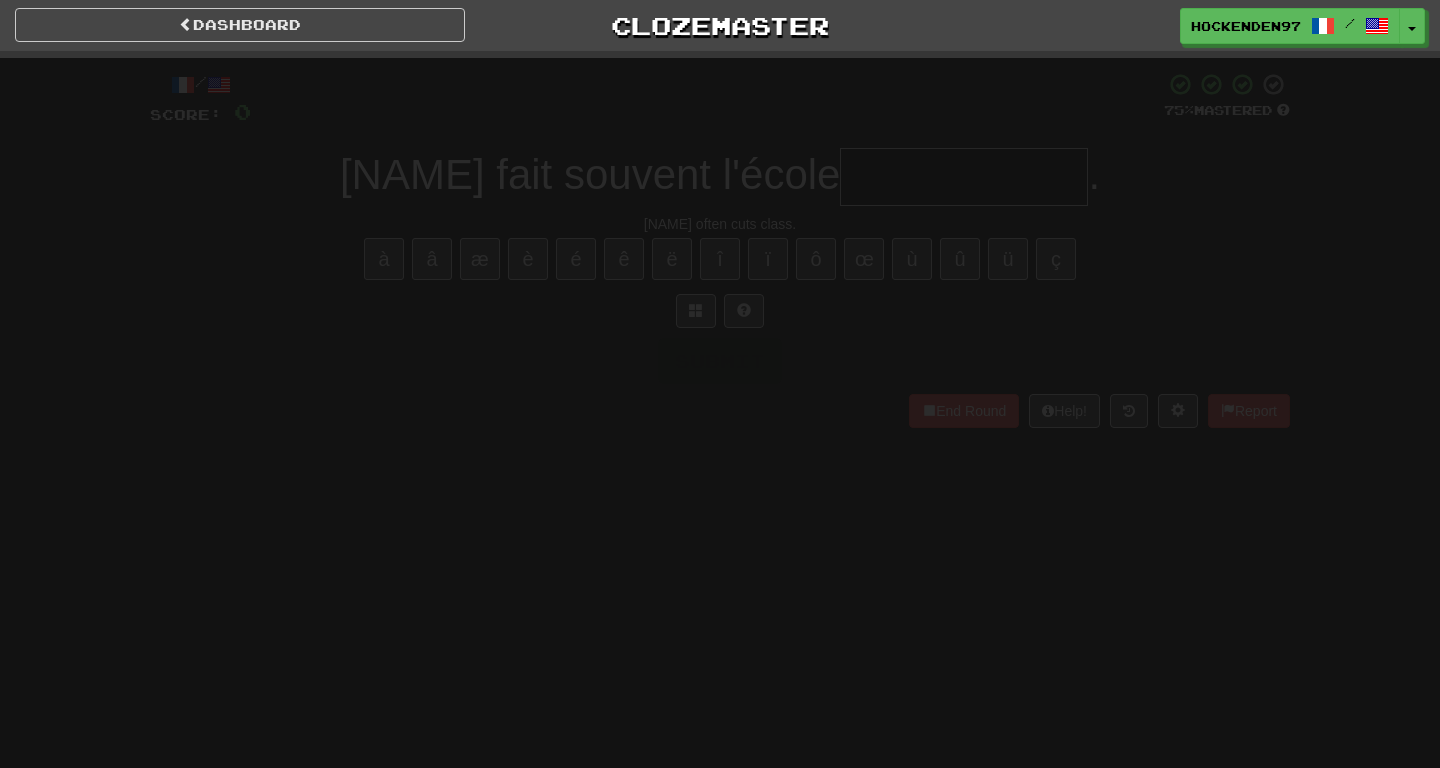 scroll, scrollTop: 0, scrollLeft: 0, axis: both 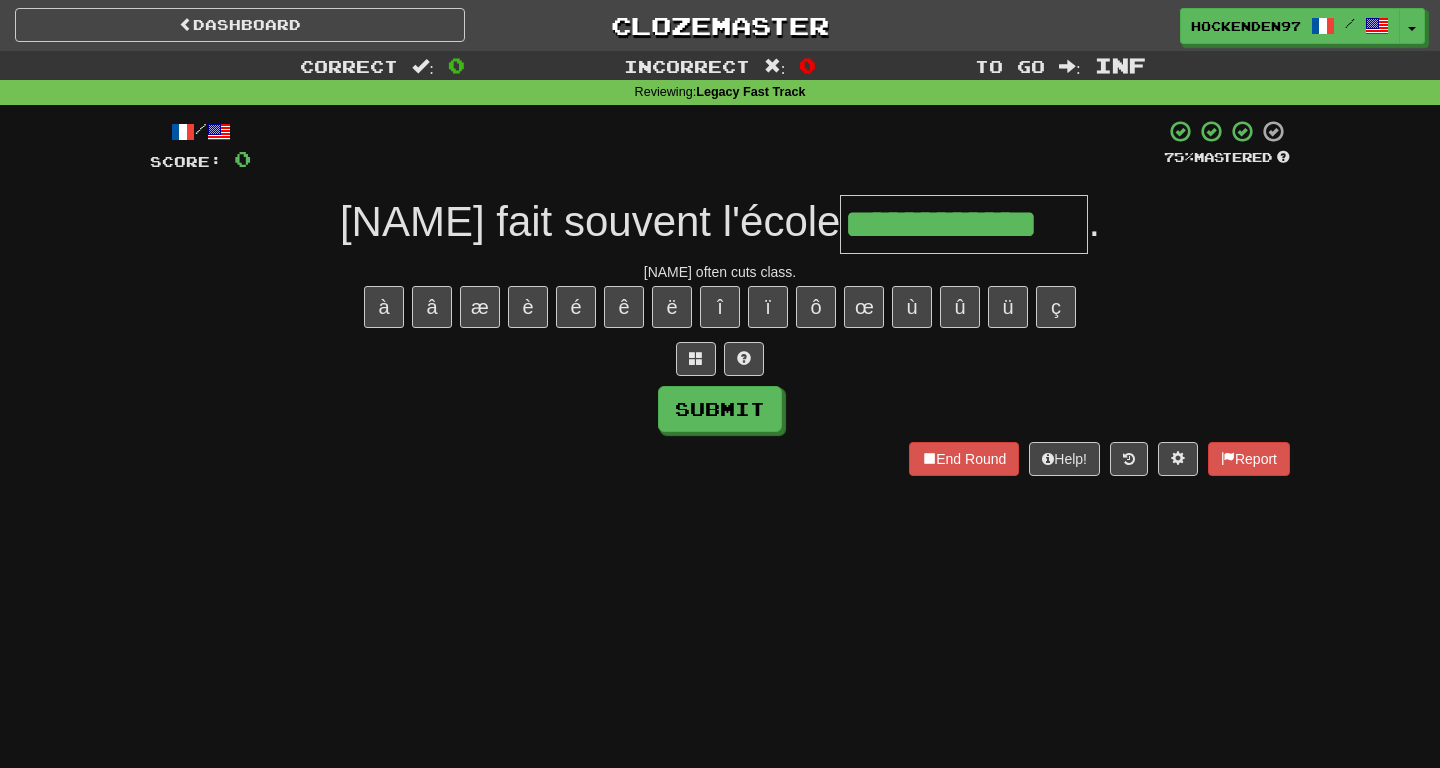 type on "**********" 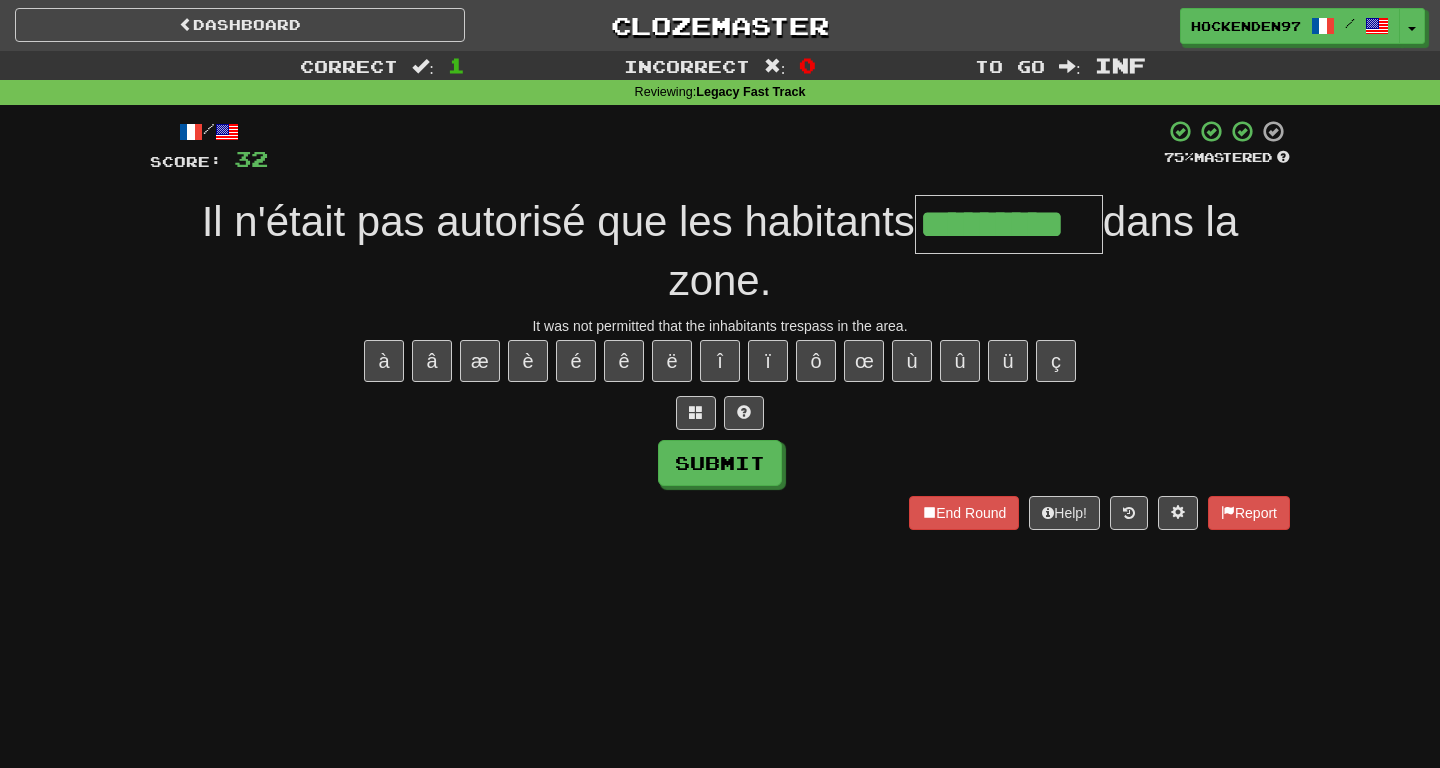 type on "*********" 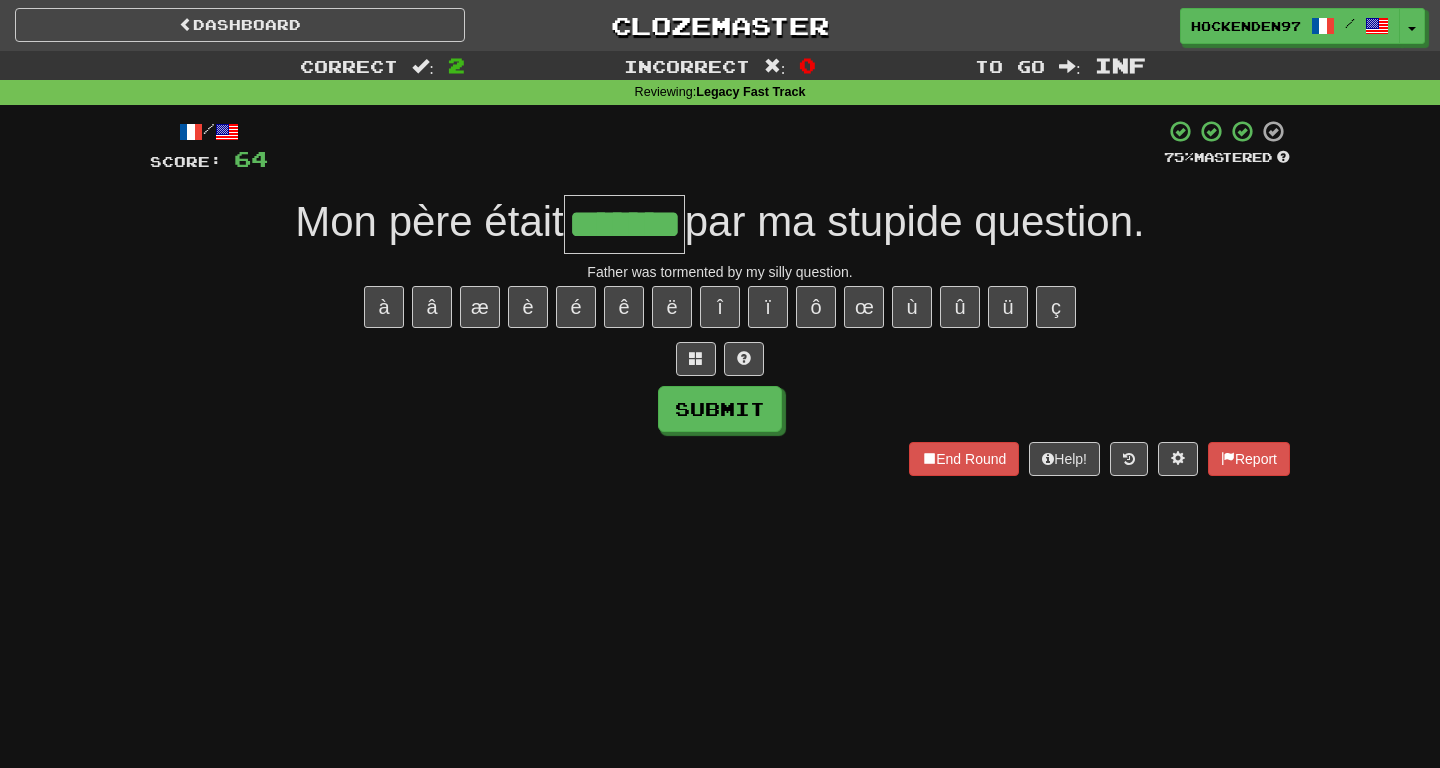 type on "*******" 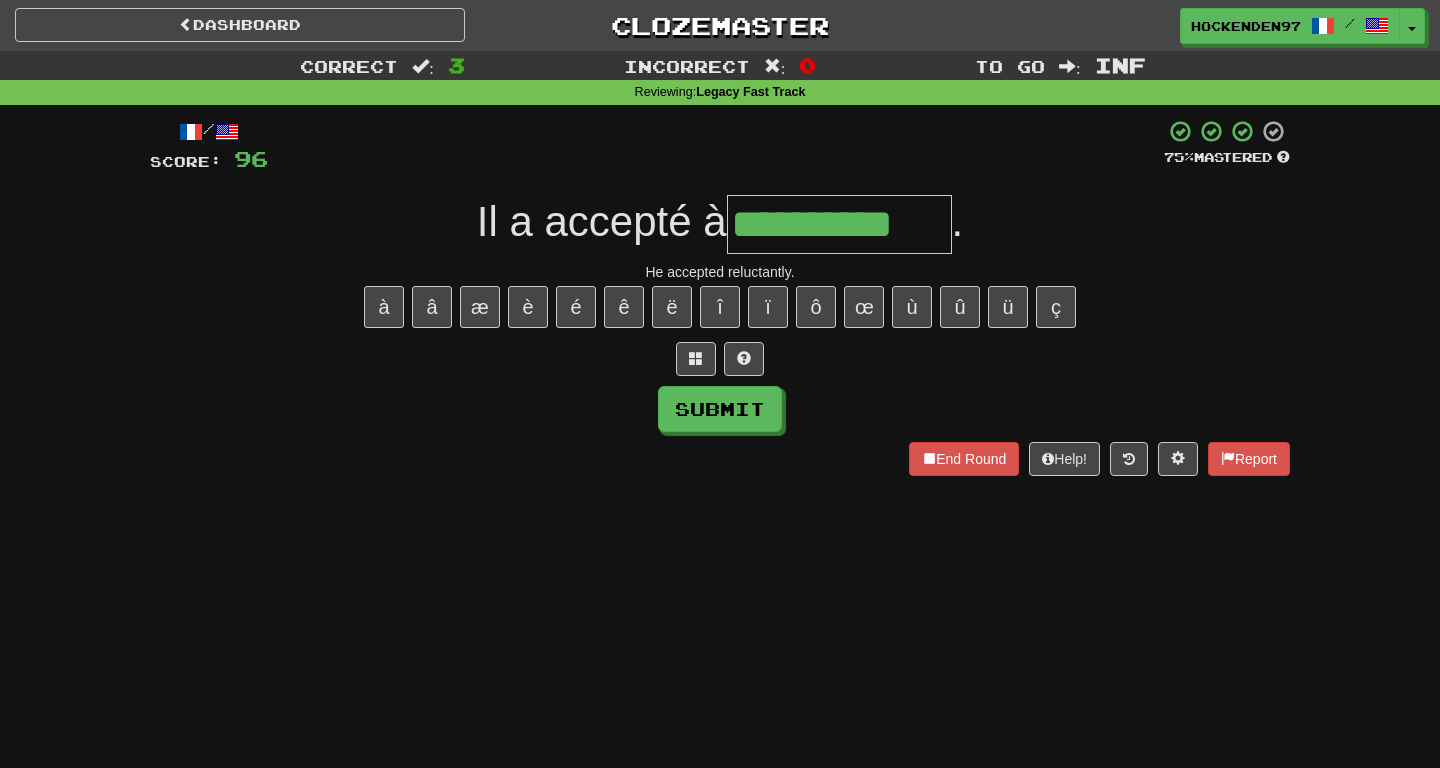 type on "**********" 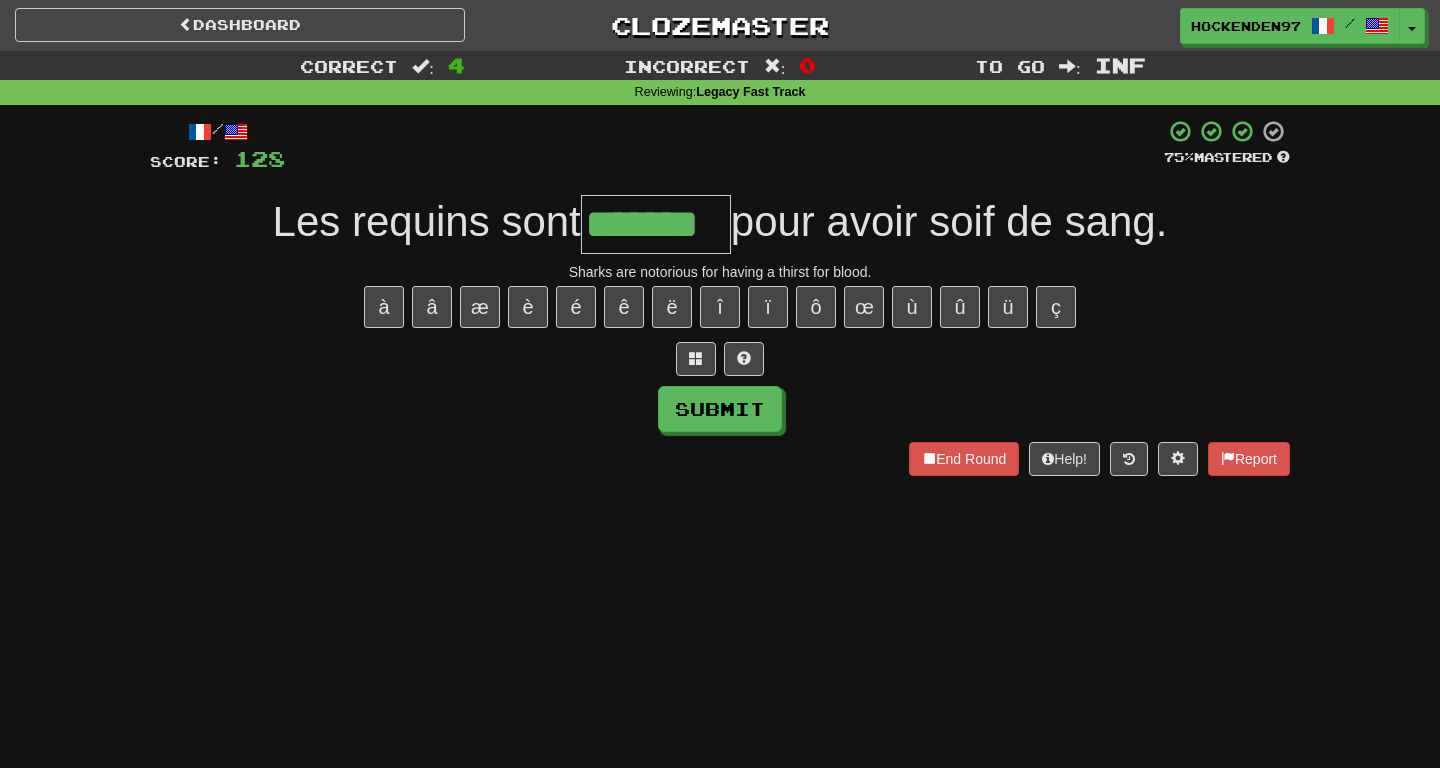 type on "*******" 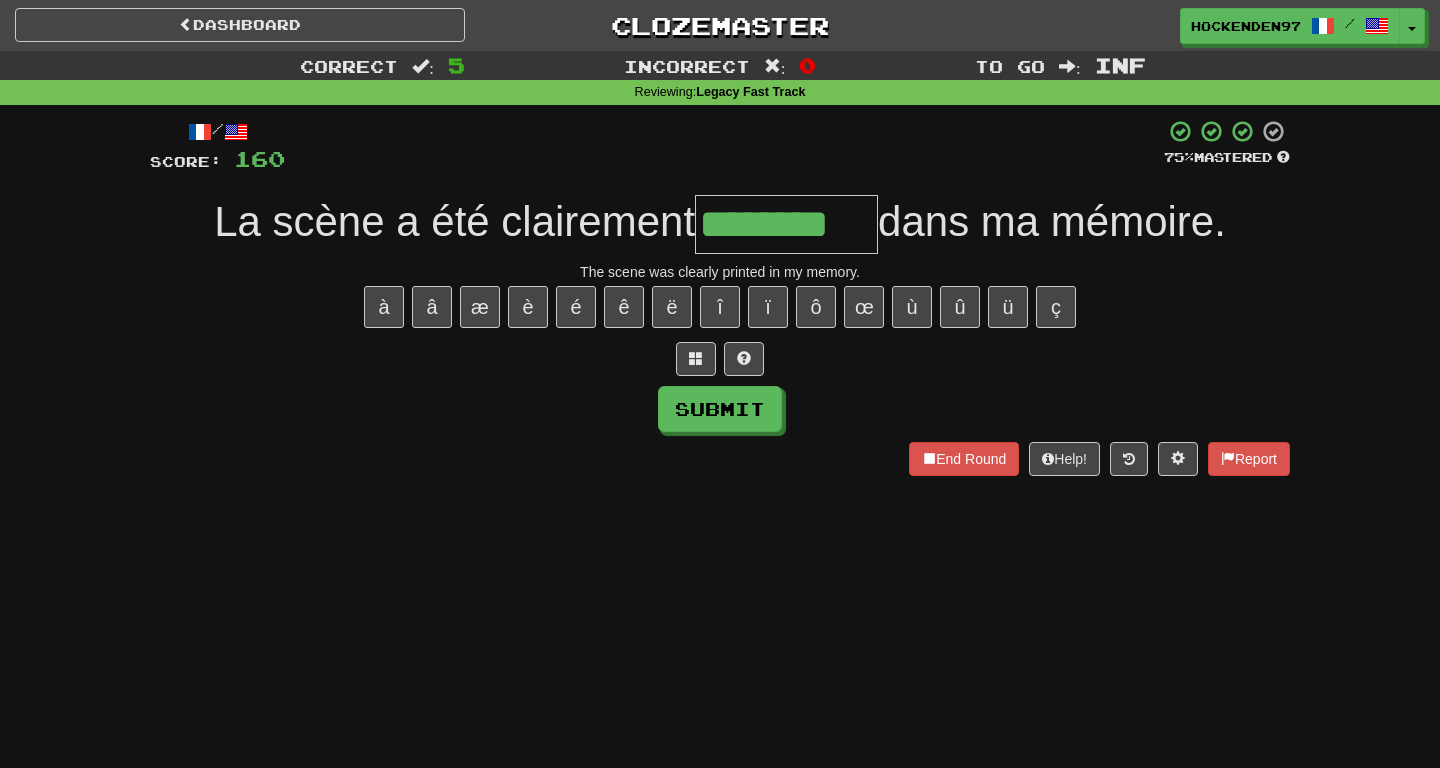 type on "********" 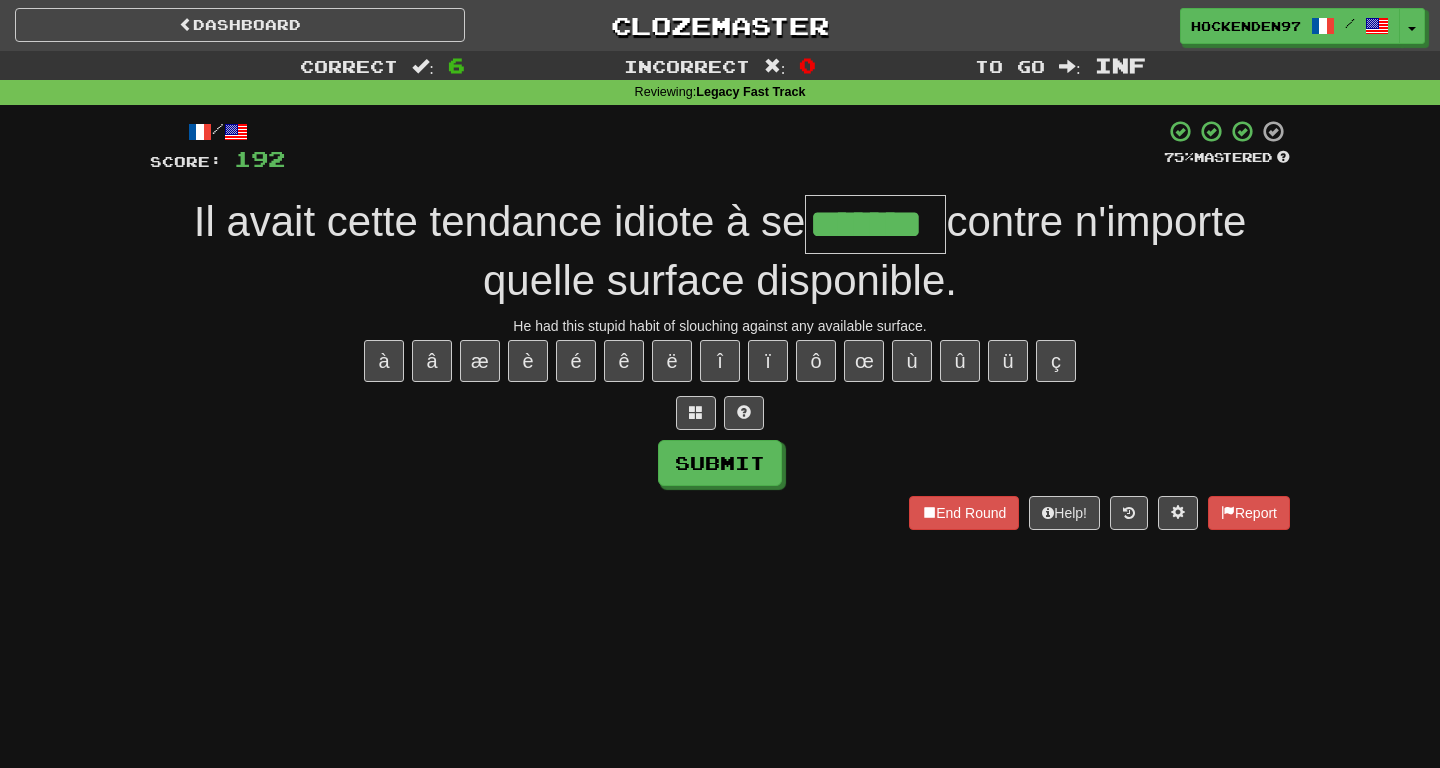 type on "*******" 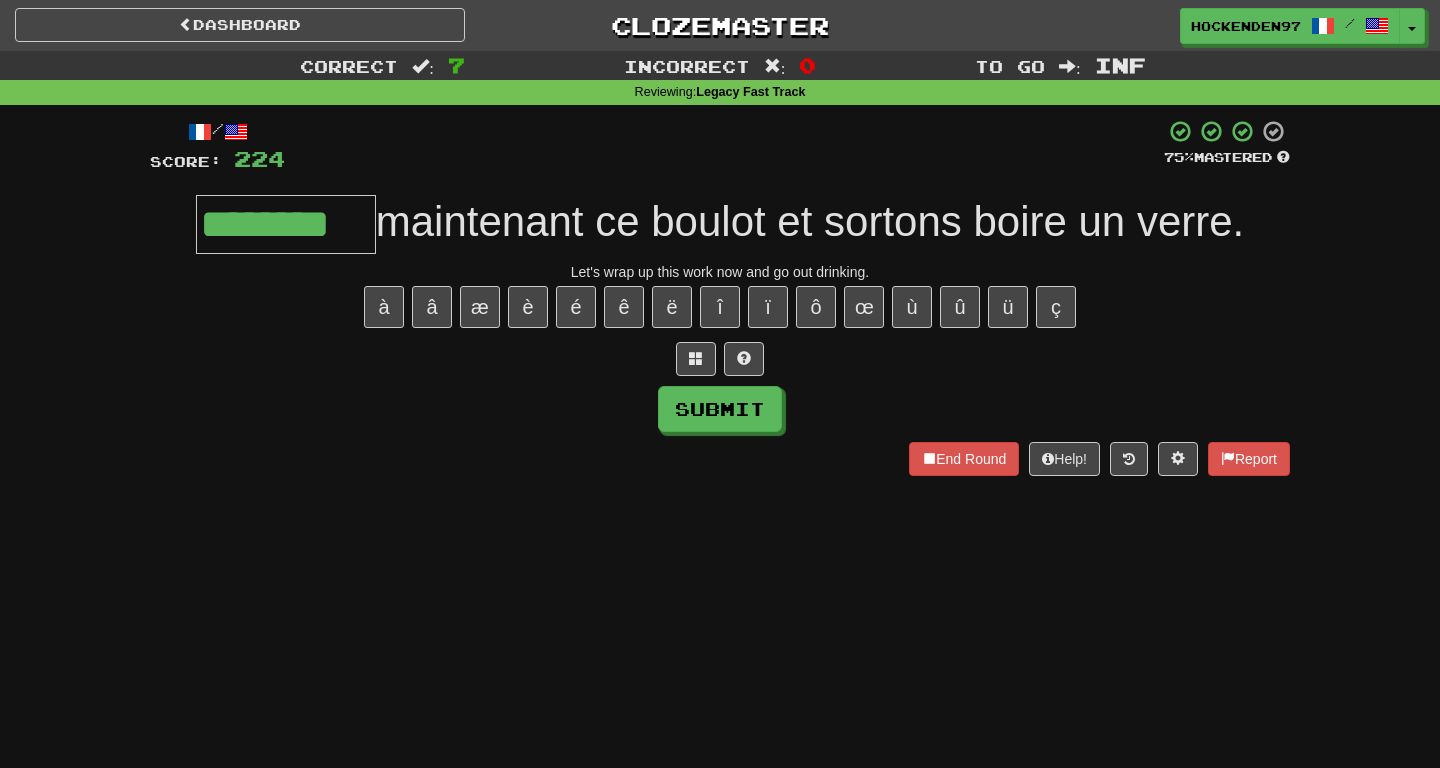 type on "********" 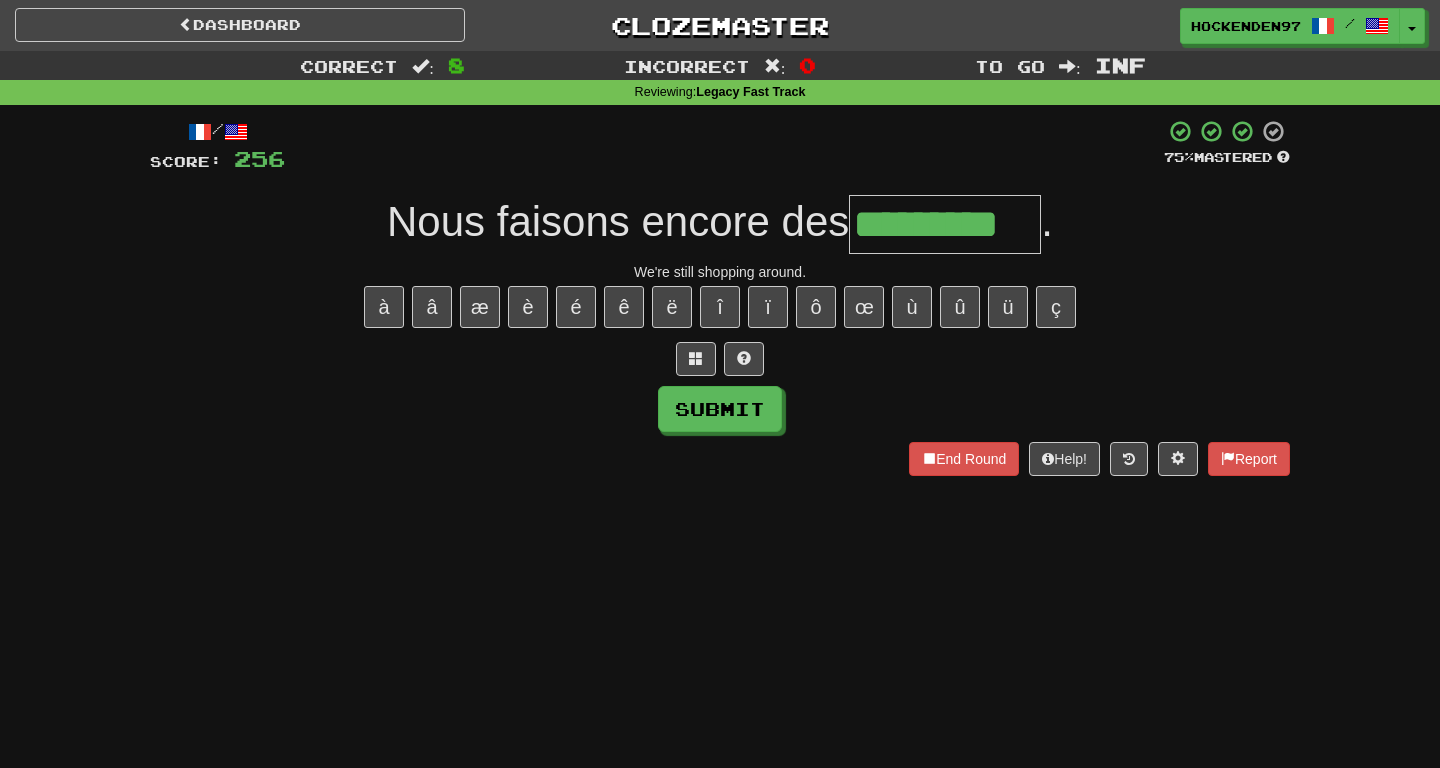 type on "*********" 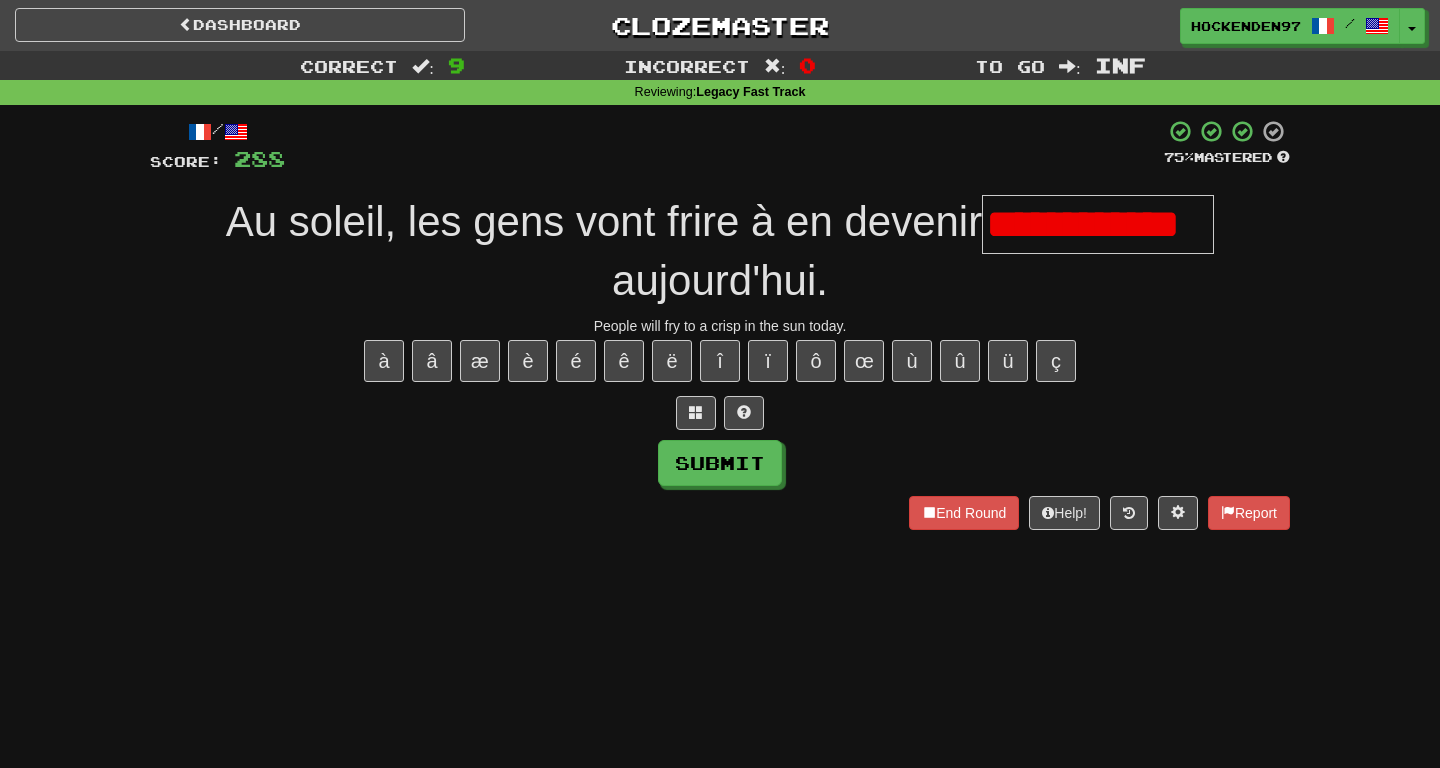scroll, scrollTop: 0, scrollLeft: 0, axis: both 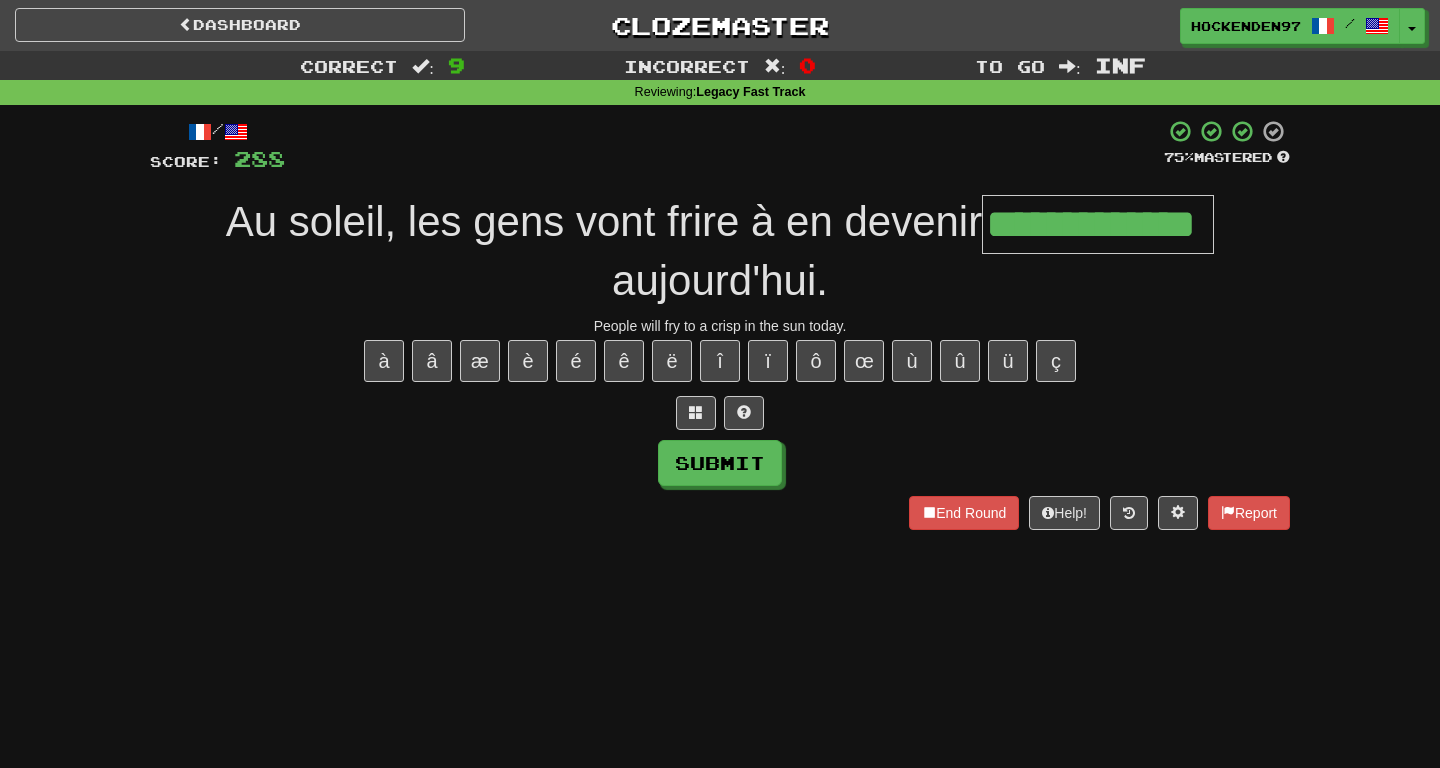 type on "**********" 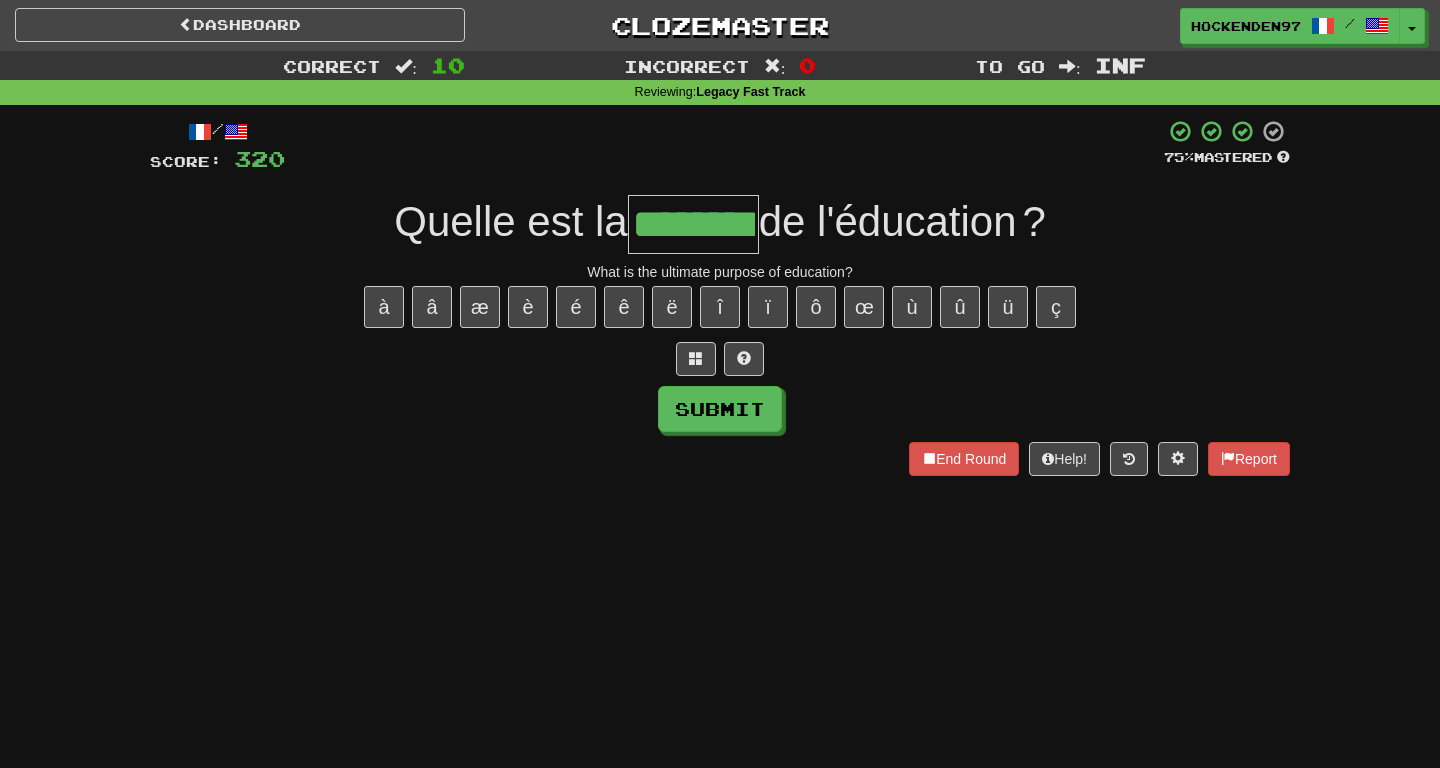 type on "********" 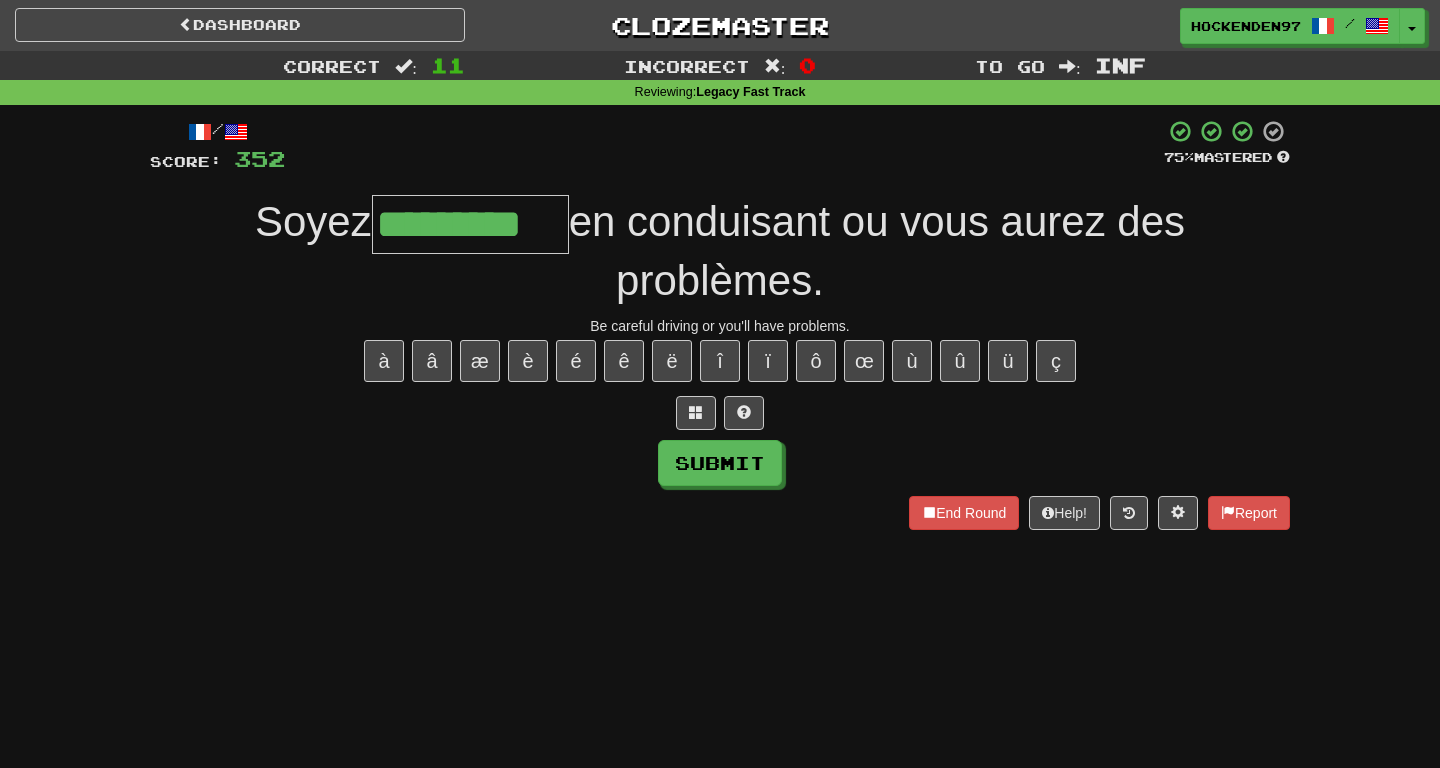 type on "*********" 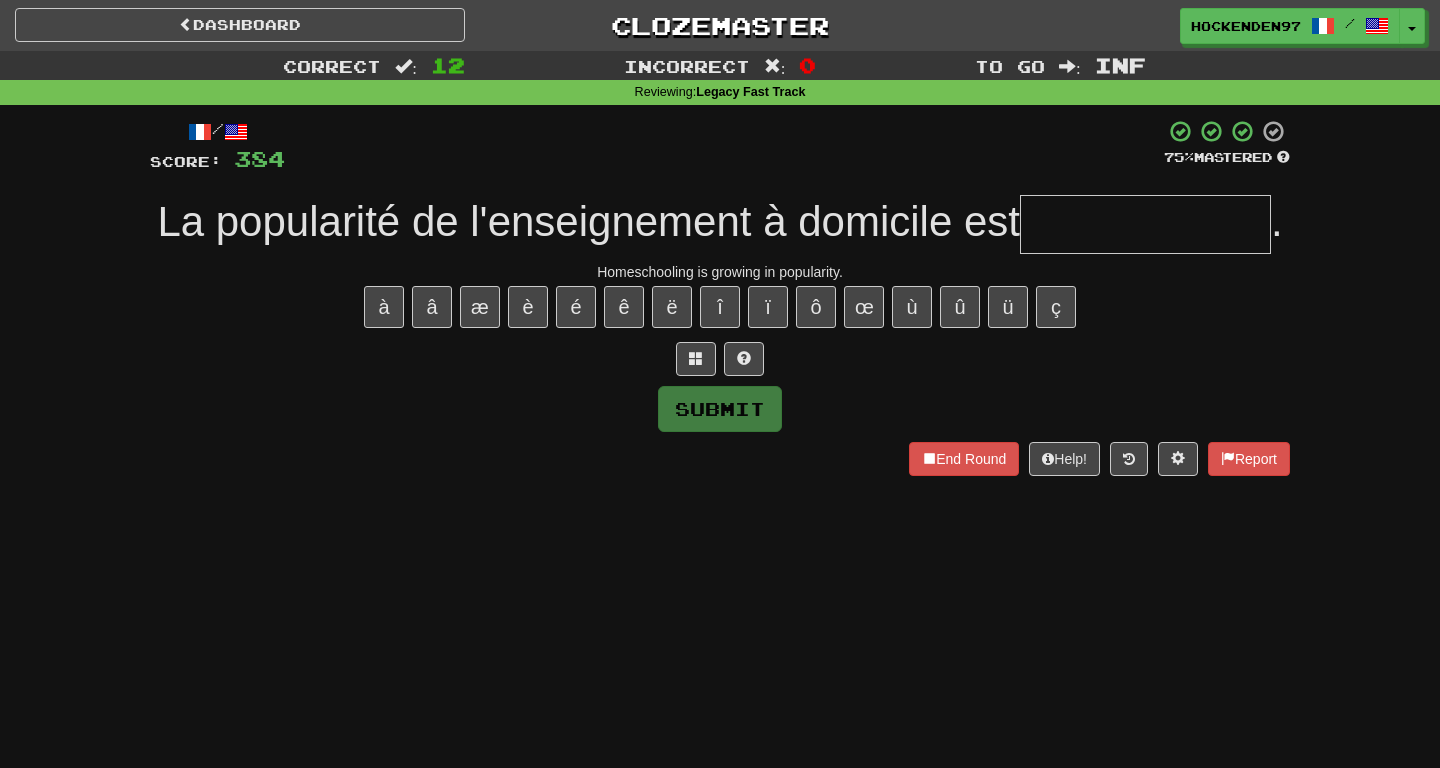 type on "*" 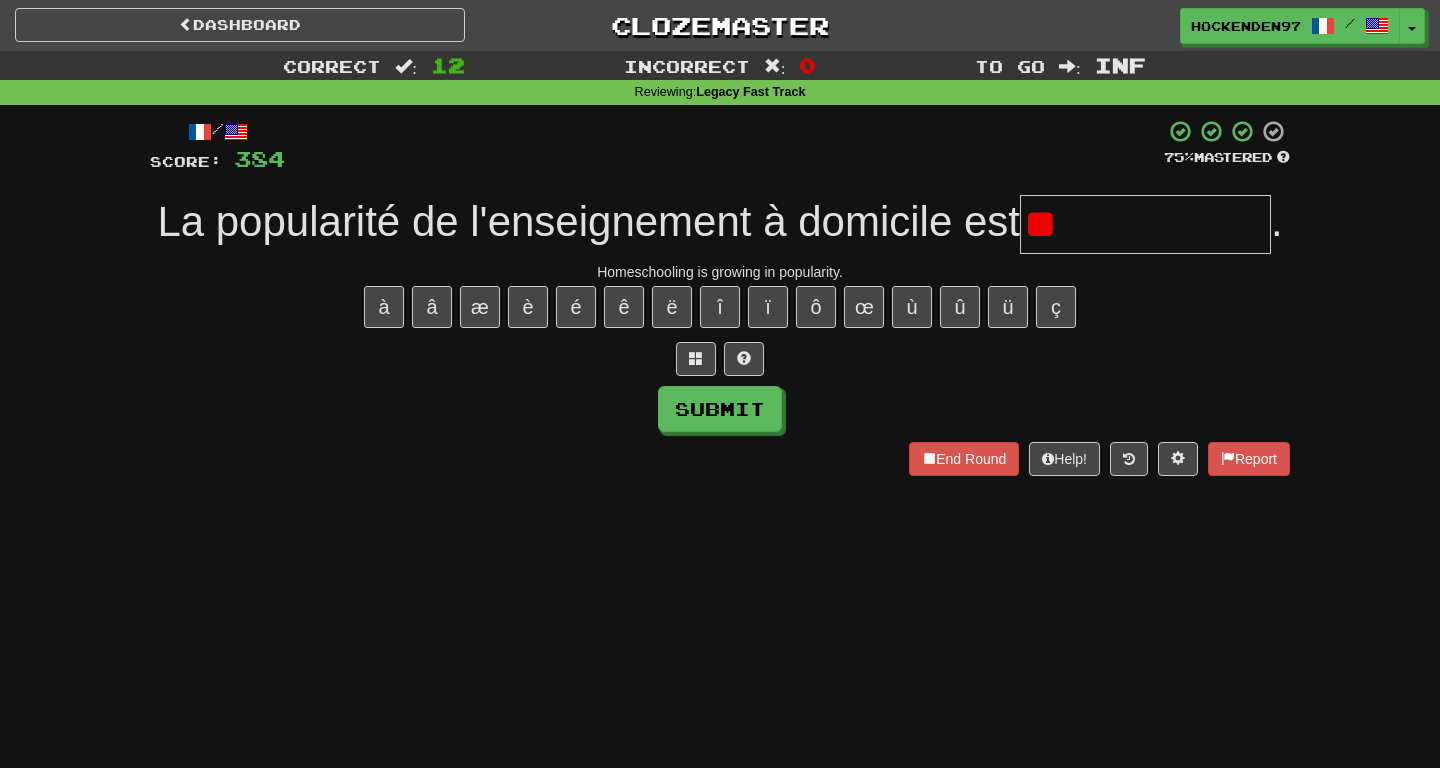 type on "*" 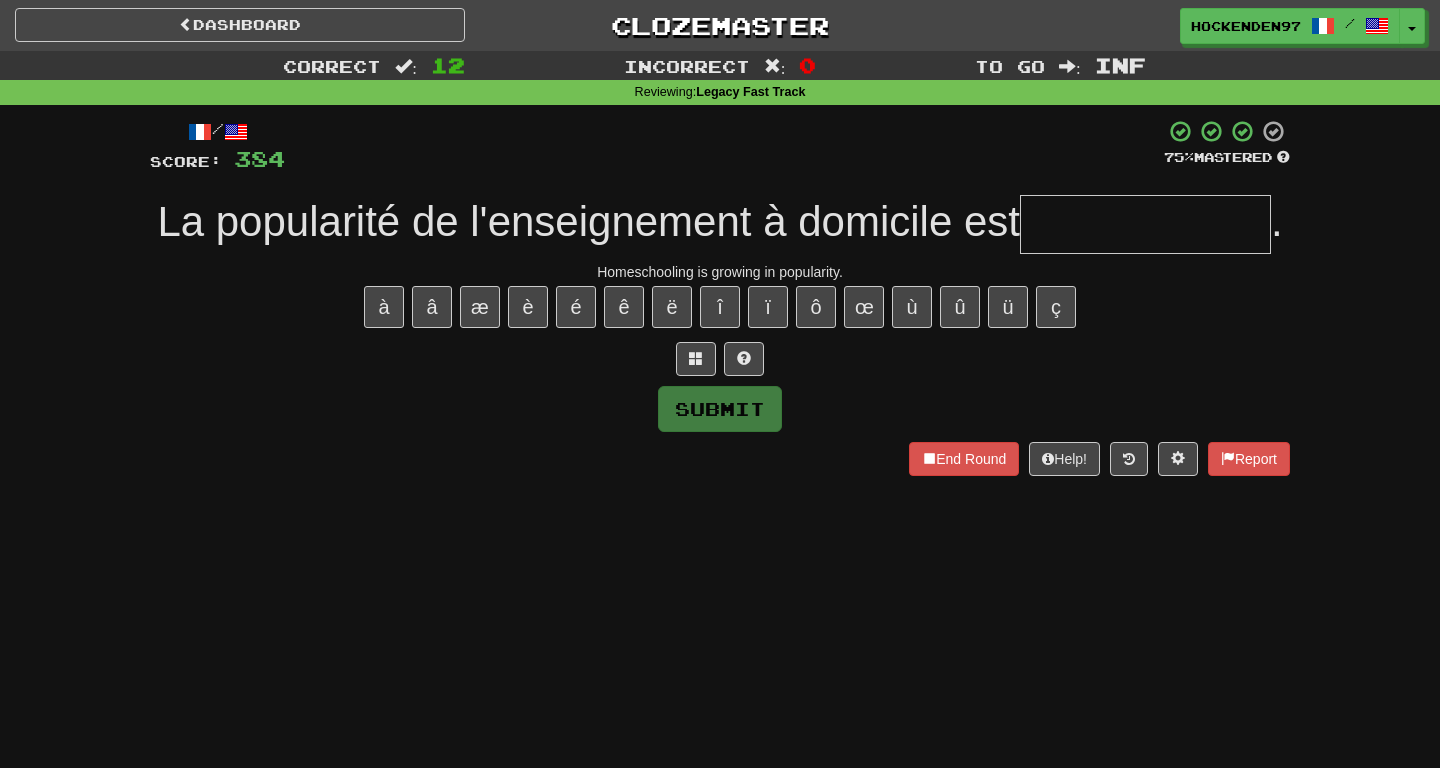 type on "*" 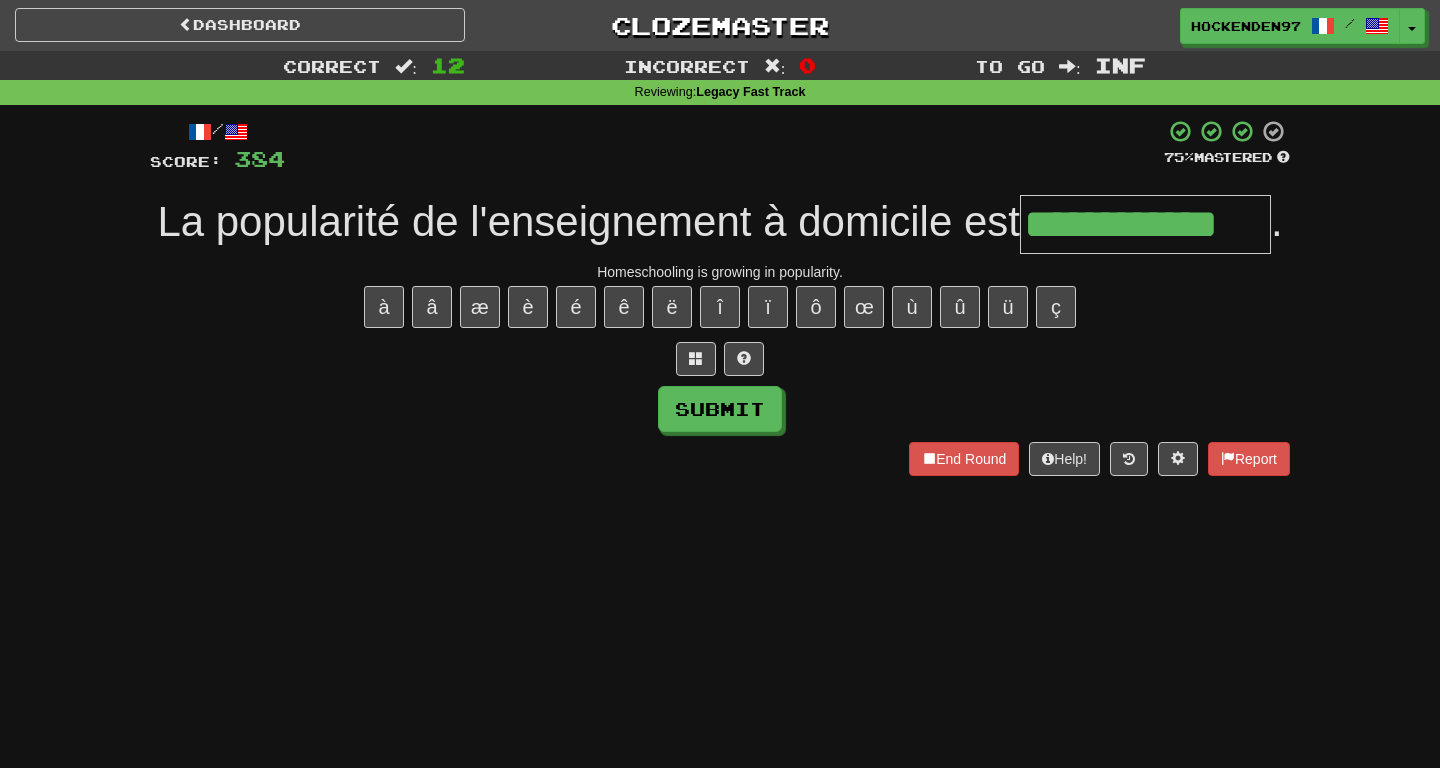 type on "**********" 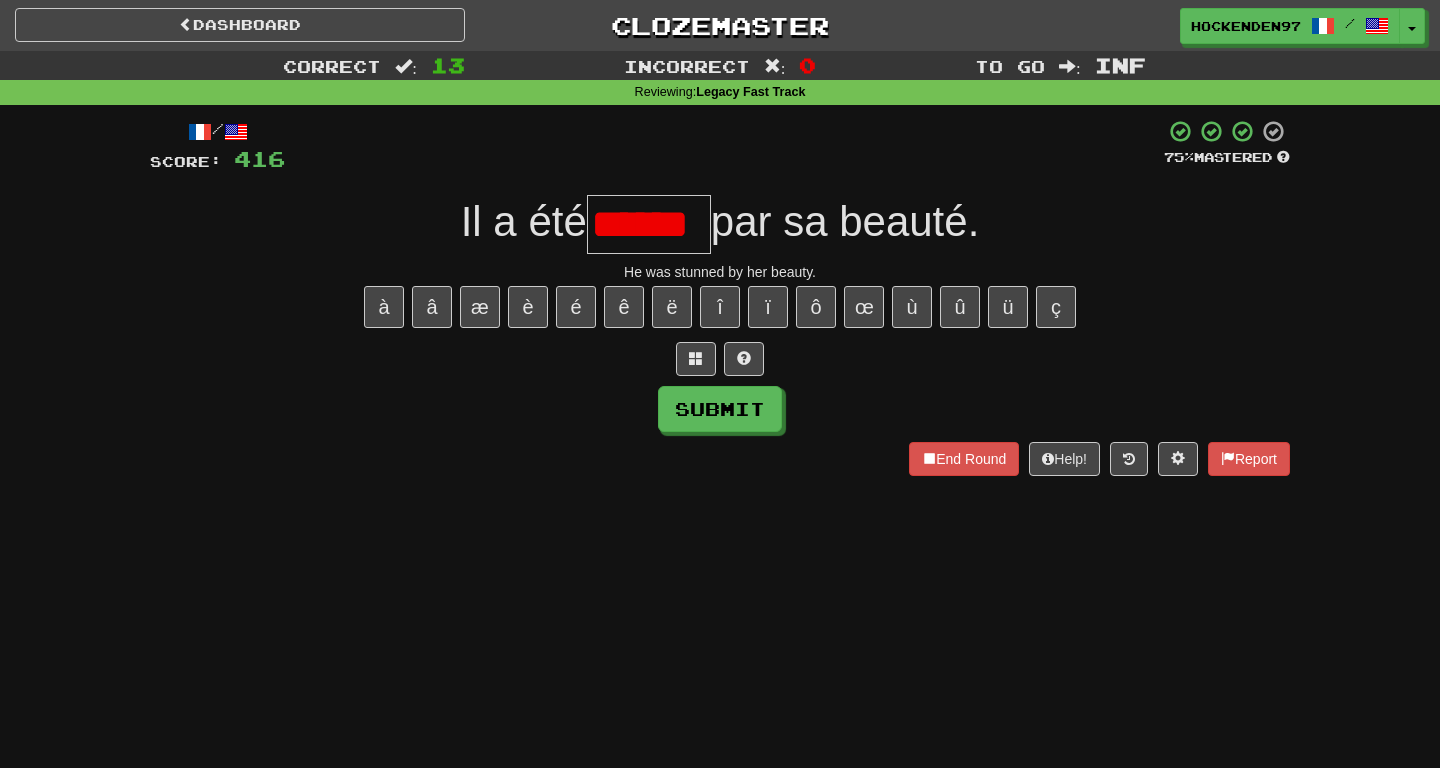 type on "******" 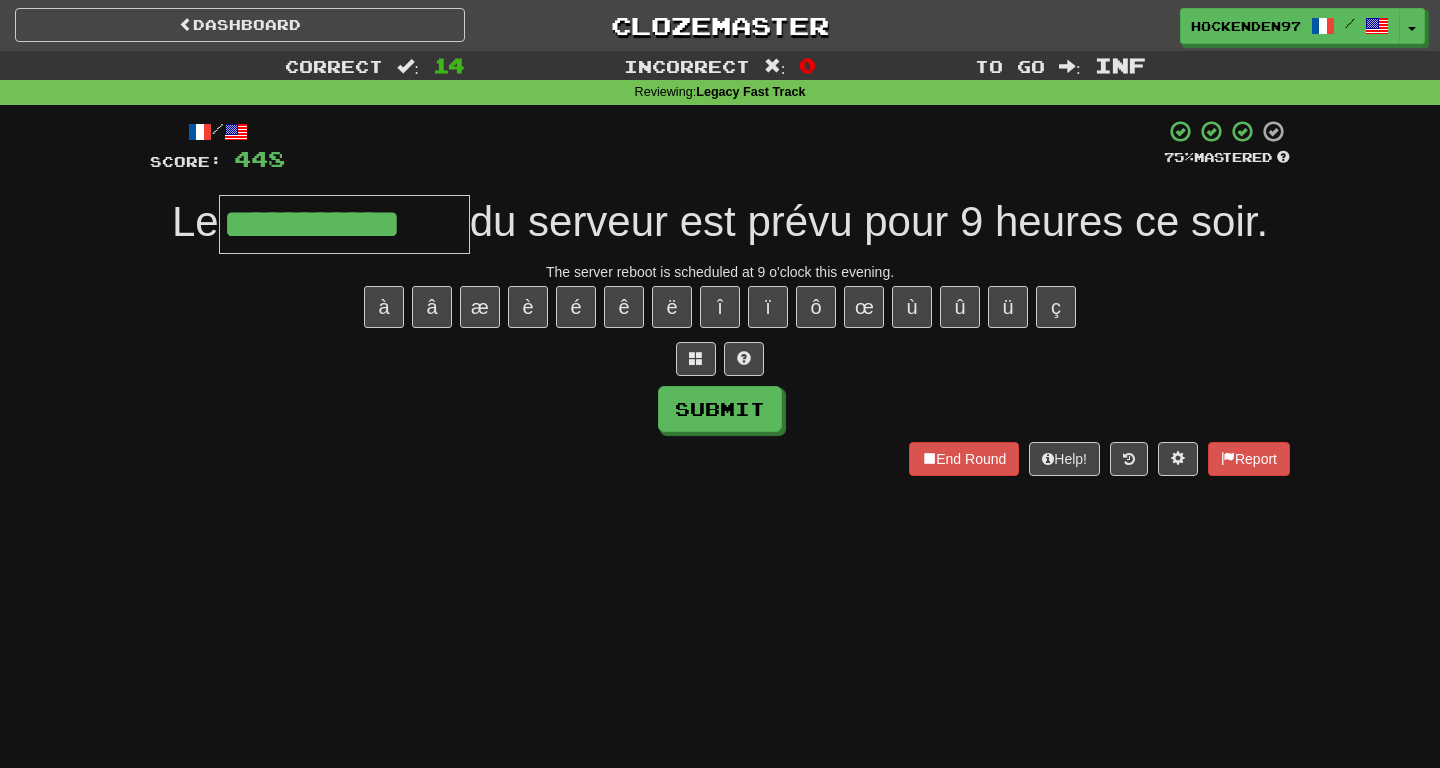 type on "**********" 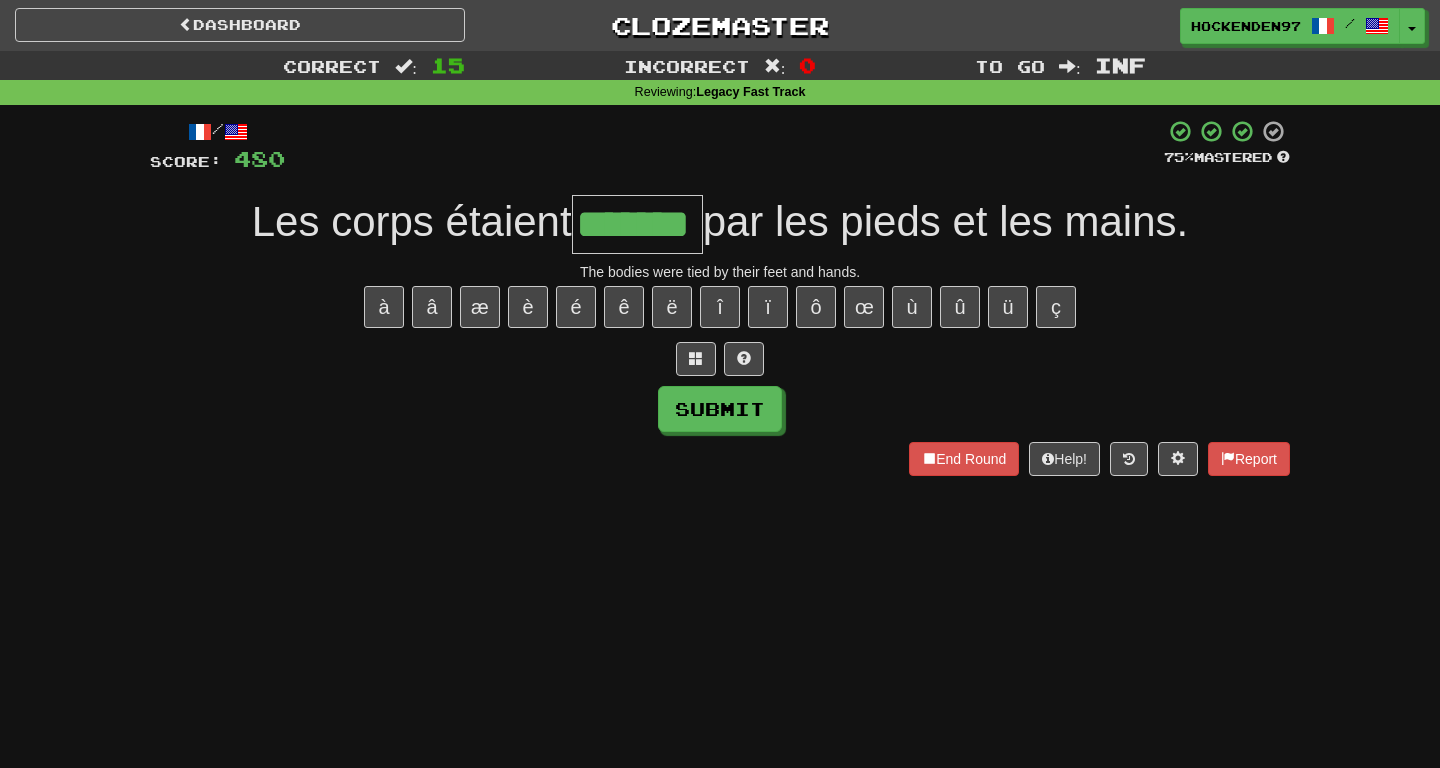 type on "*******" 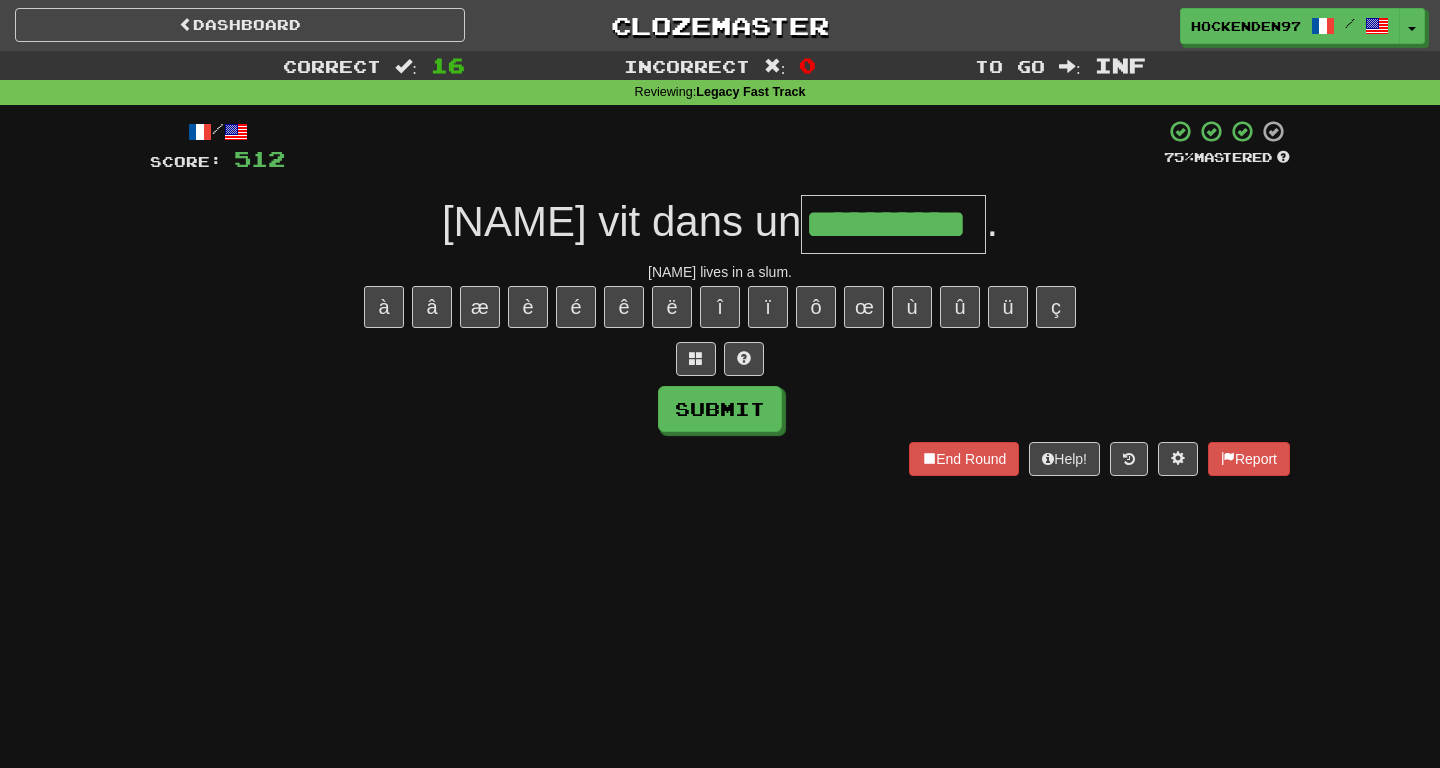 type on "**********" 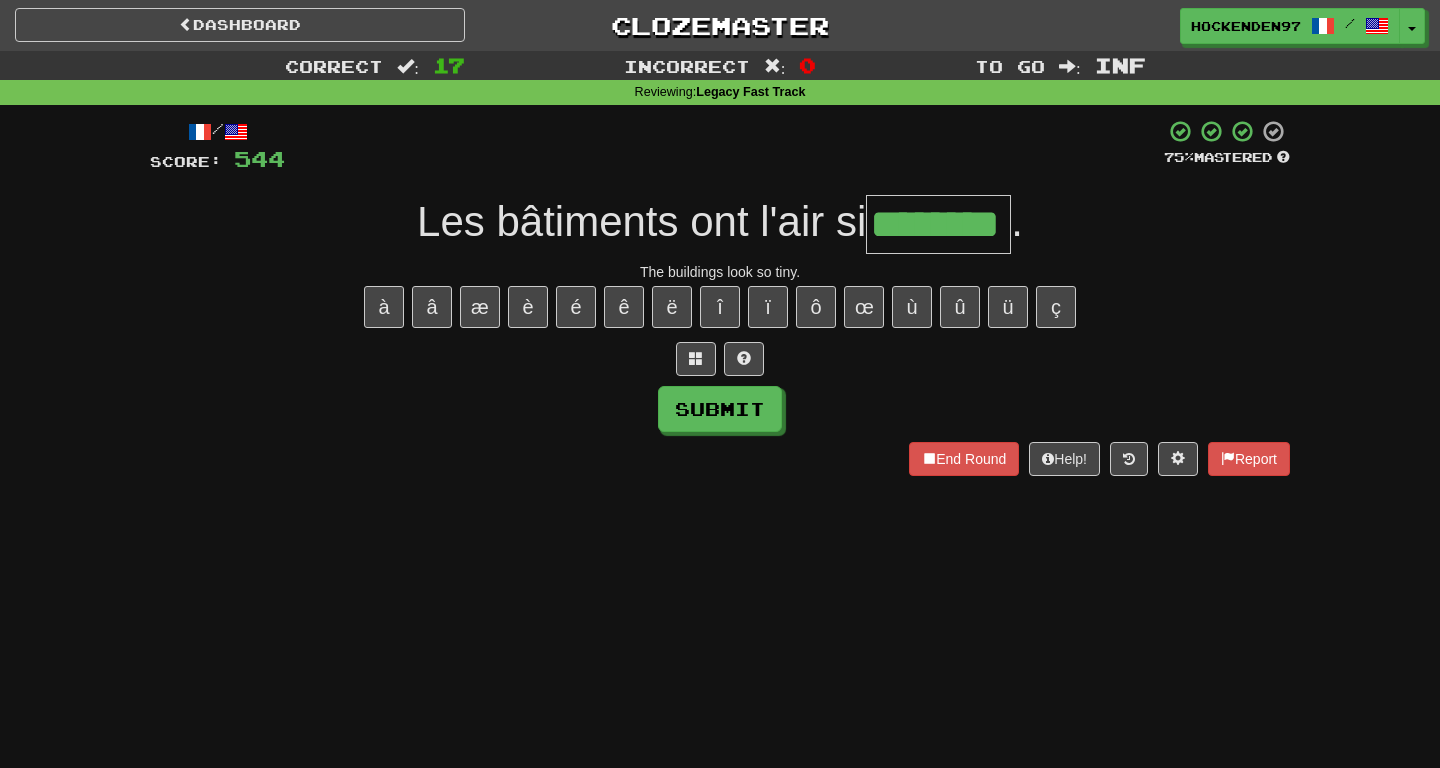 type on "********" 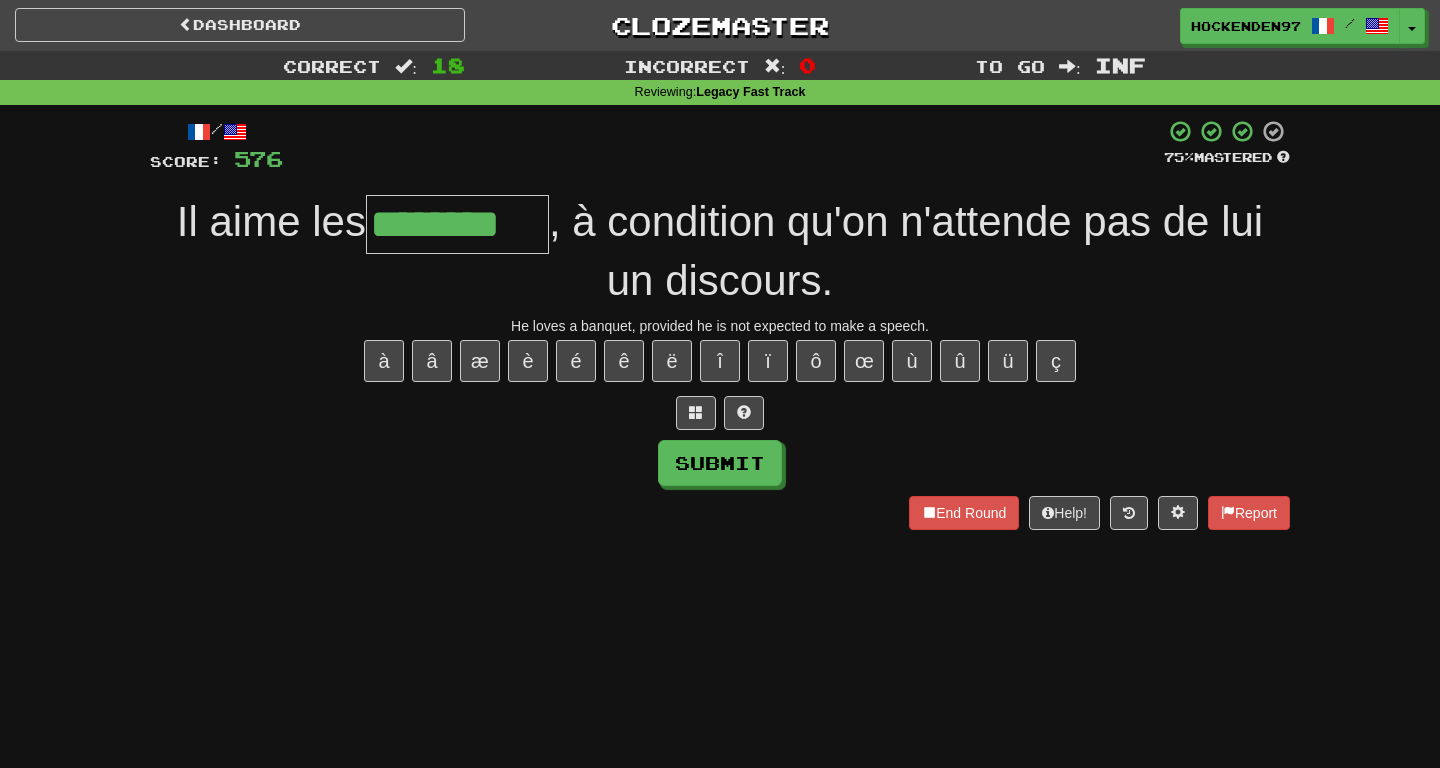 type on "********" 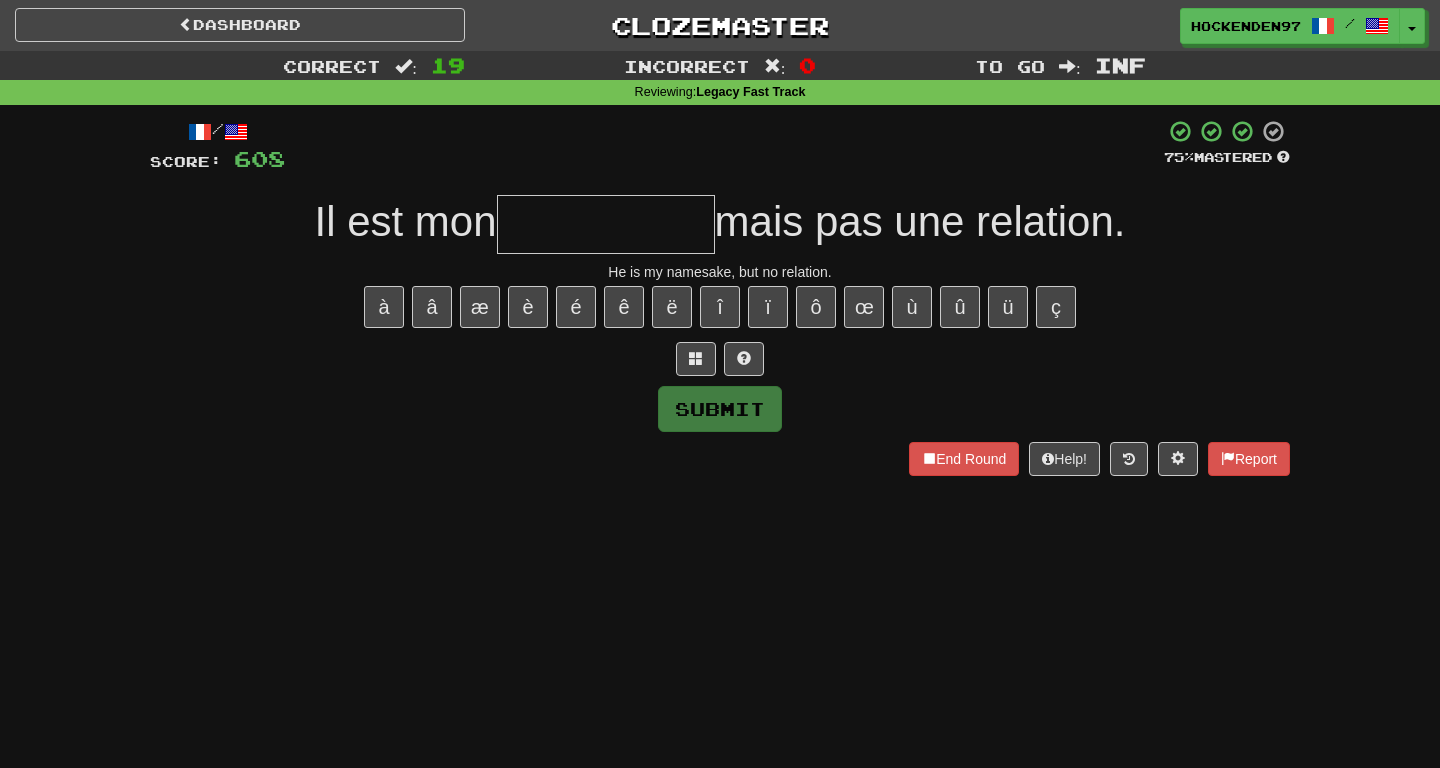 type on "*" 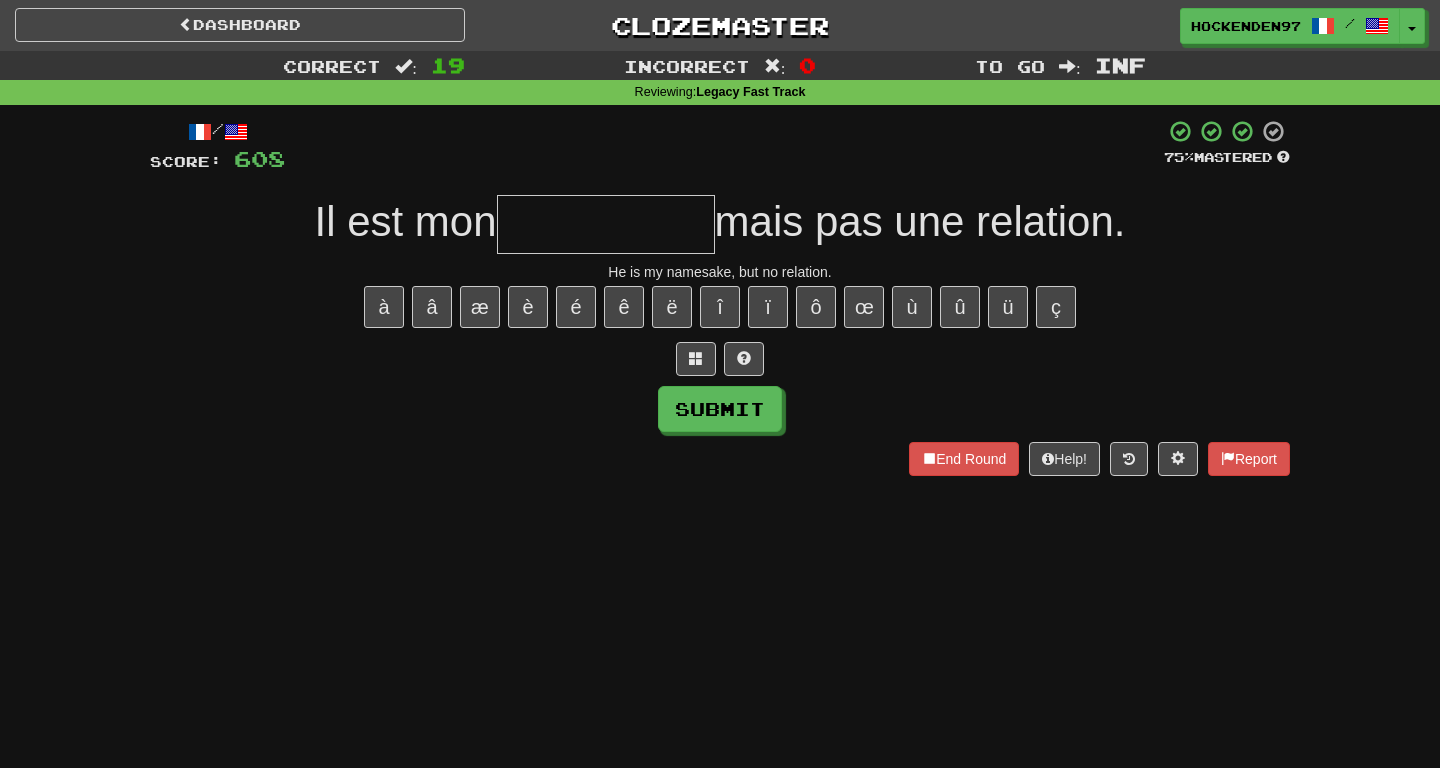 type on "*" 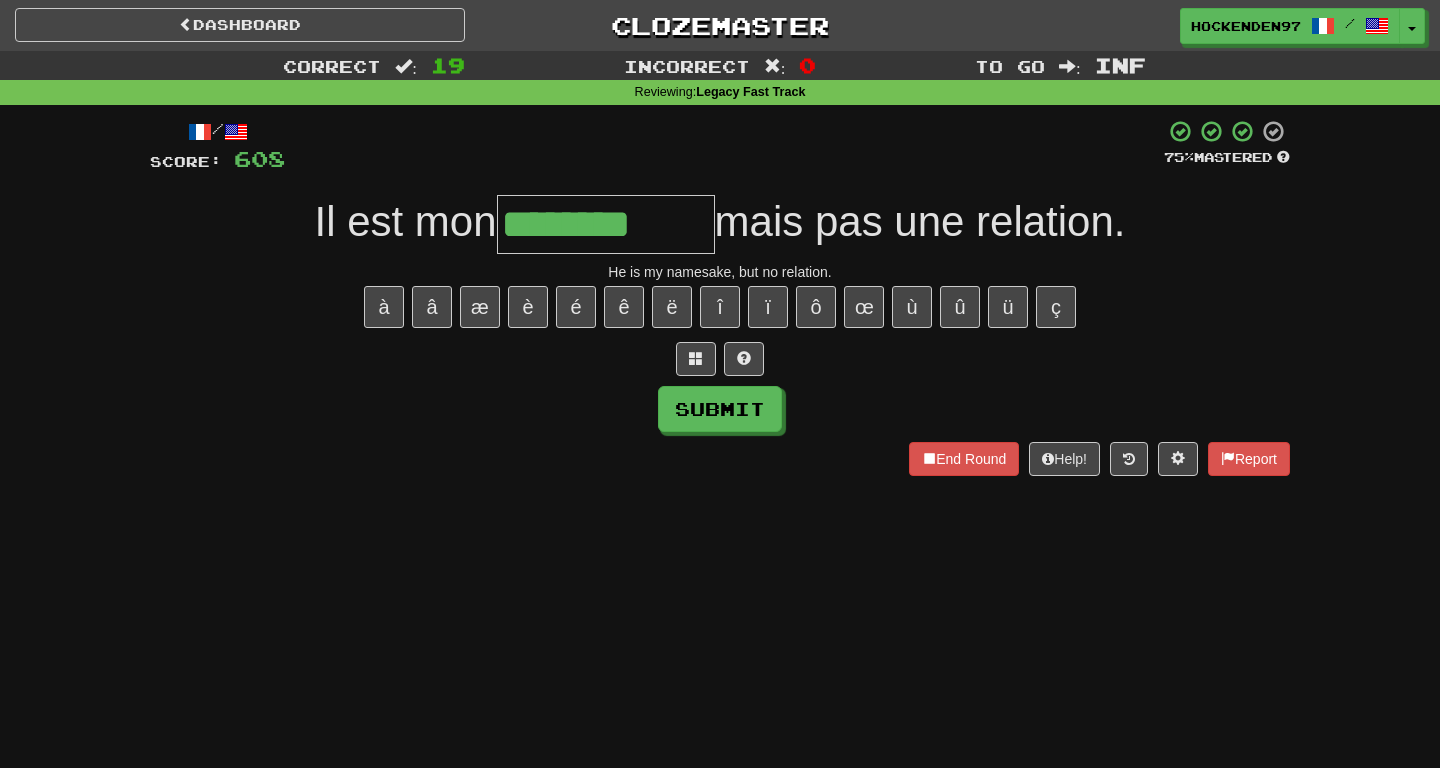 type on "********" 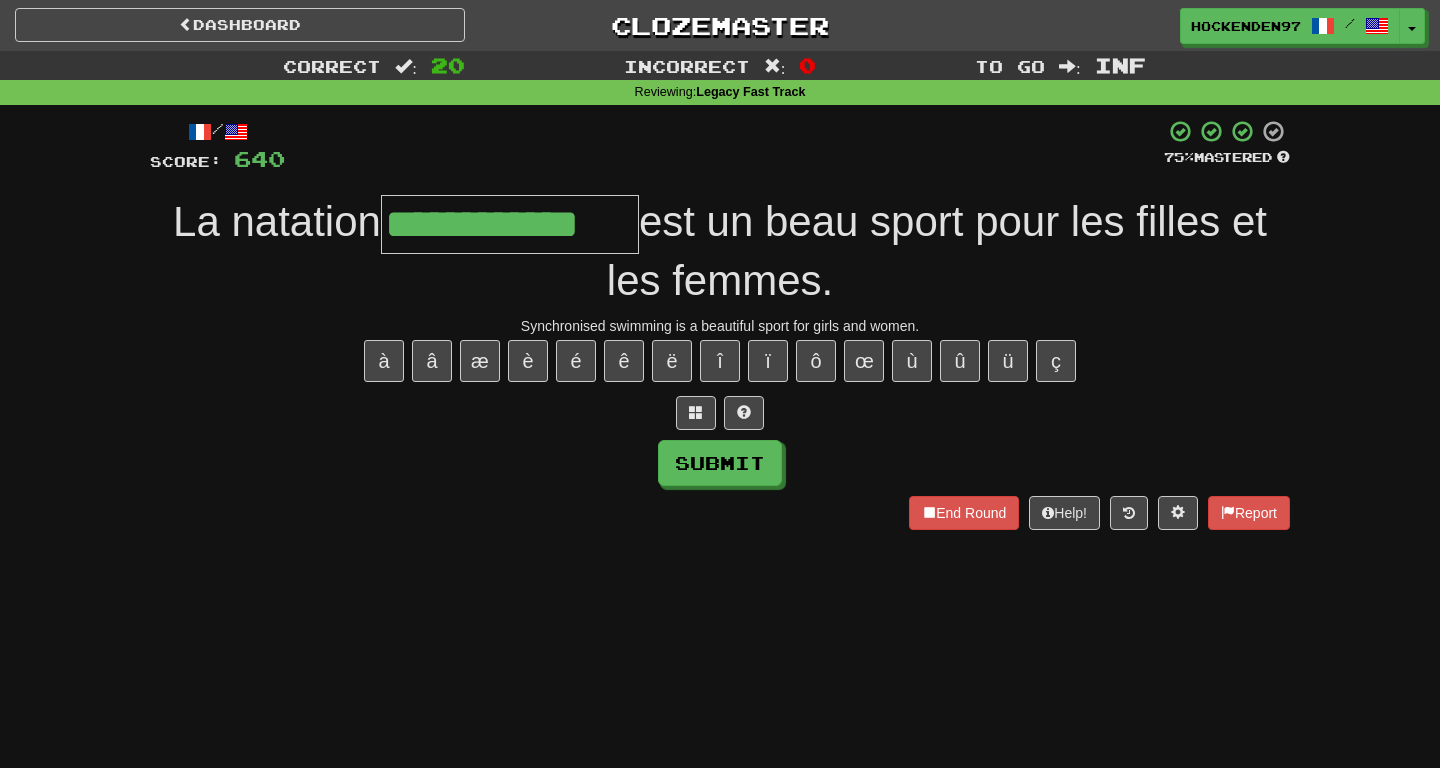 type on "**********" 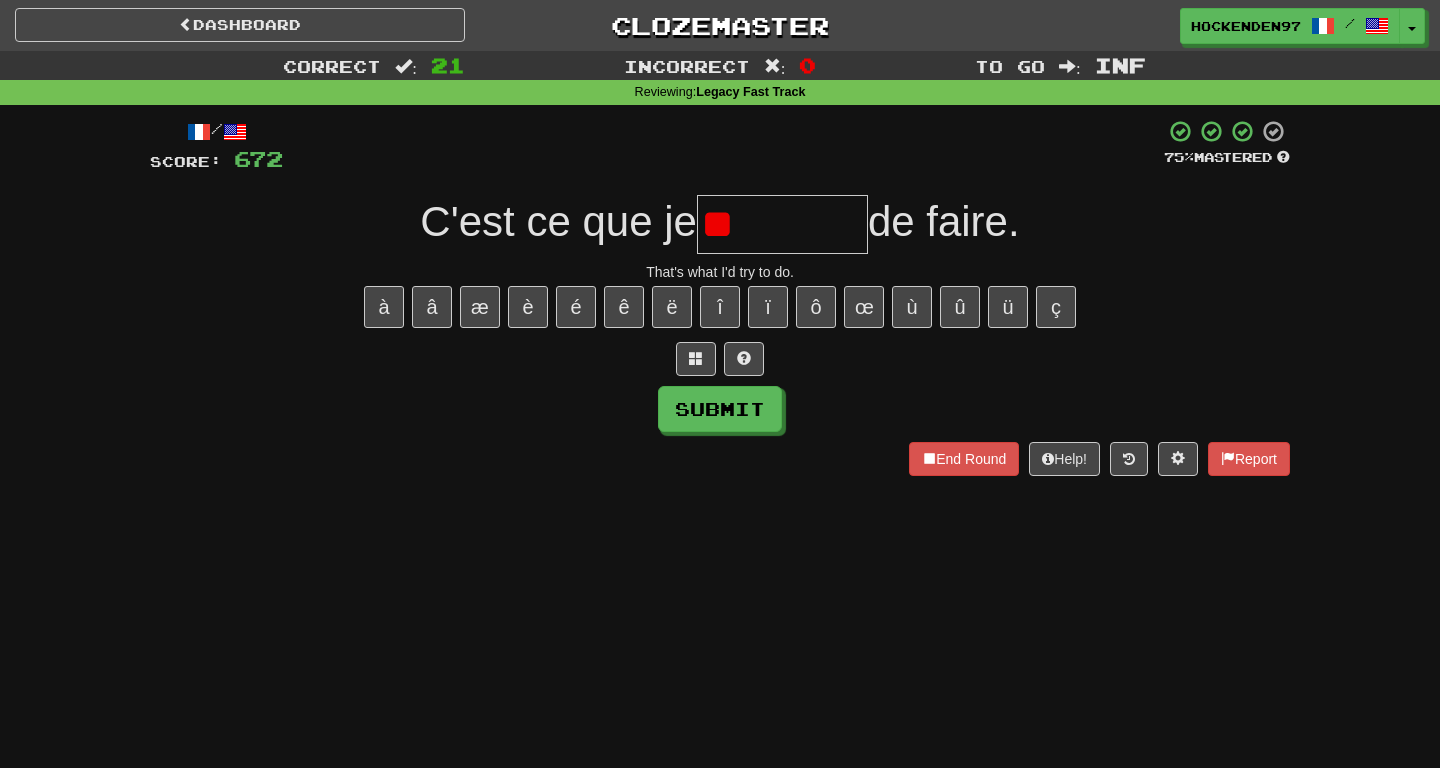 type on "*" 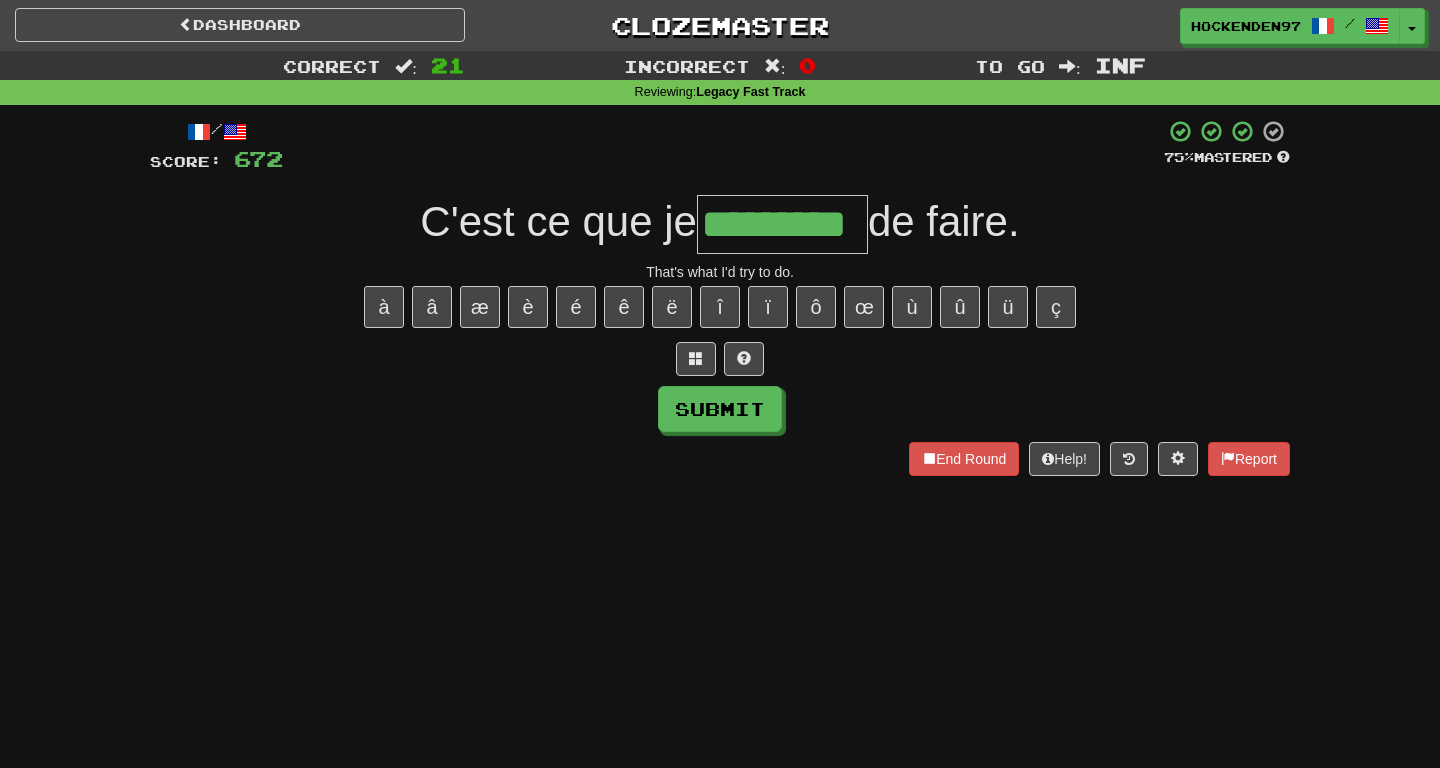type on "*********" 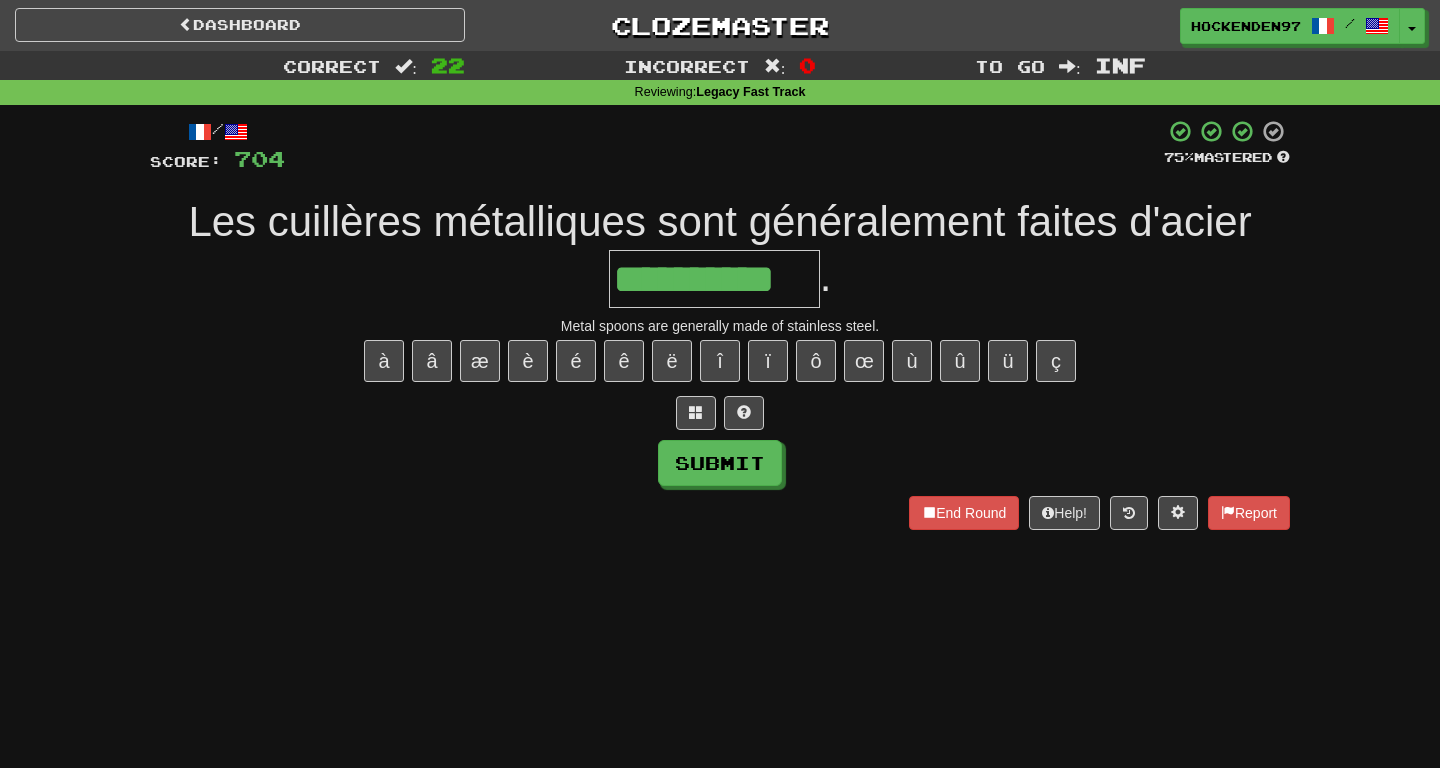 type on "**********" 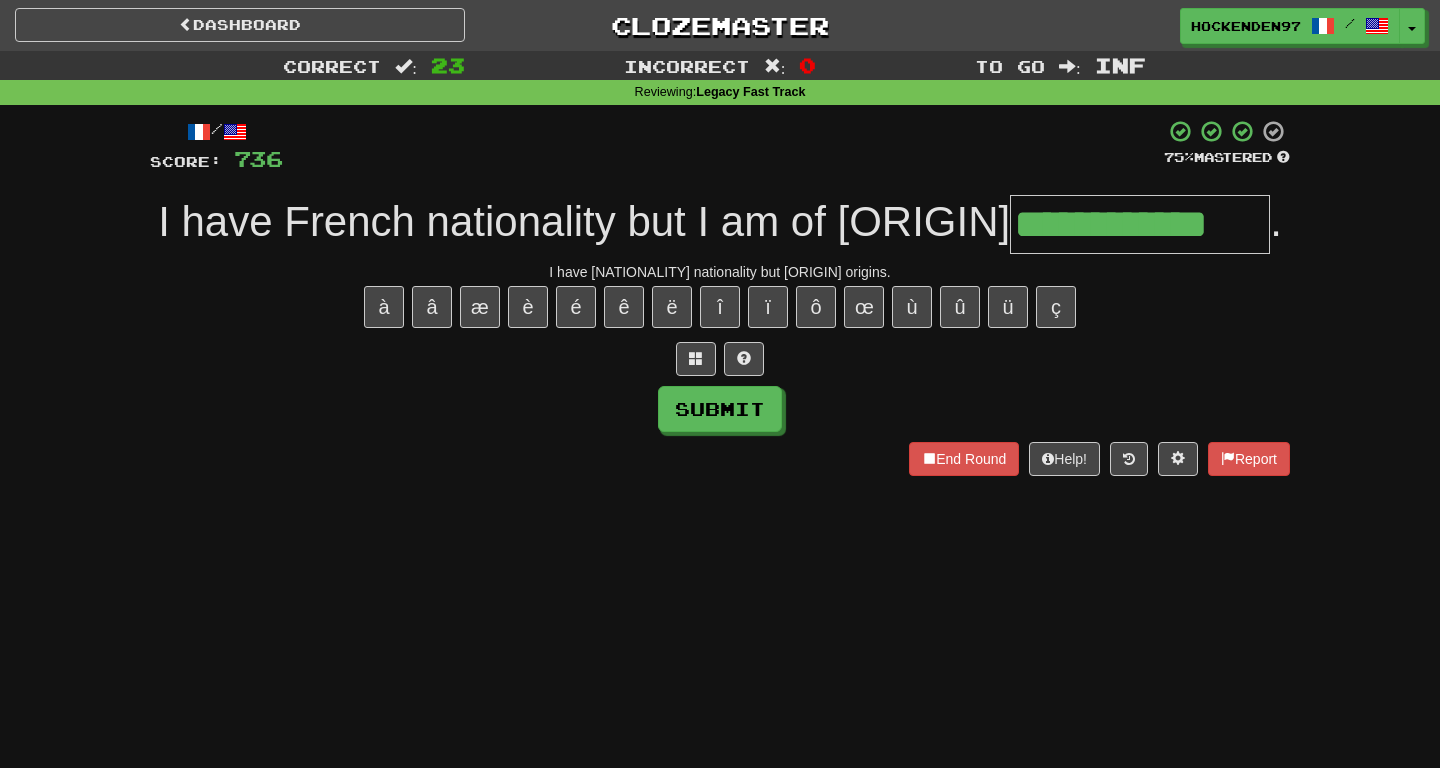 type on "**********" 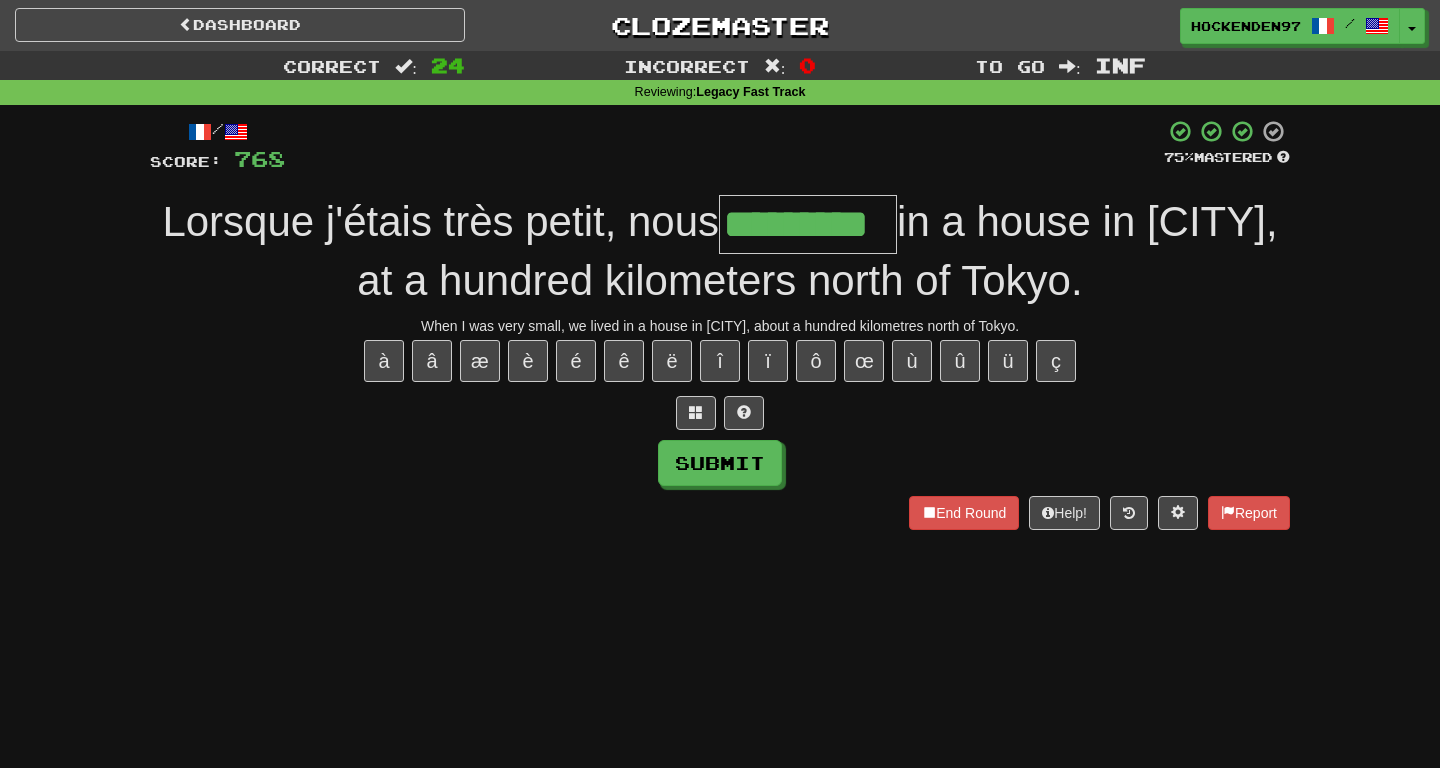 type on "*********" 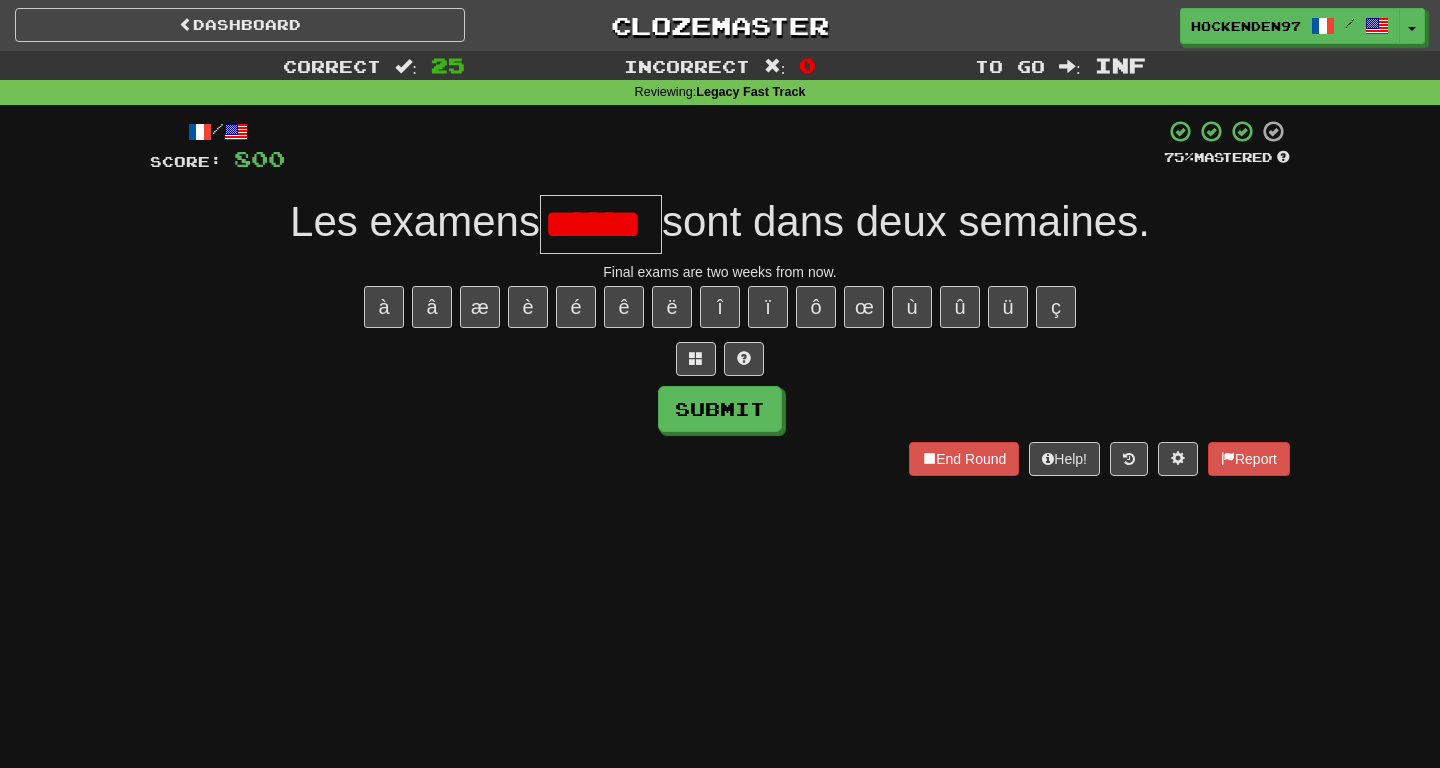 scroll, scrollTop: 0, scrollLeft: 0, axis: both 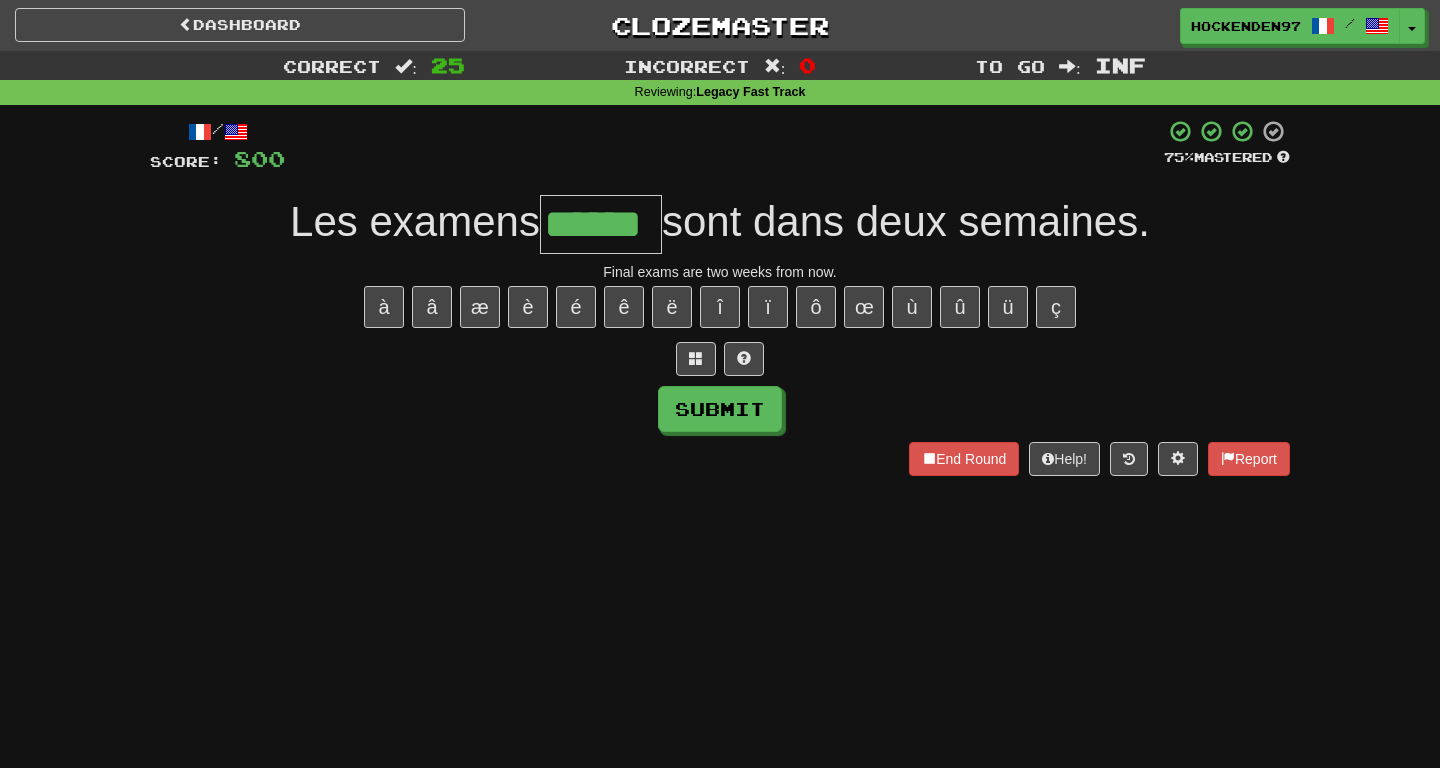 type on "******" 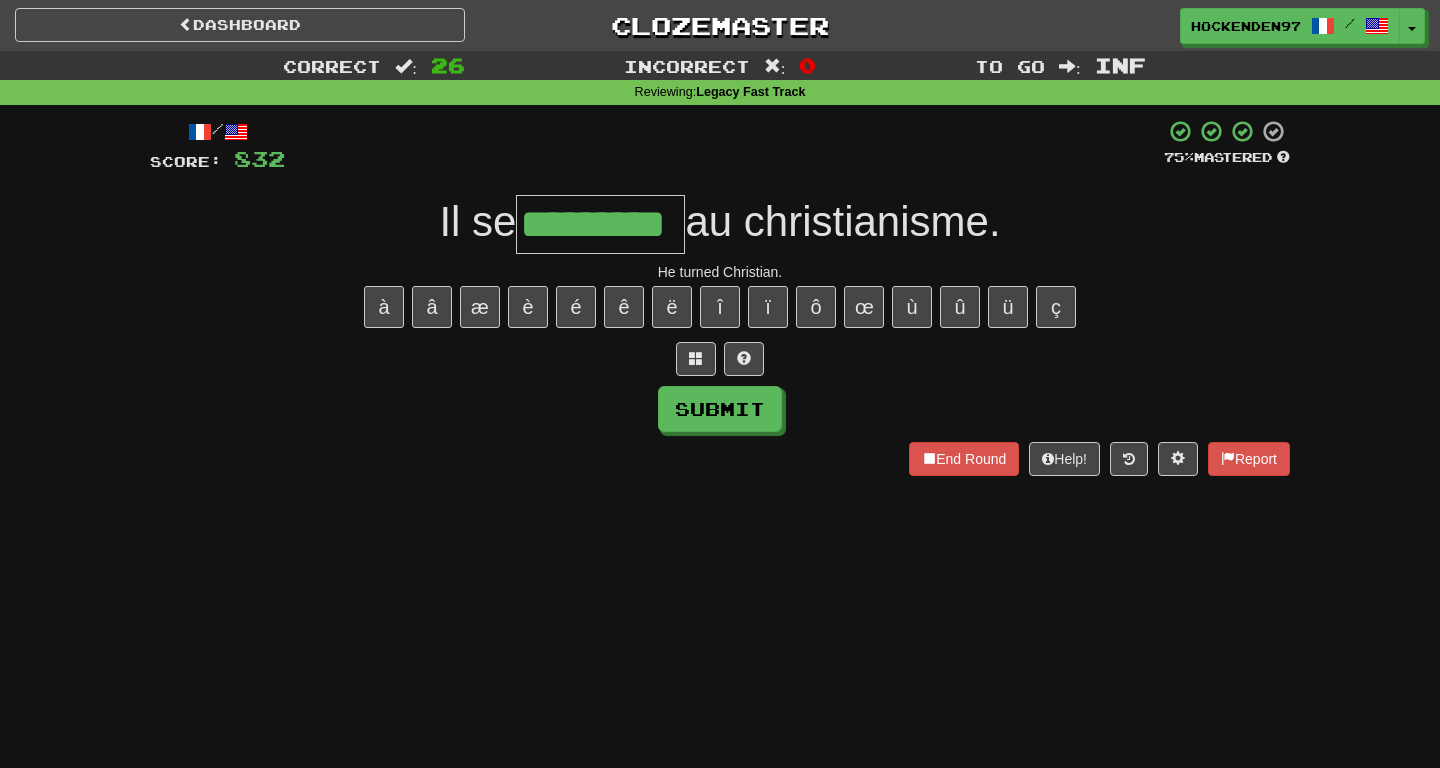 type on "*********" 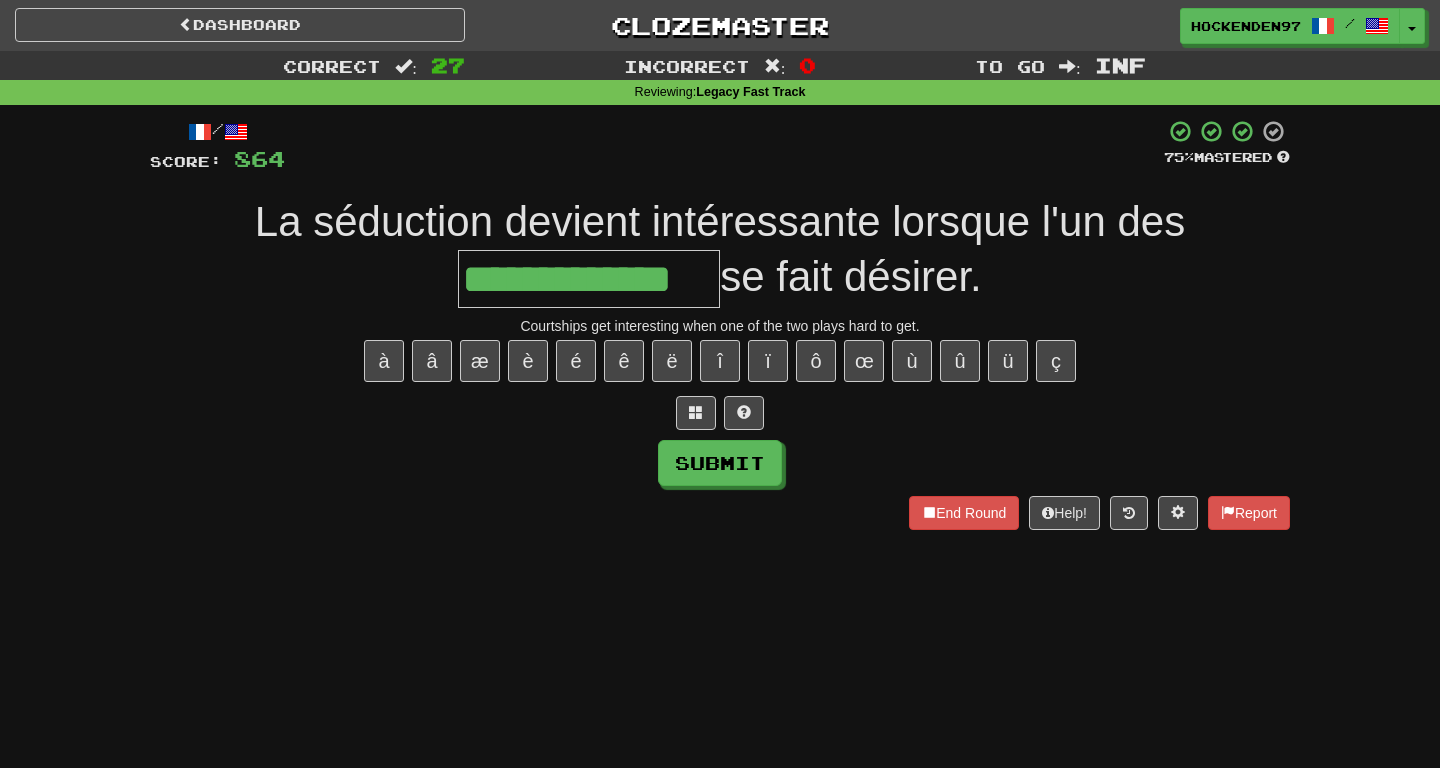 type on "**********" 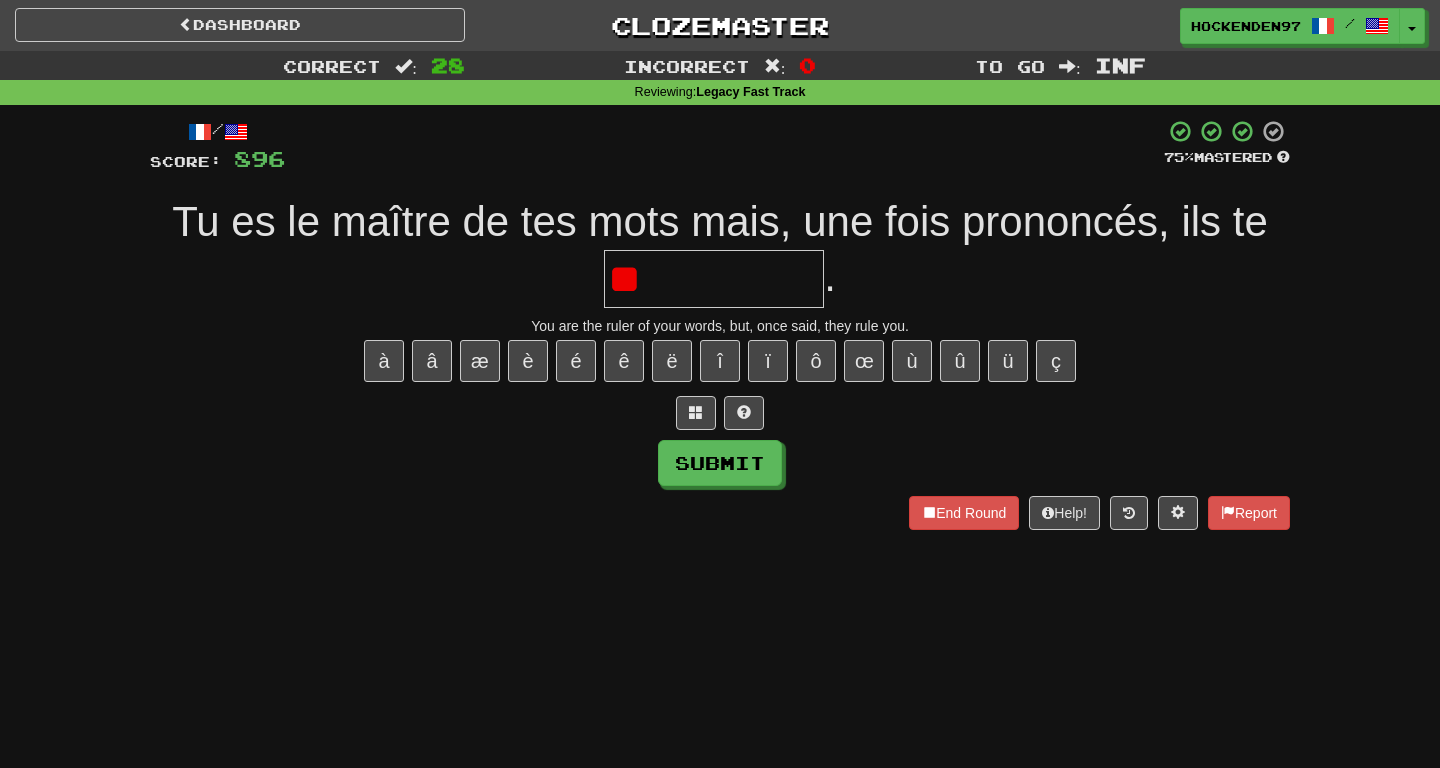 type on "*" 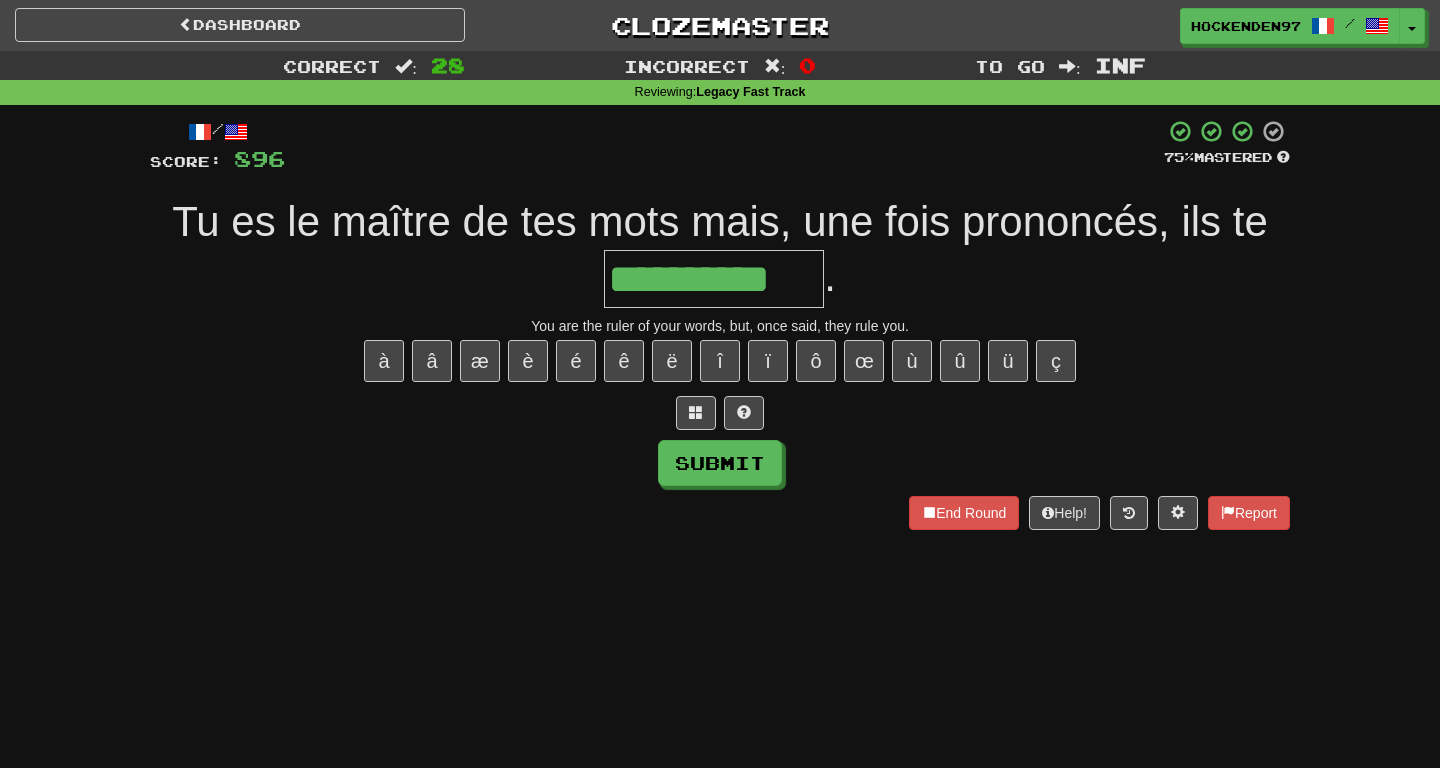 type on "**********" 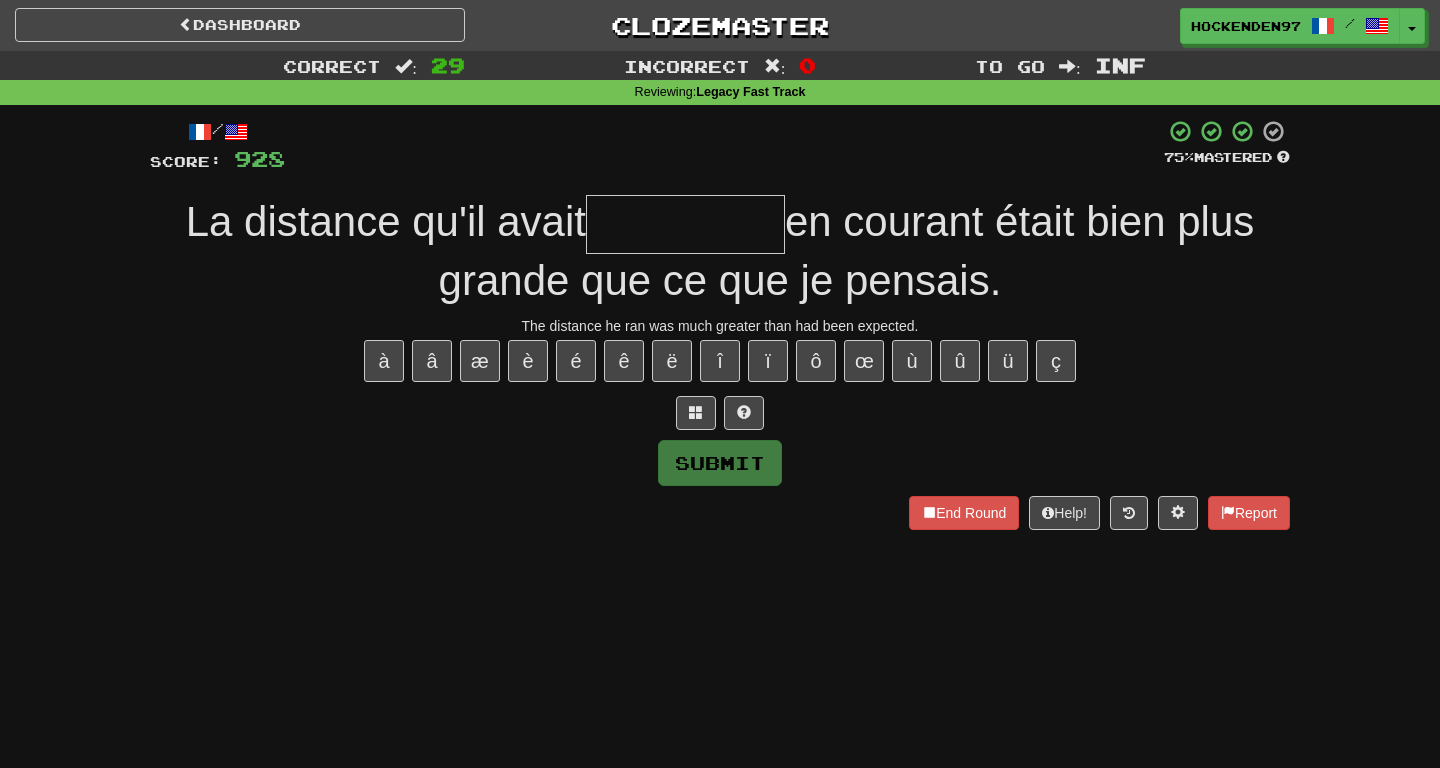 type on "*" 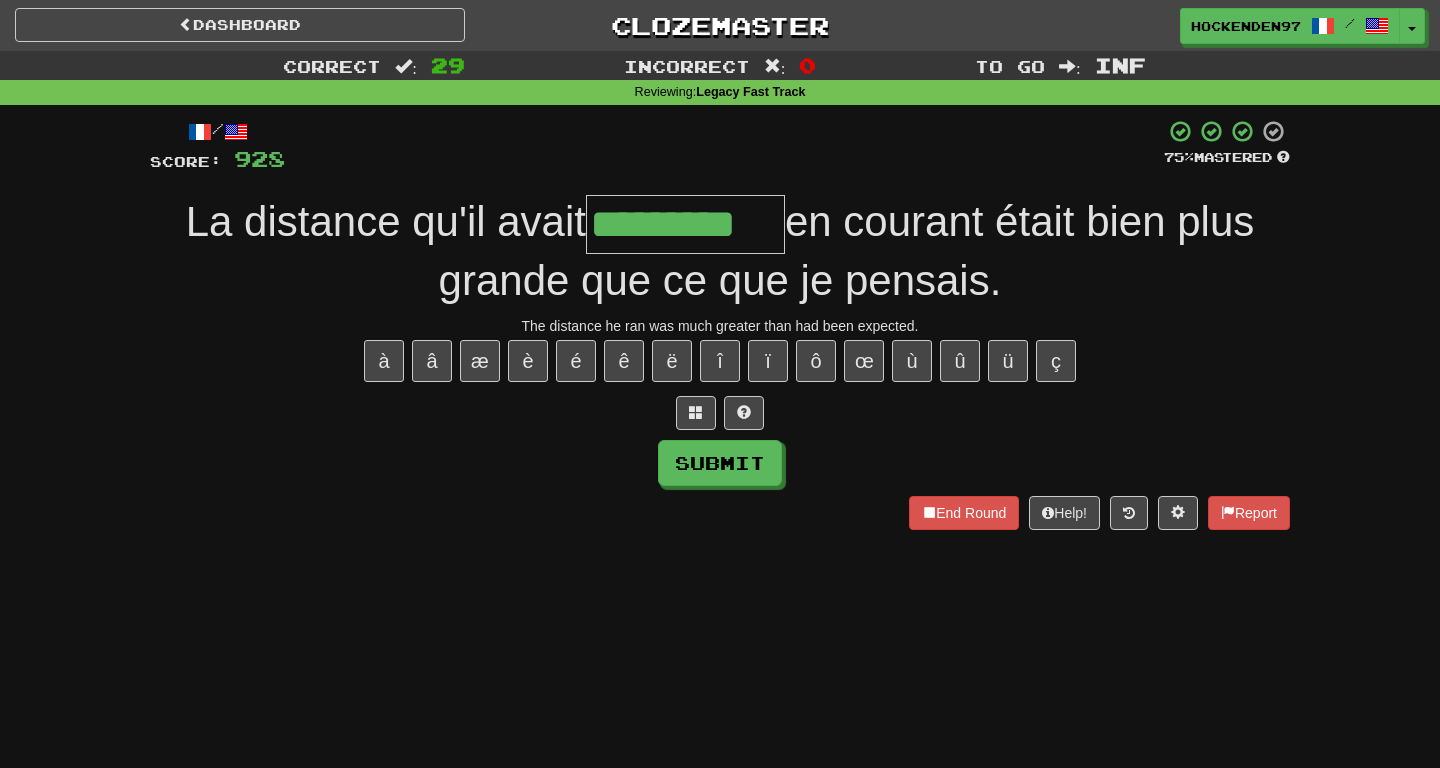 type on "*********" 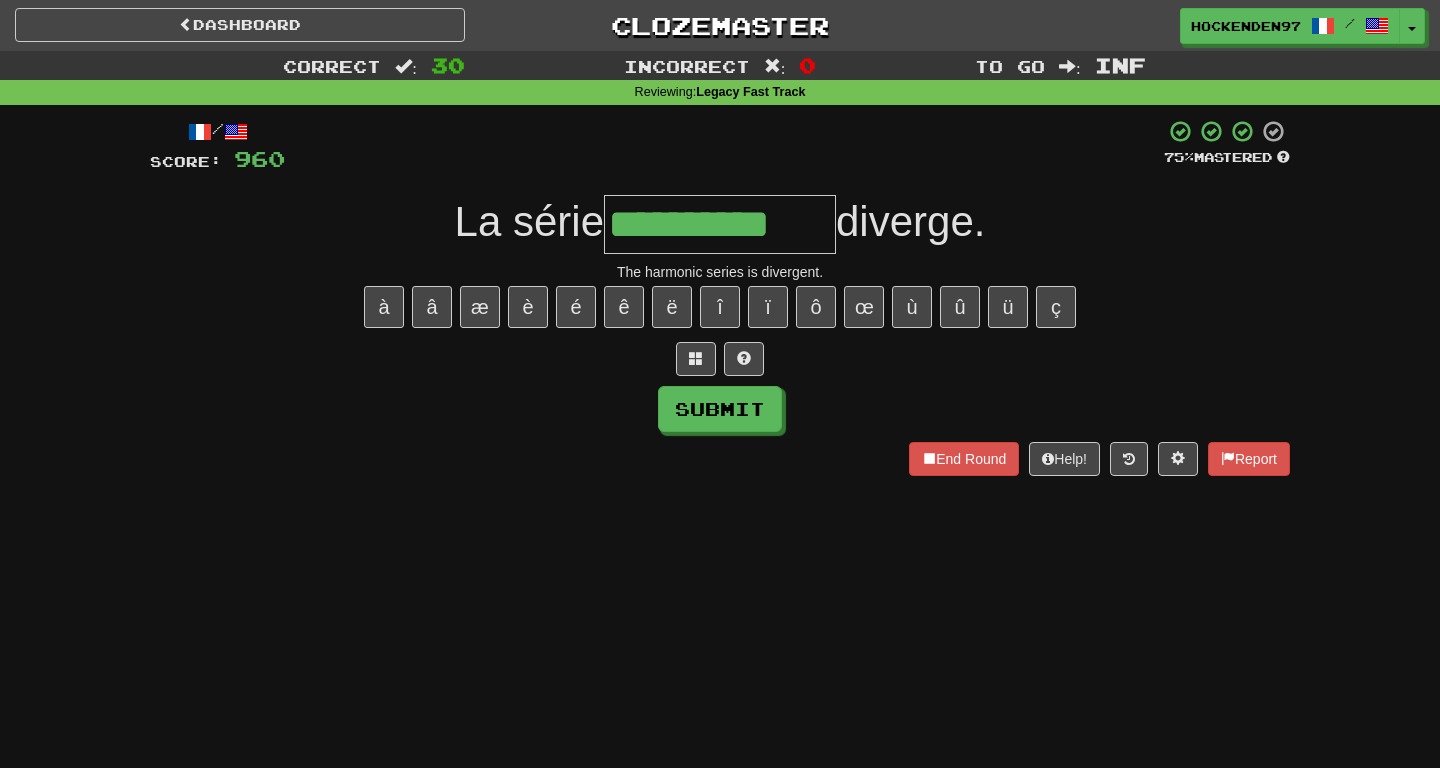 type on "**********" 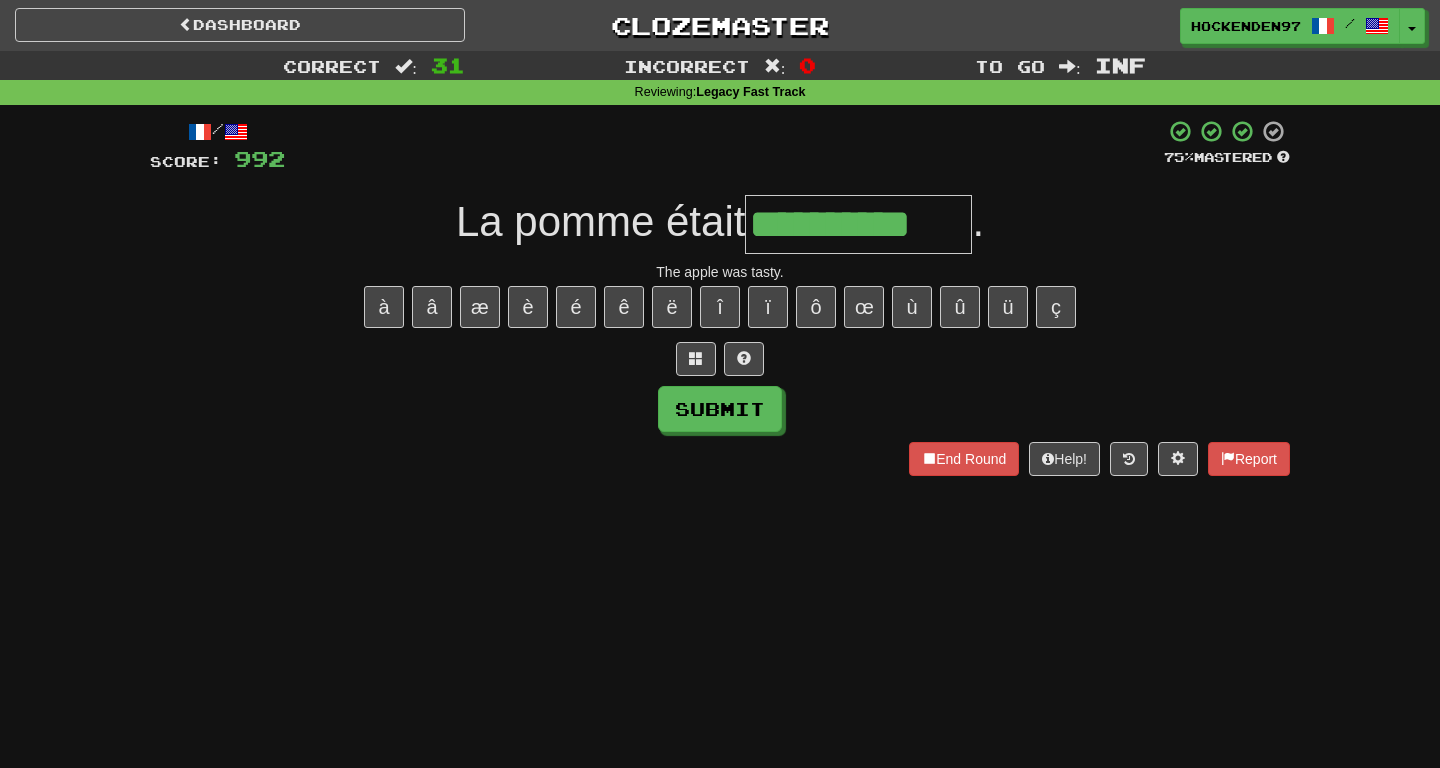 type on "**********" 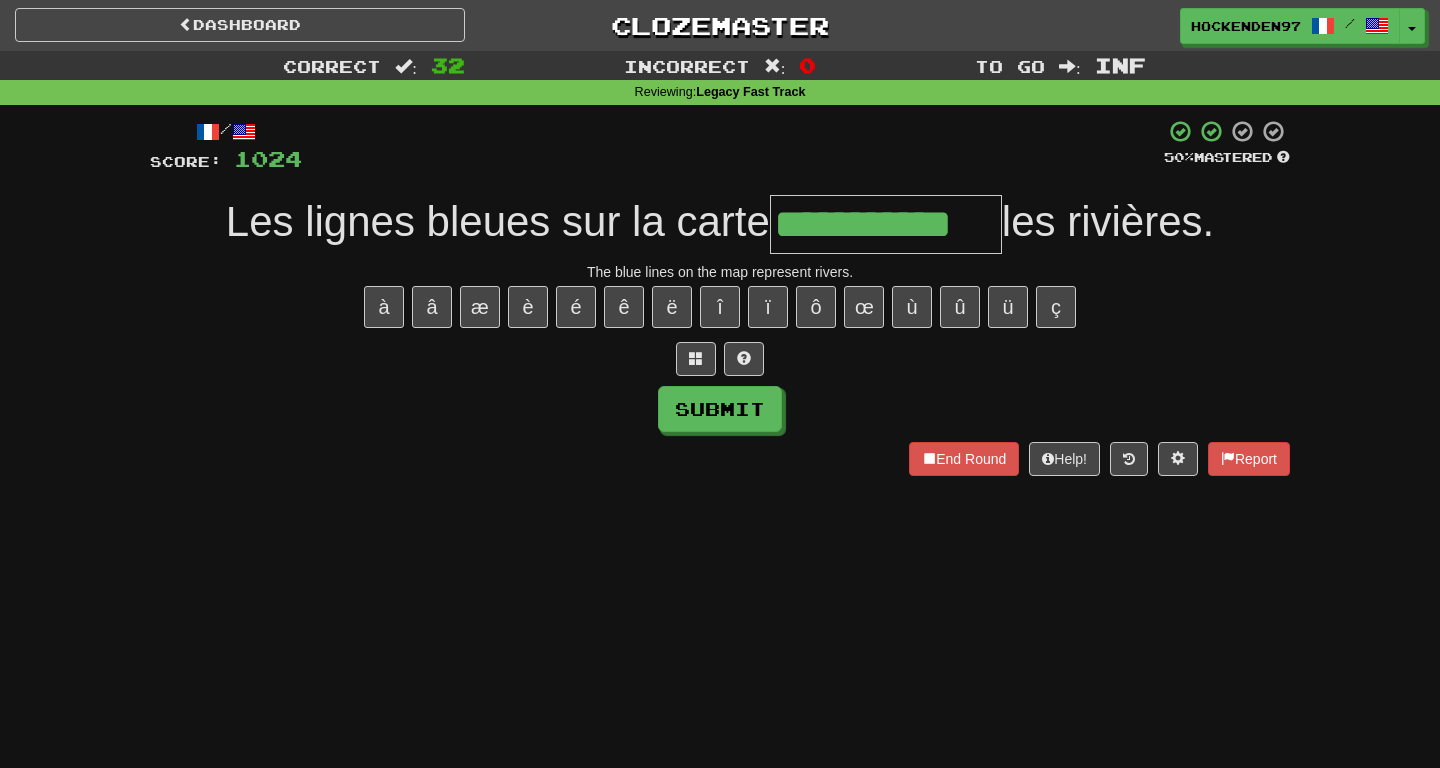 type on "**********" 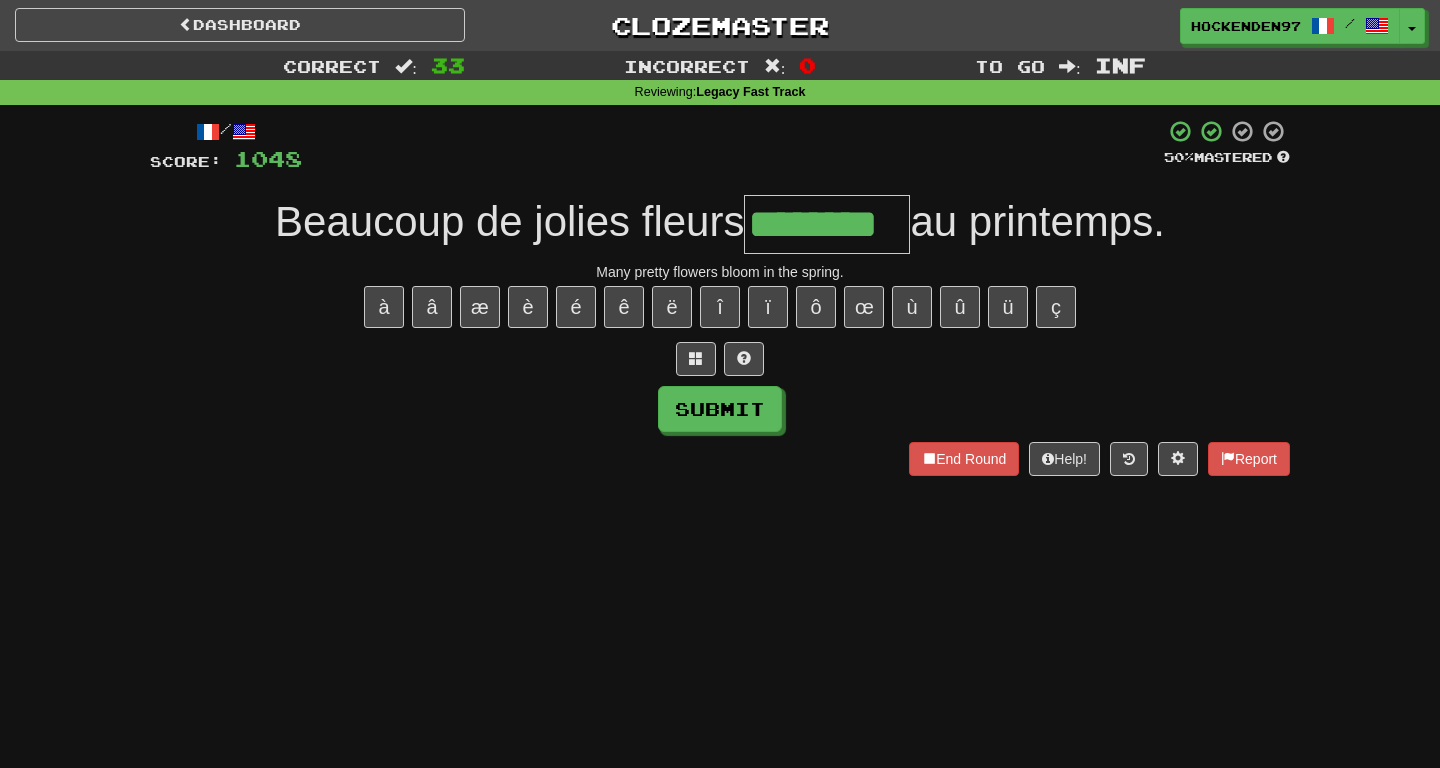 type on "********" 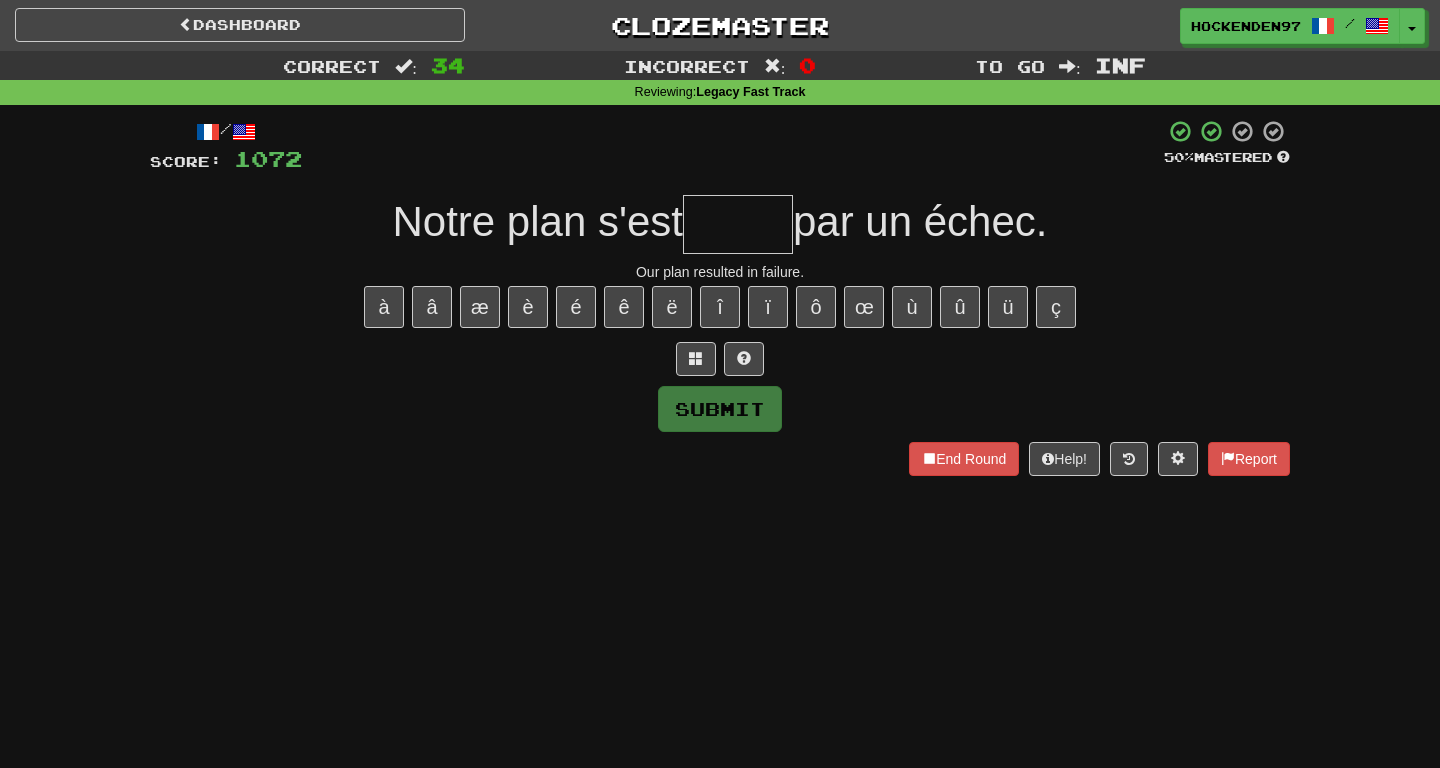 type on "*" 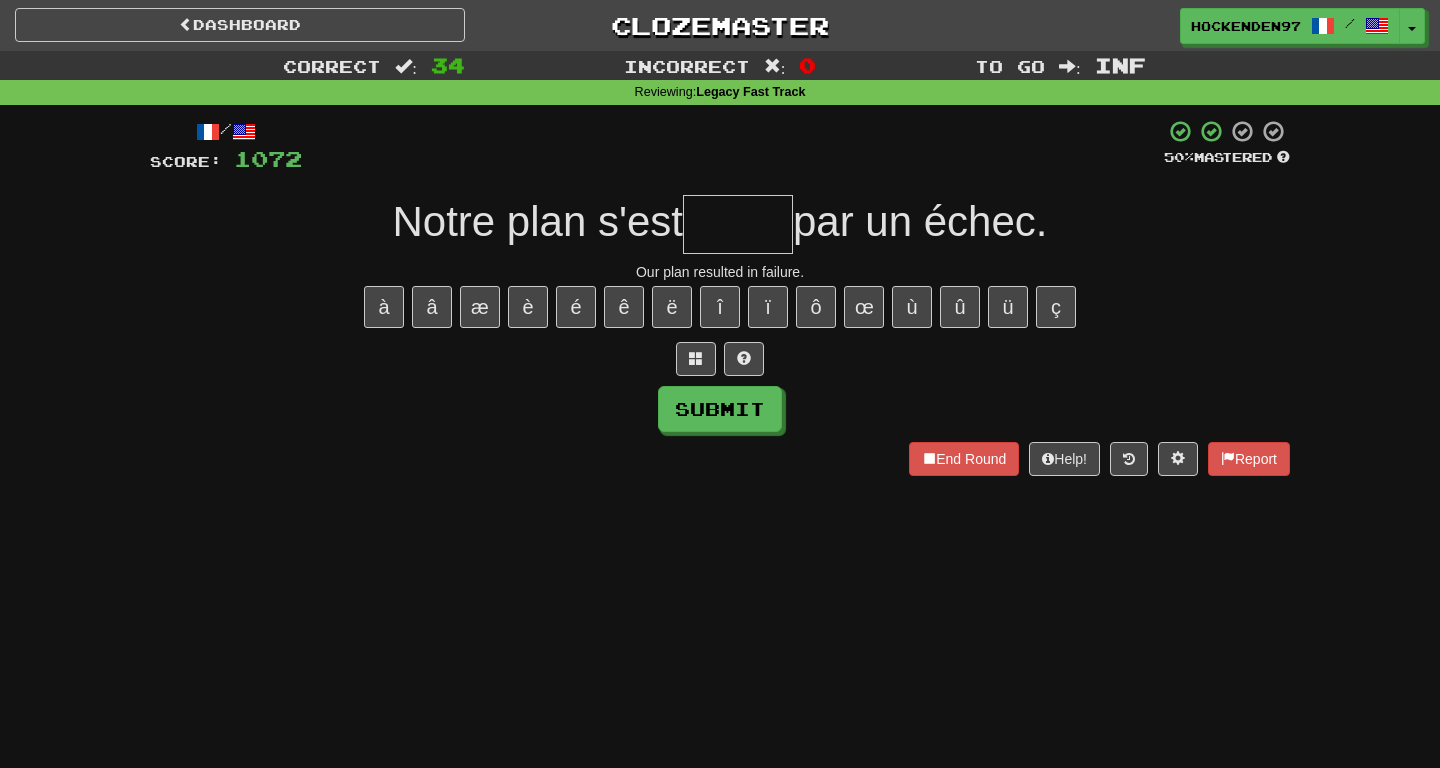type on "*" 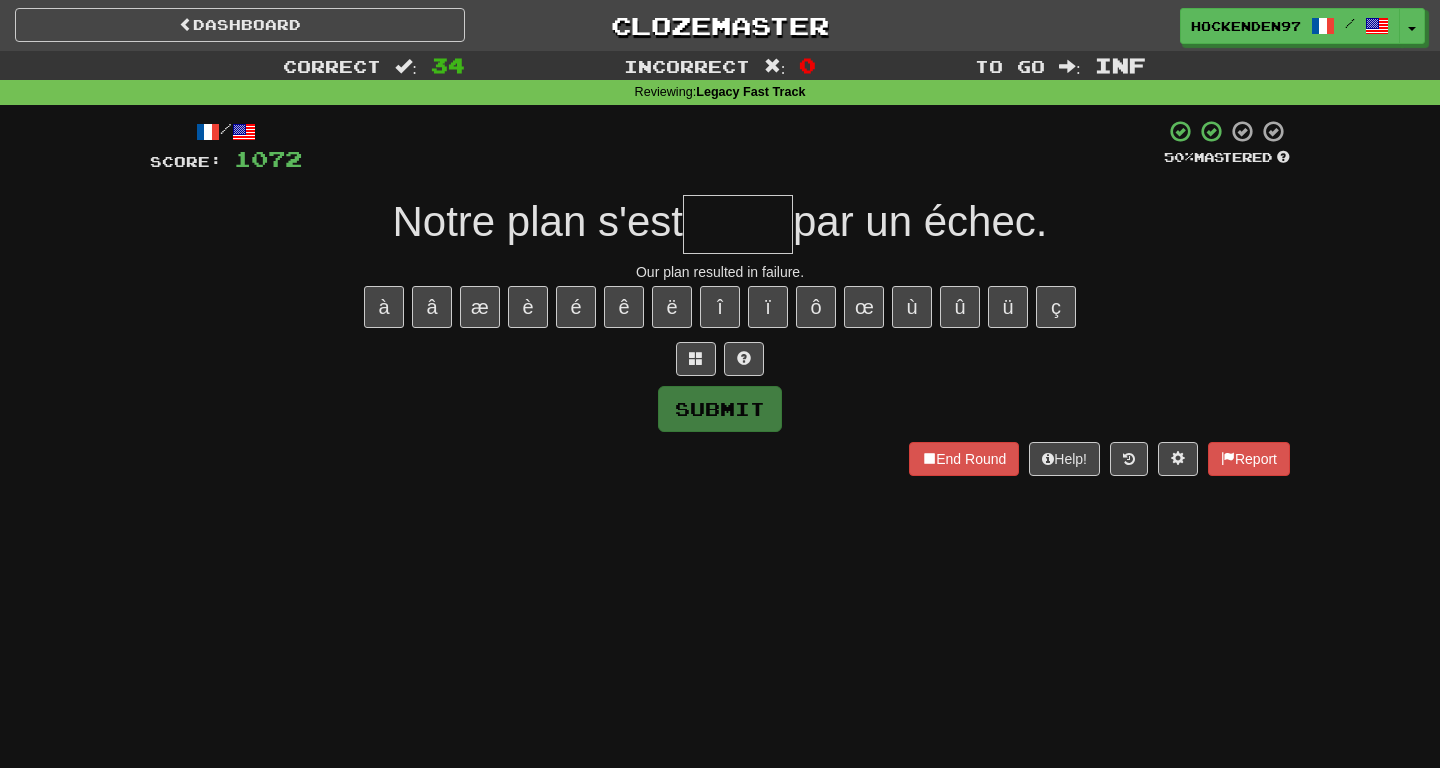 type on "*" 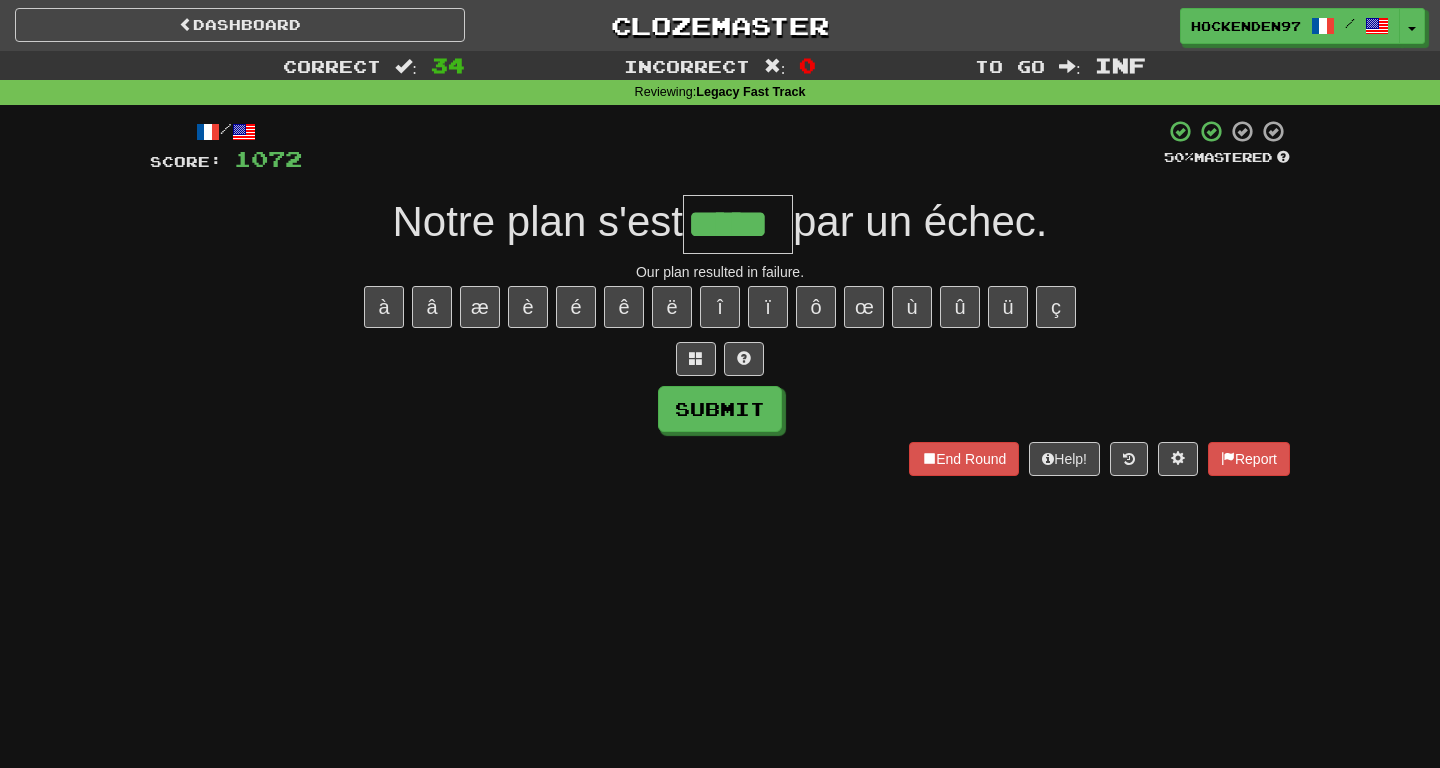 type on "*****" 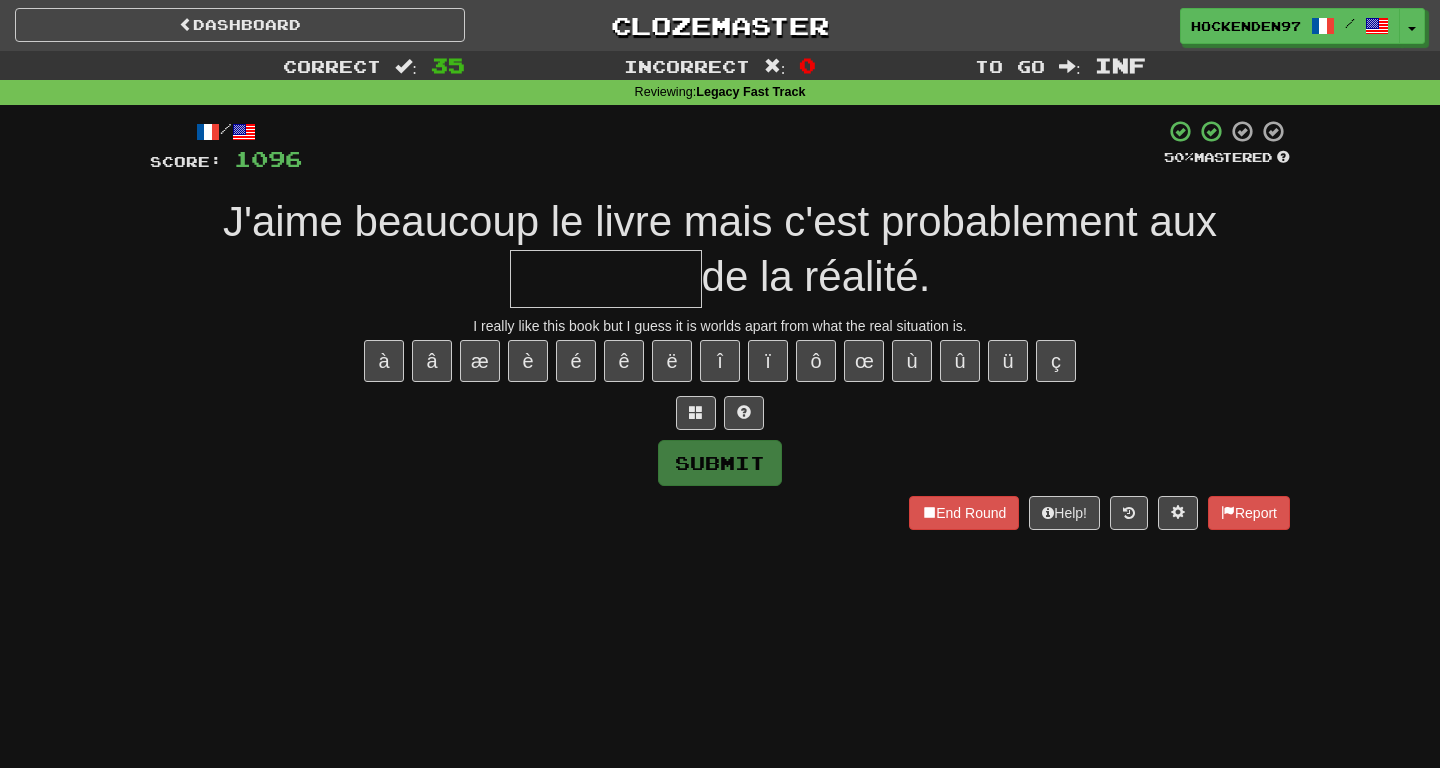 type on "*" 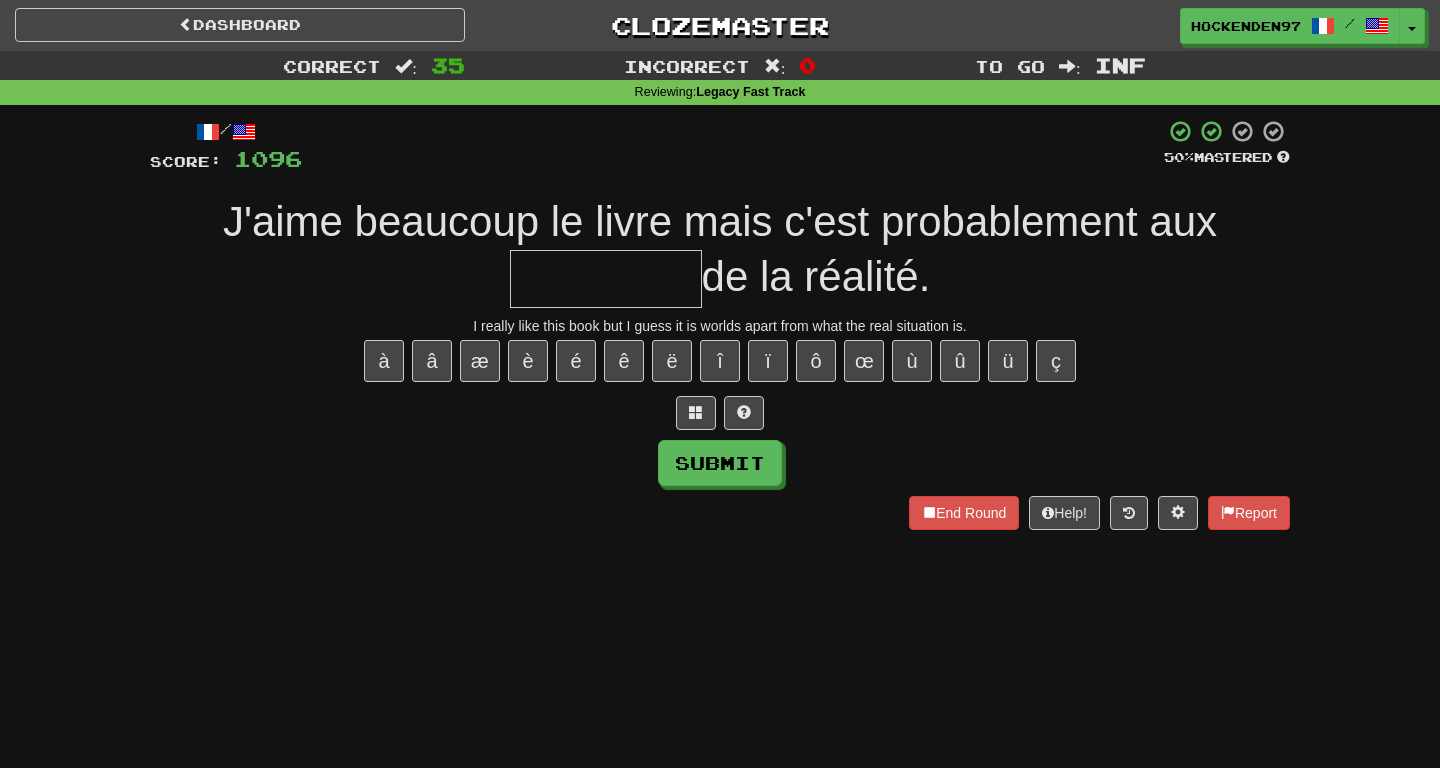 type on "*" 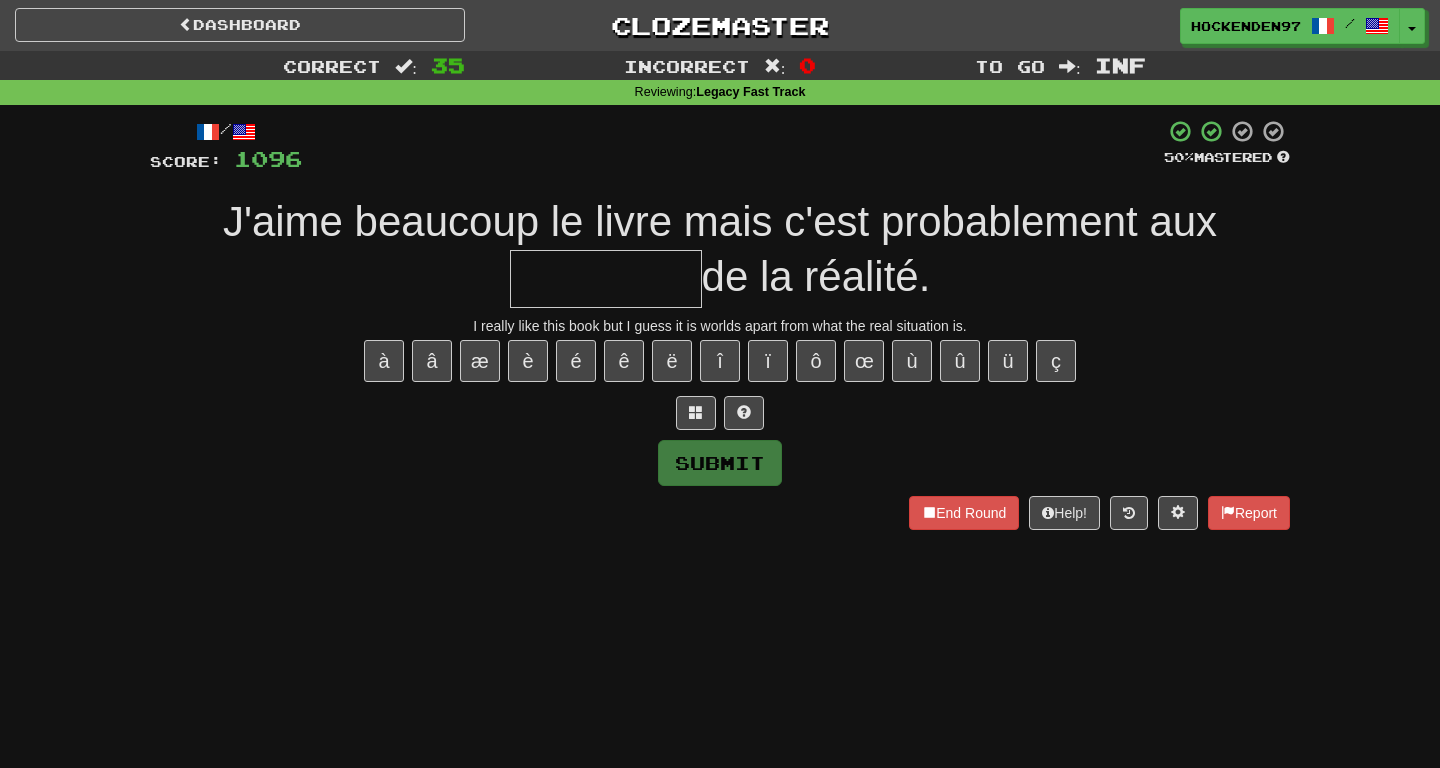 type on "*" 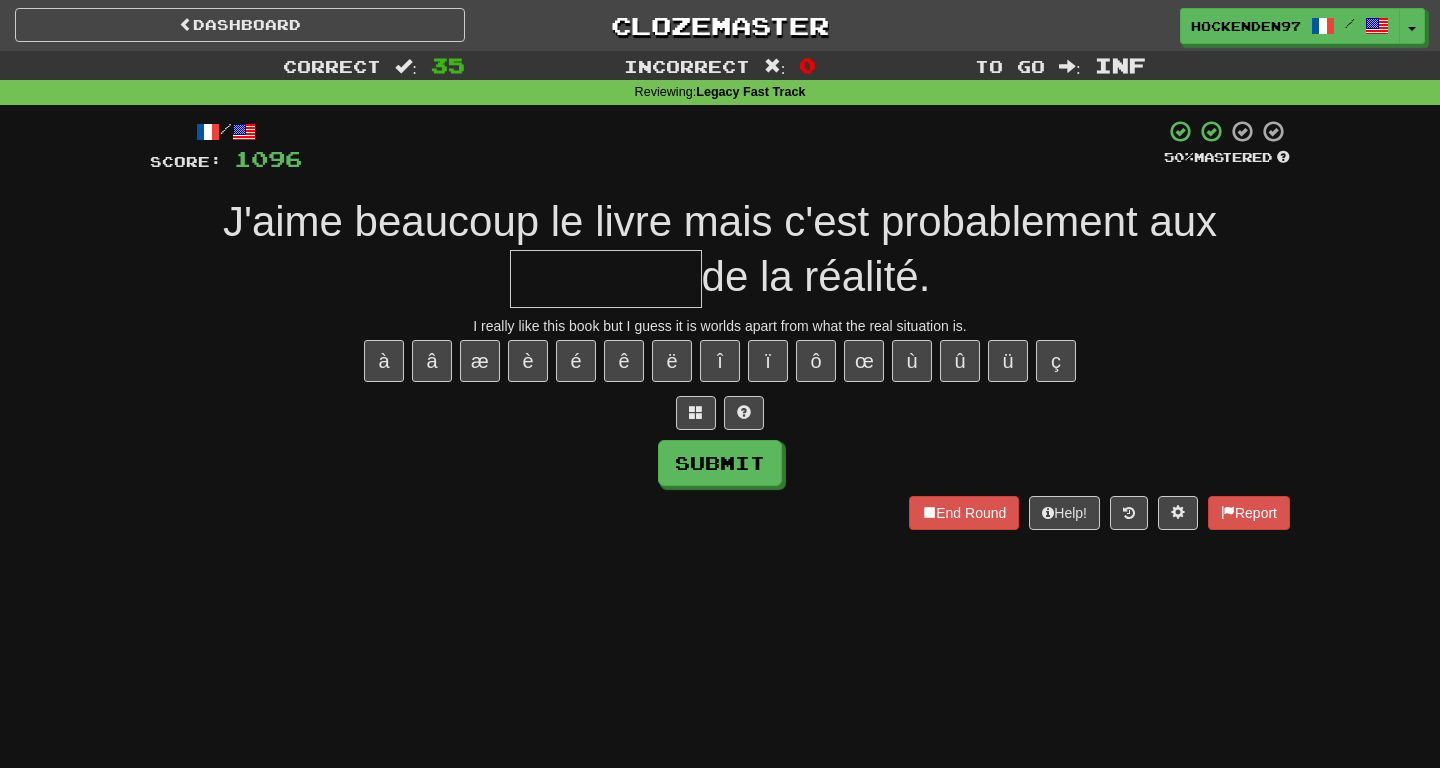 type on "*" 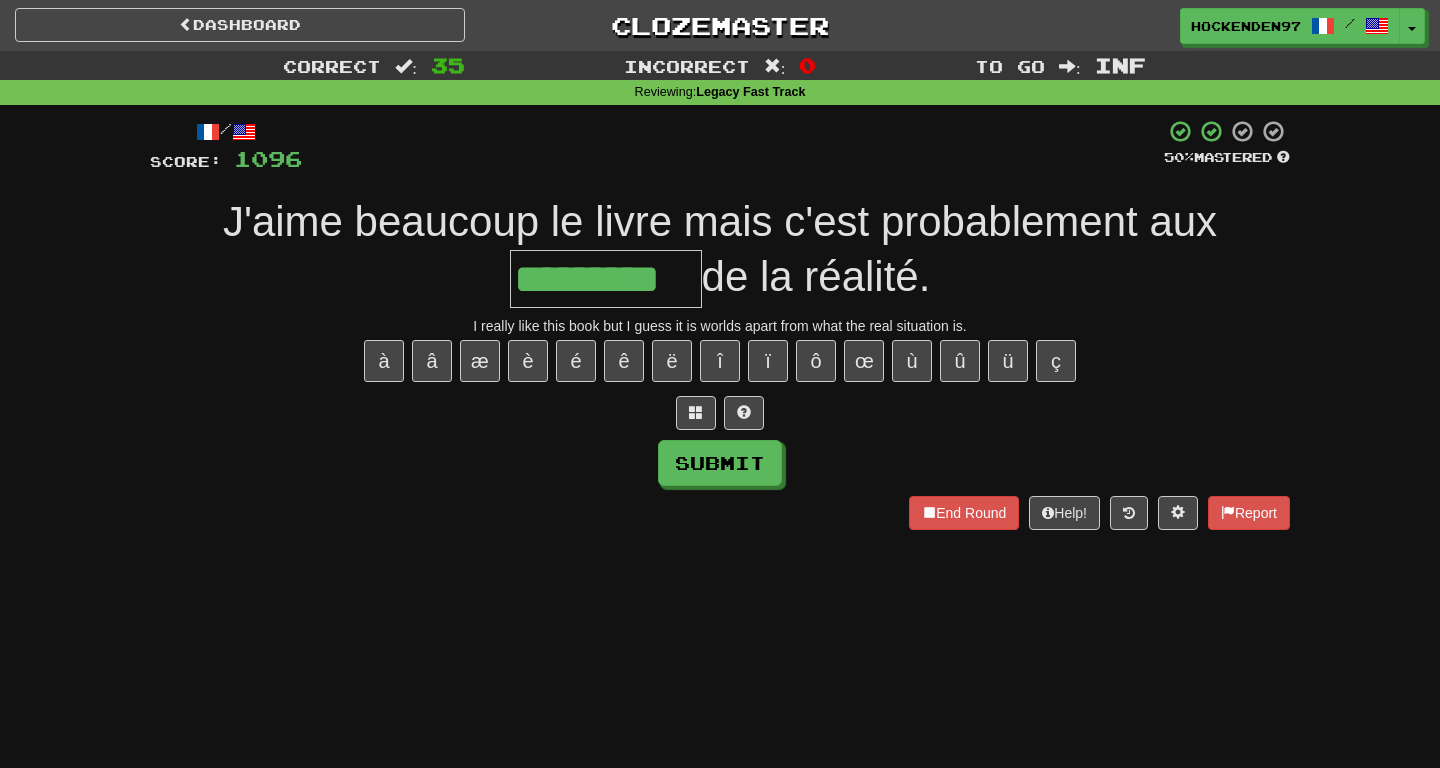 type on "*********" 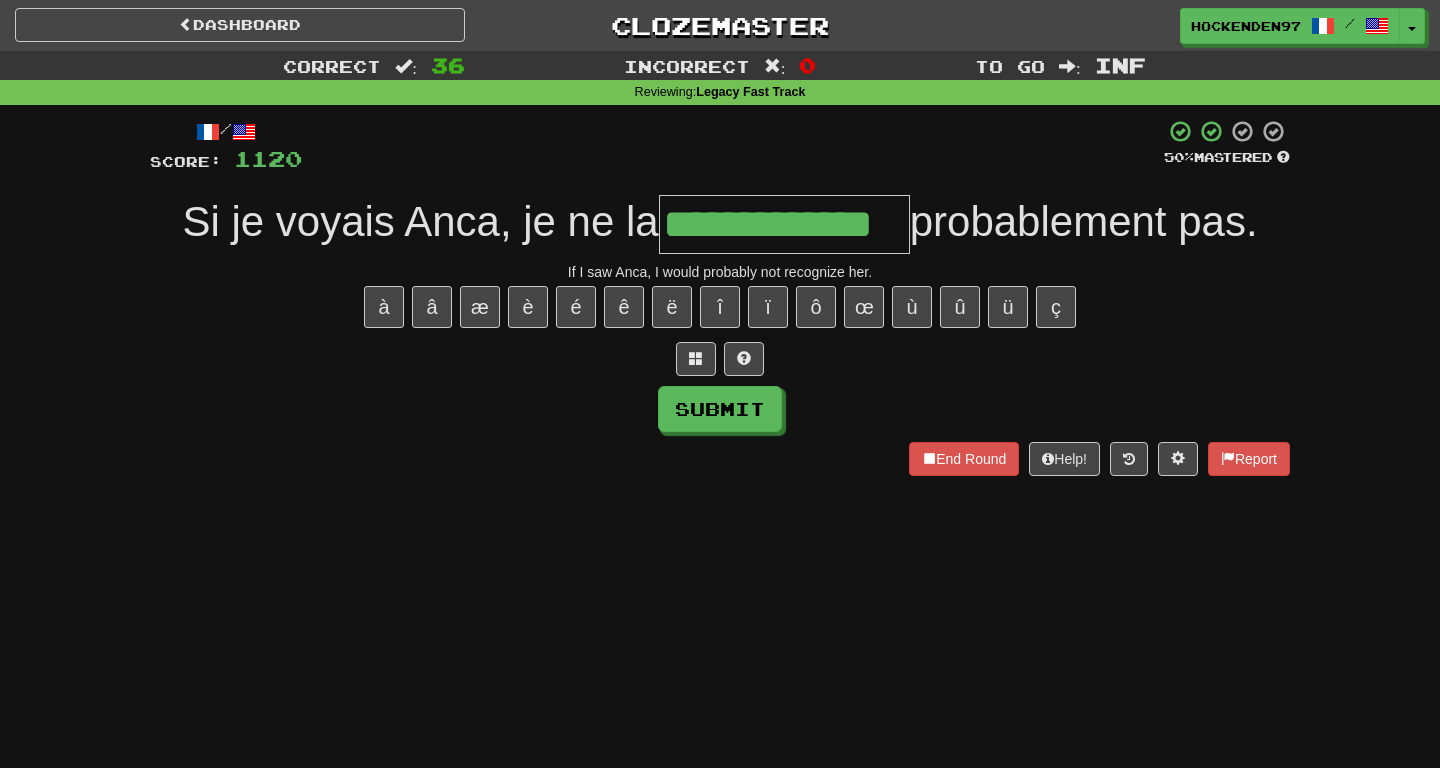 type on "**********" 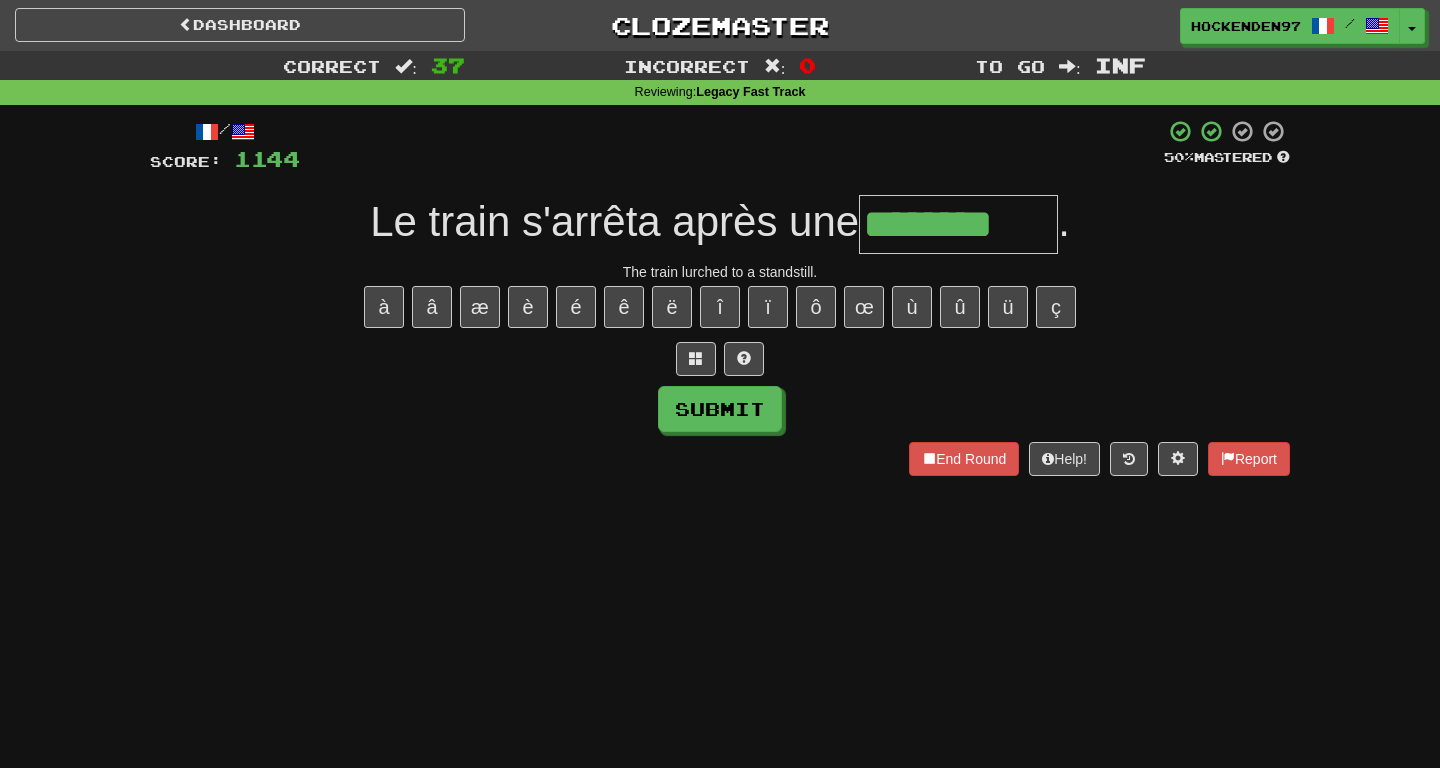 type on "********" 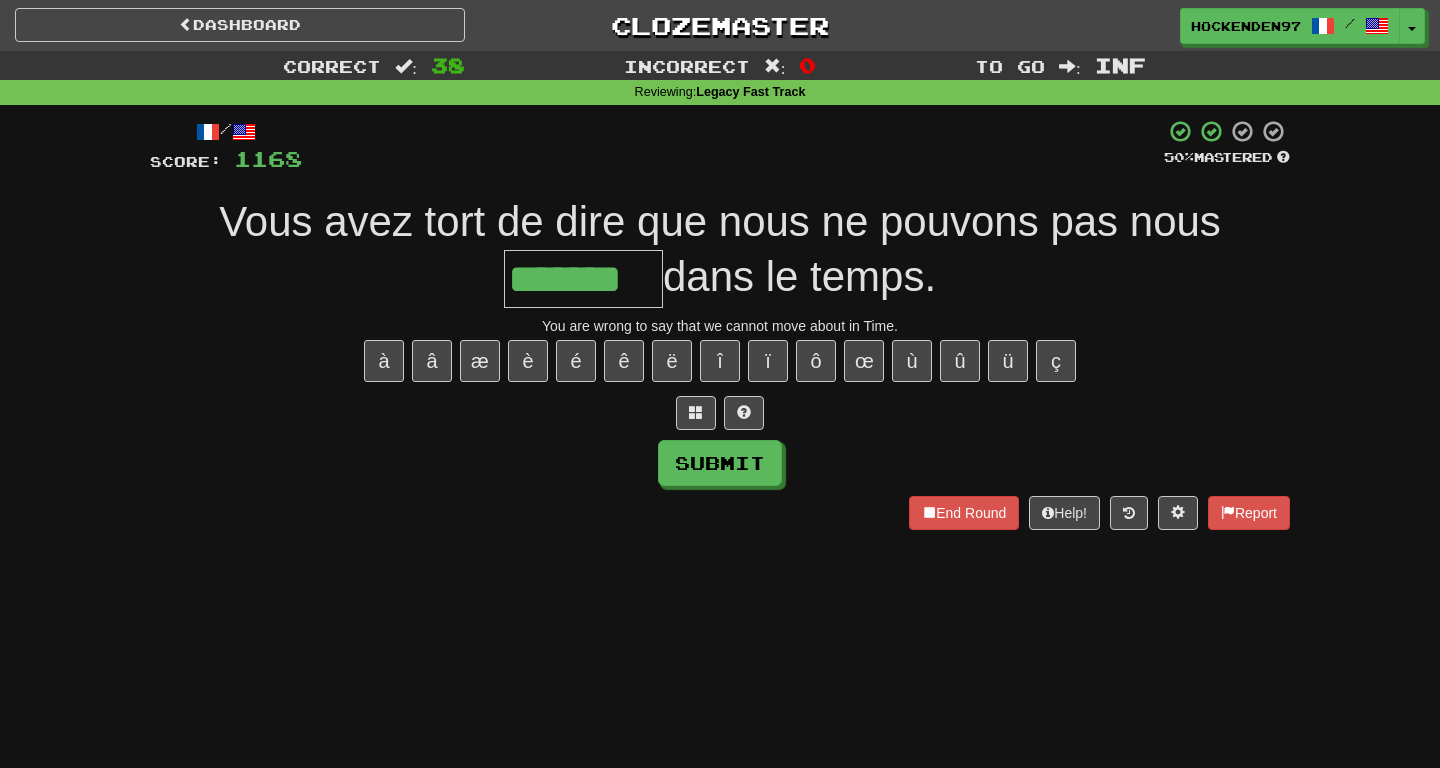 type on "*******" 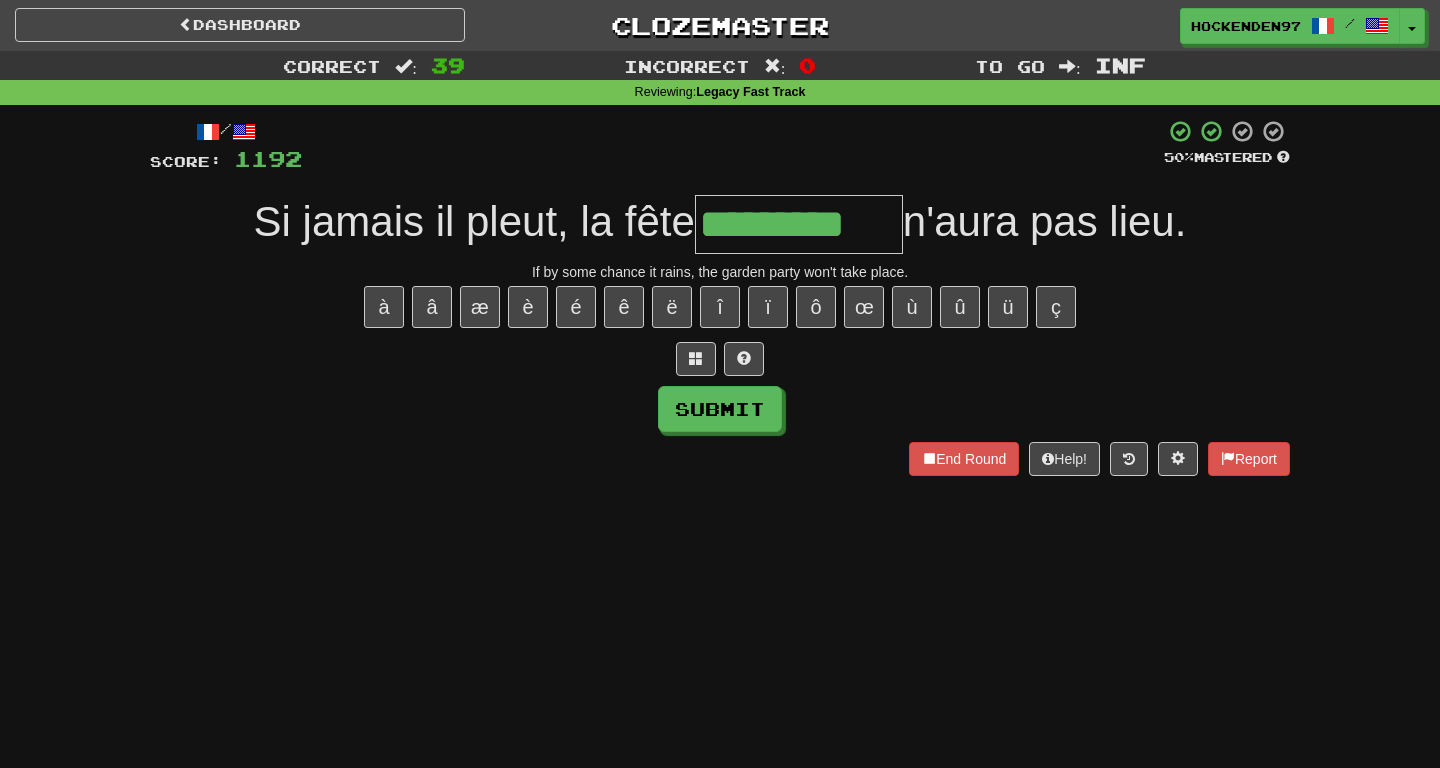 type on "*********" 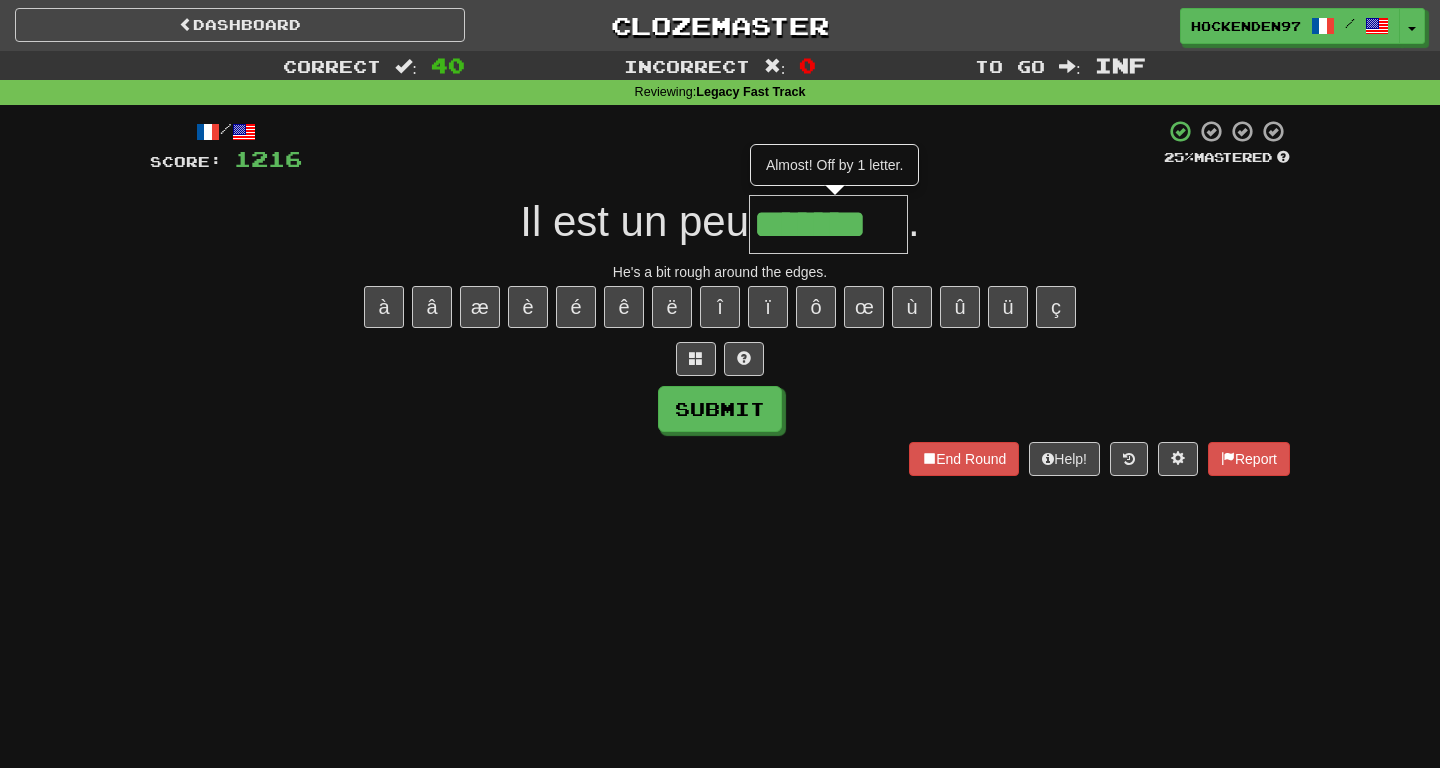 type on "*******" 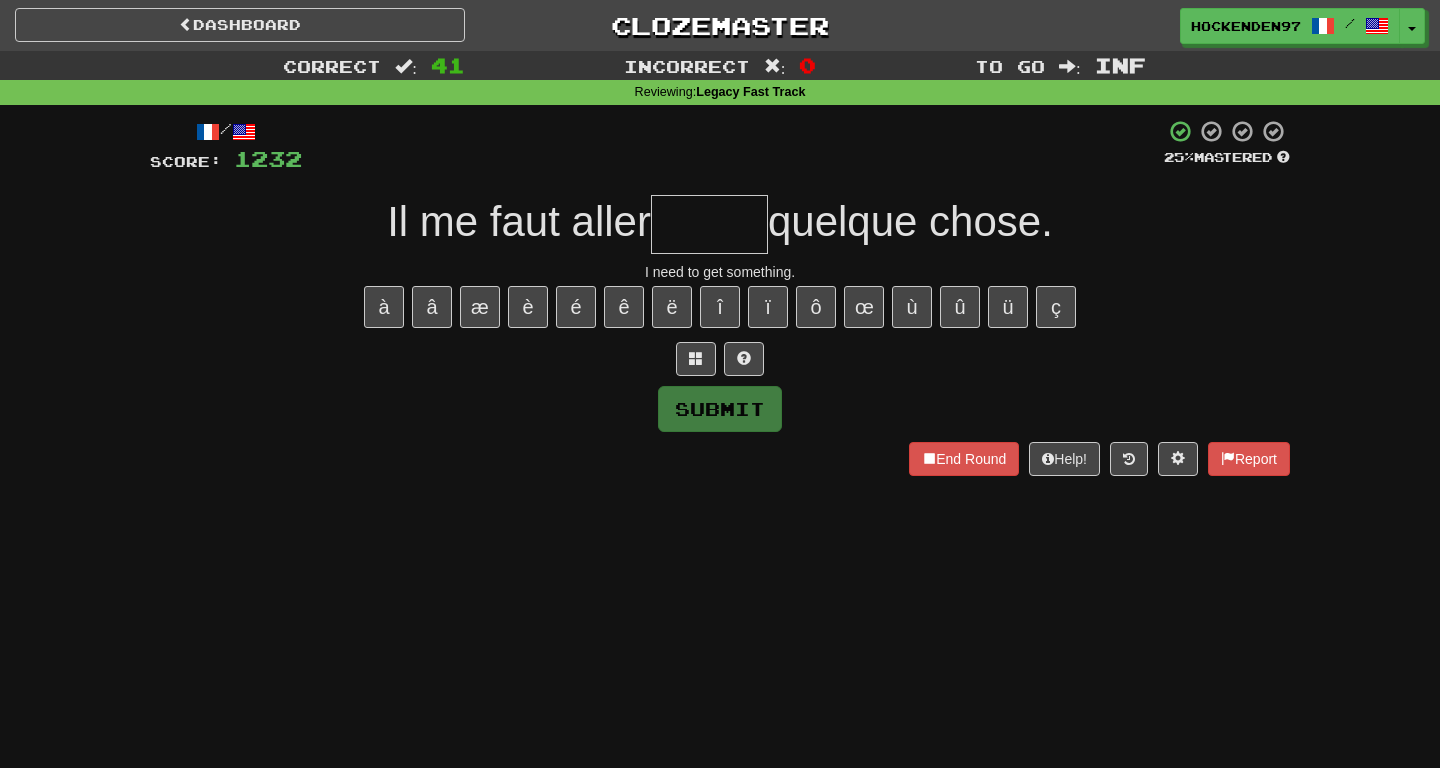 type on "*" 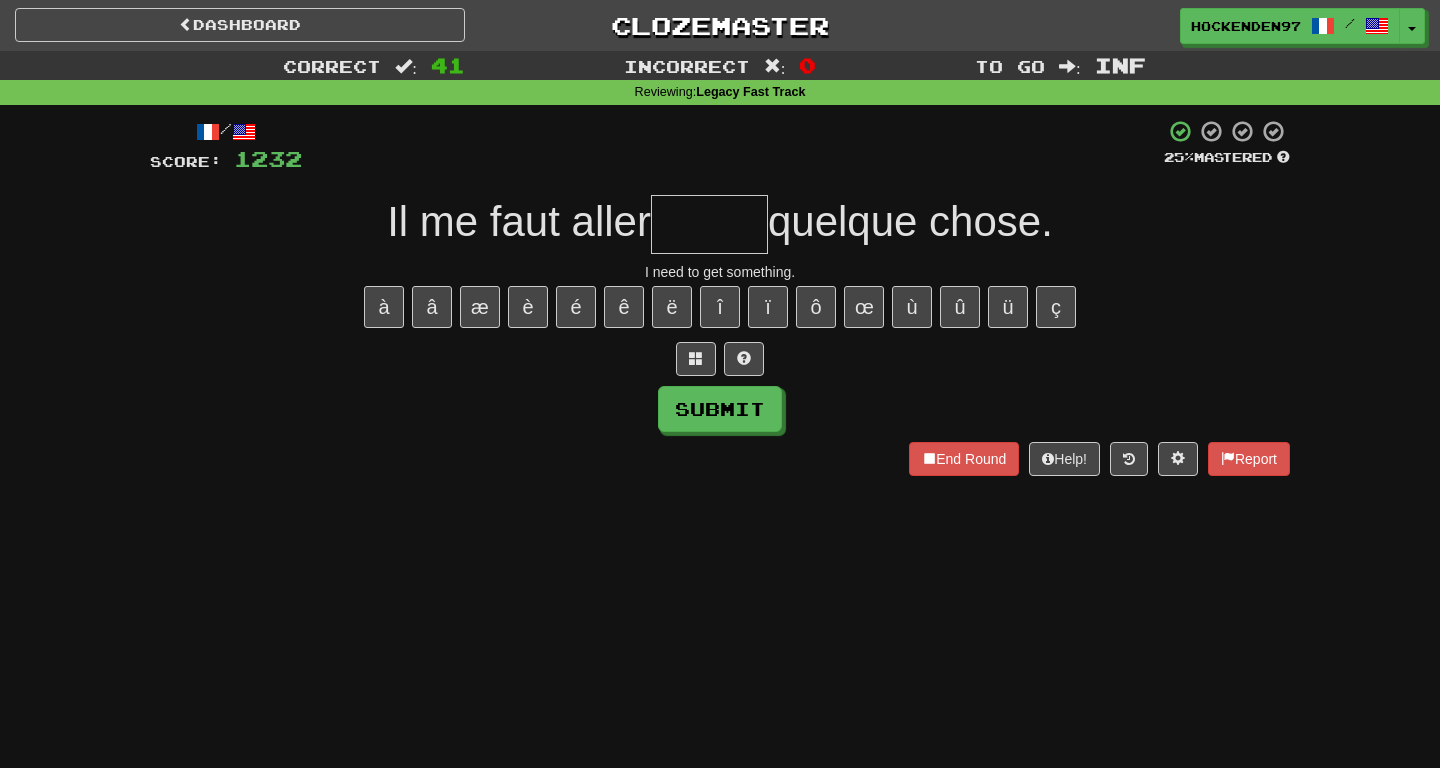 type on "*" 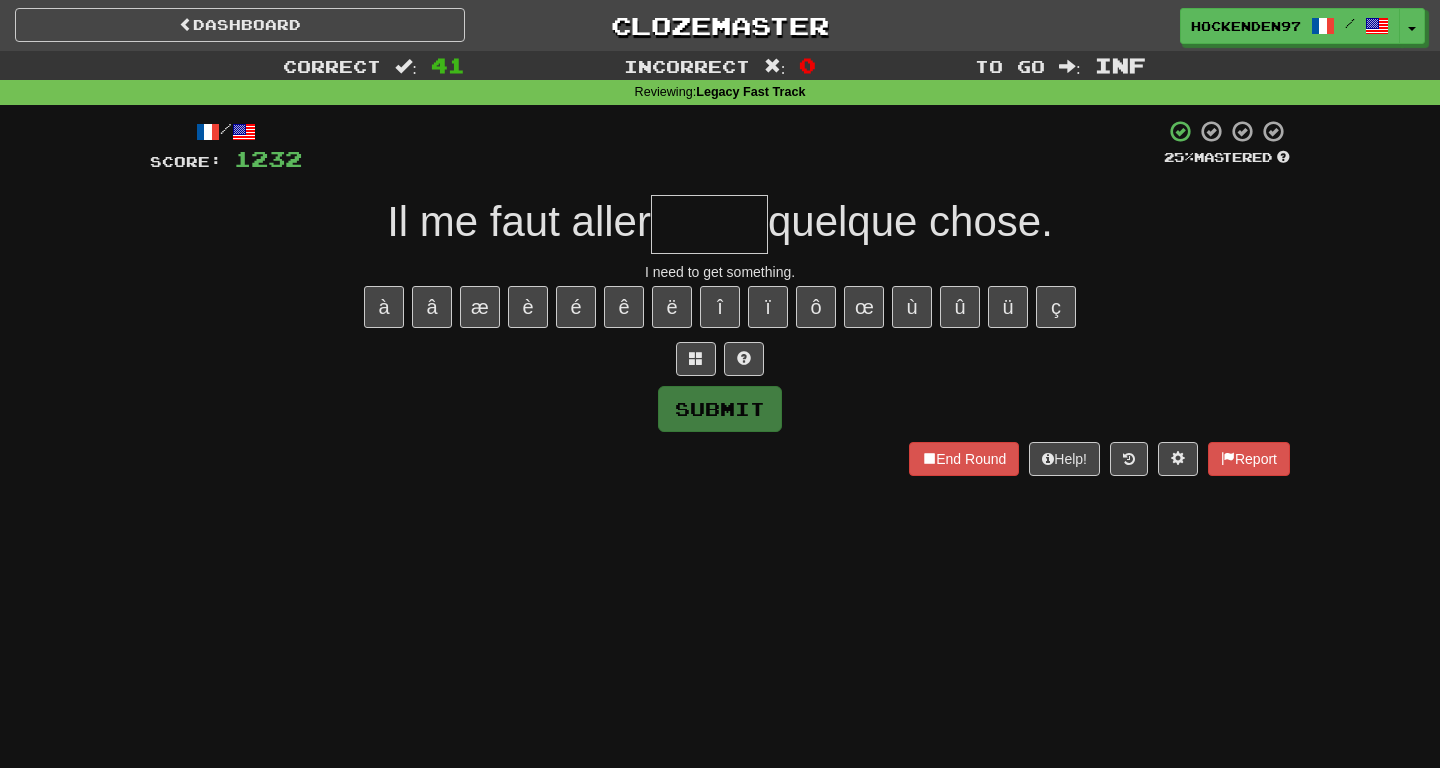 type on "*" 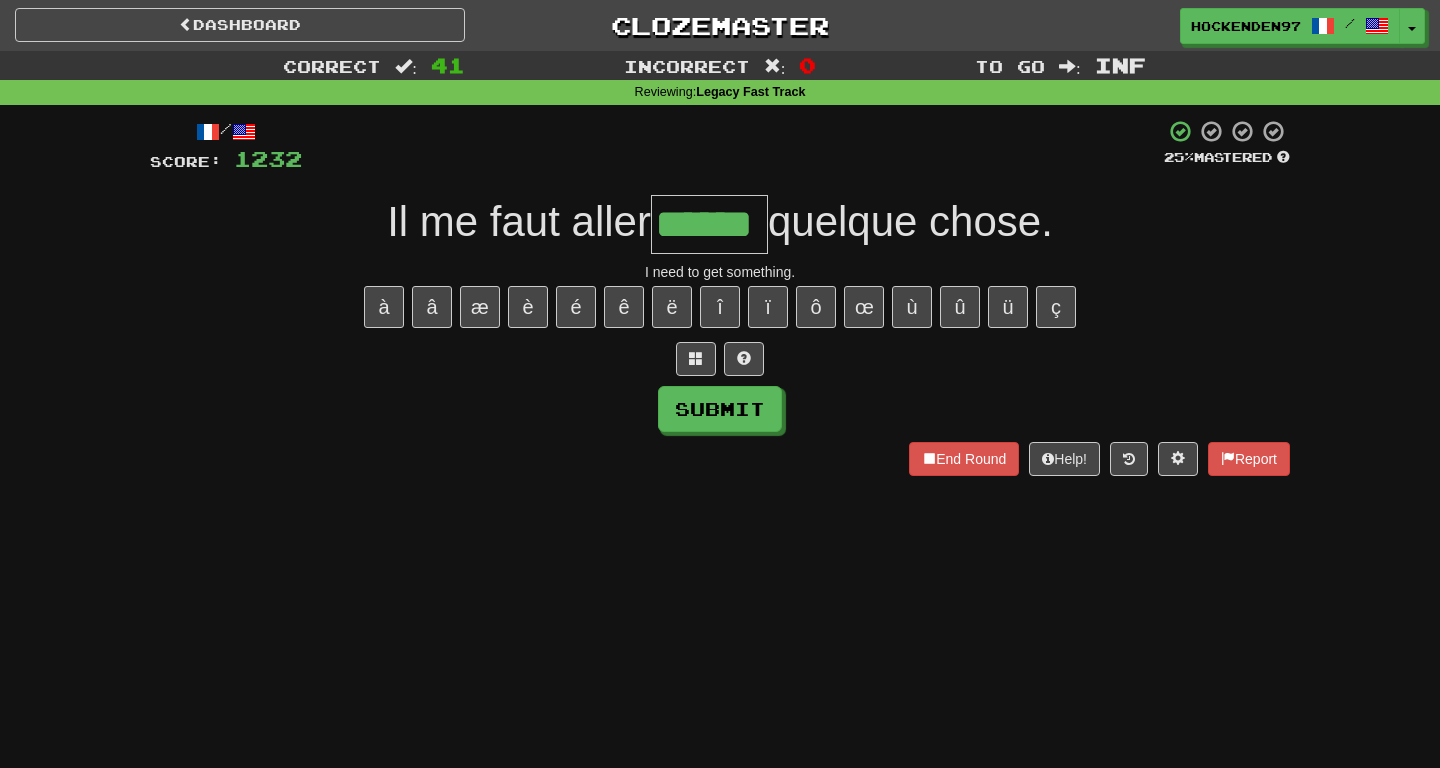 type on "******" 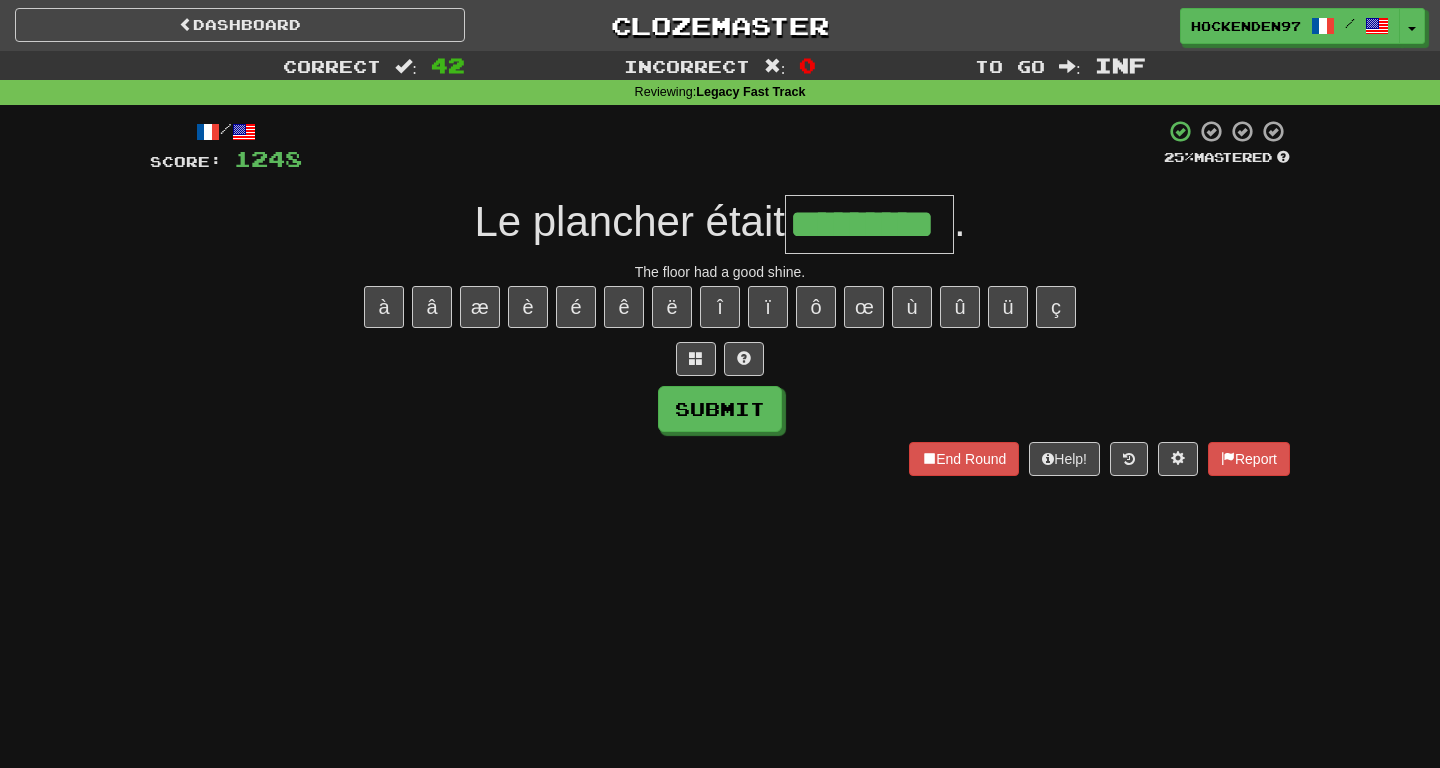 type on "*********" 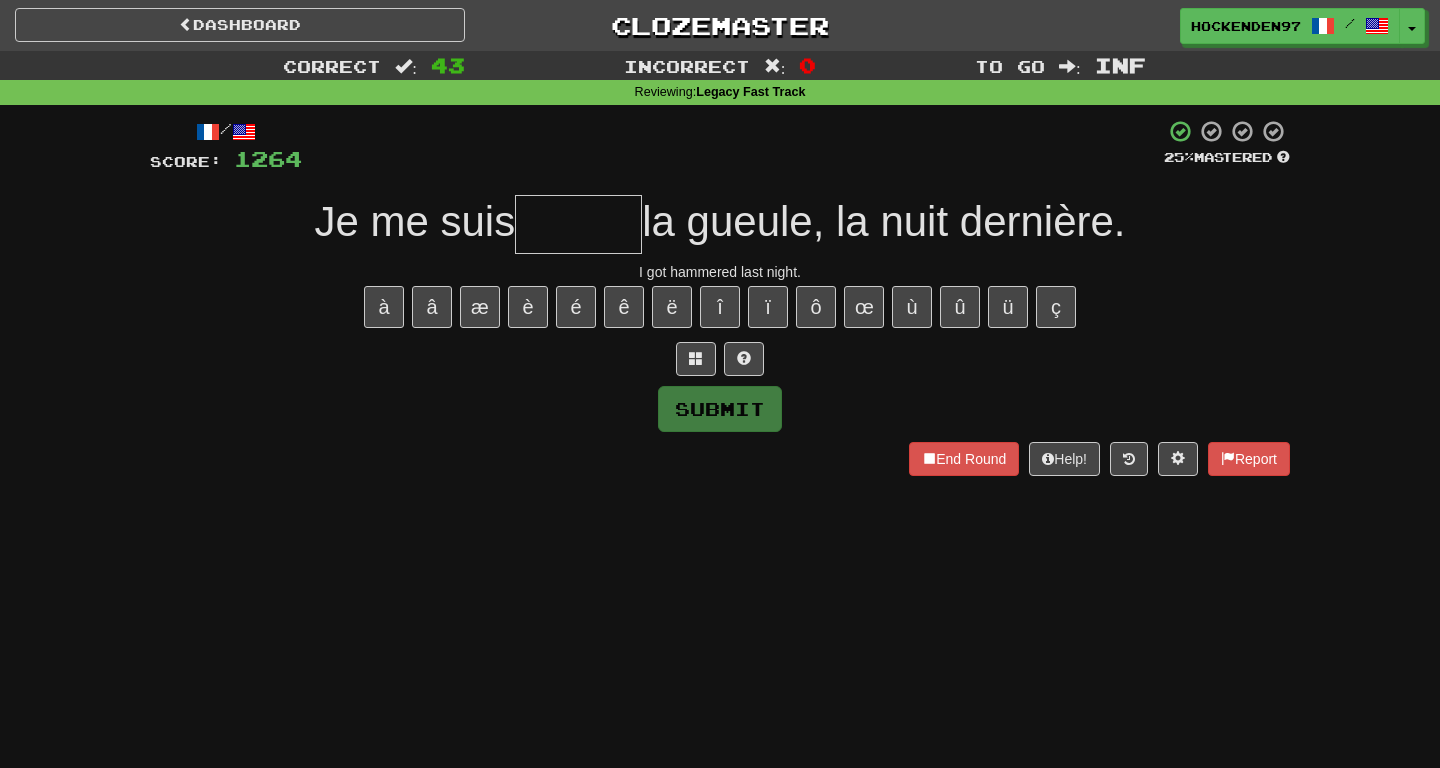 type on "*" 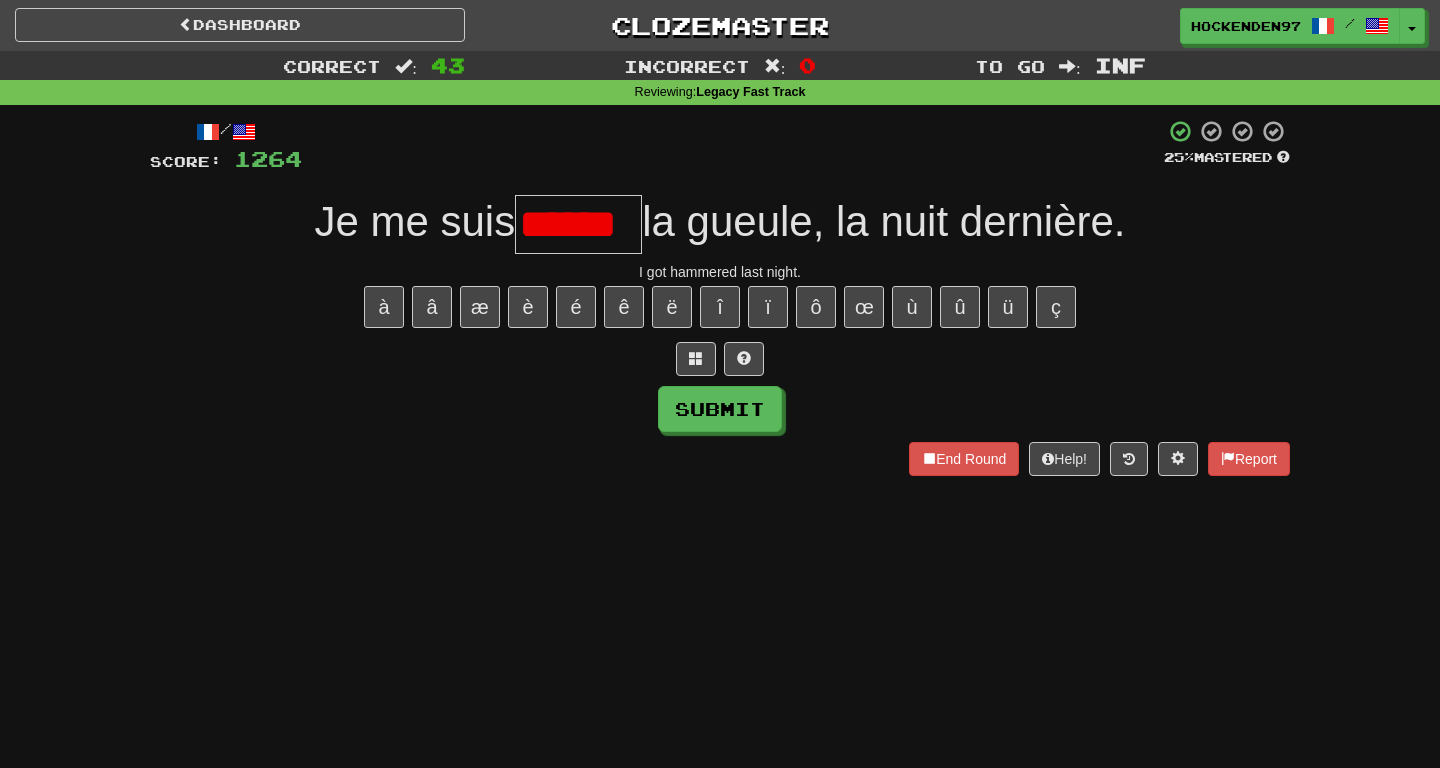 type on "******" 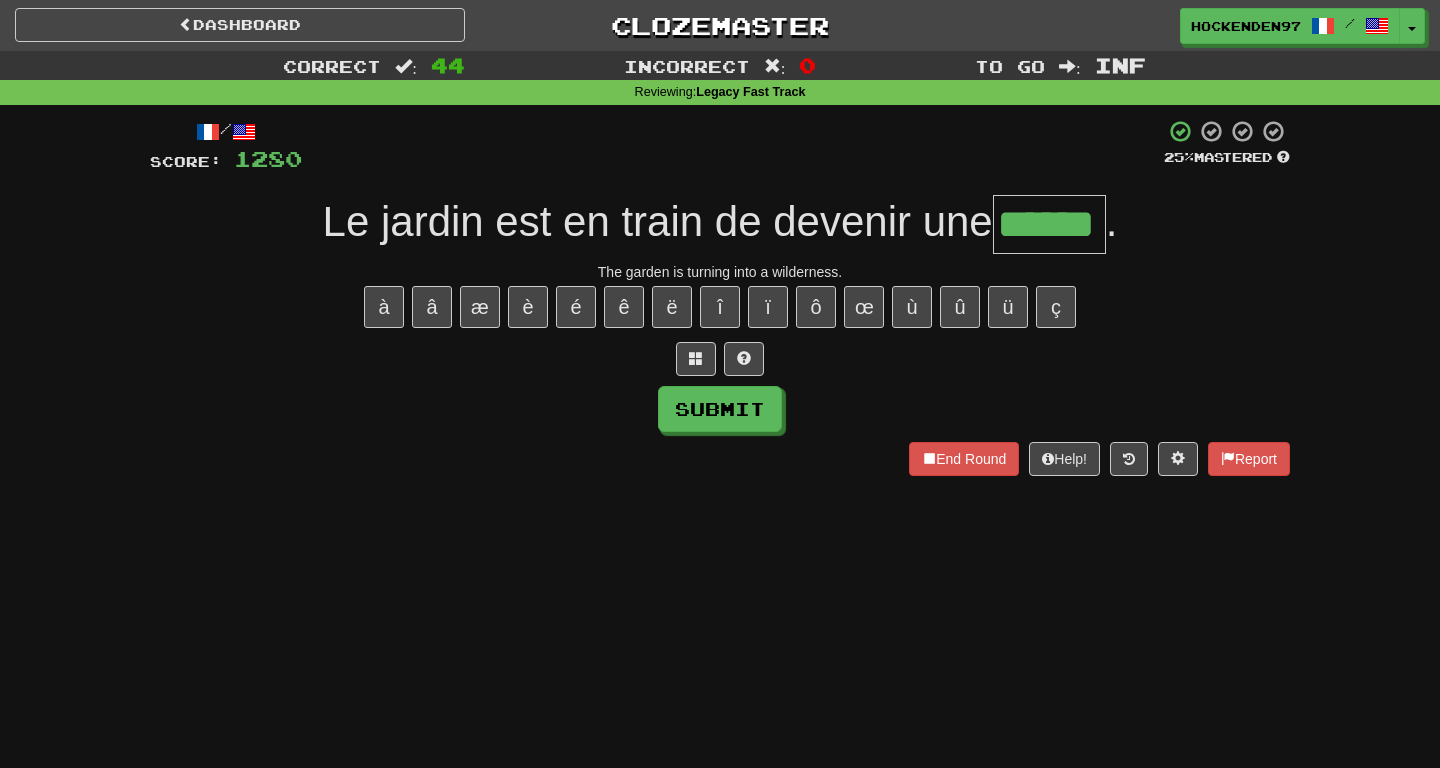 type on "******" 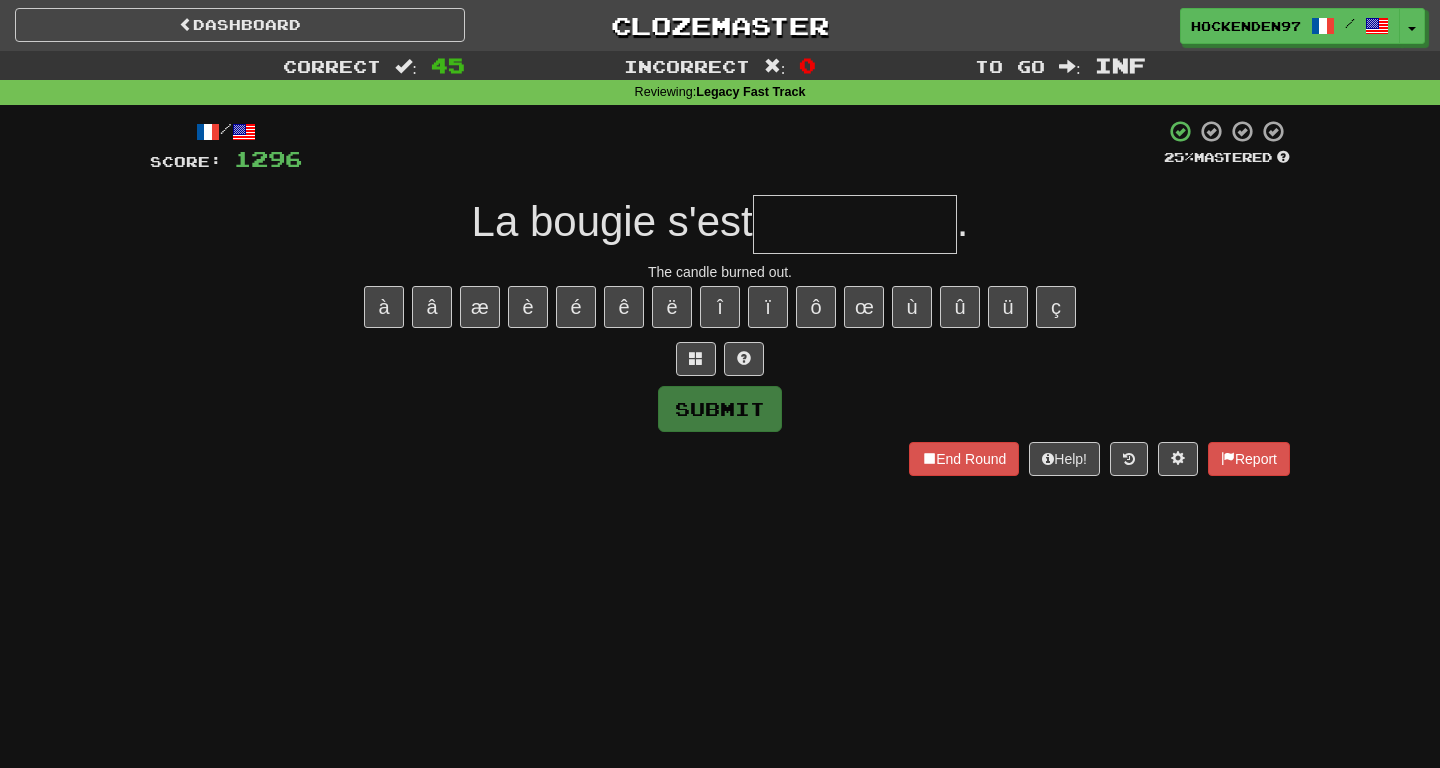 type on "*" 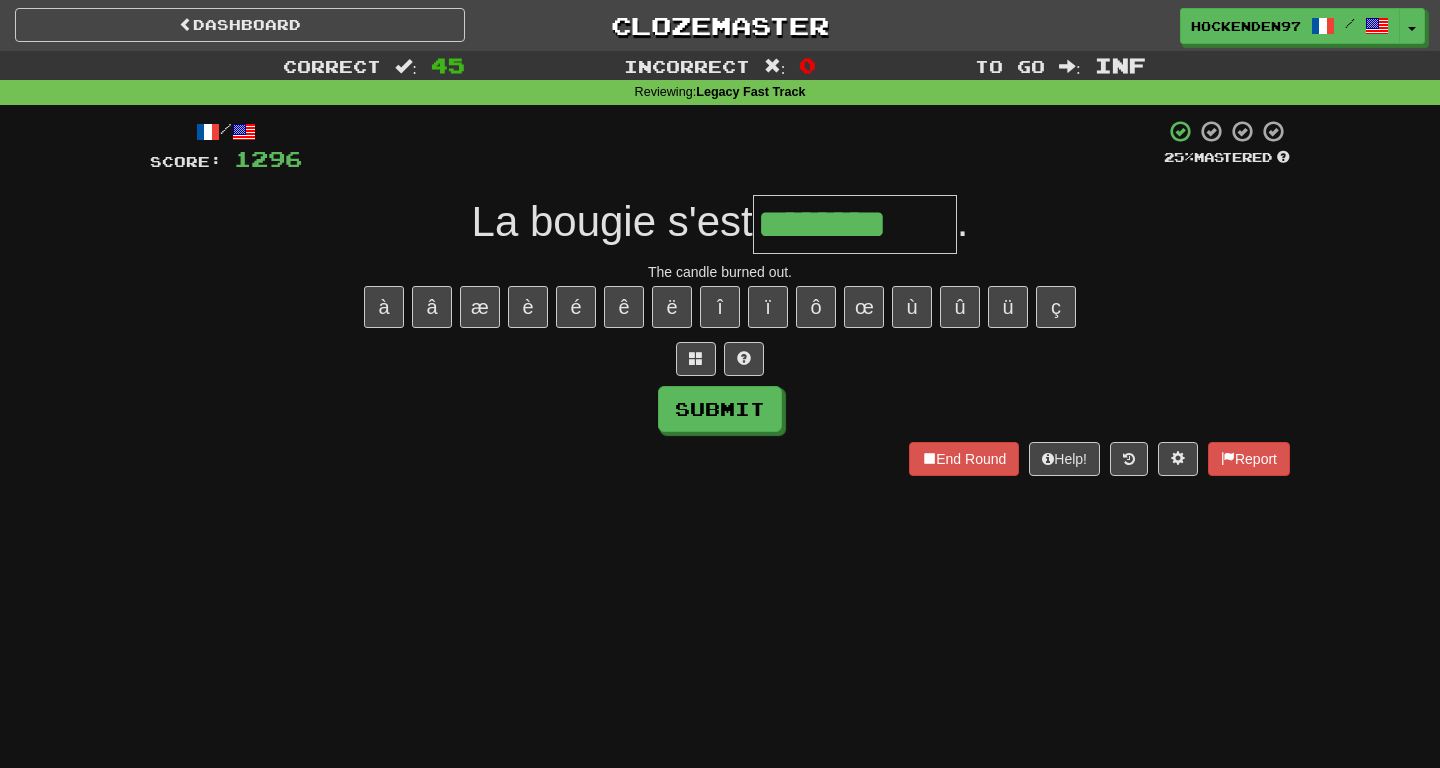 type on "********" 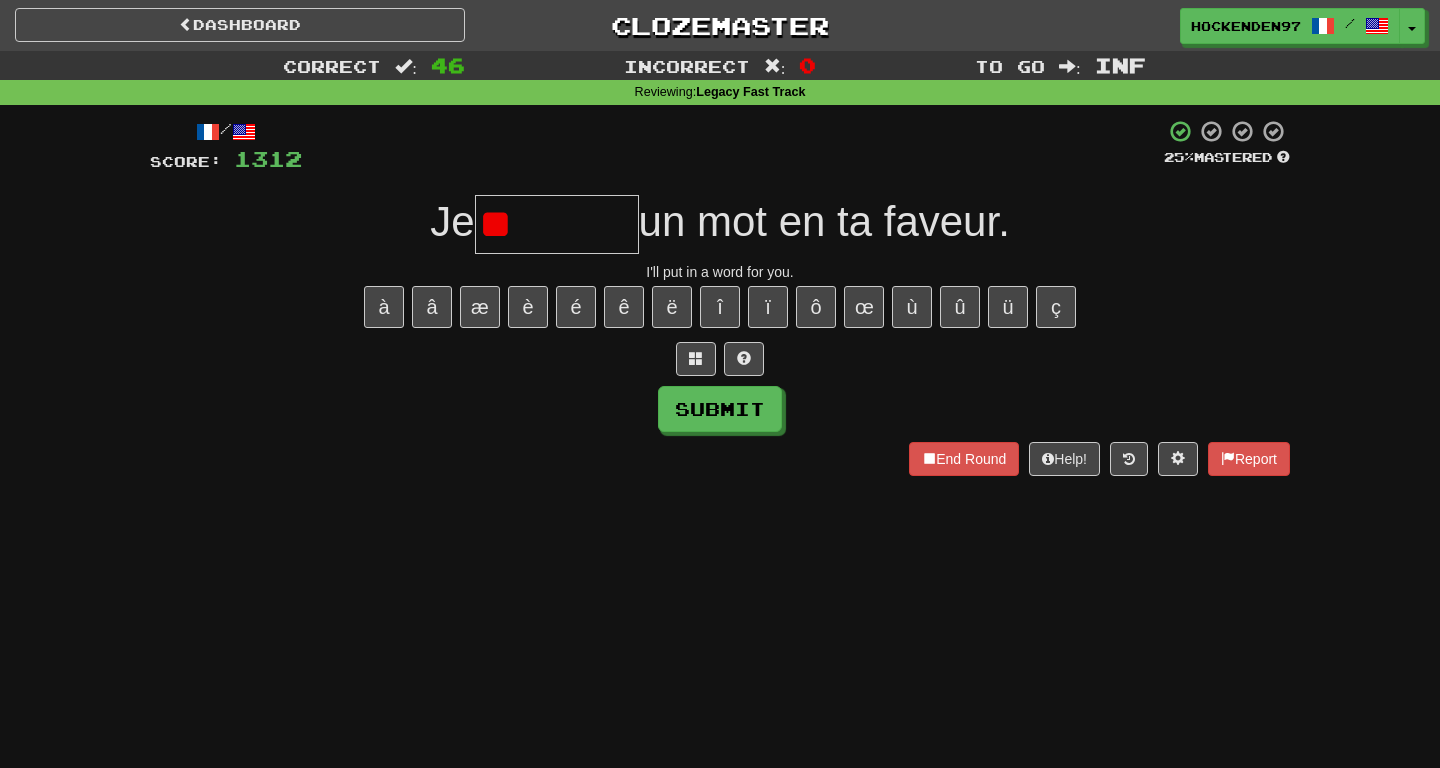 type on "*" 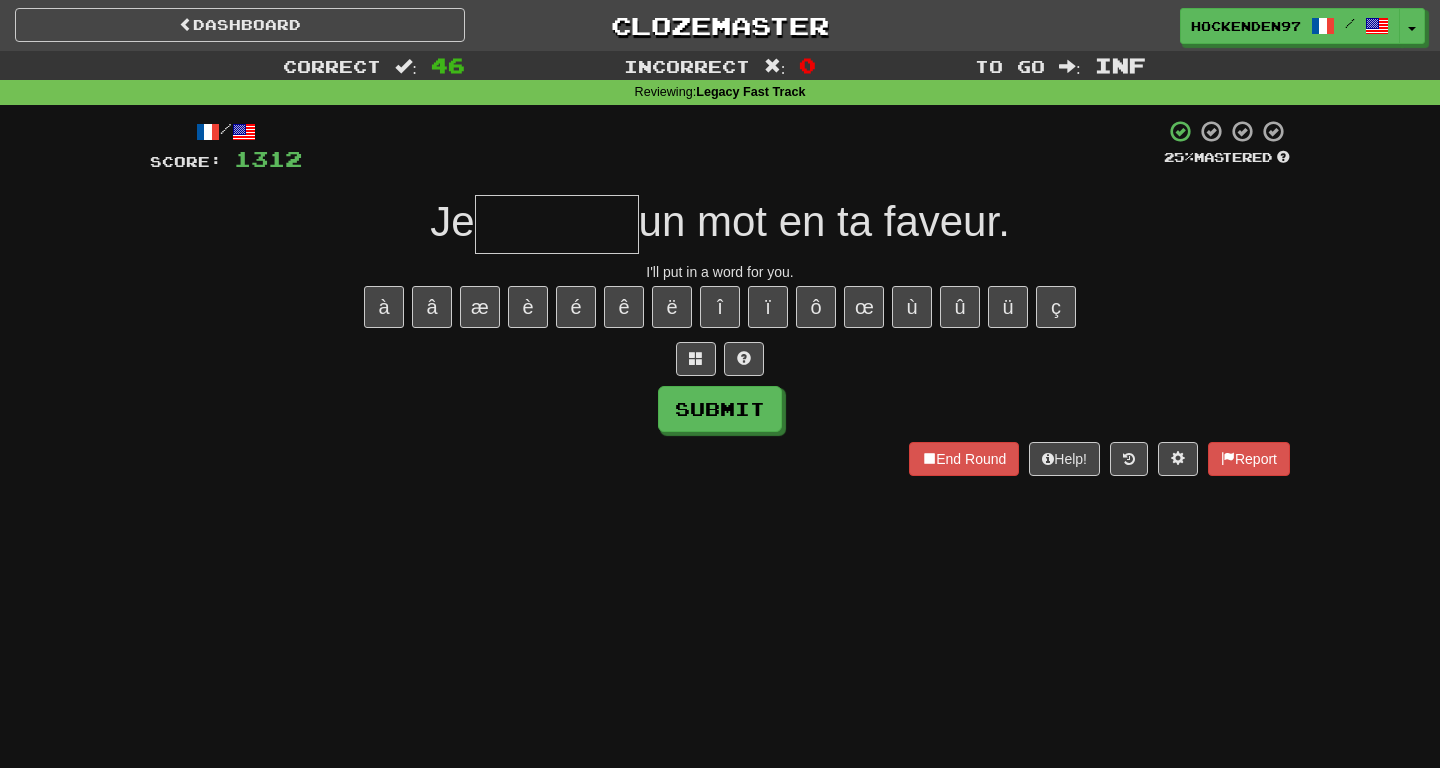 type on "*" 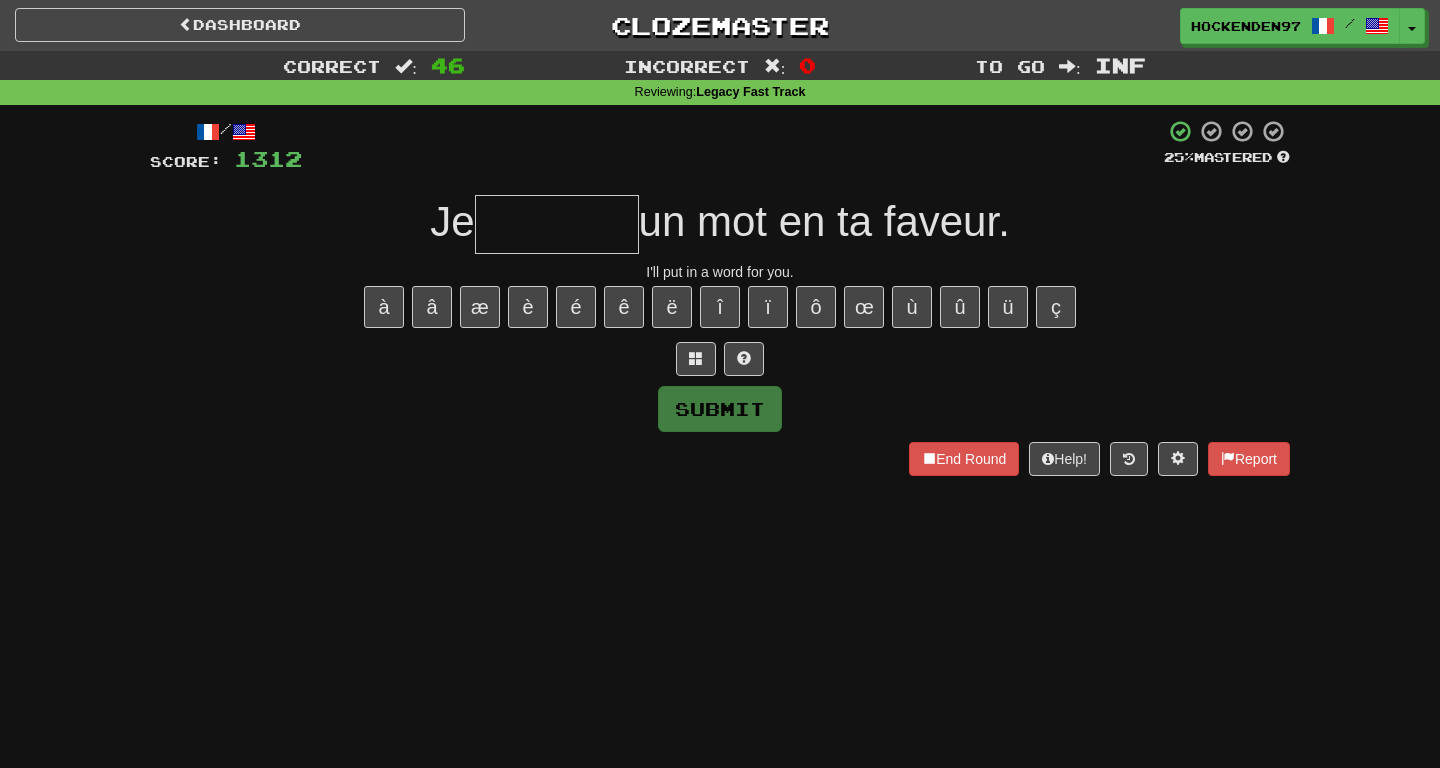 type on "*" 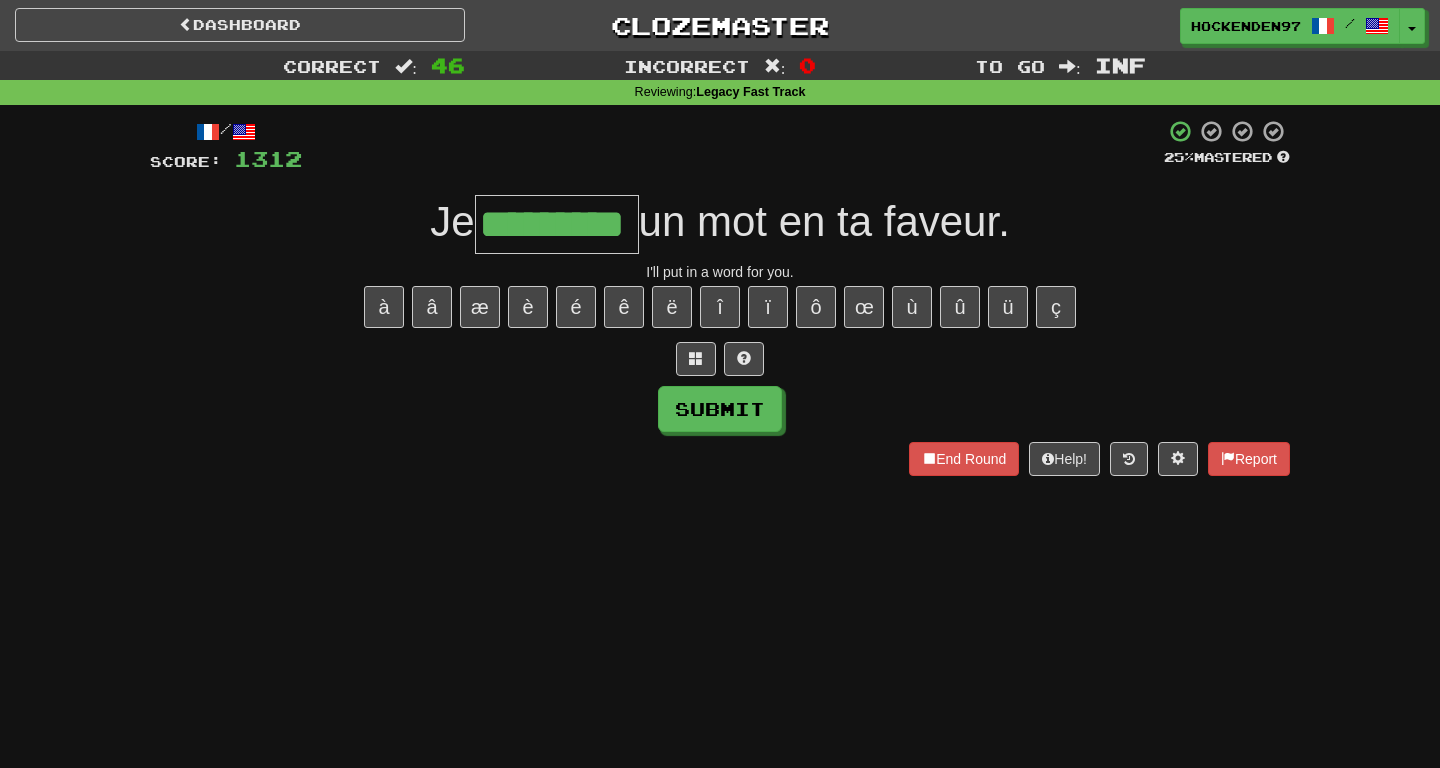 type on "*********" 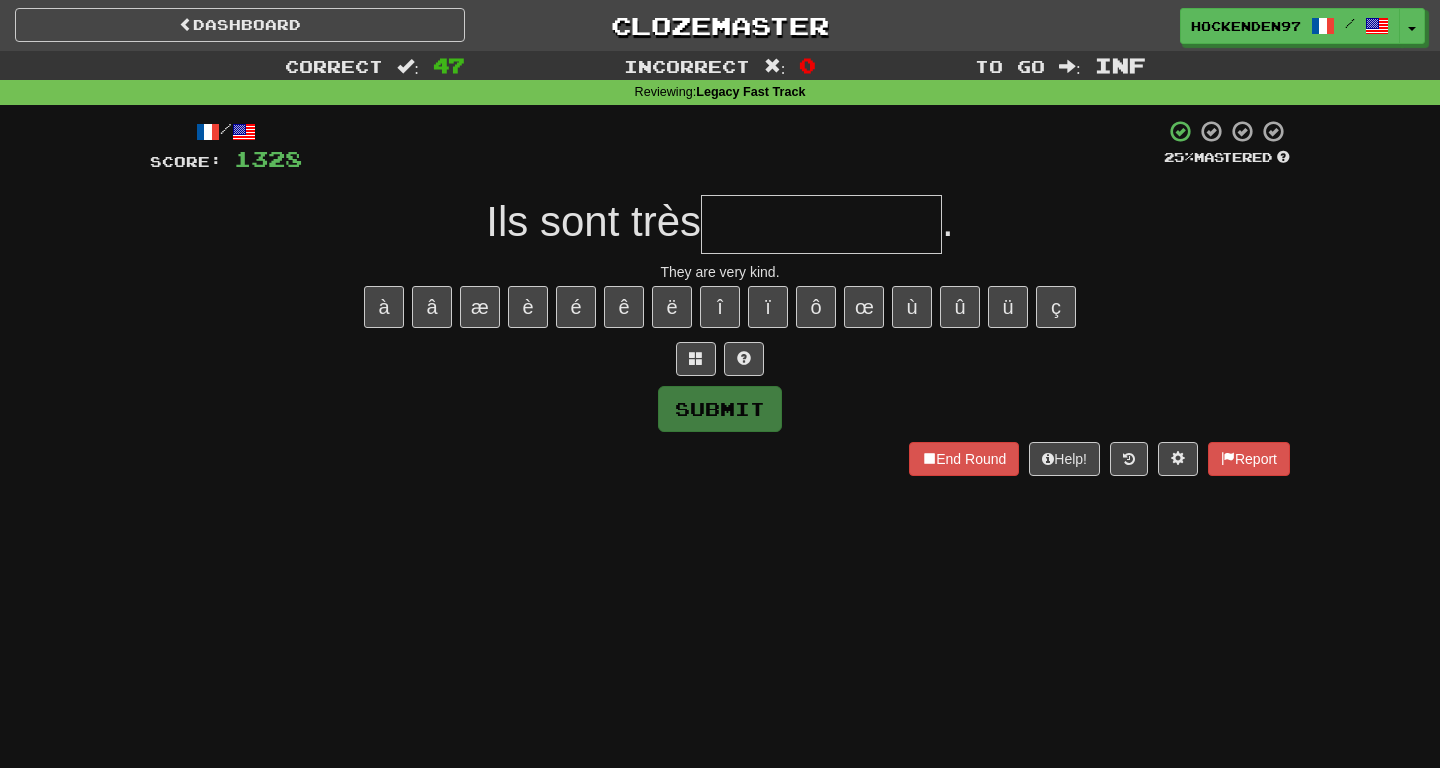 type on "*" 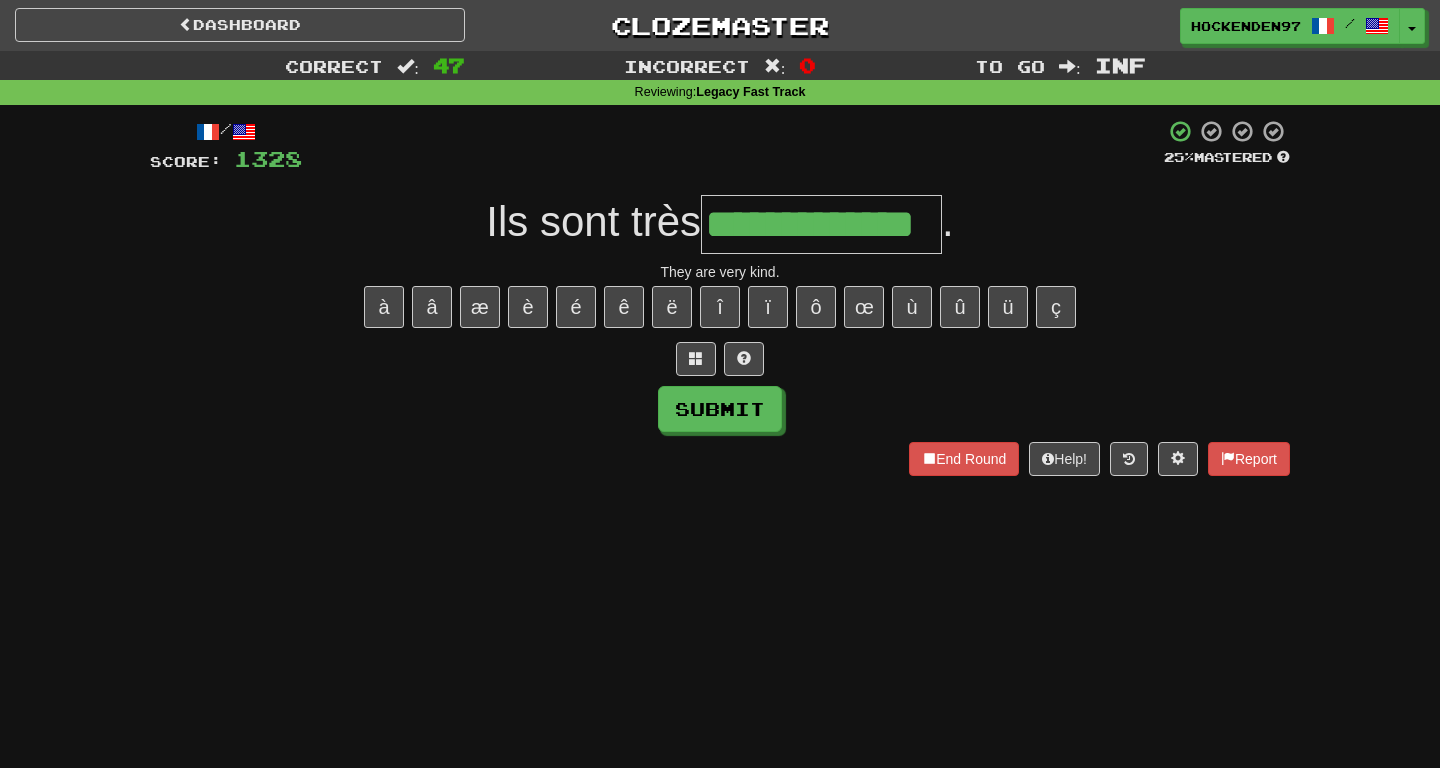 type on "**********" 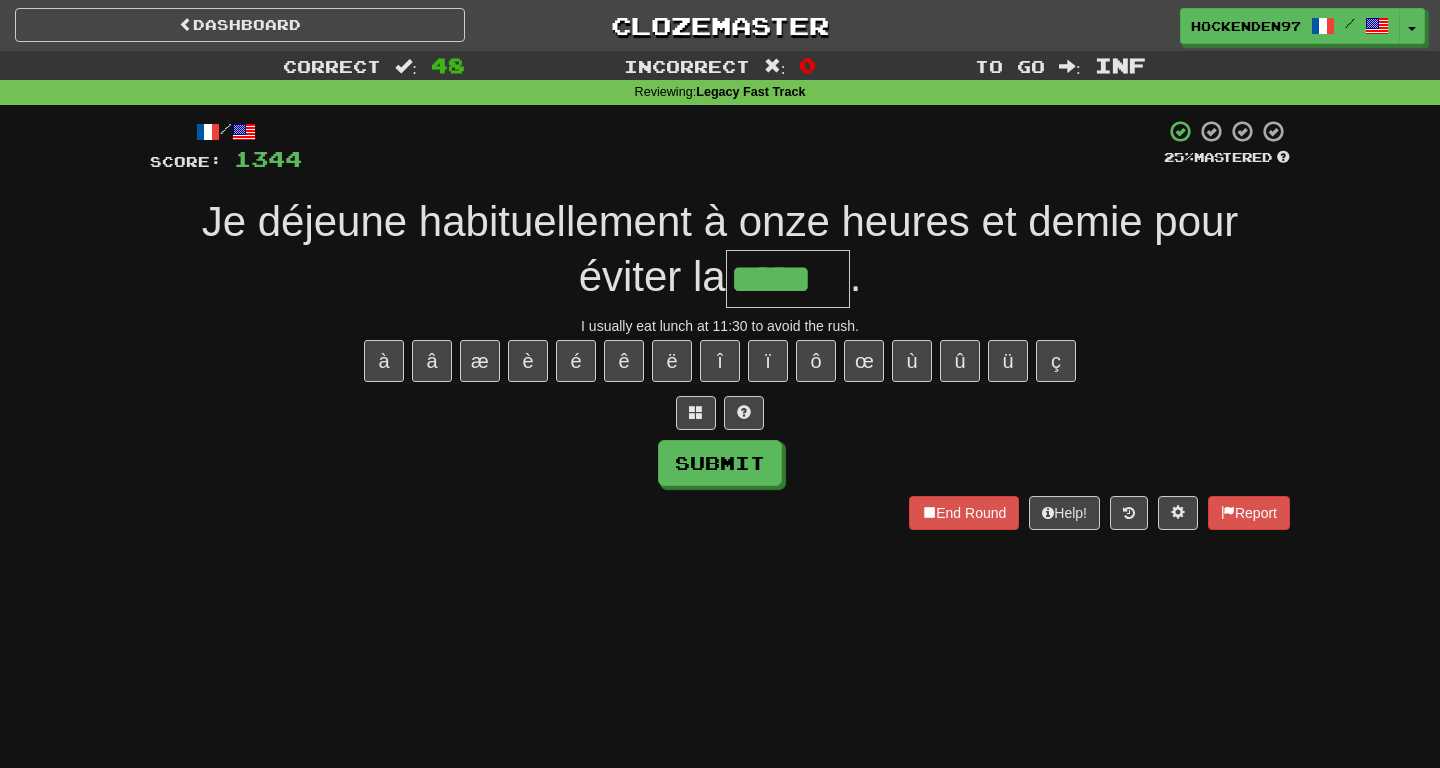 type on "*****" 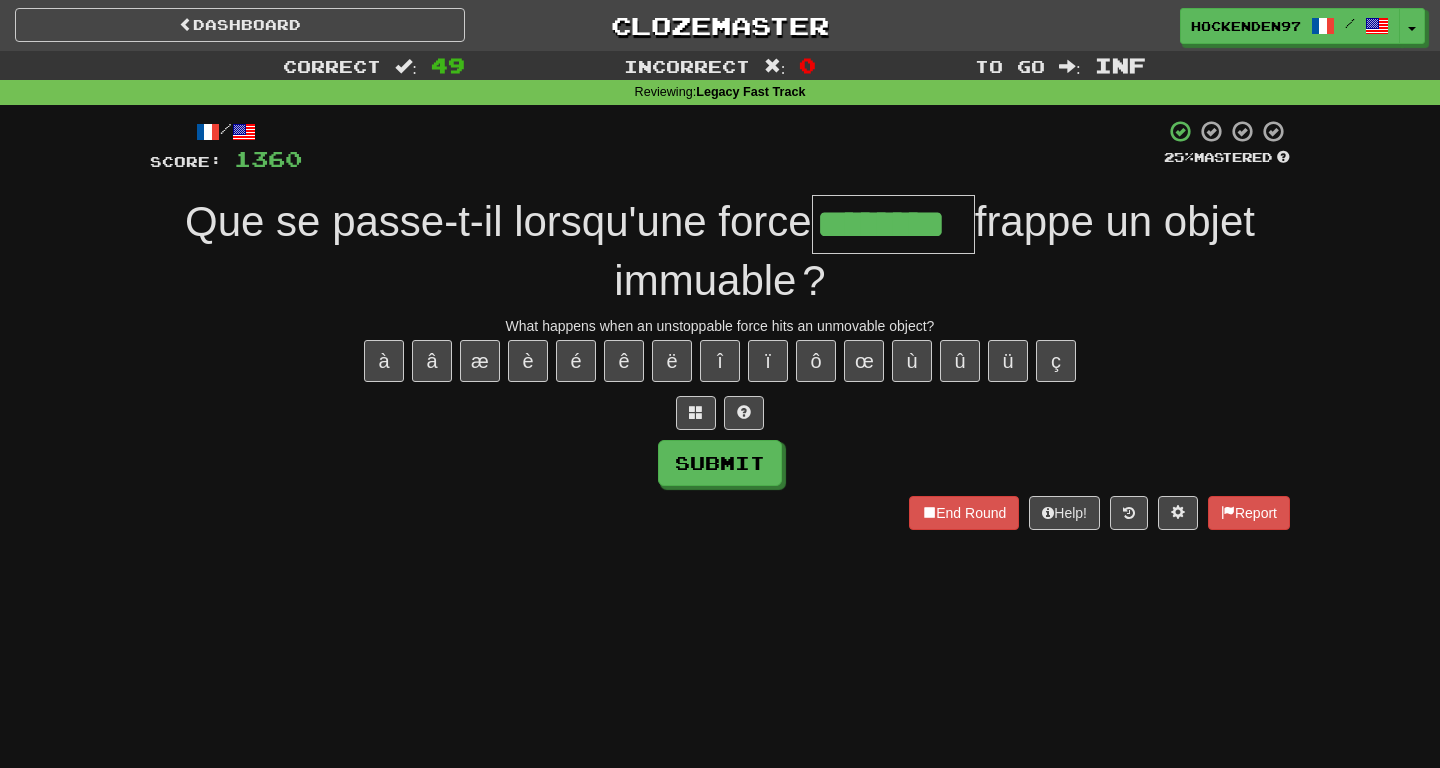 type on "********" 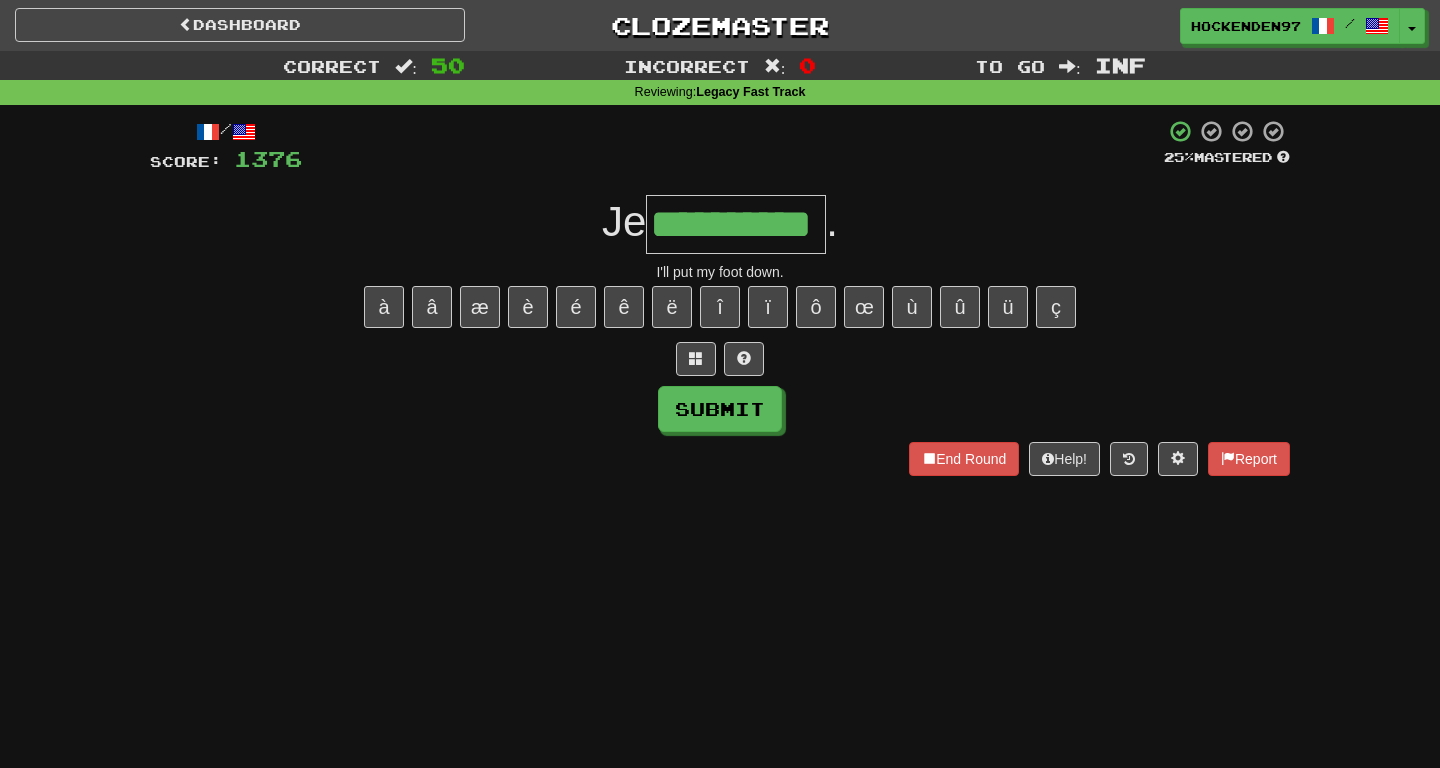 type on "**********" 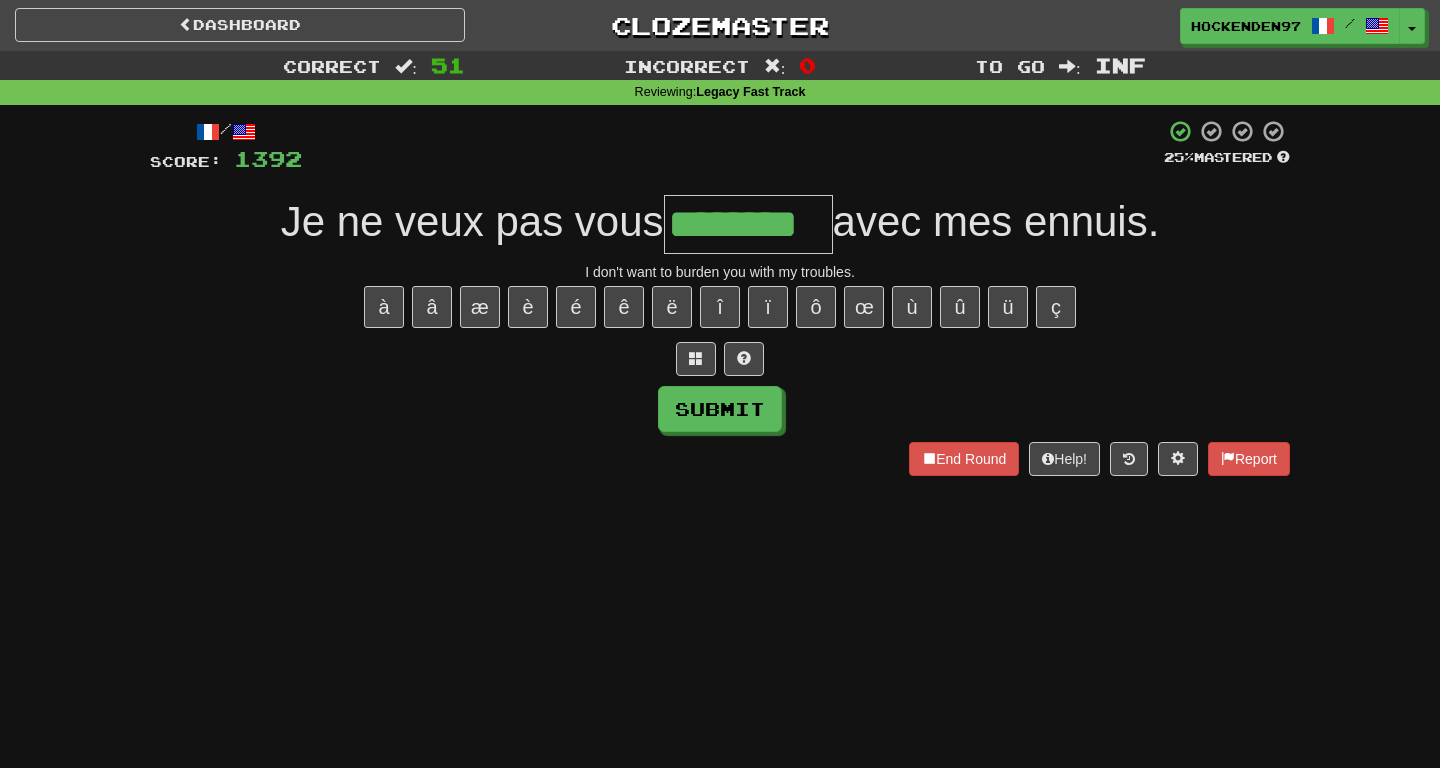 type on "********" 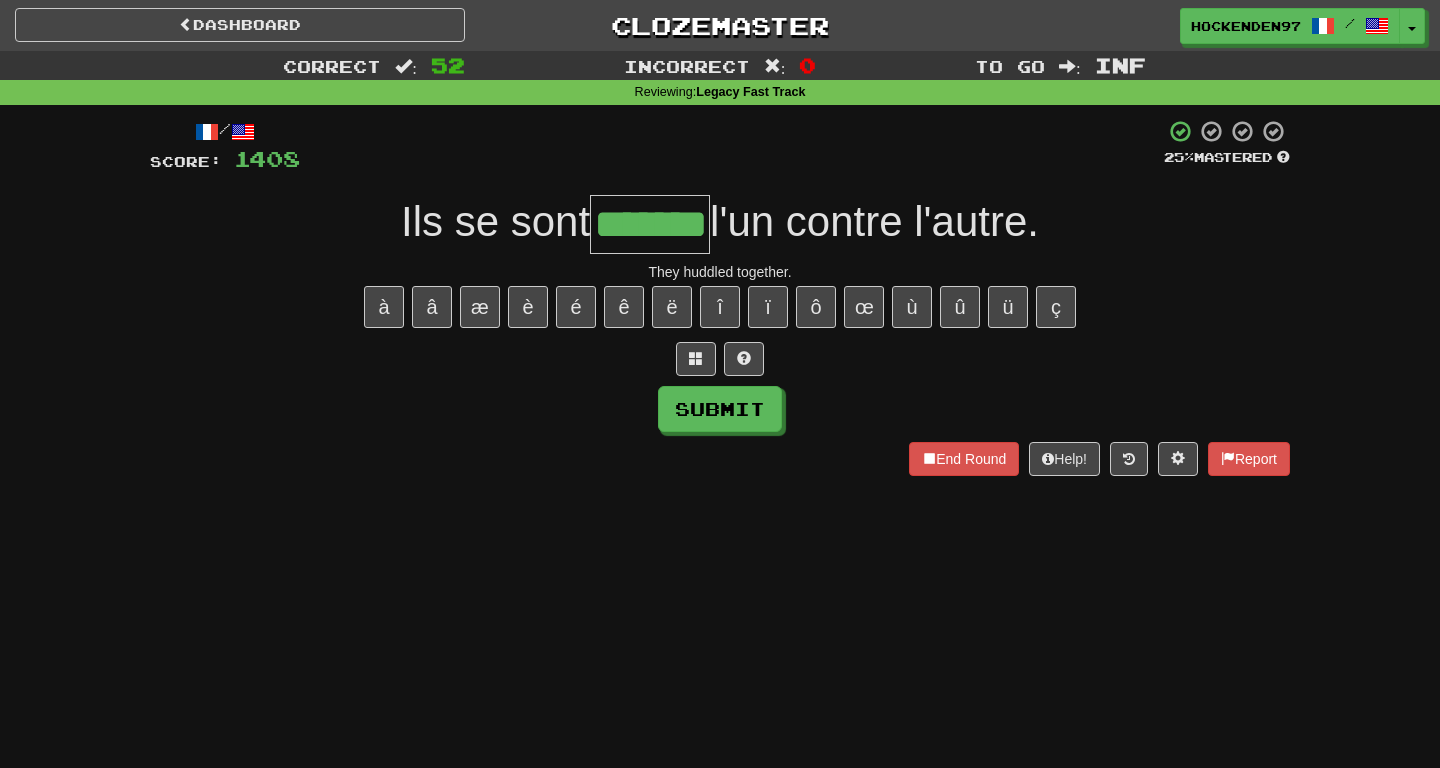 type on "*******" 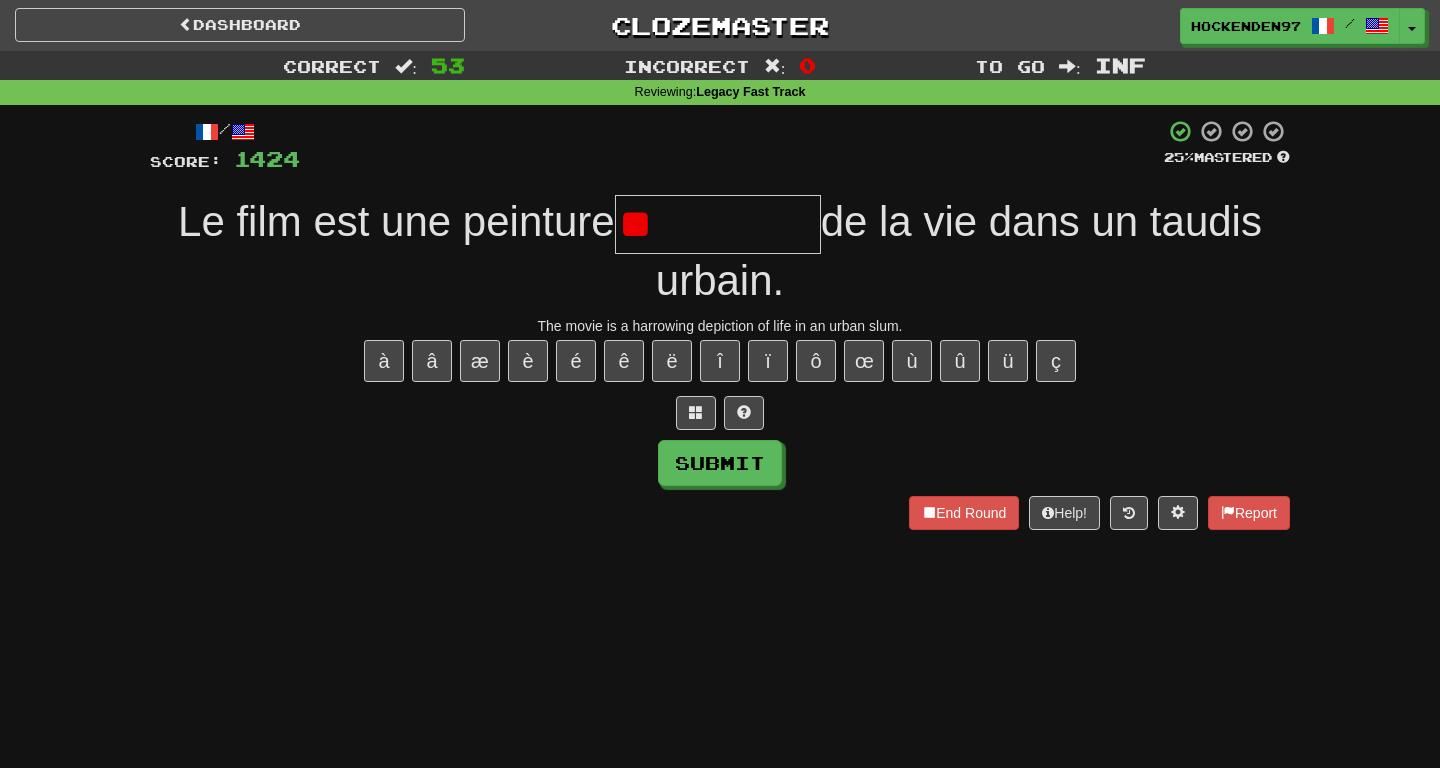 type on "*" 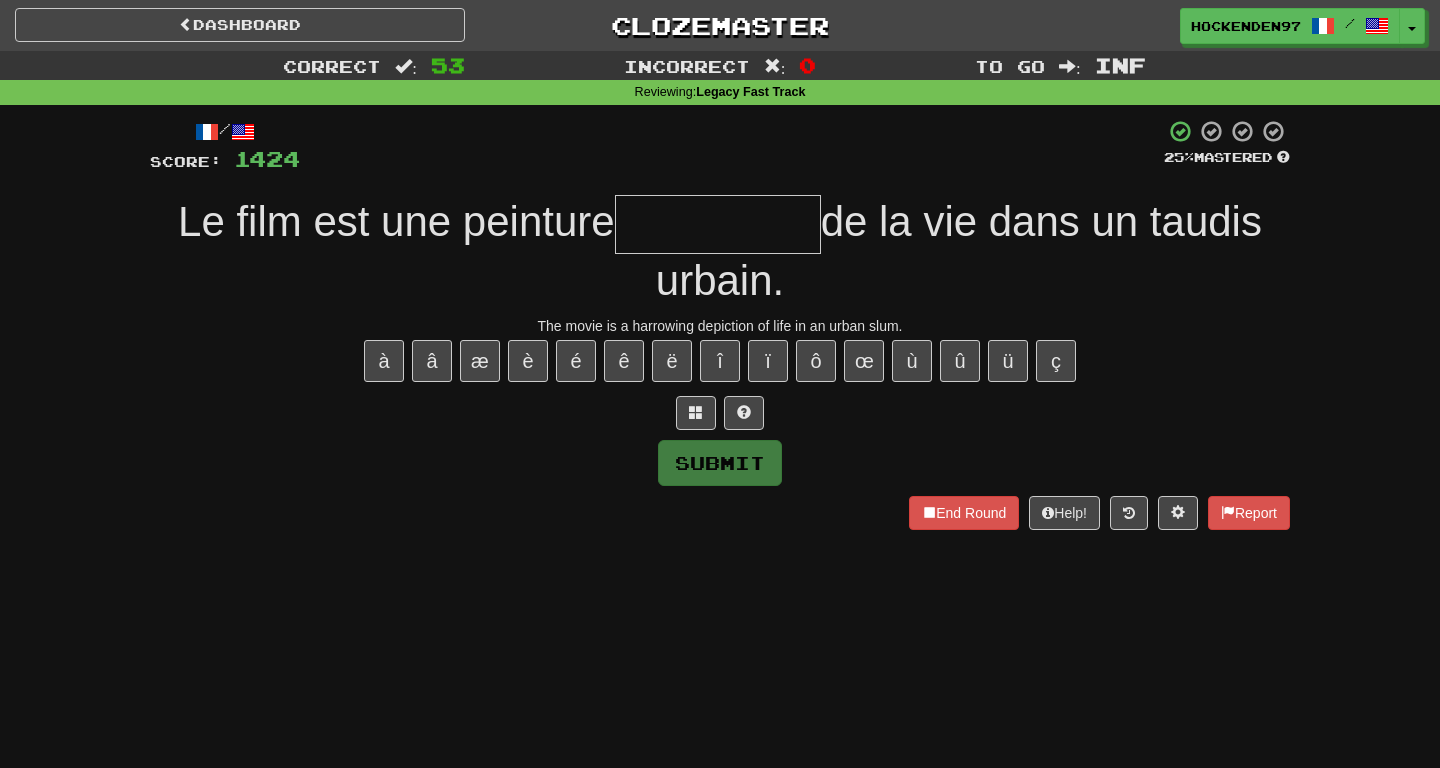 type on "*" 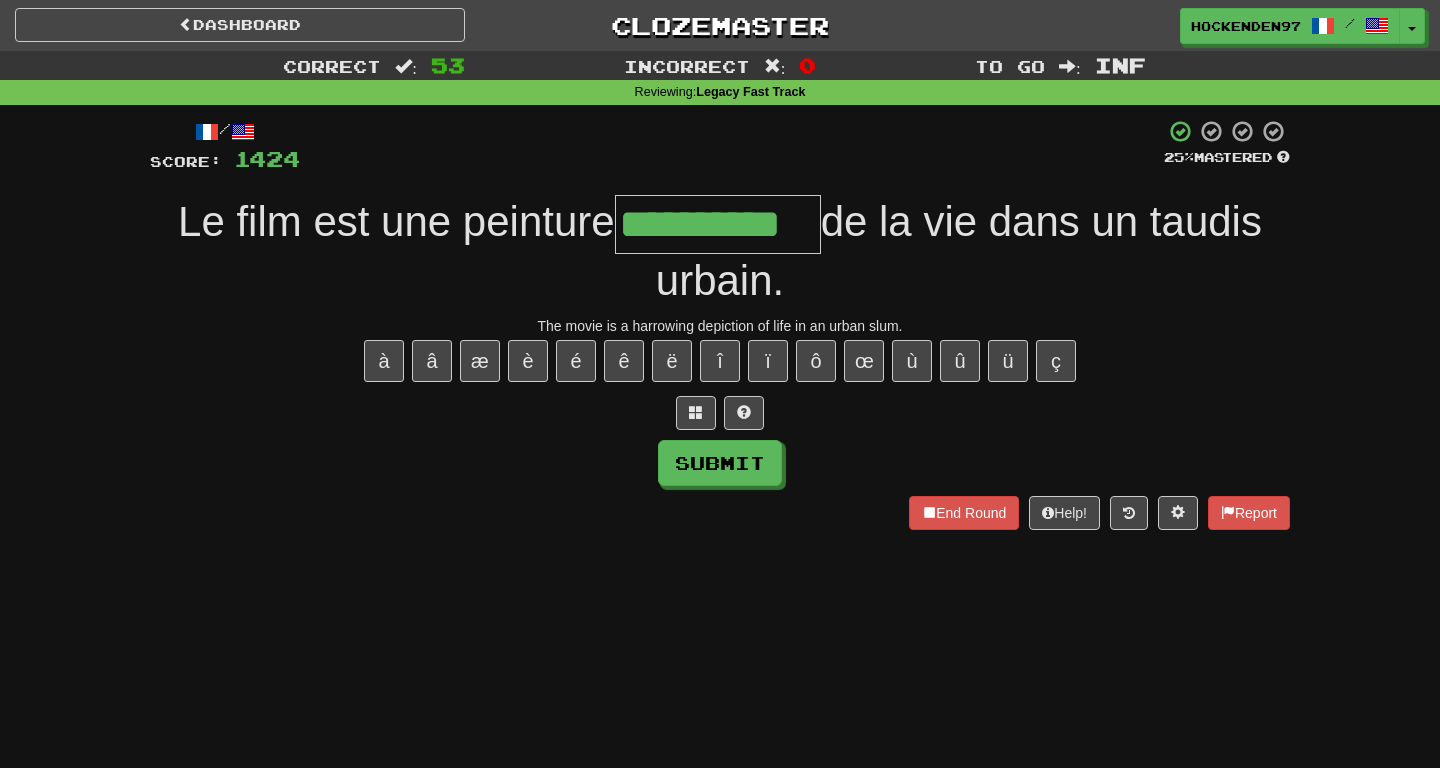 type on "**********" 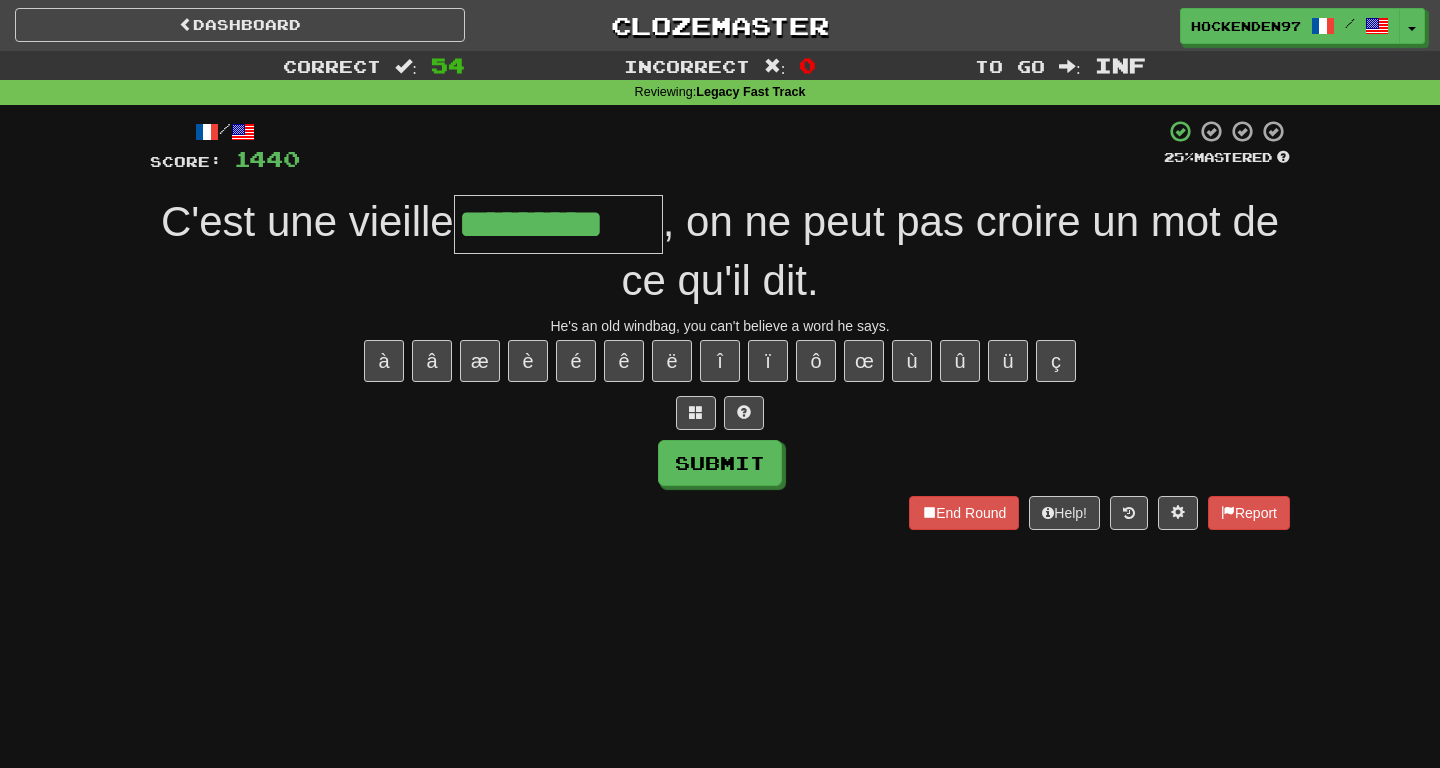 type on "*********" 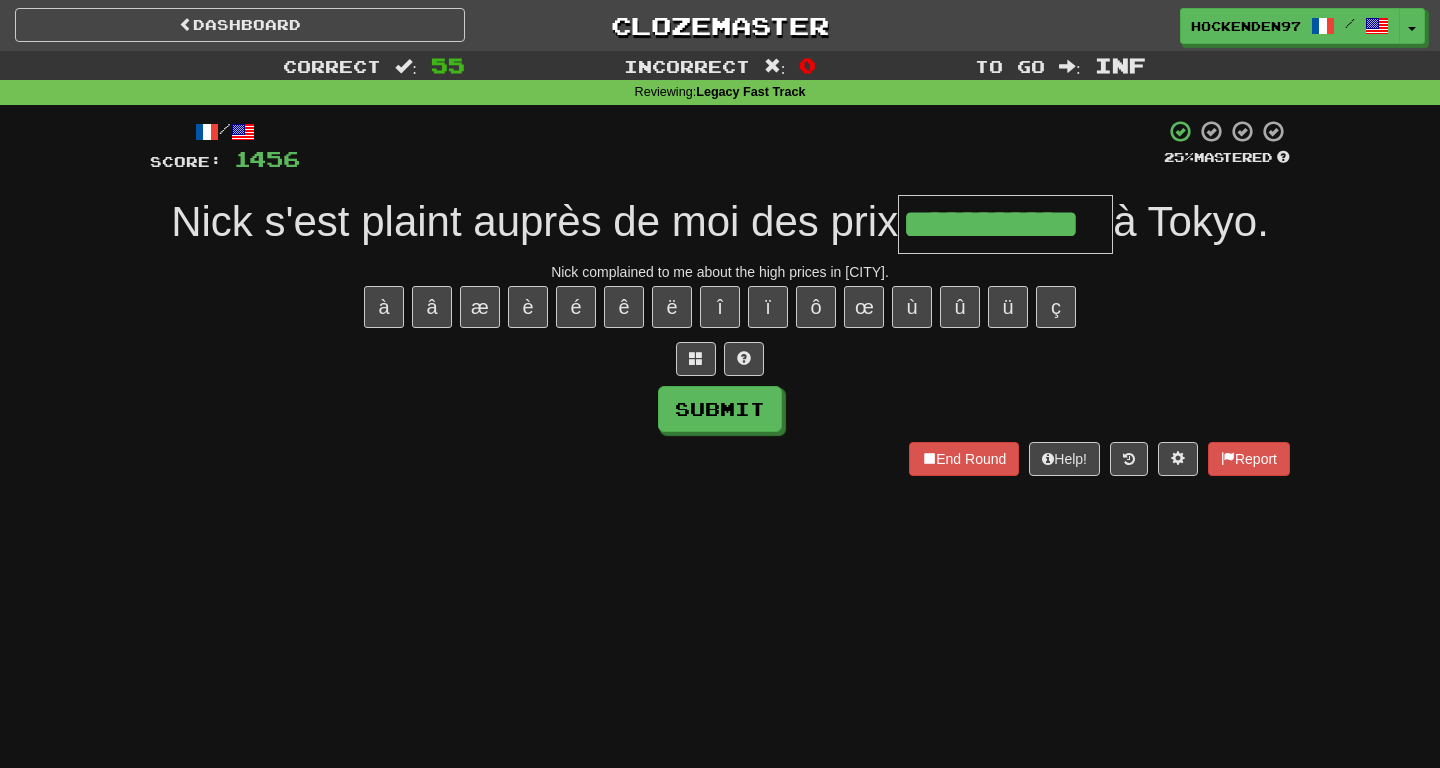type on "**********" 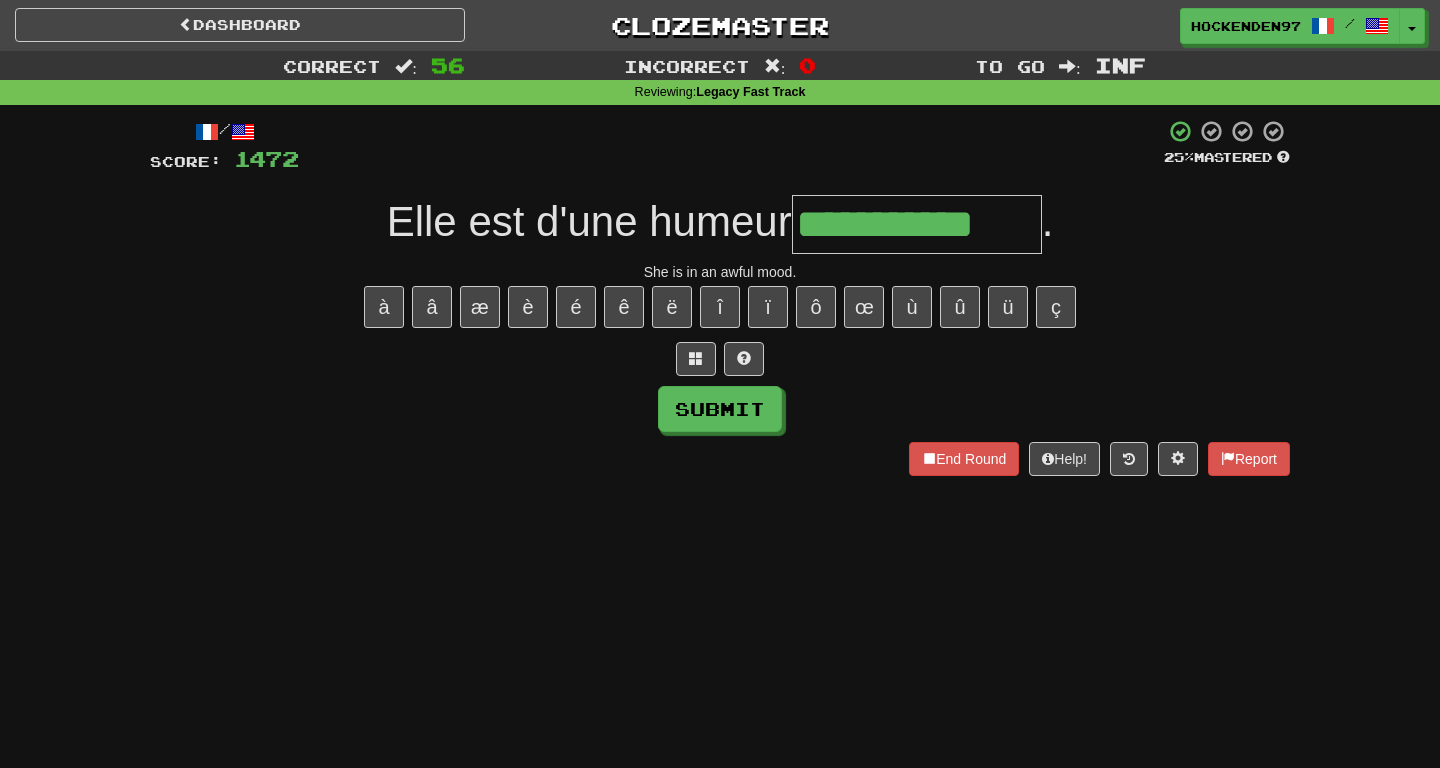 type on "**********" 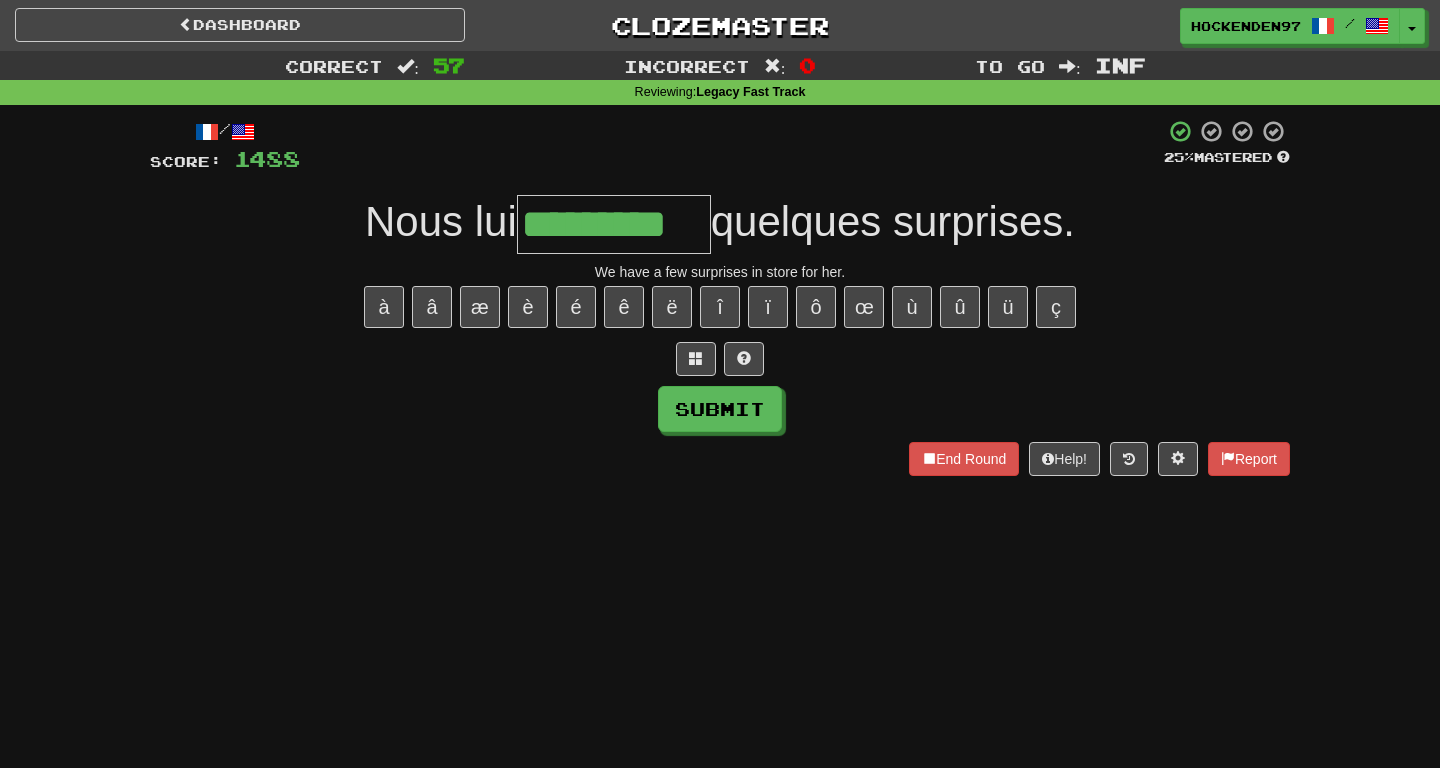type on "*********" 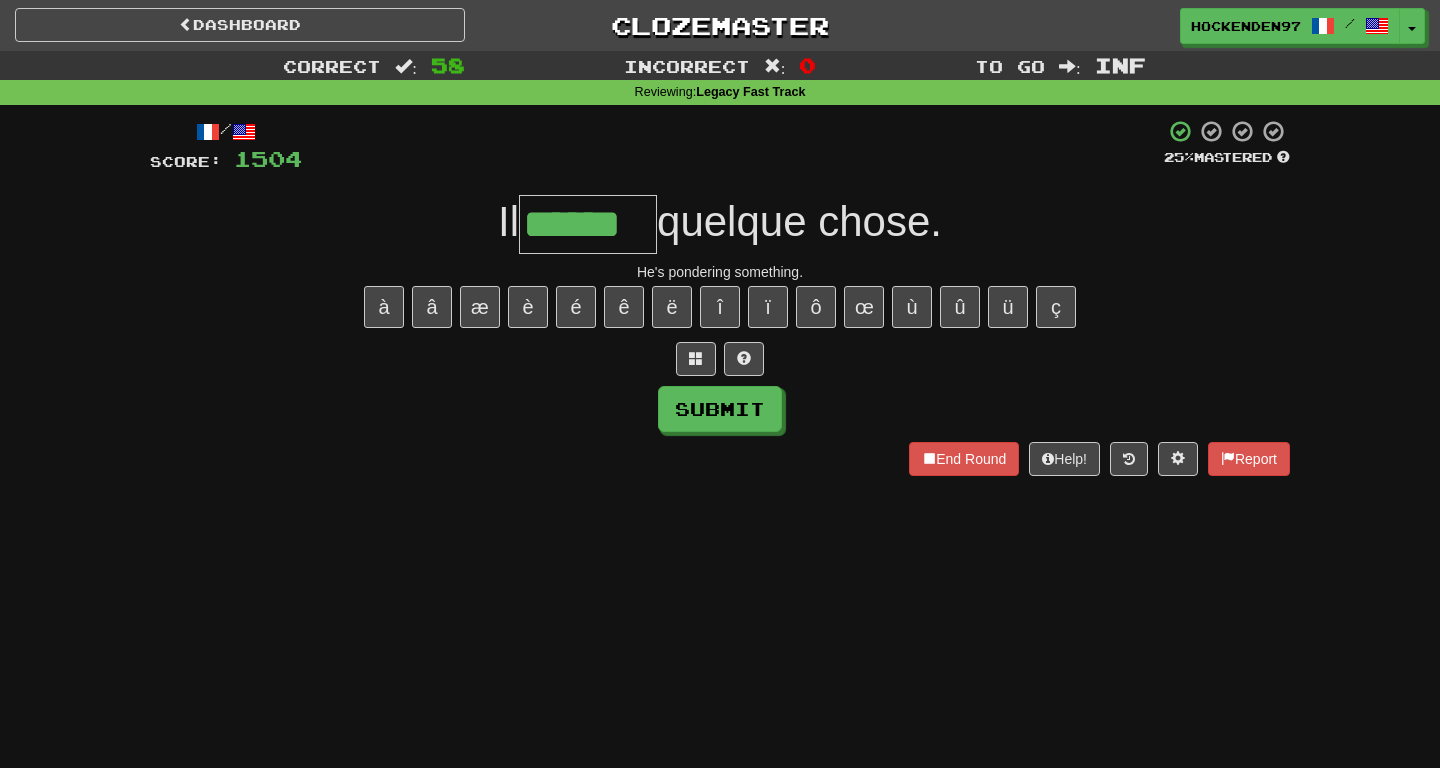 type on "******" 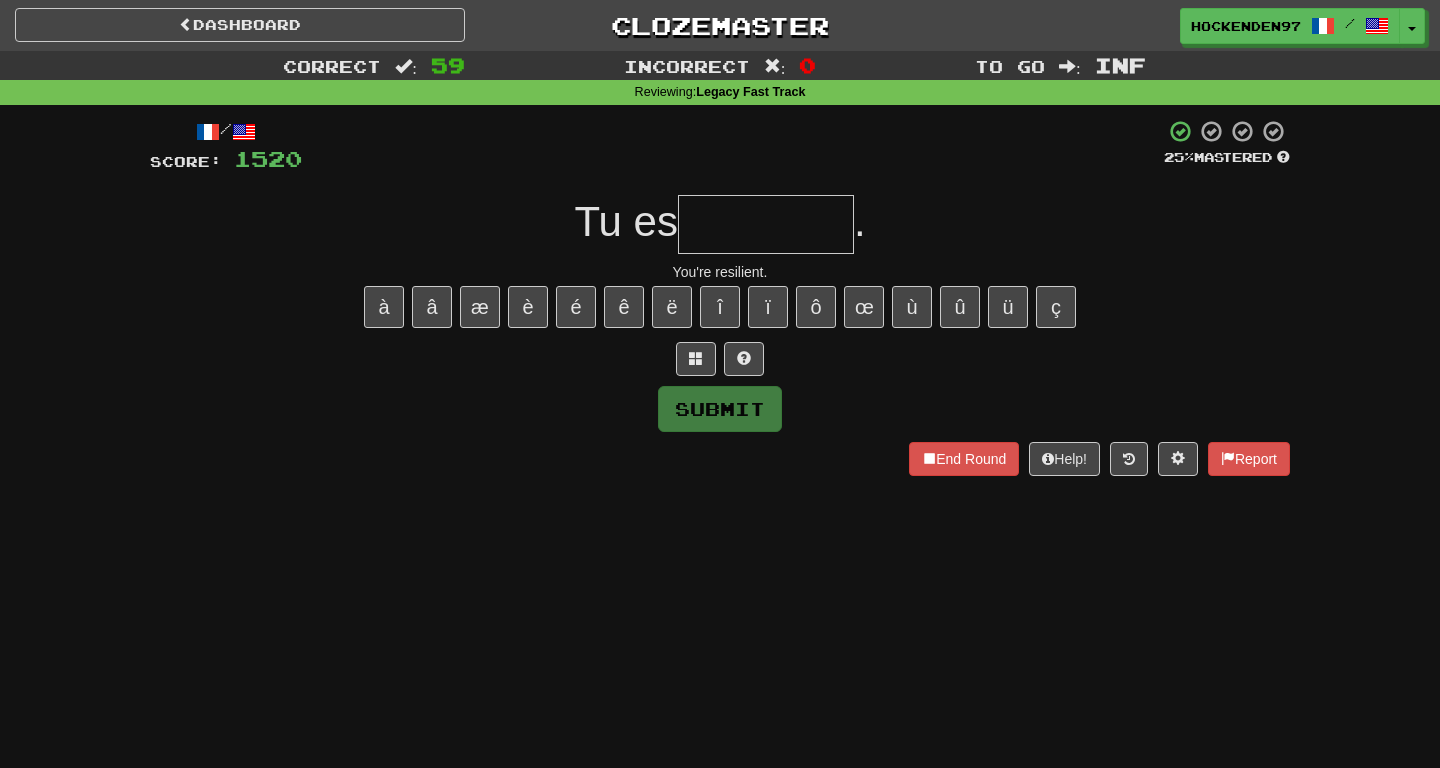type on "*" 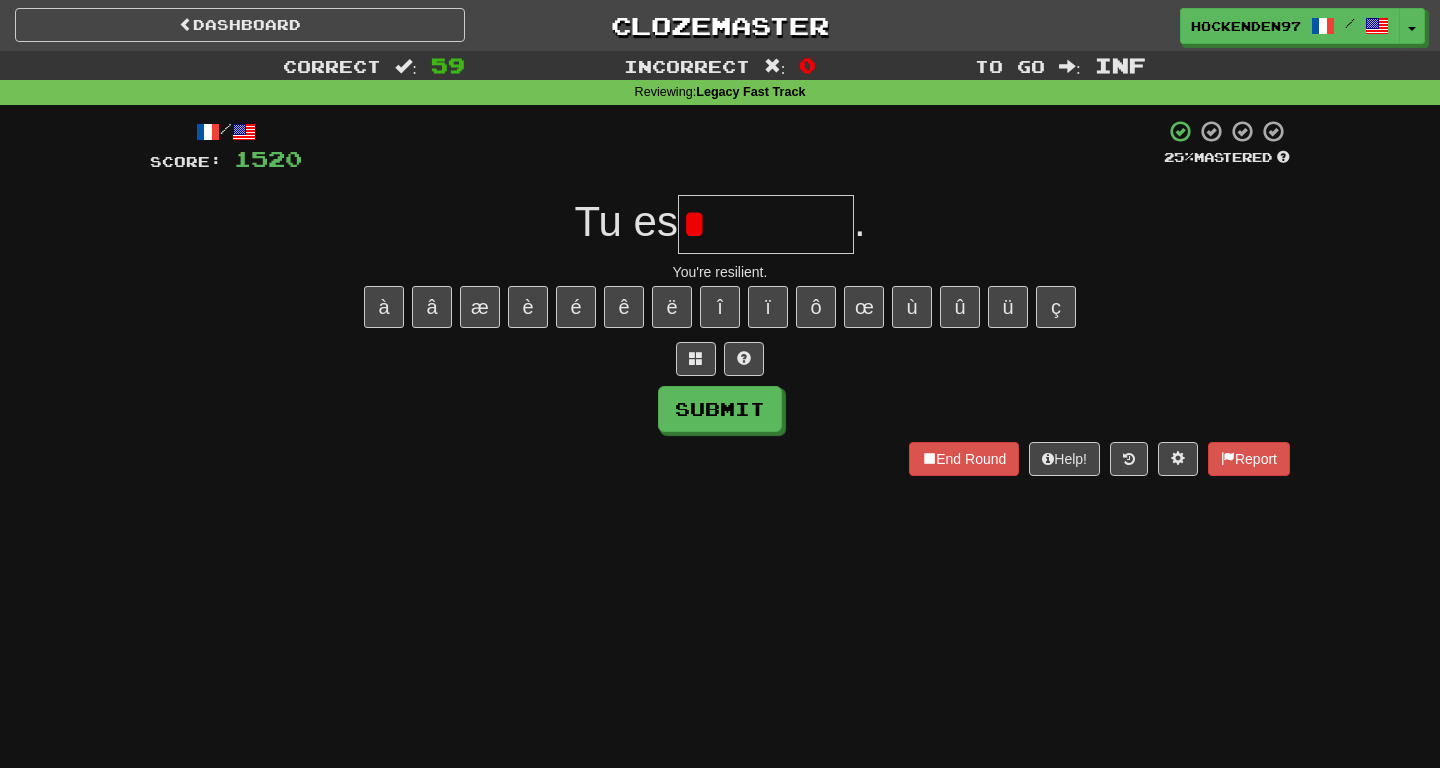 type on "********" 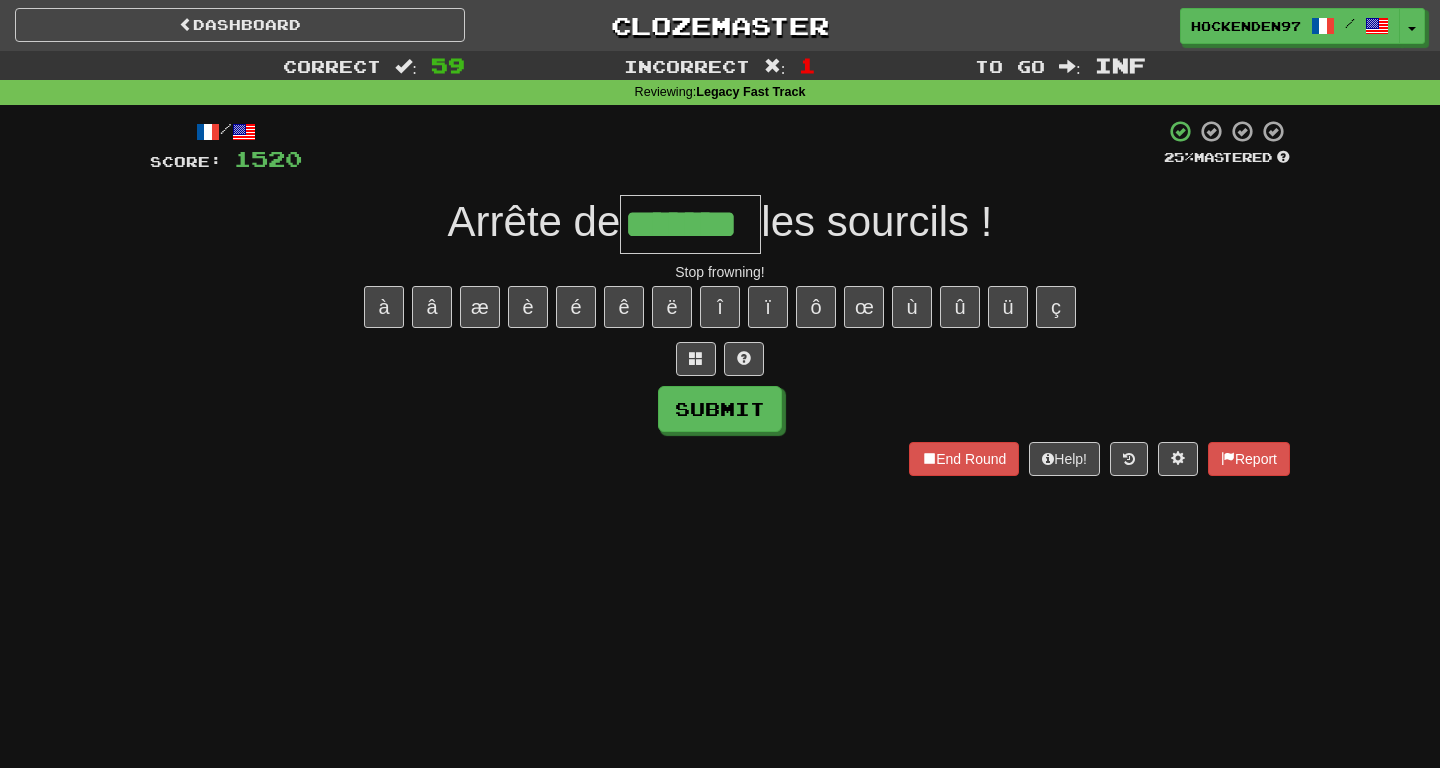 type on "*******" 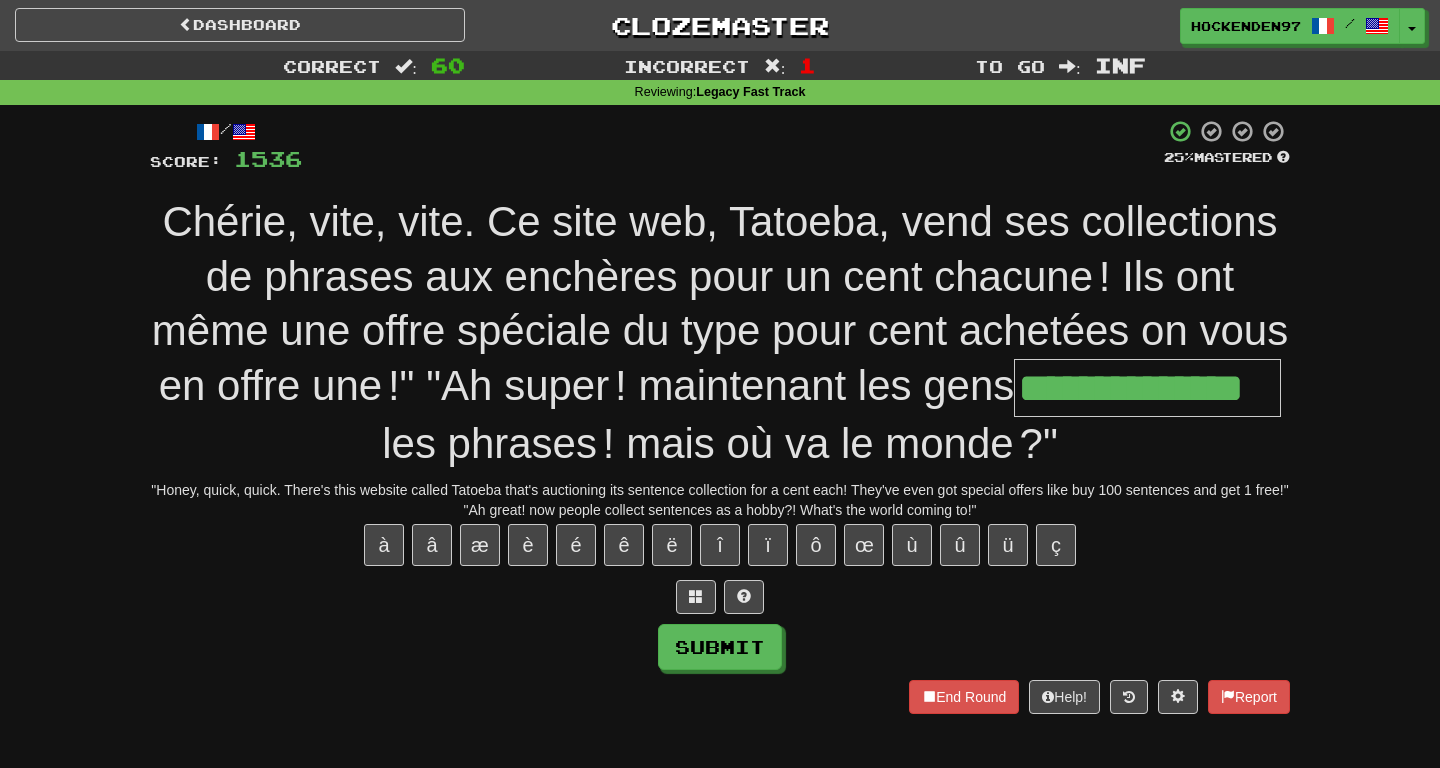 type on "**********" 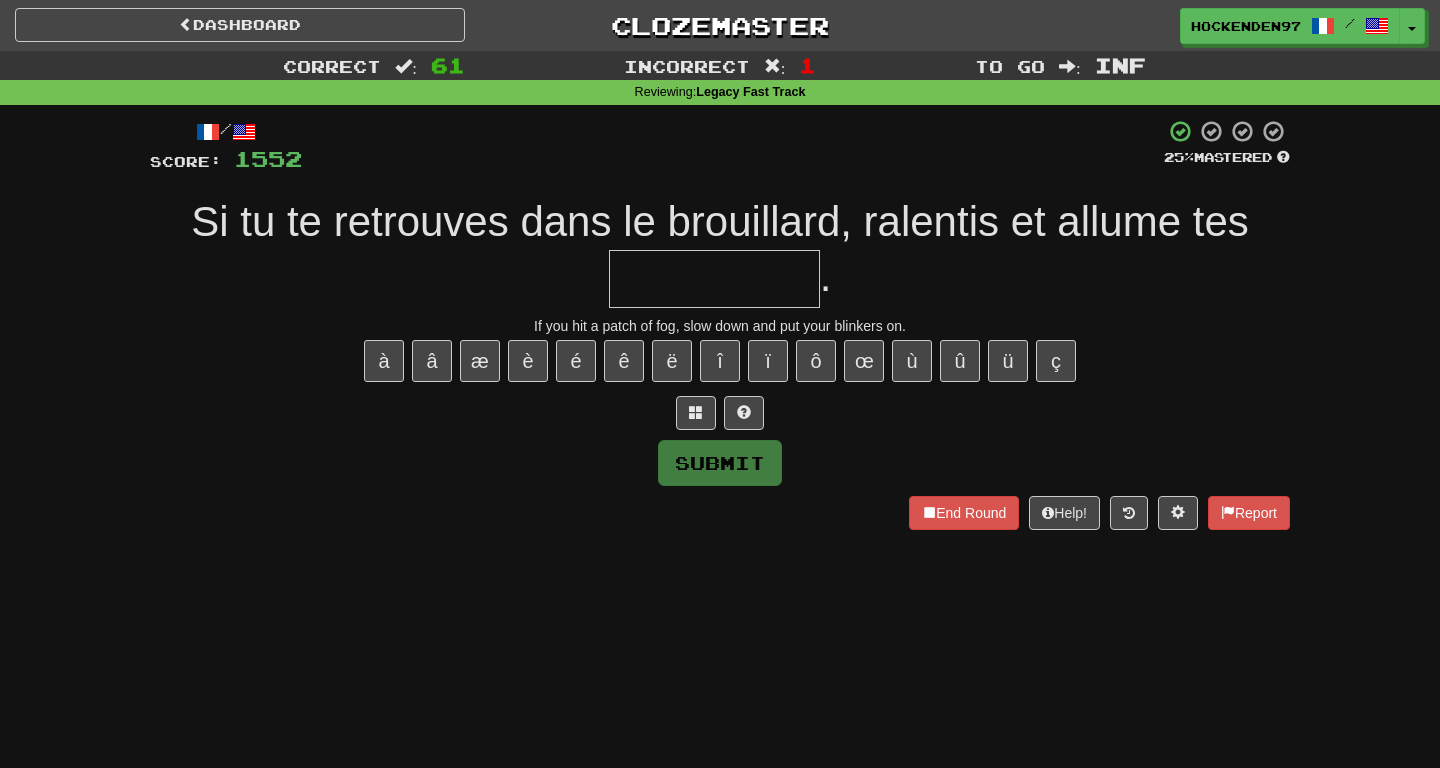 type on "*" 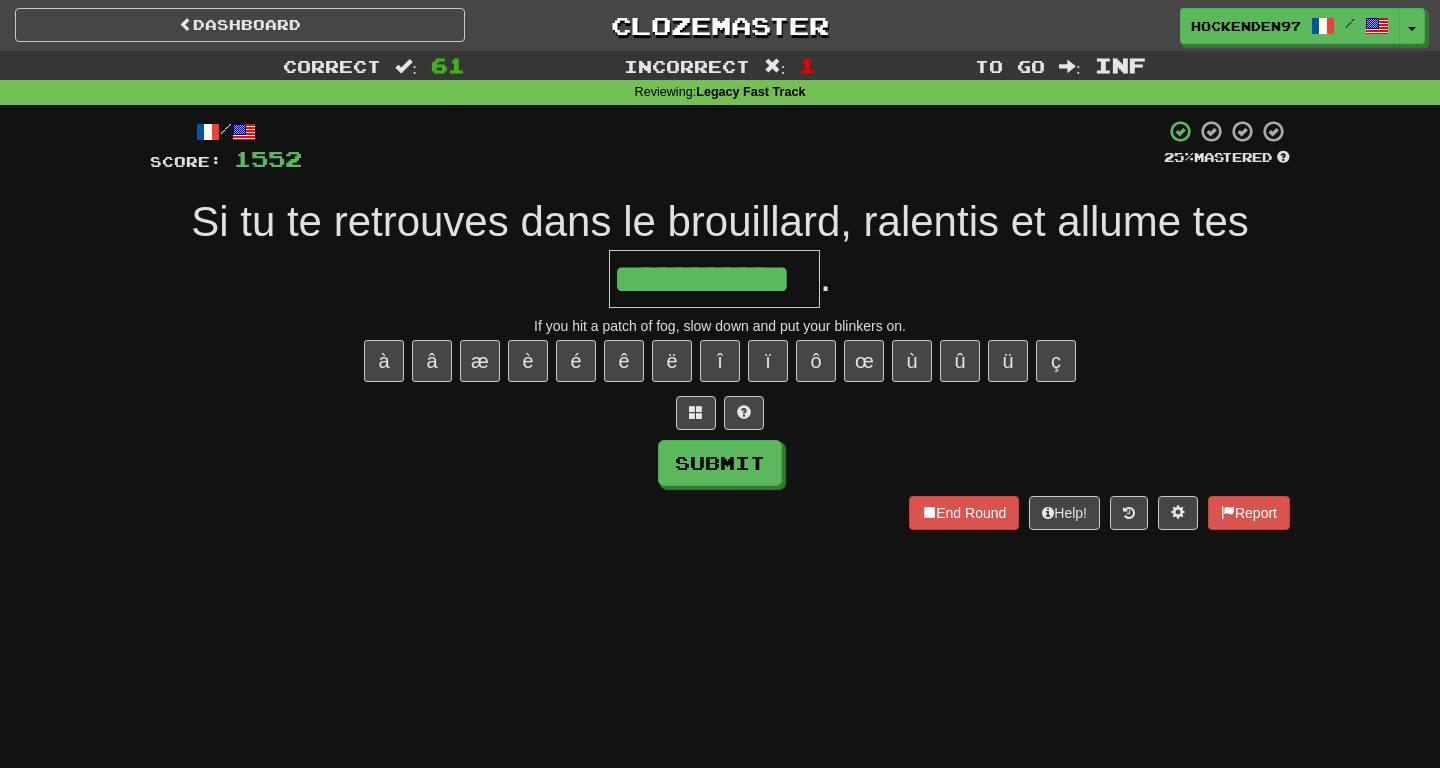 type on "**********" 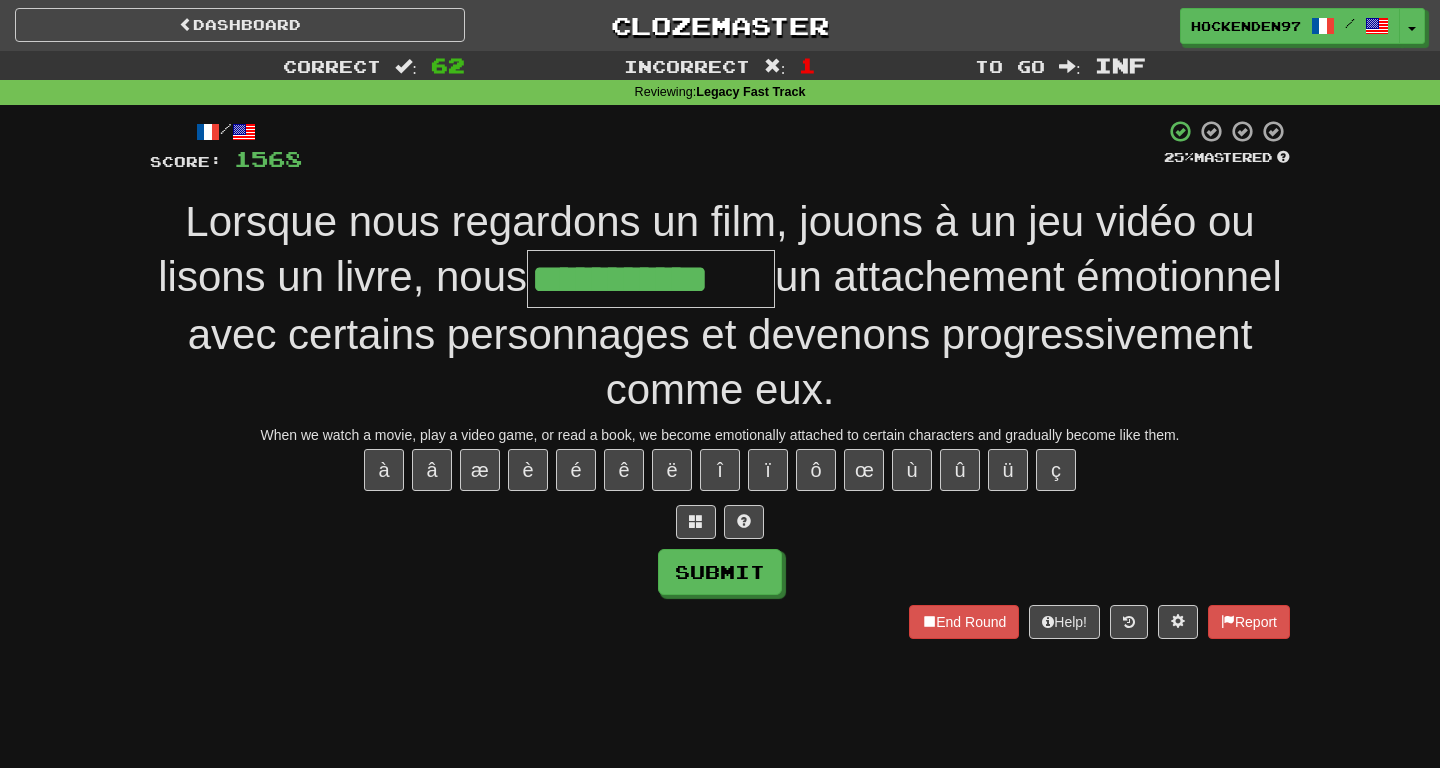 type on "**********" 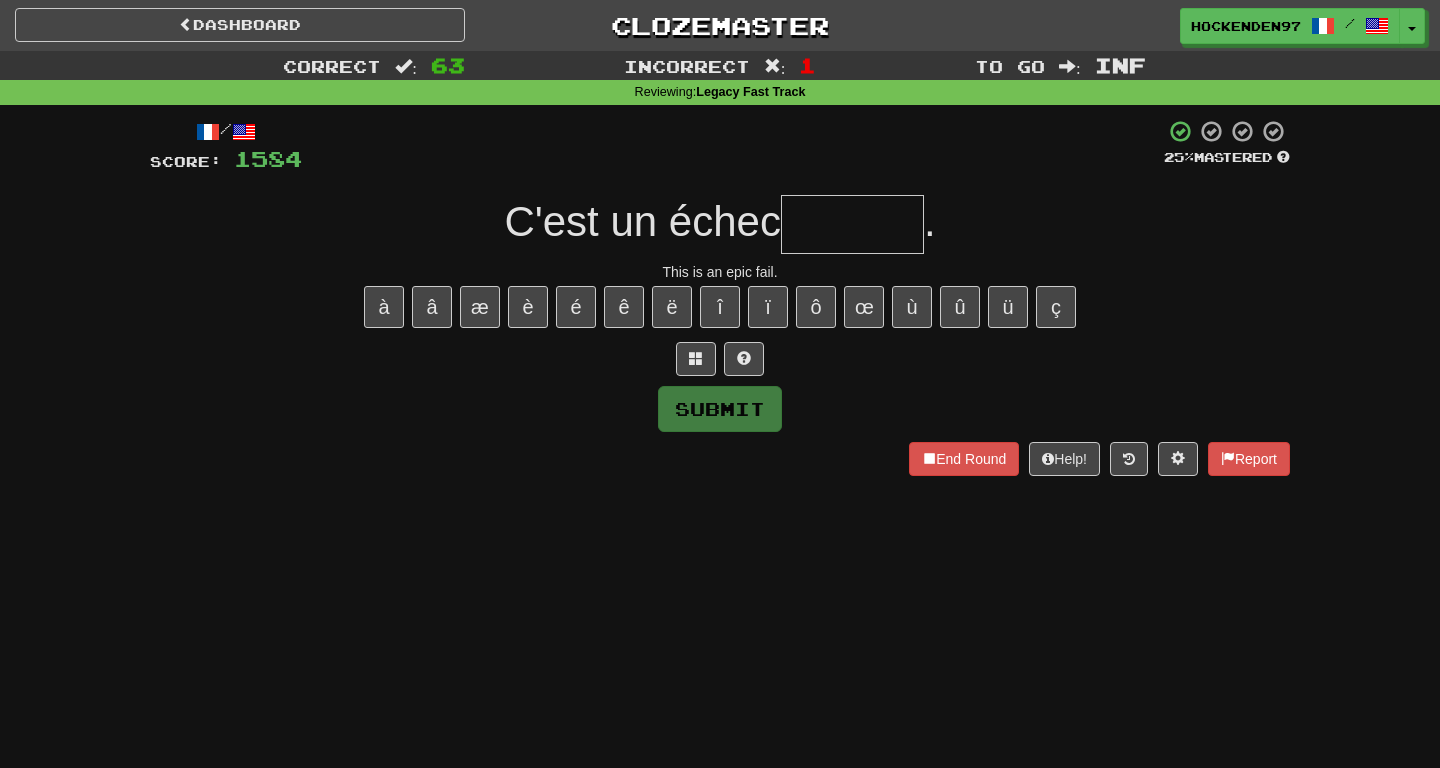 type on "*******" 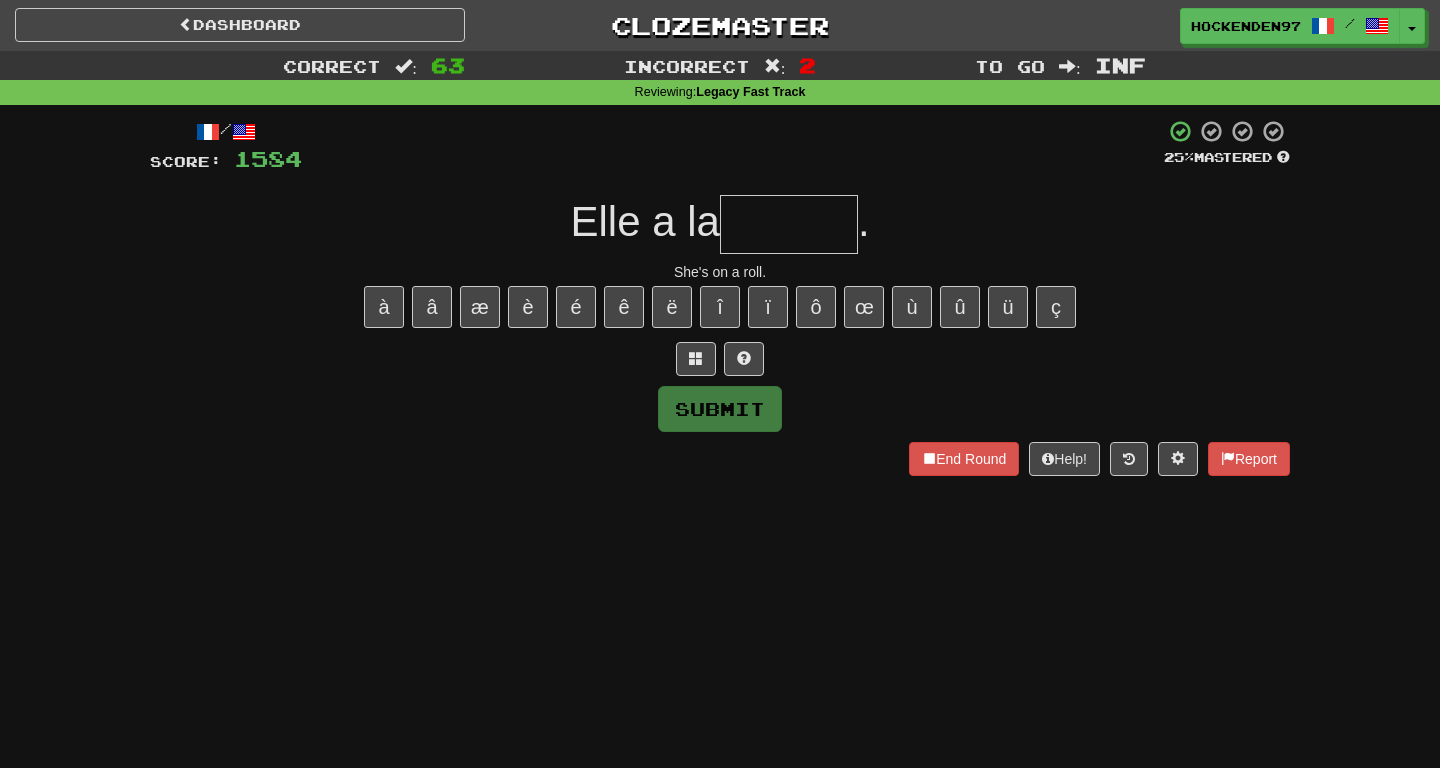 type on "*" 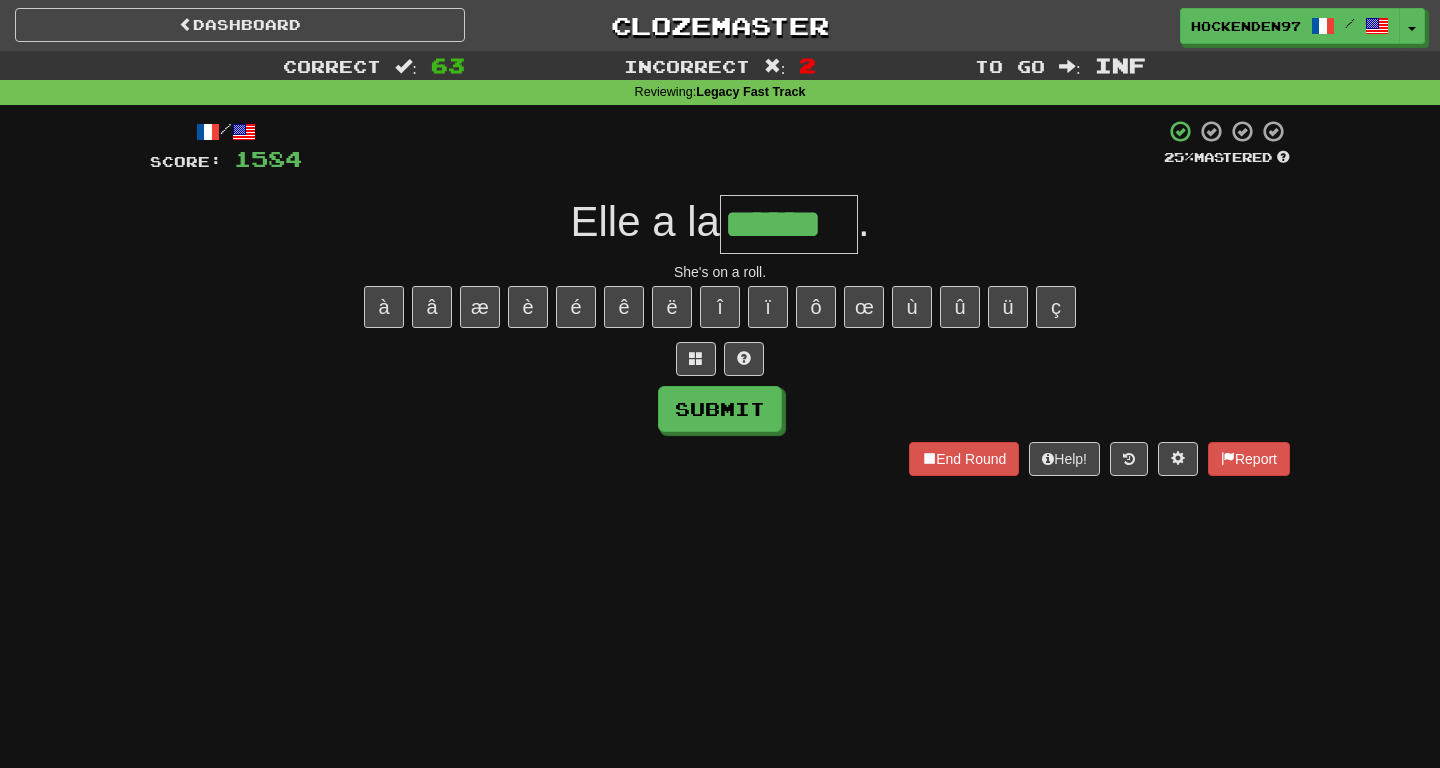 type on "******" 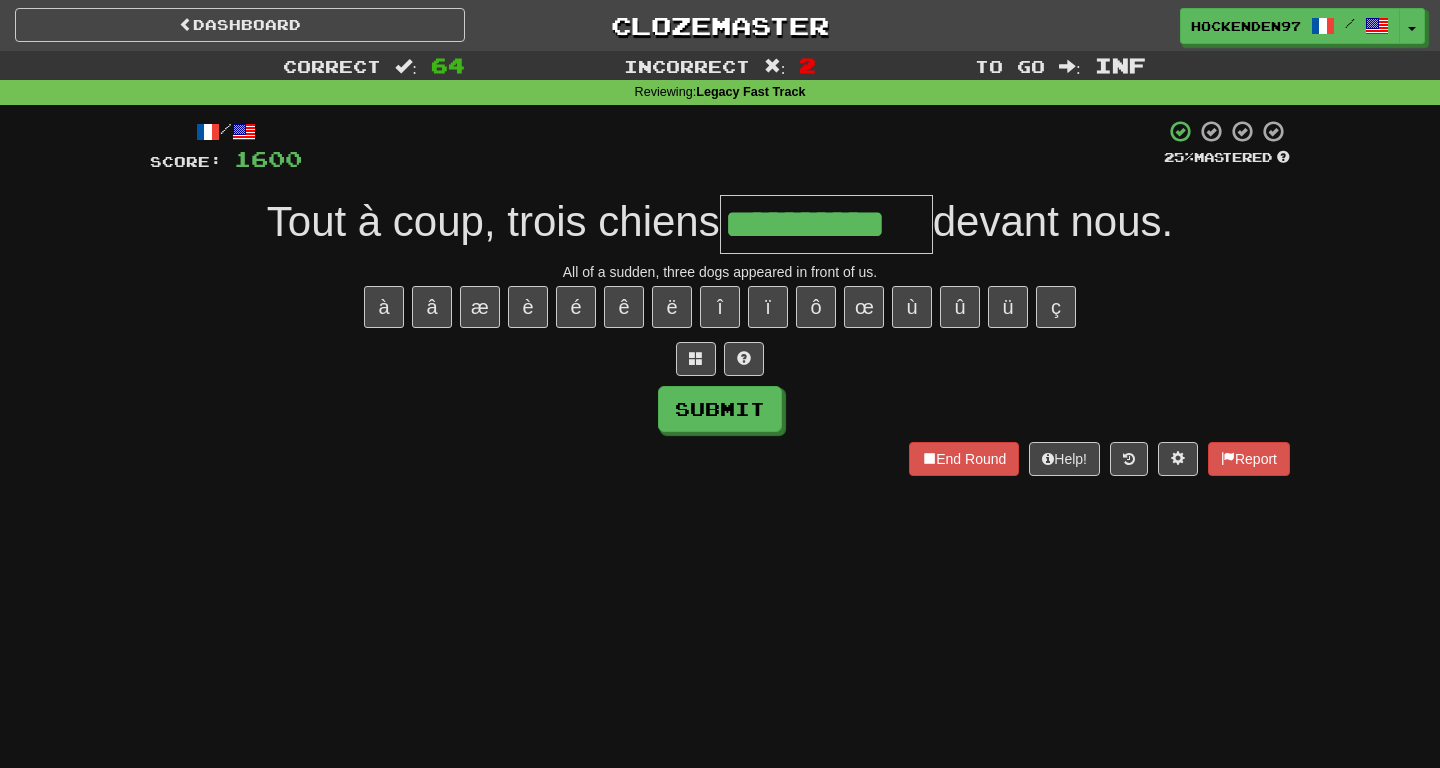 type on "**********" 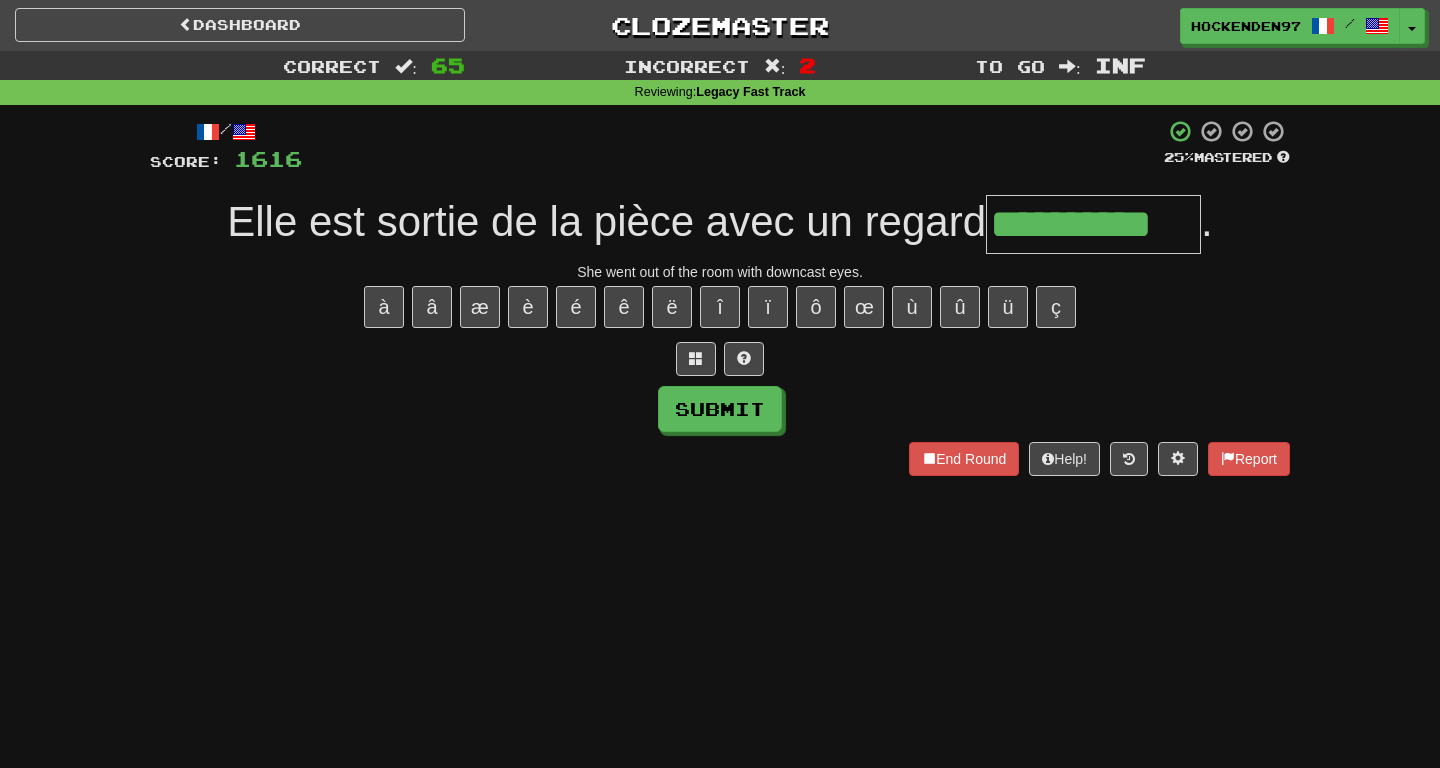 type on "**********" 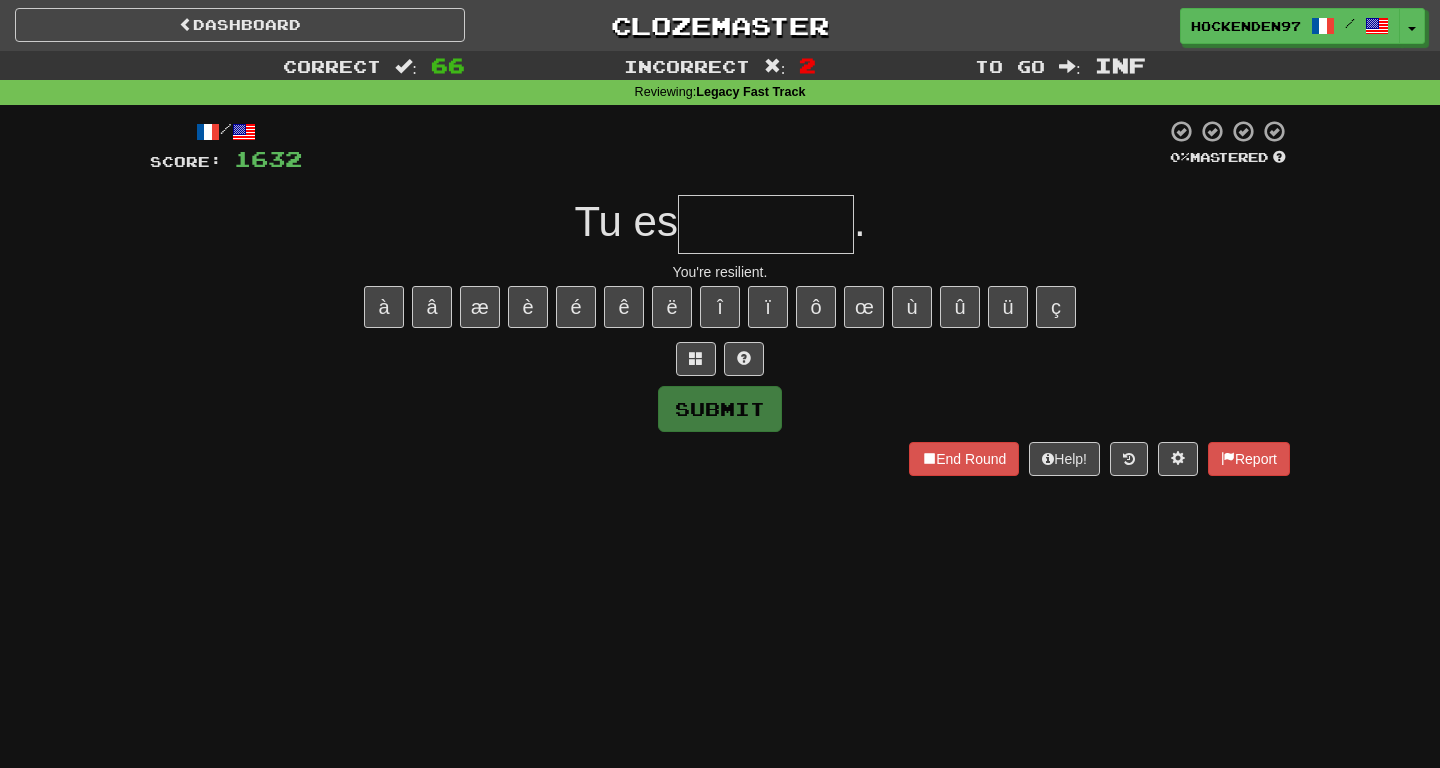 type on "********" 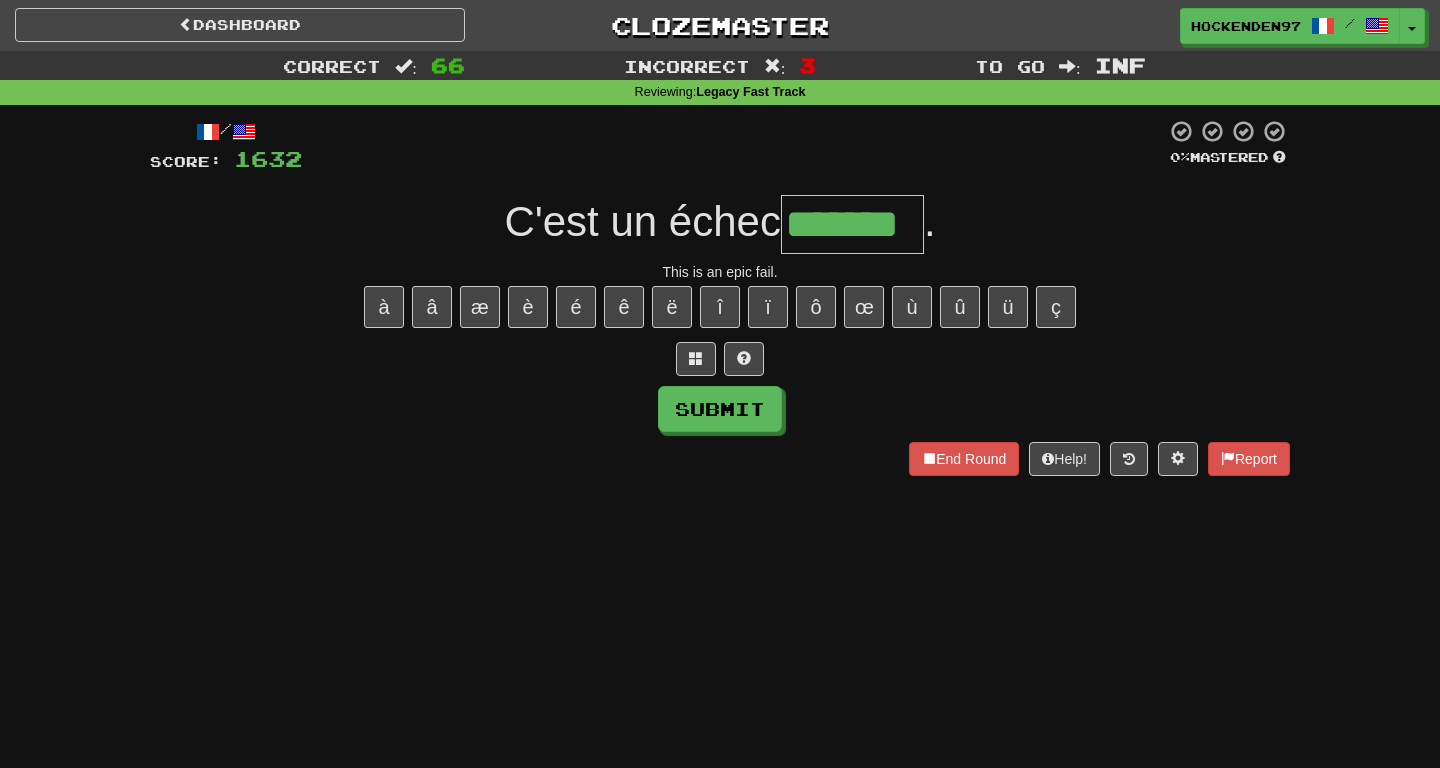 type on "*******" 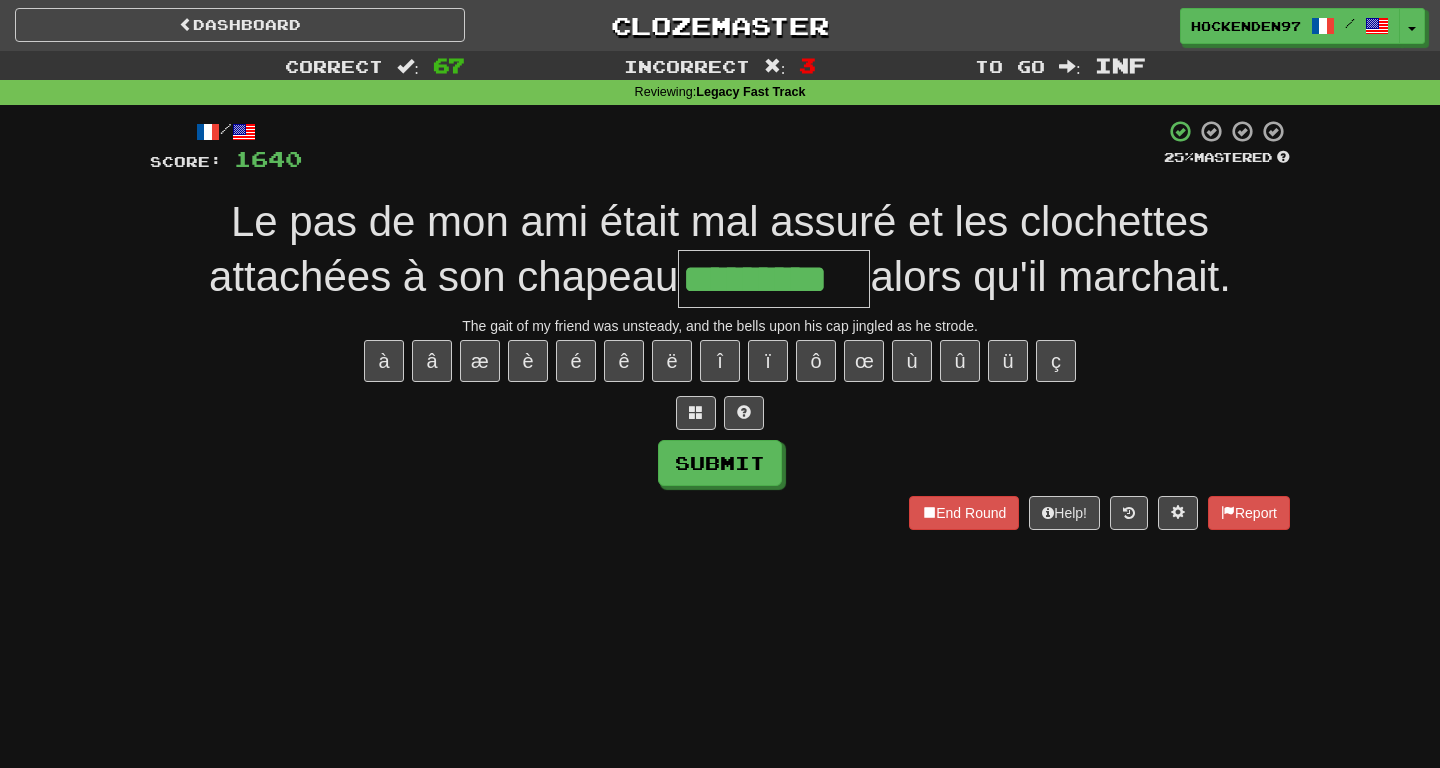 type on "*********" 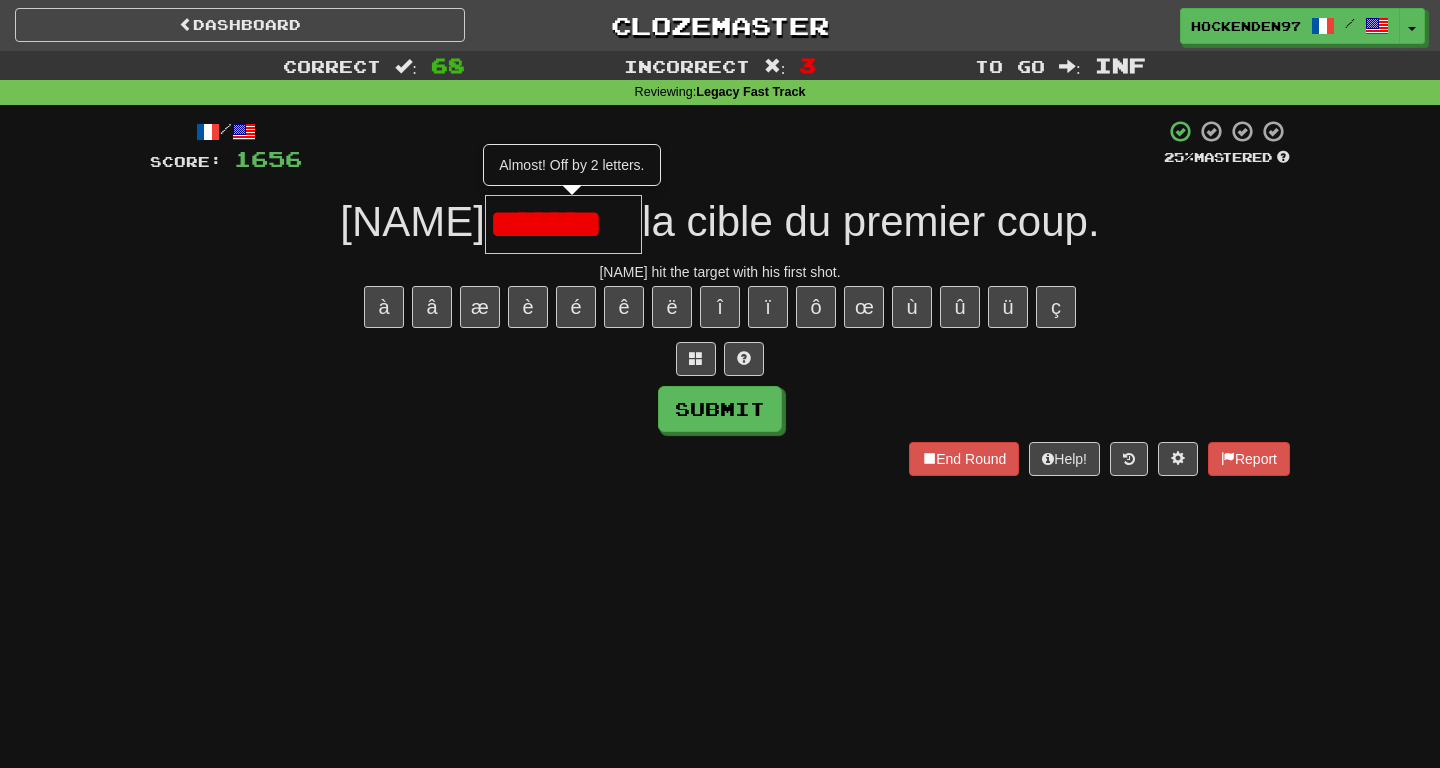 scroll, scrollTop: 0, scrollLeft: 0, axis: both 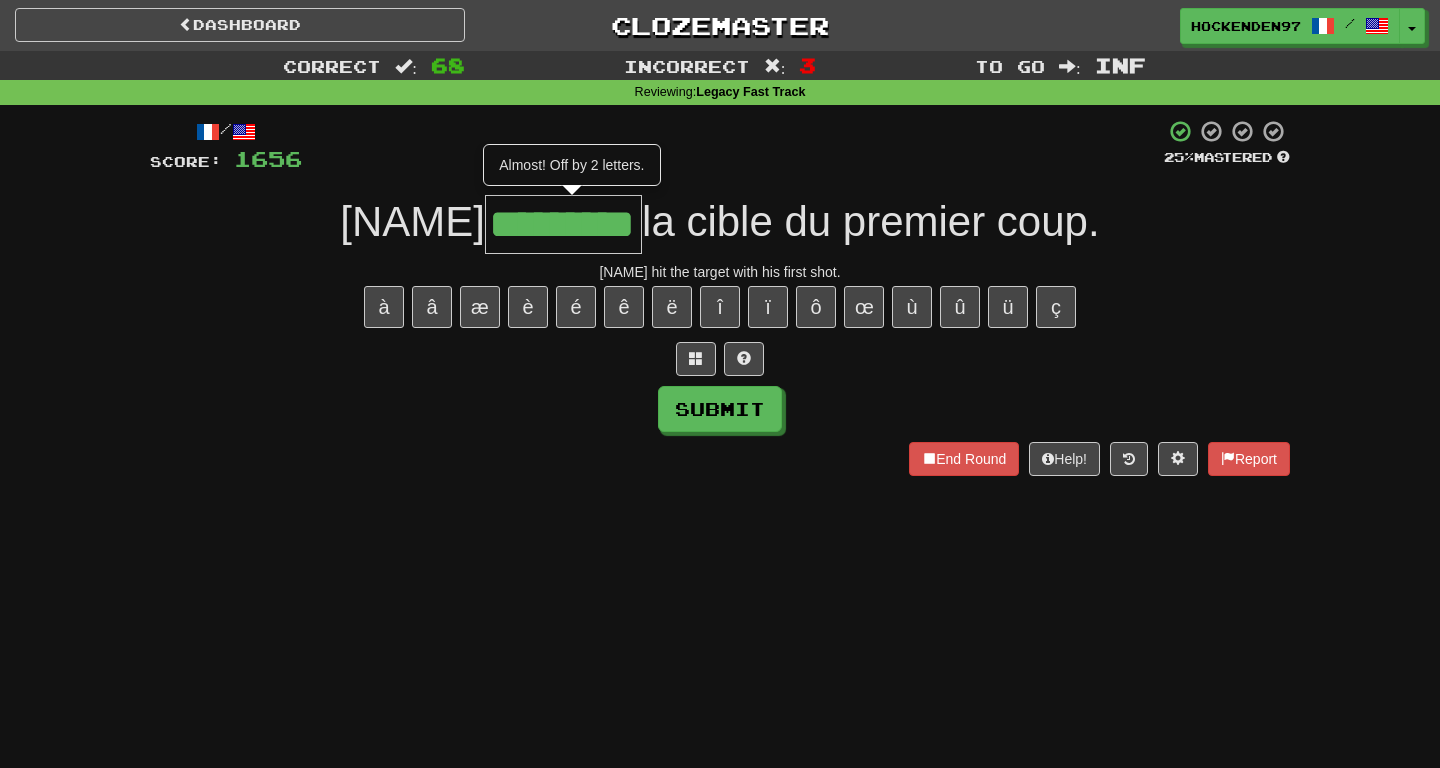 type on "*********" 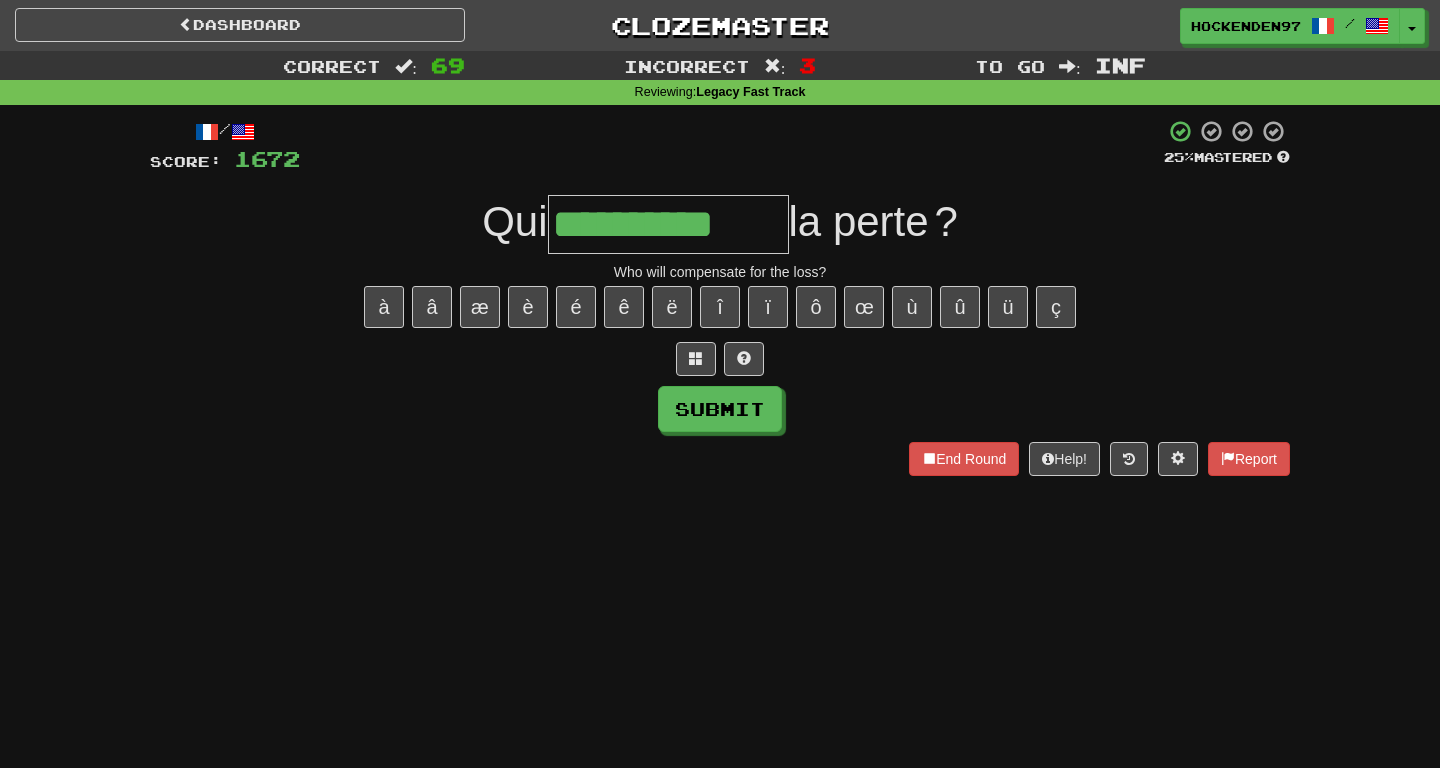 type on "**********" 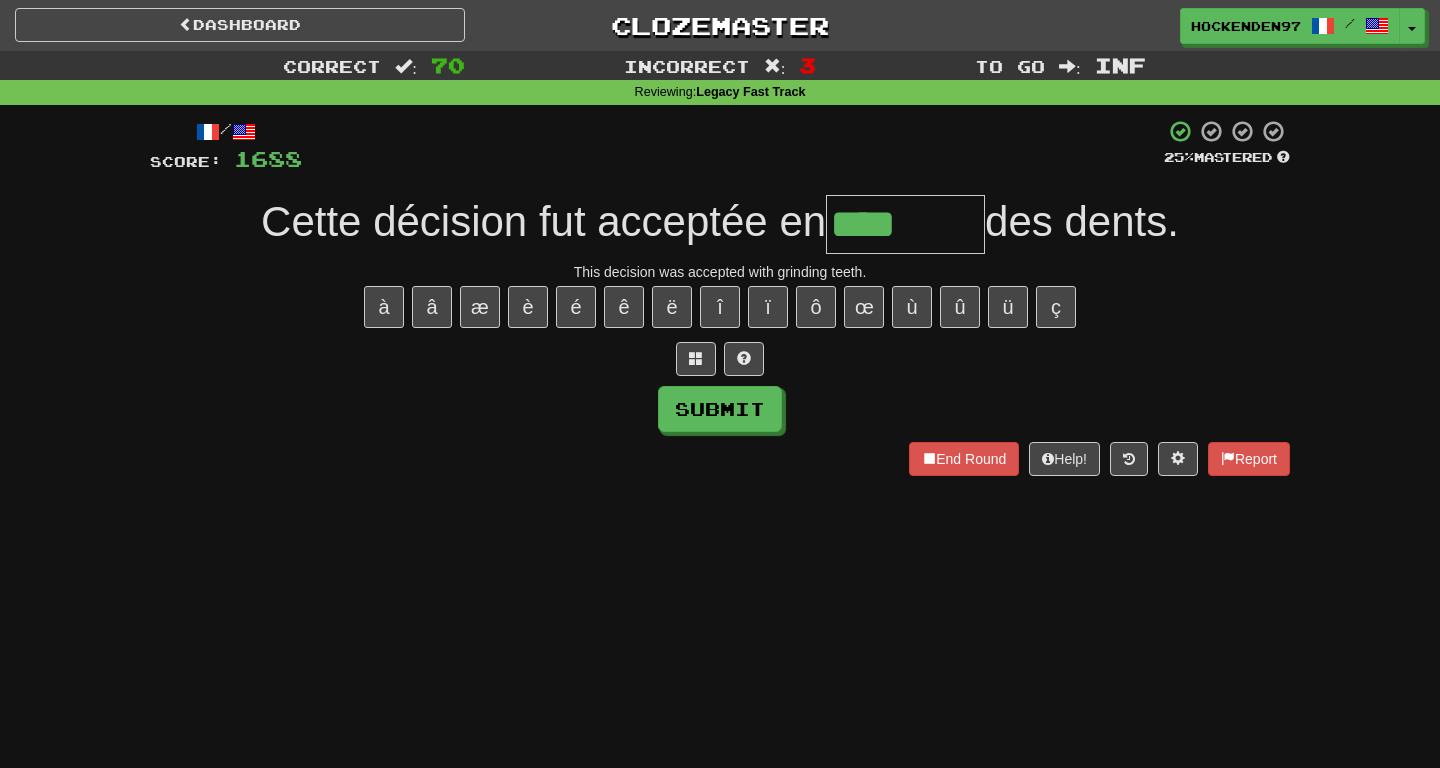 type on "********" 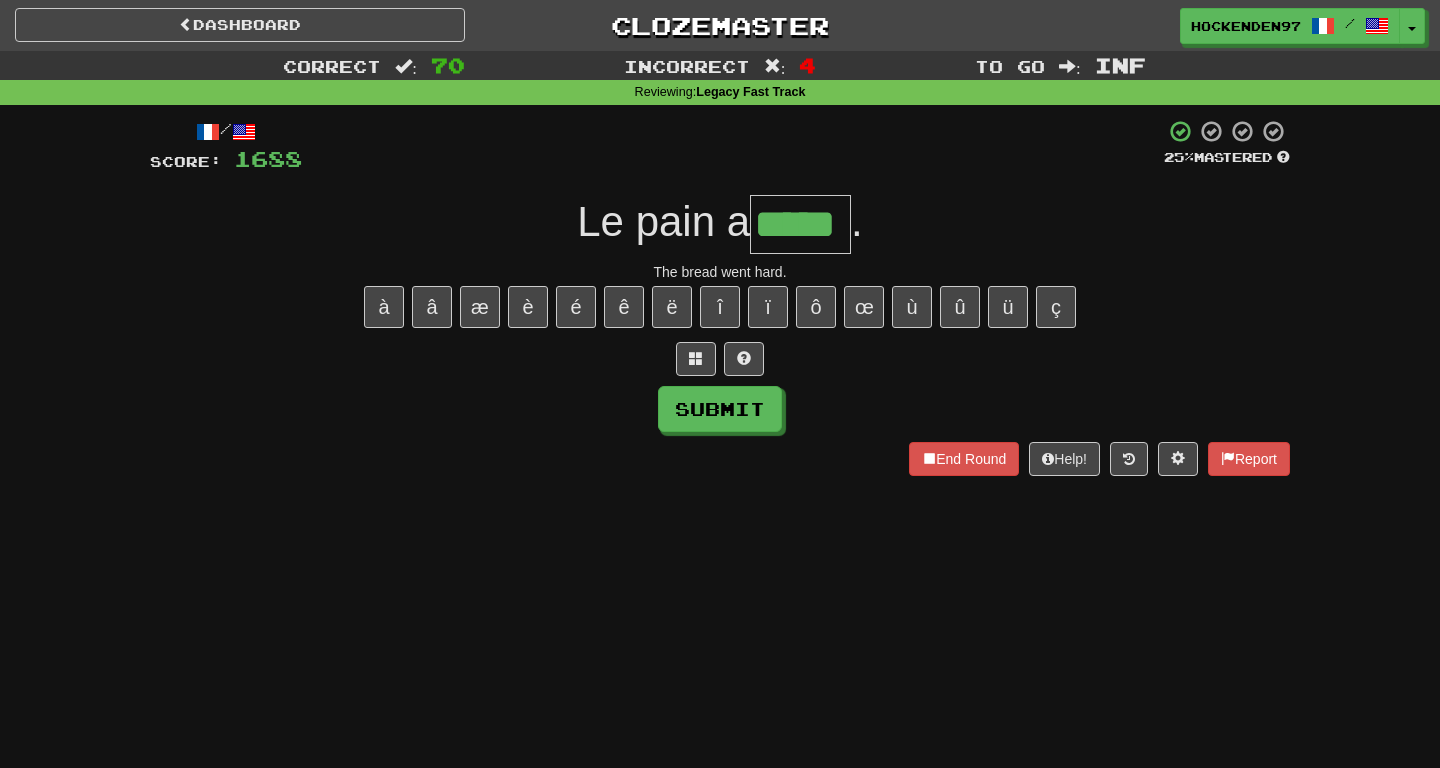 type on "*****" 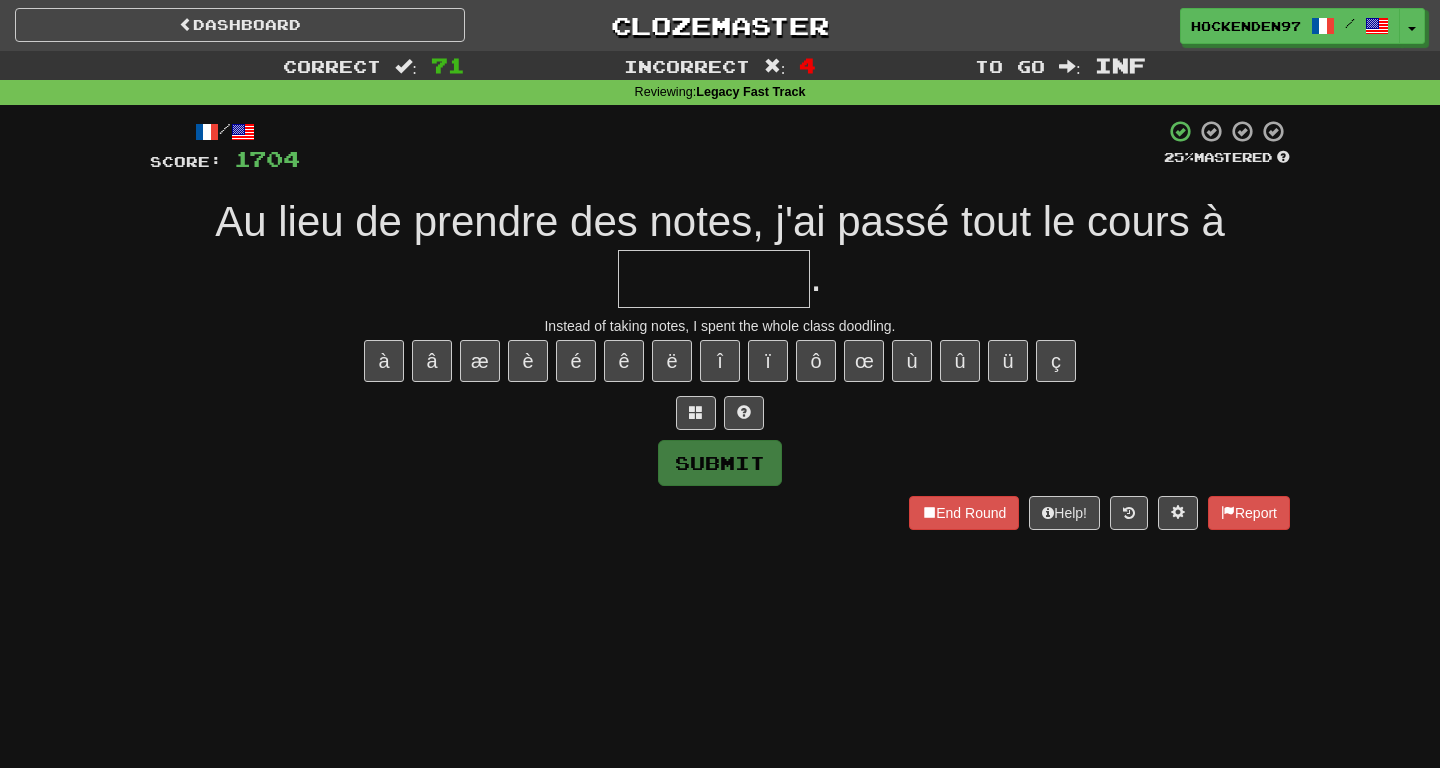 type on "*" 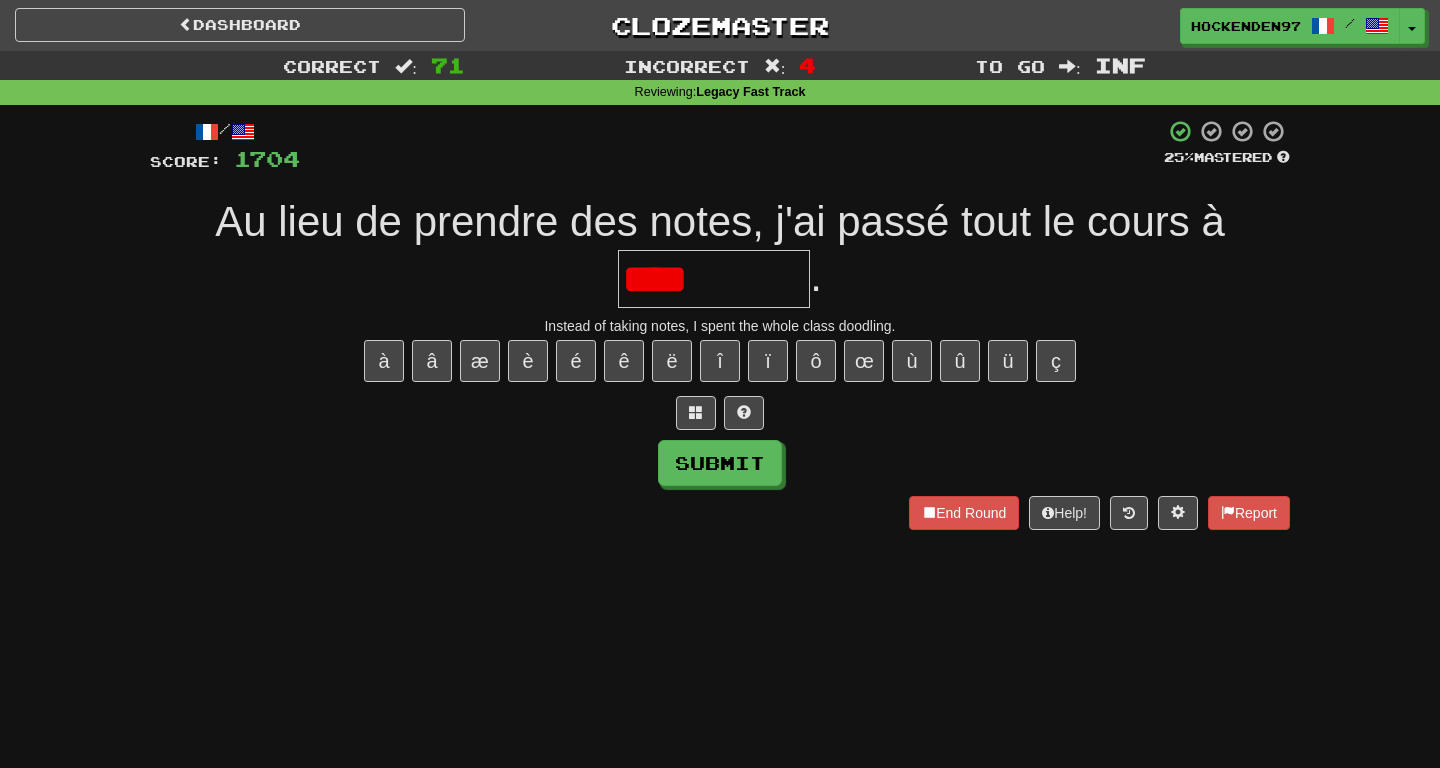 type on "**********" 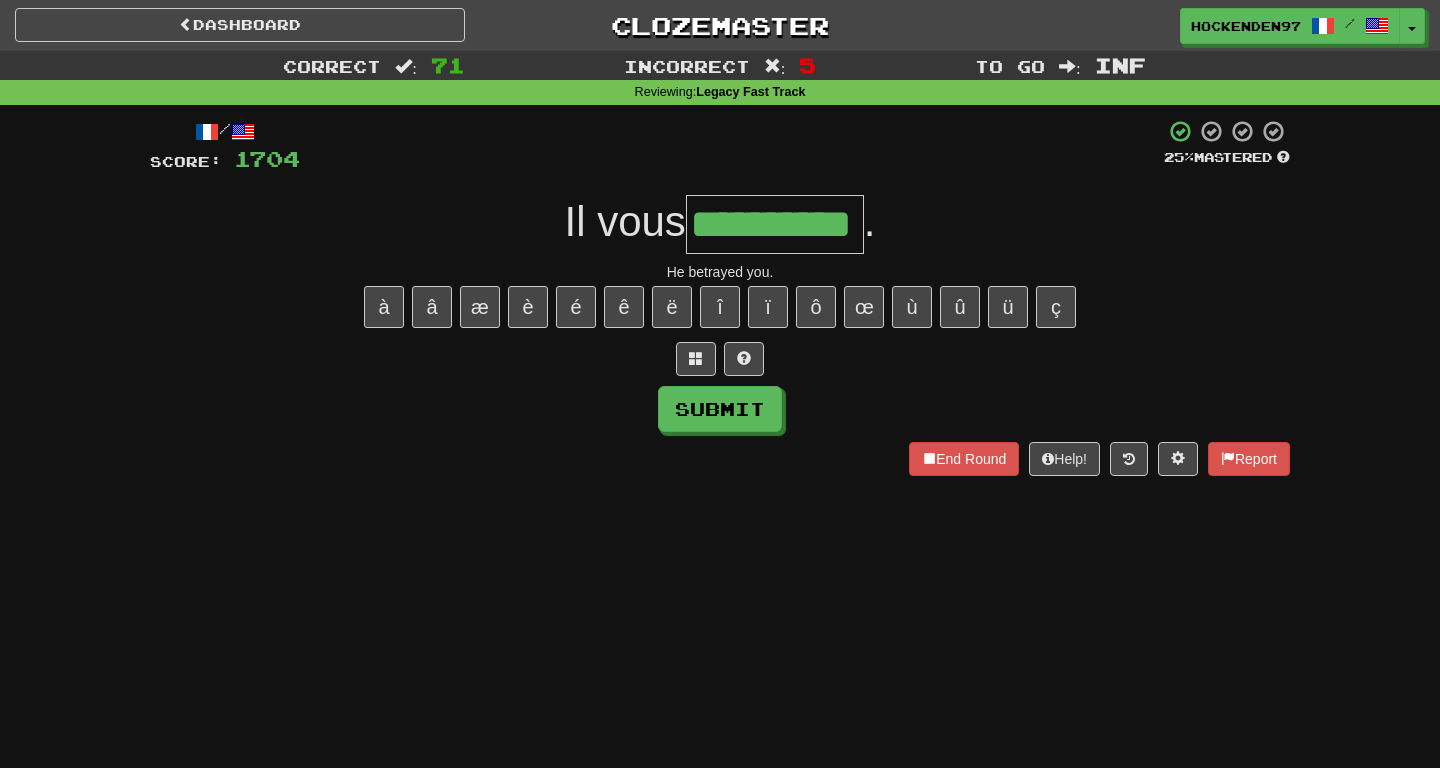 type on "**********" 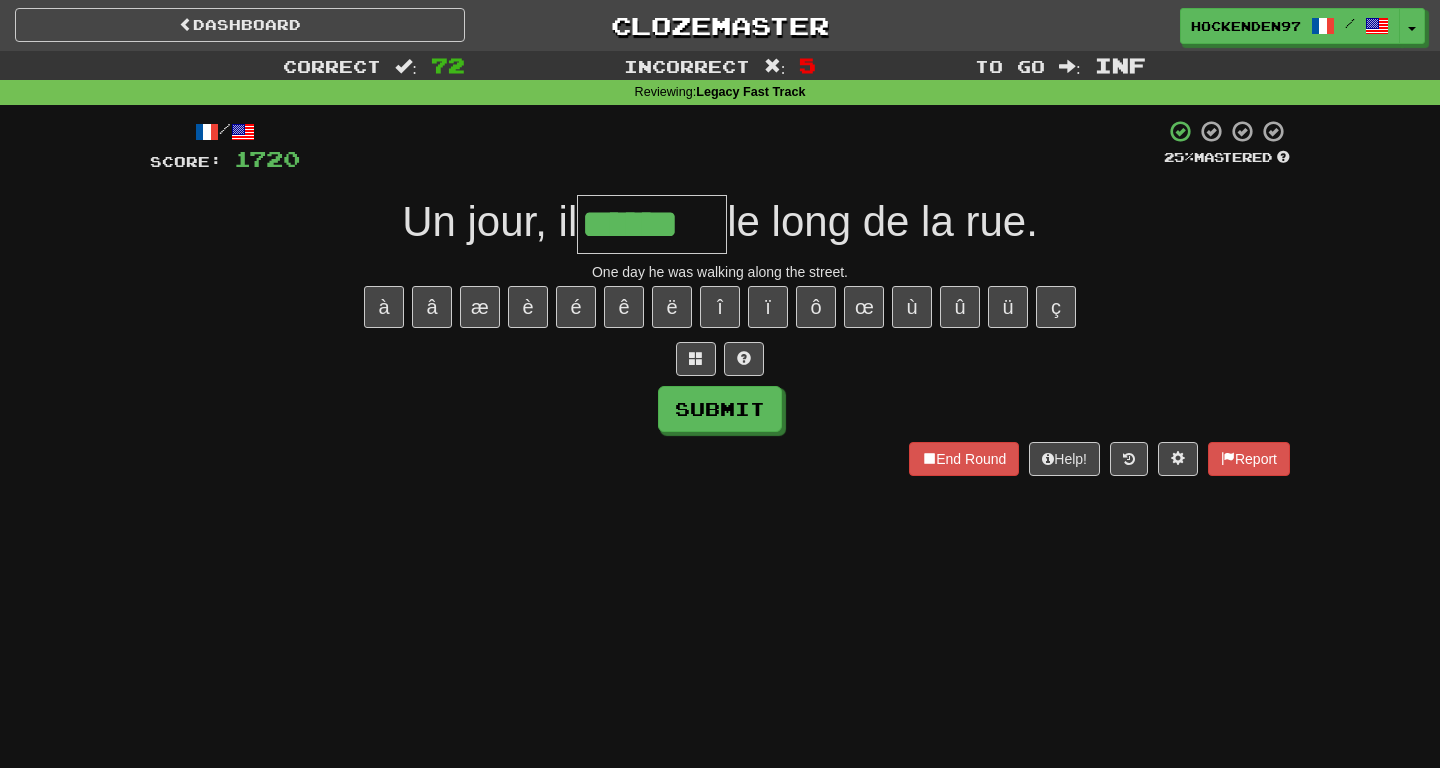 type on "******" 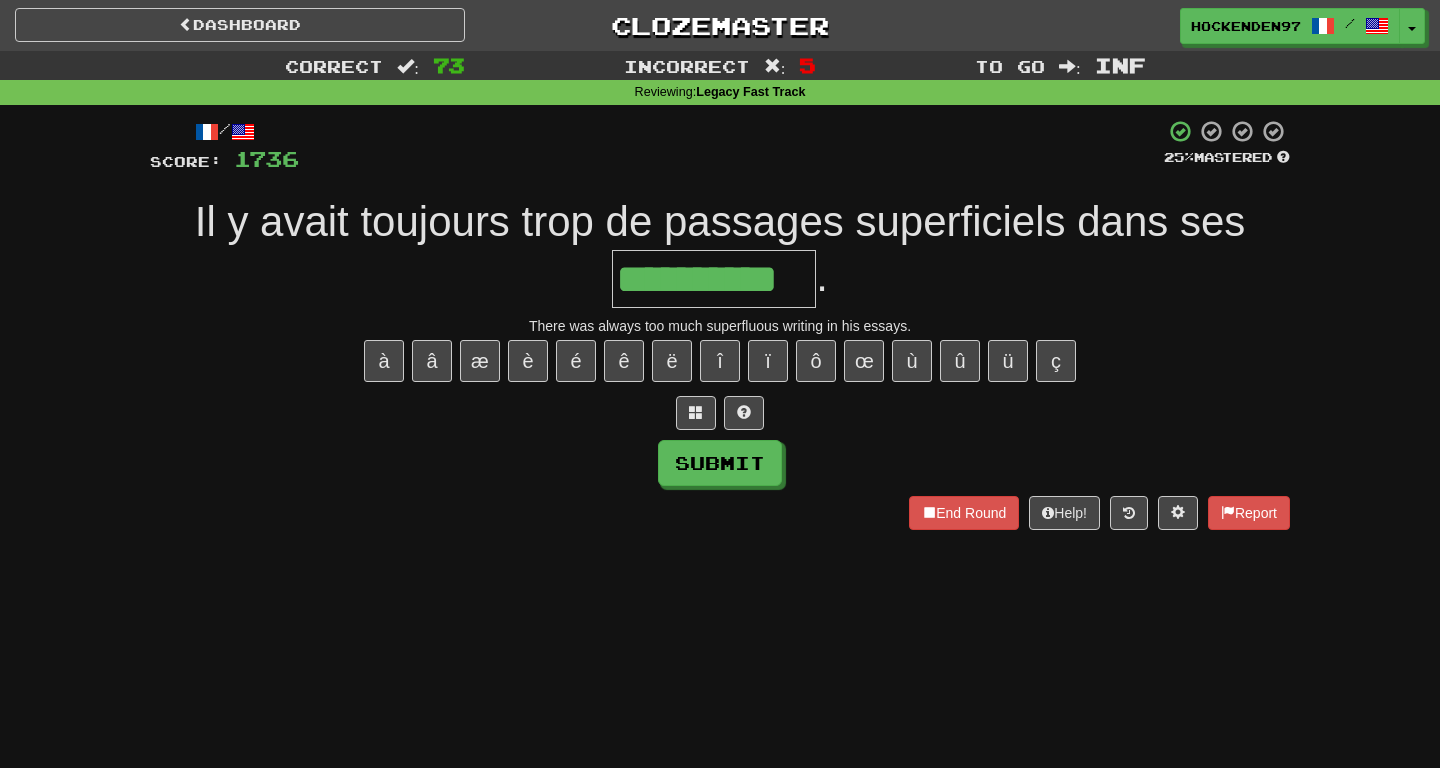 type on "**********" 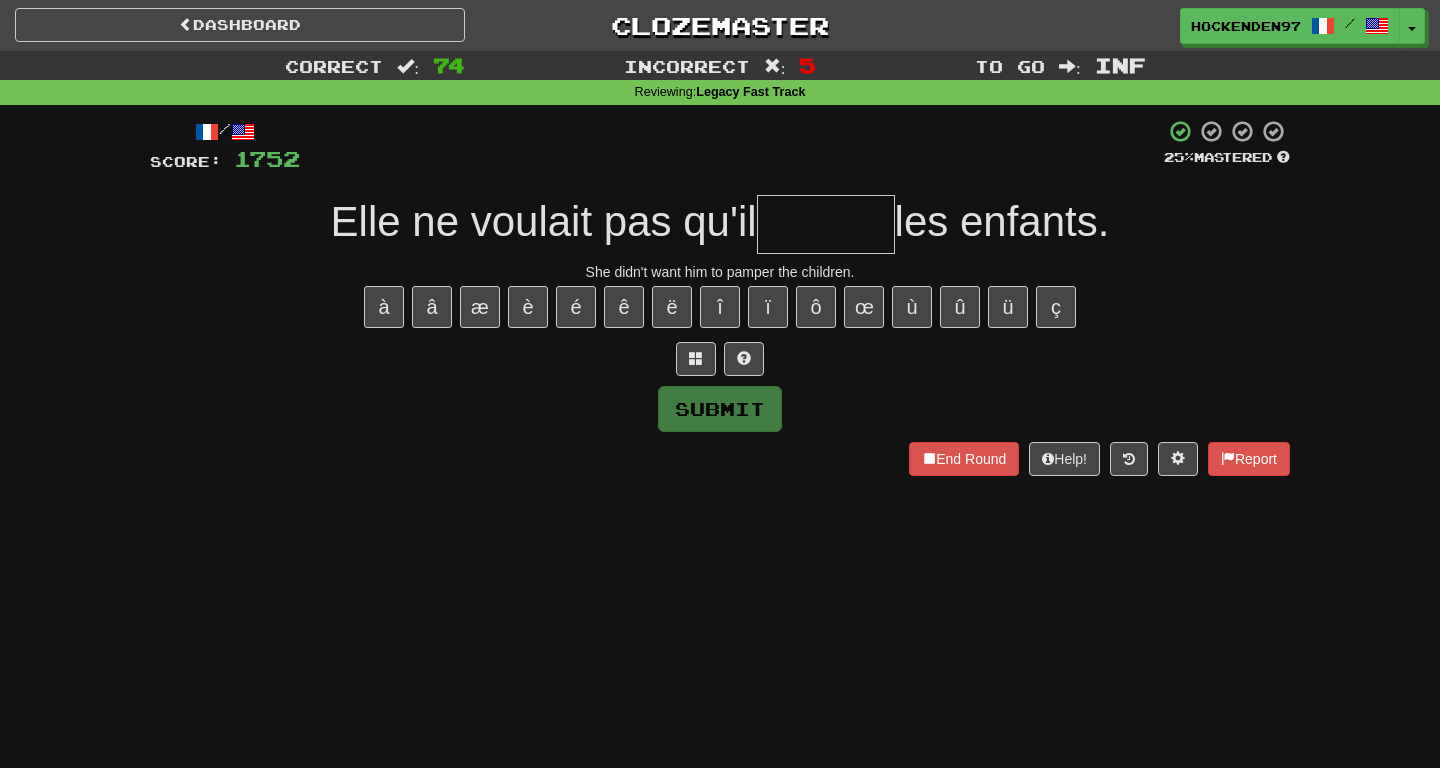 type on "*******" 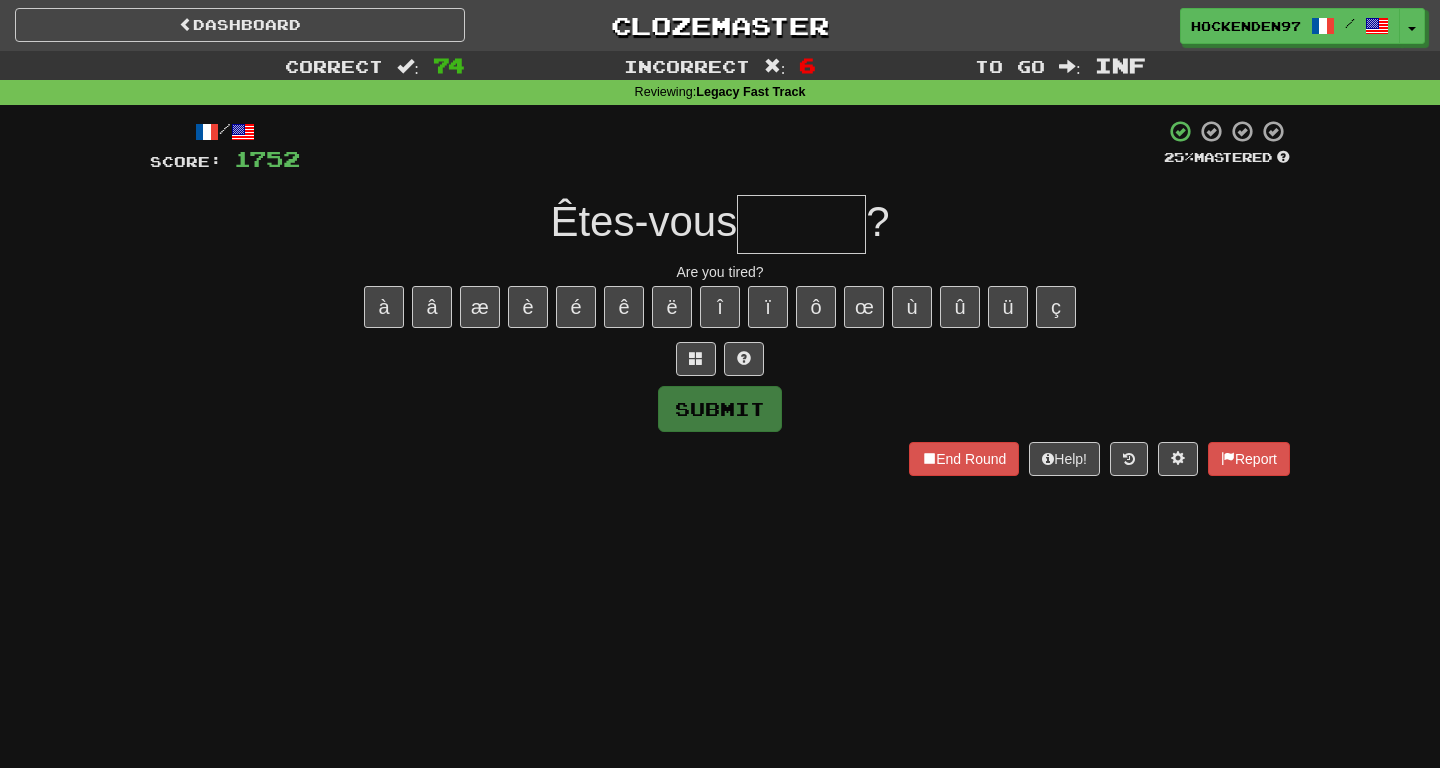 type on "*" 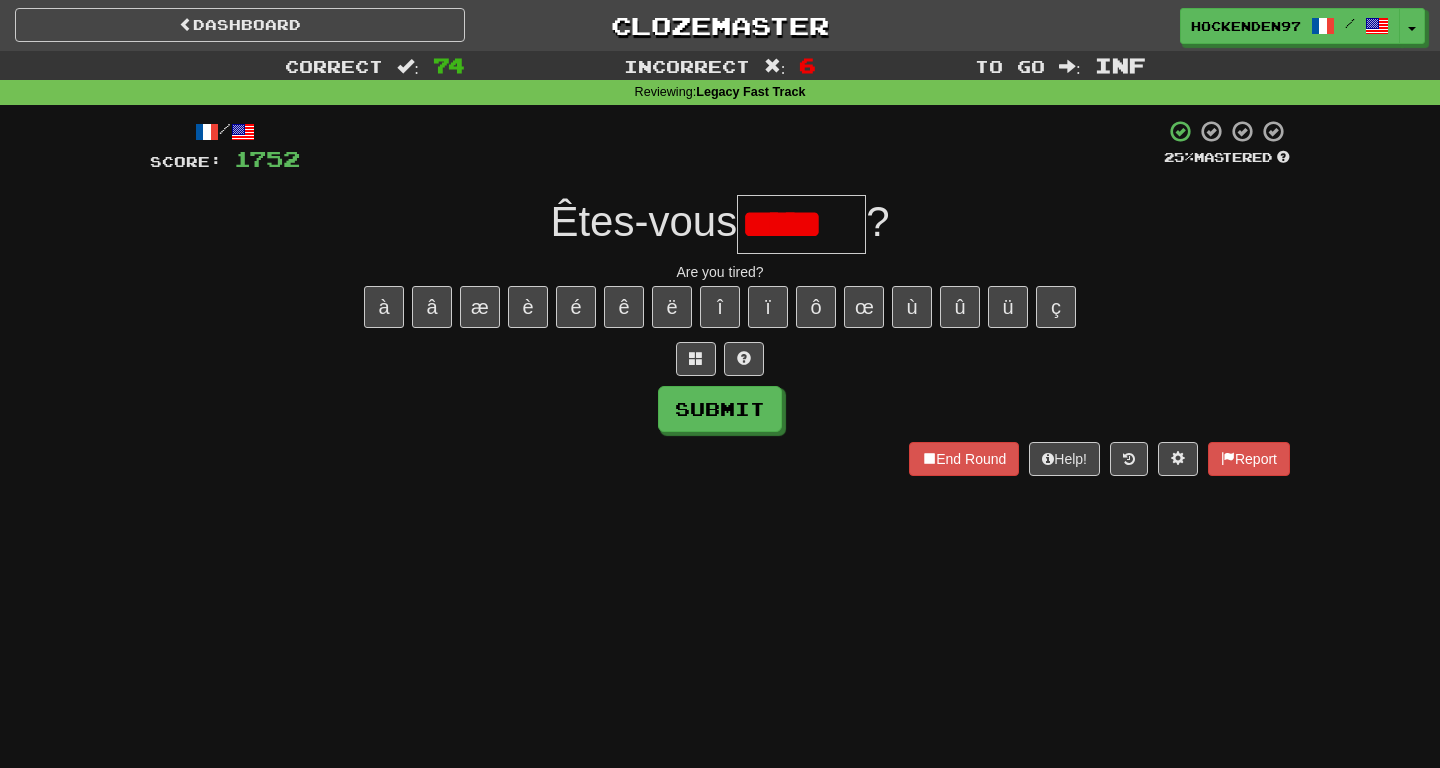 scroll, scrollTop: 0, scrollLeft: 0, axis: both 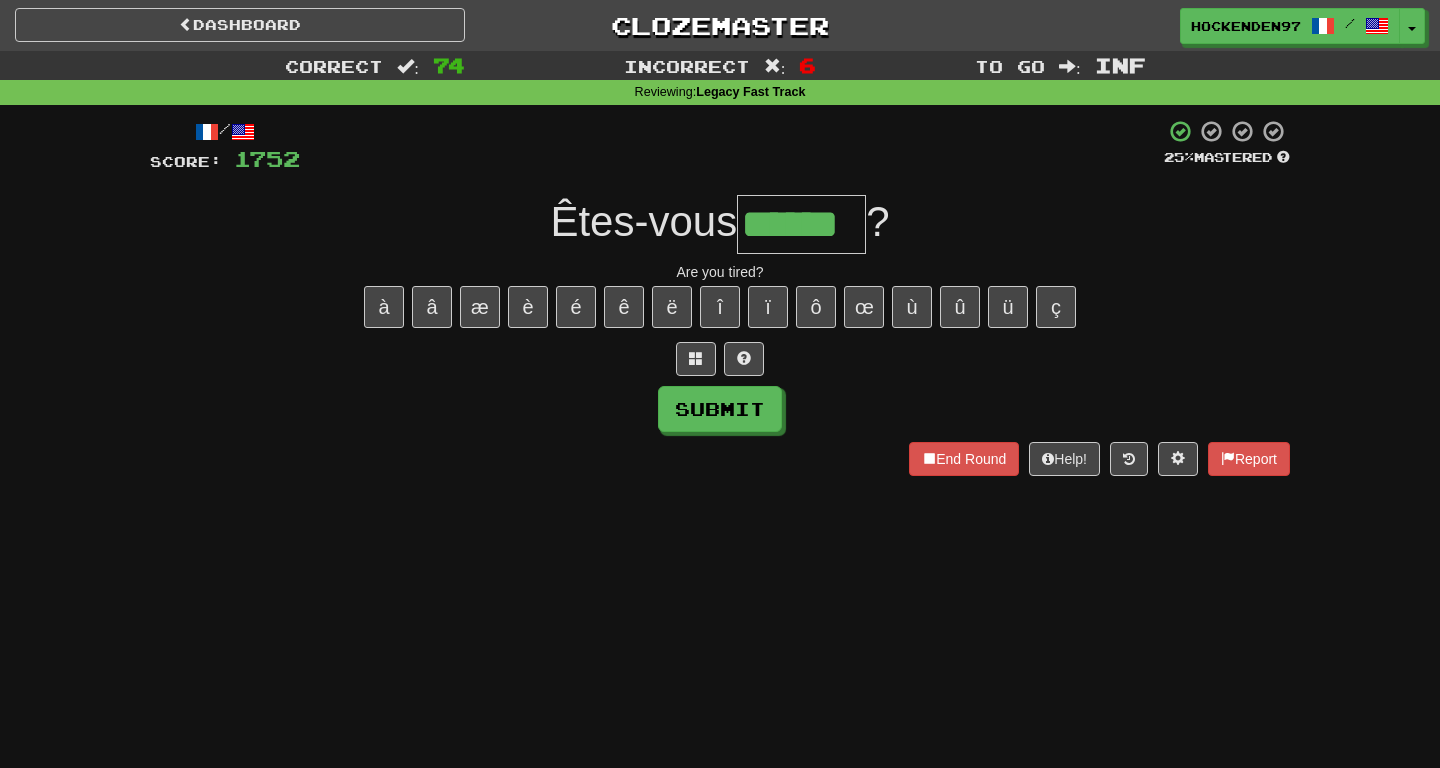 type on "******" 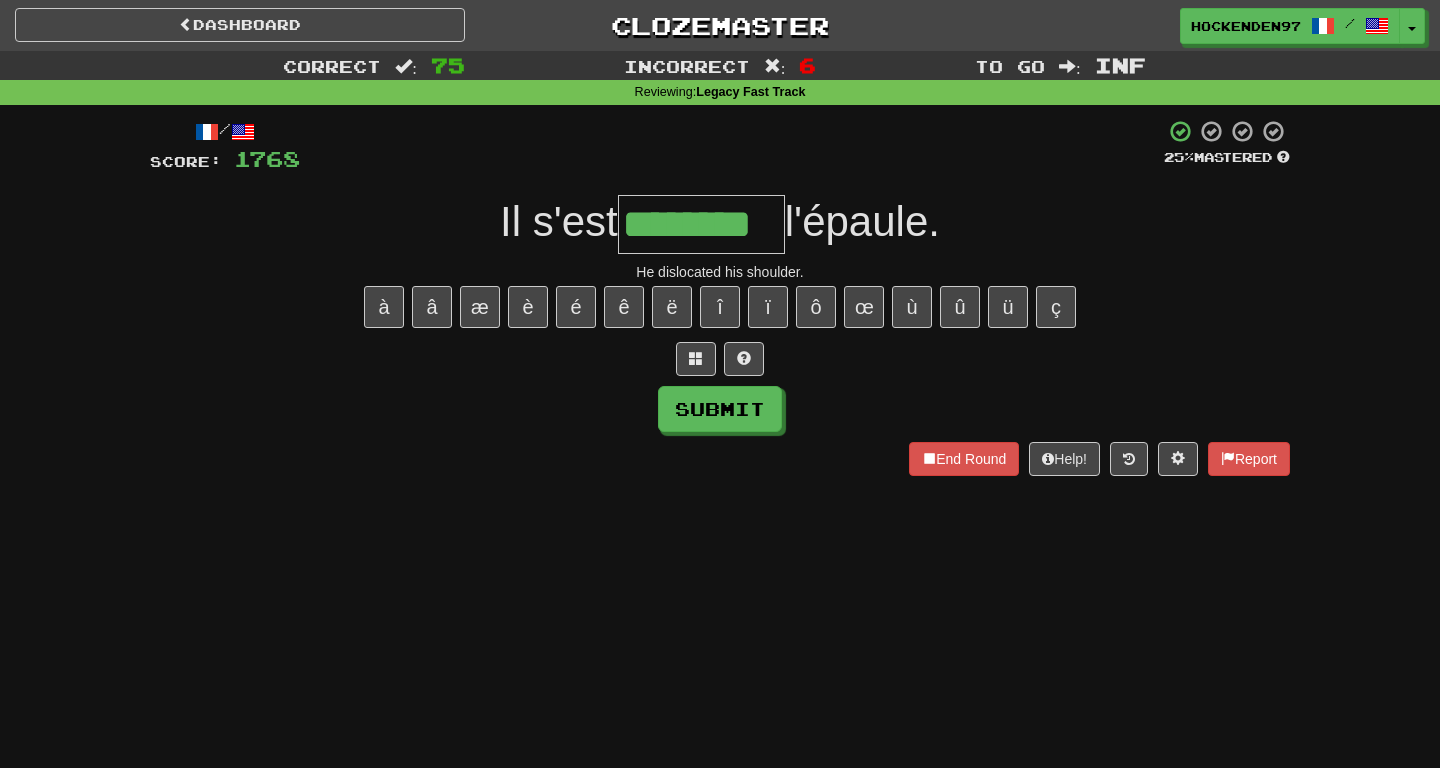 type on "********" 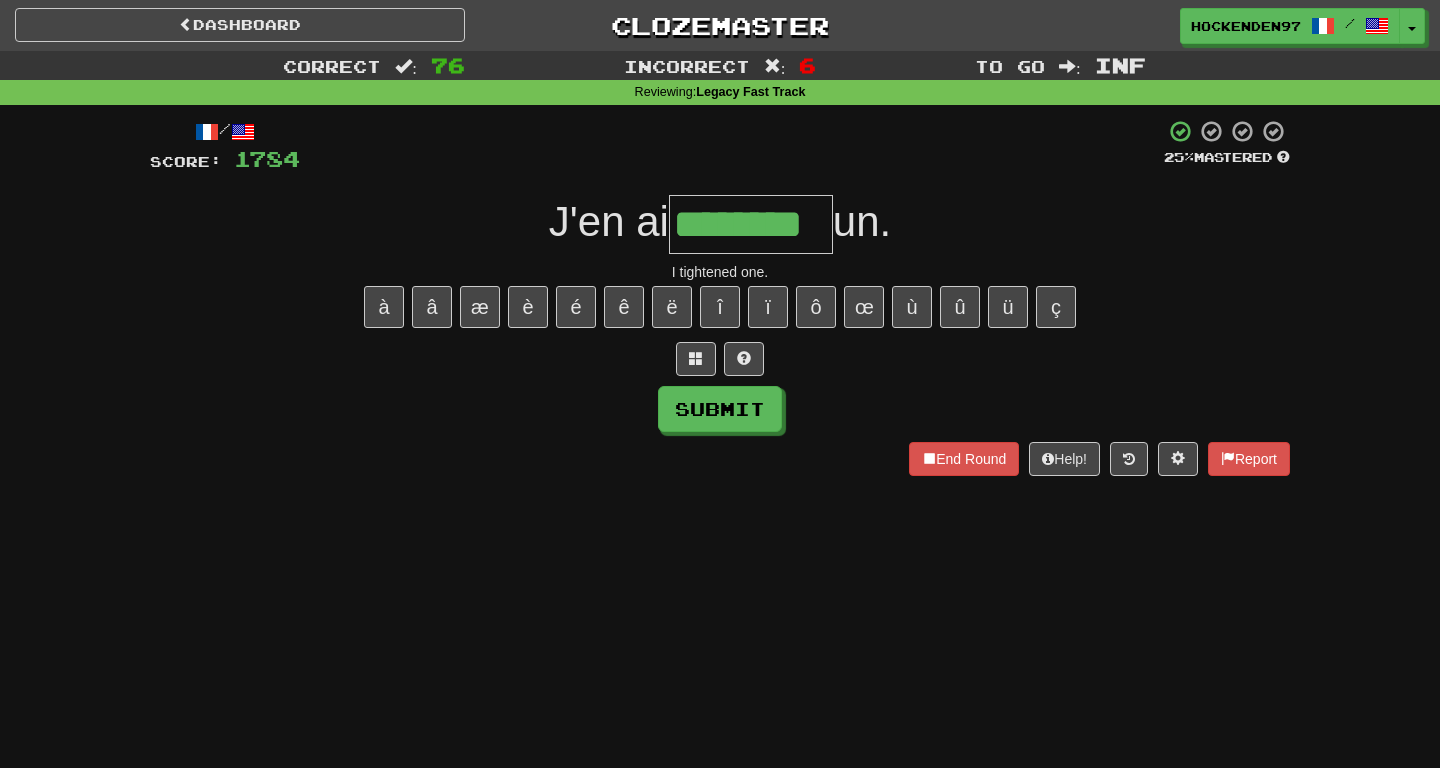 type on "********" 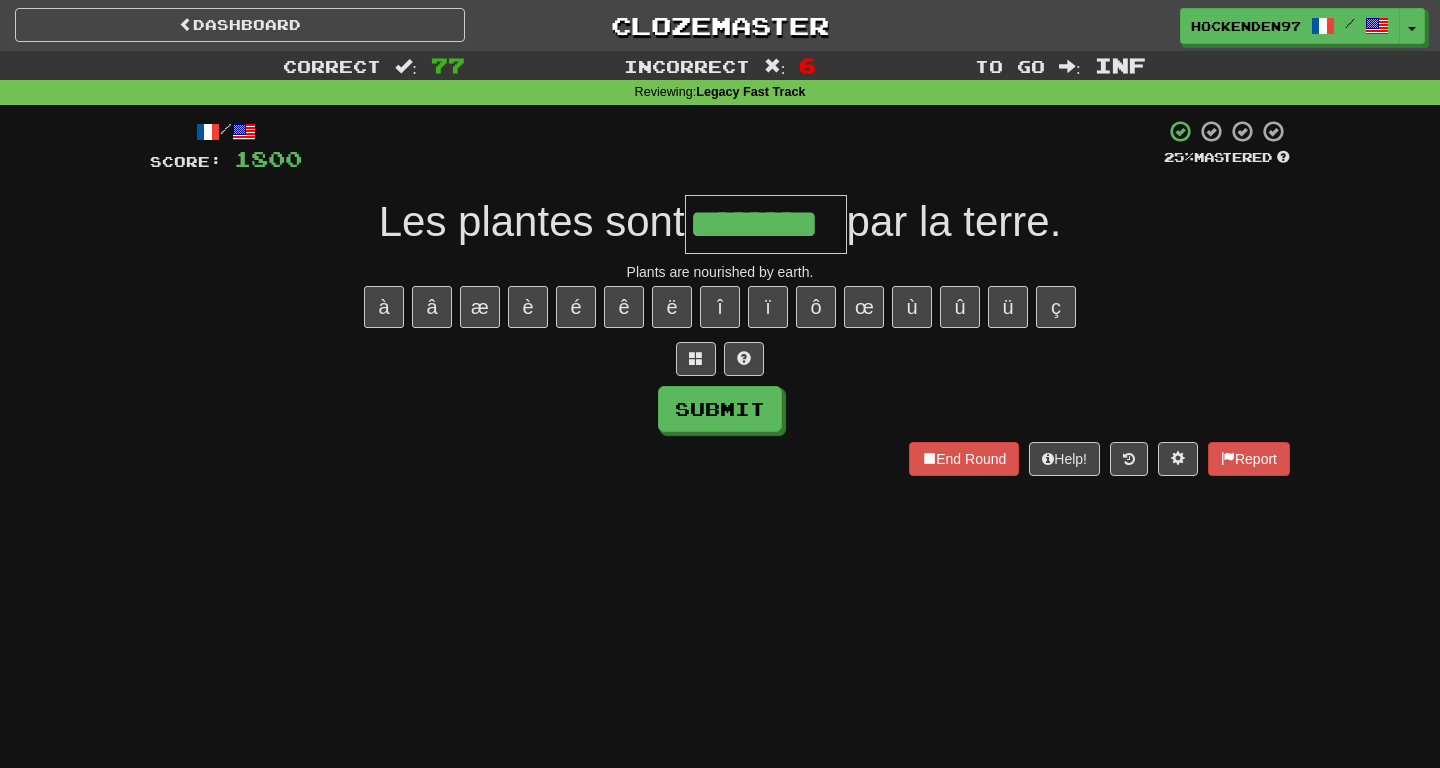 type on "********" 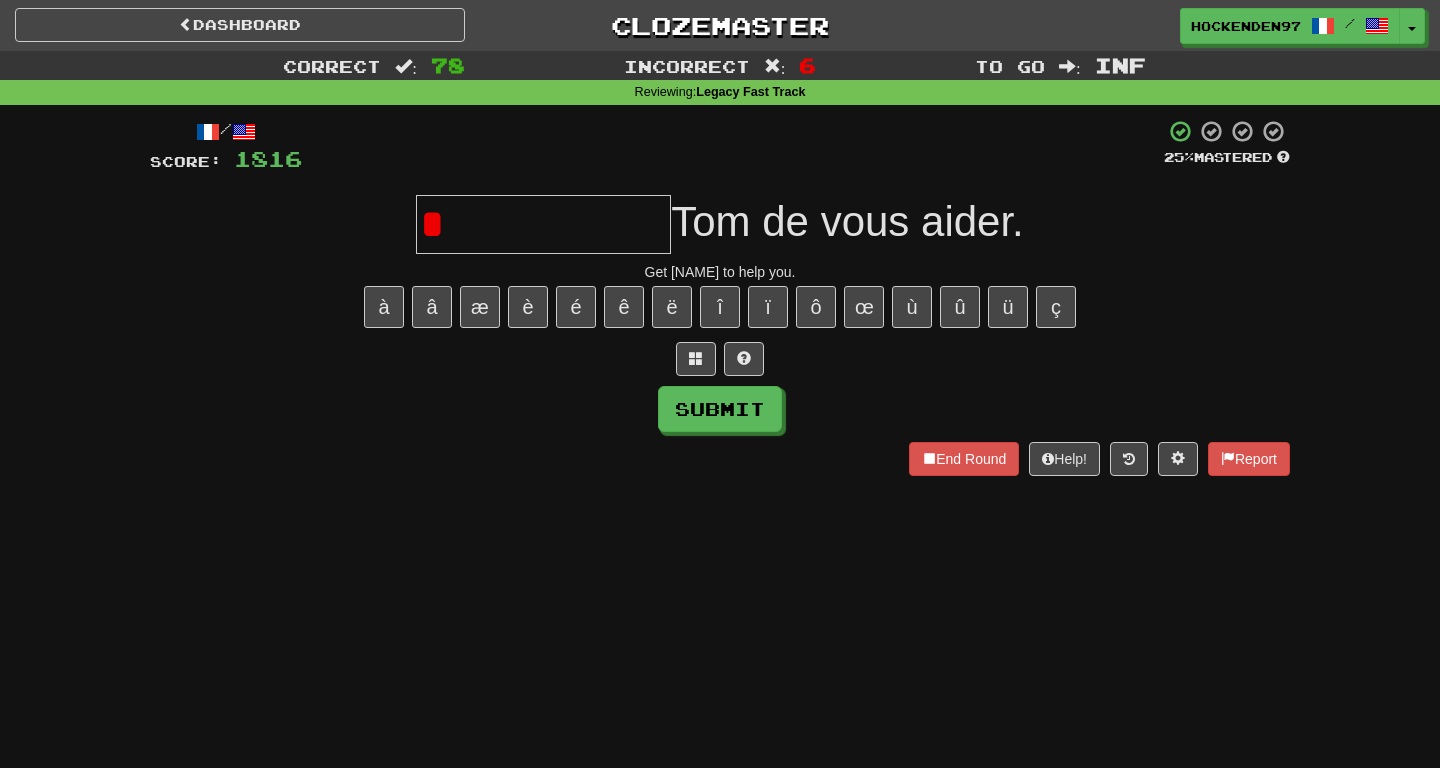 type on "**********" 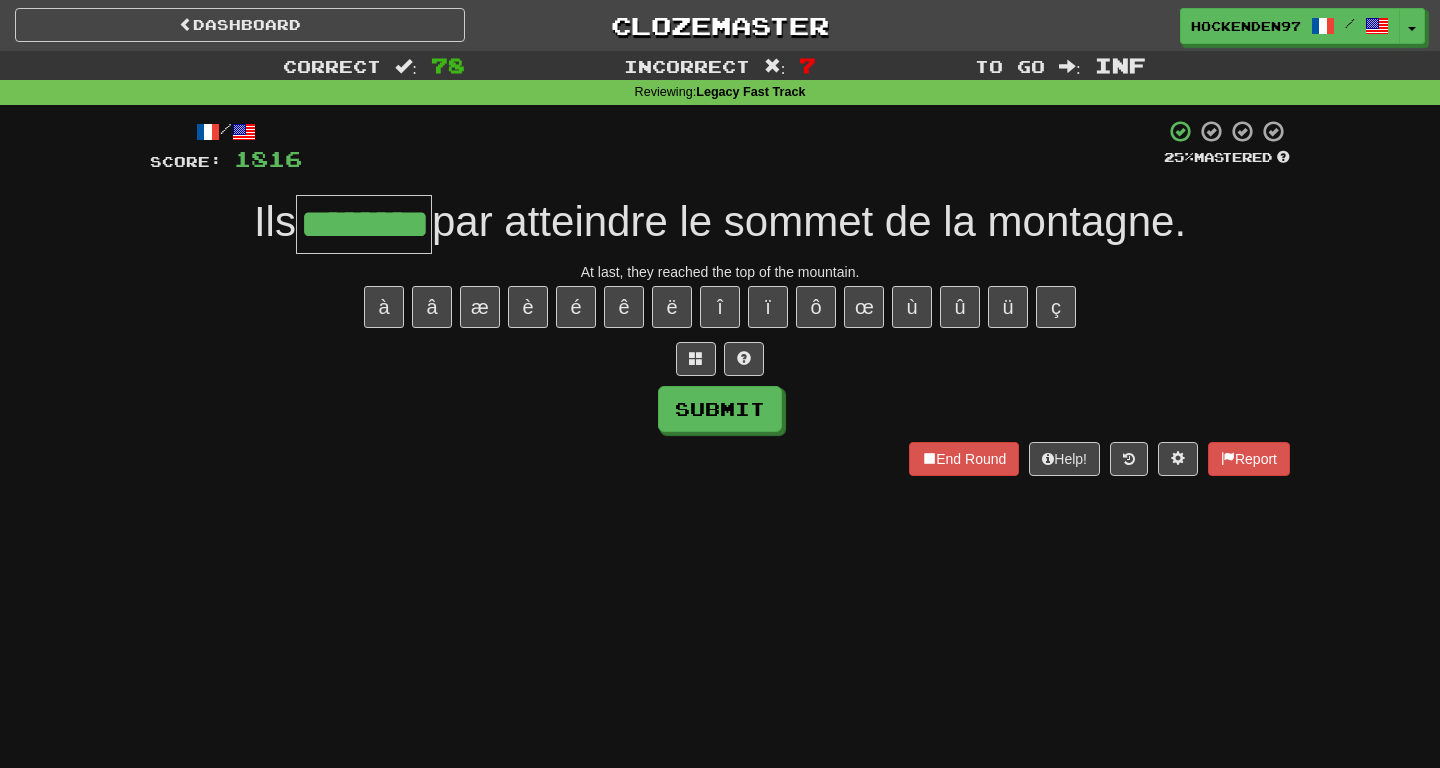 type on "********" 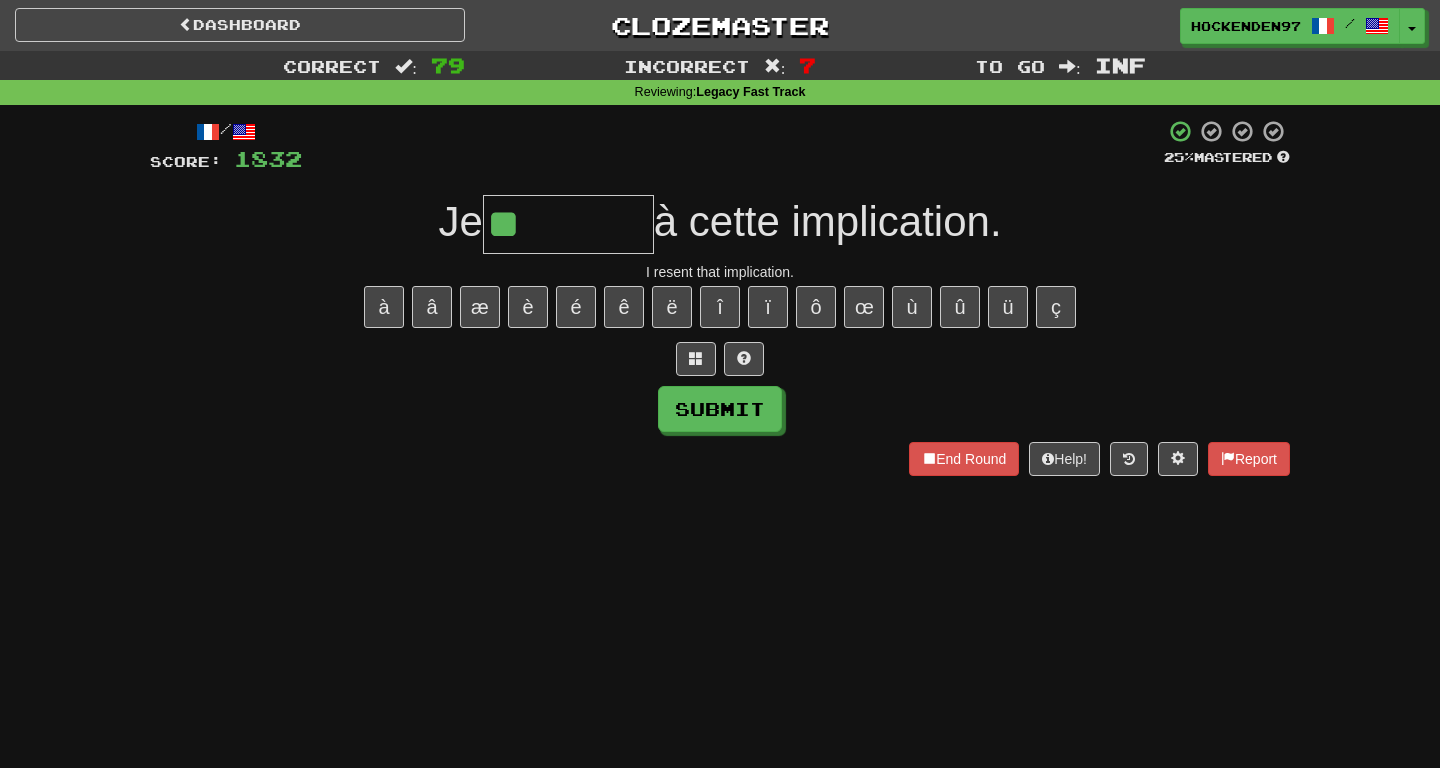 type on "********" 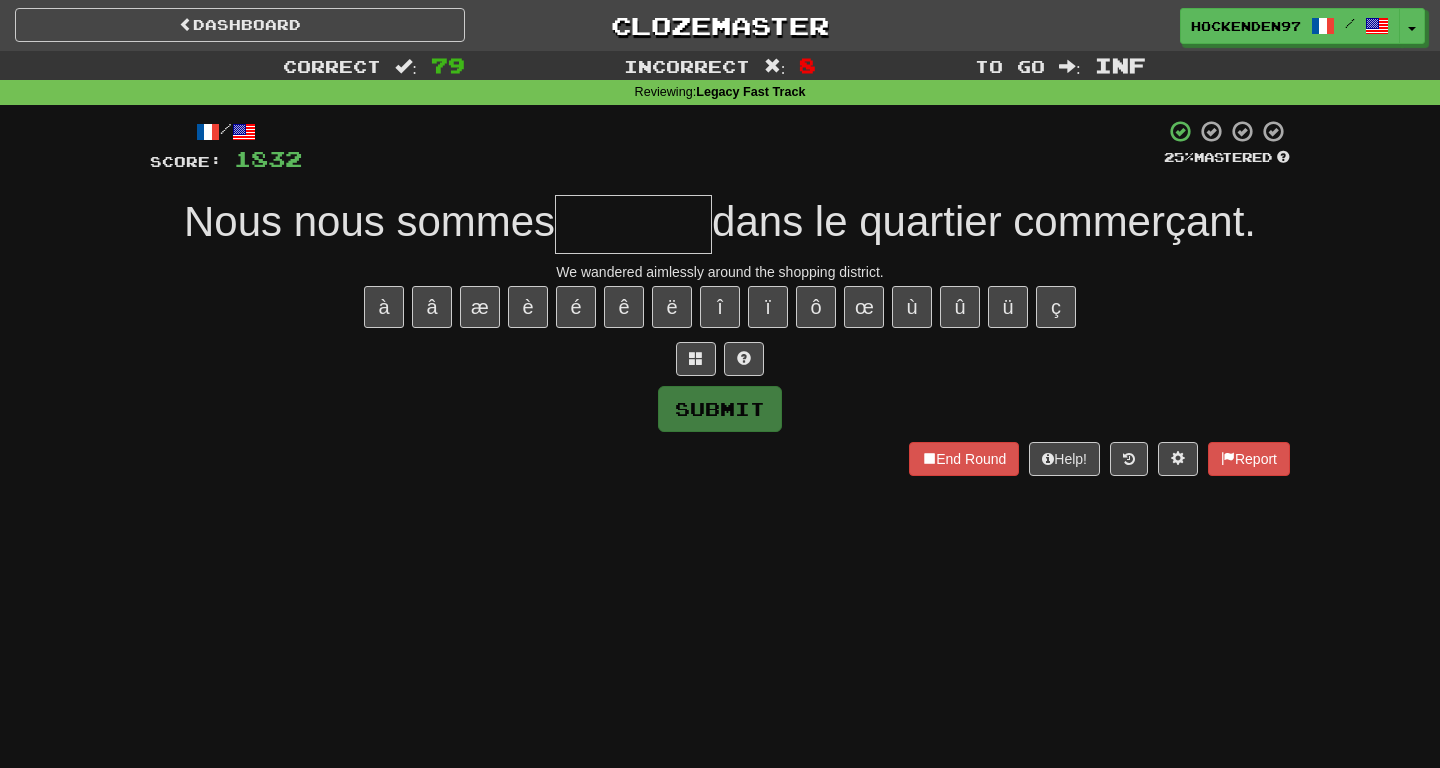 type on "*" 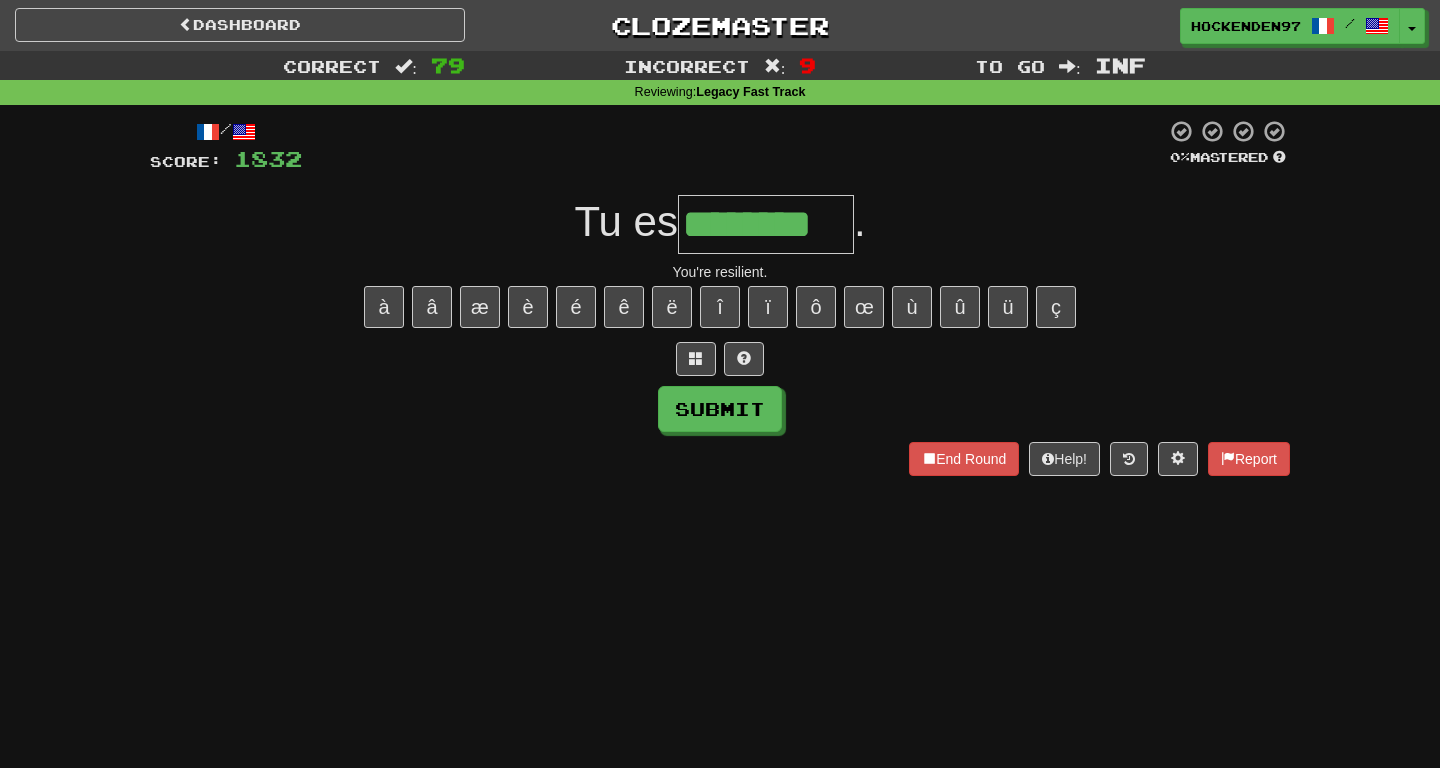 type on "********" 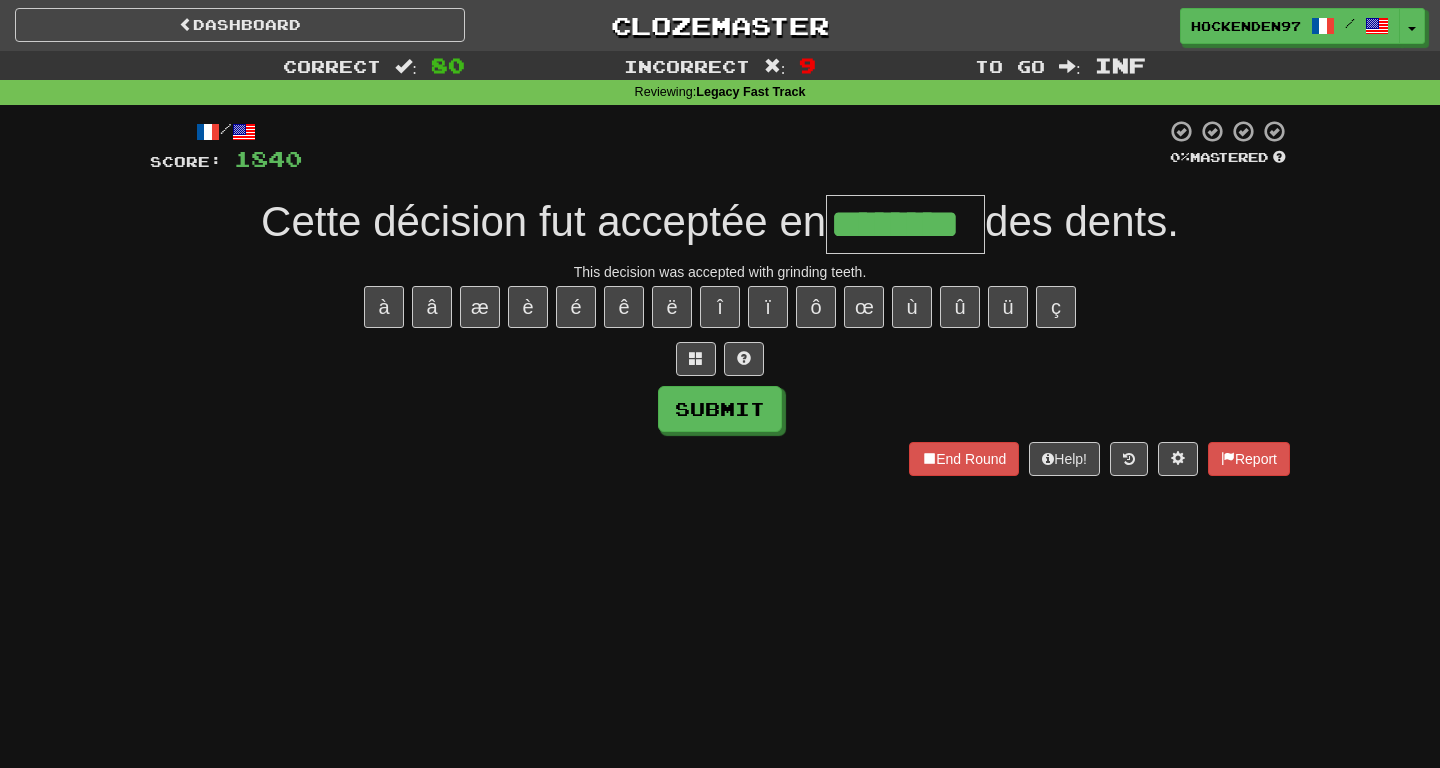 type on "********" 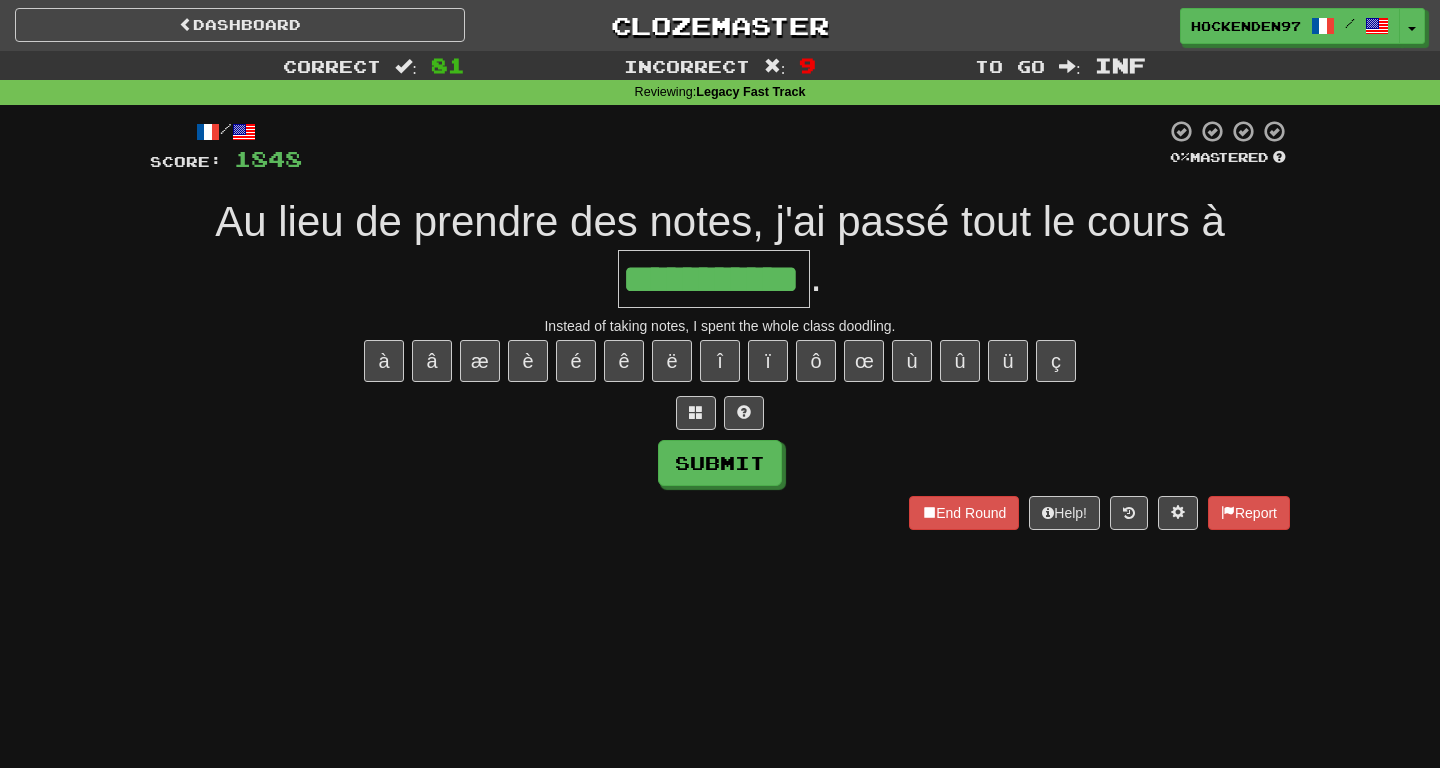 type on "**********" 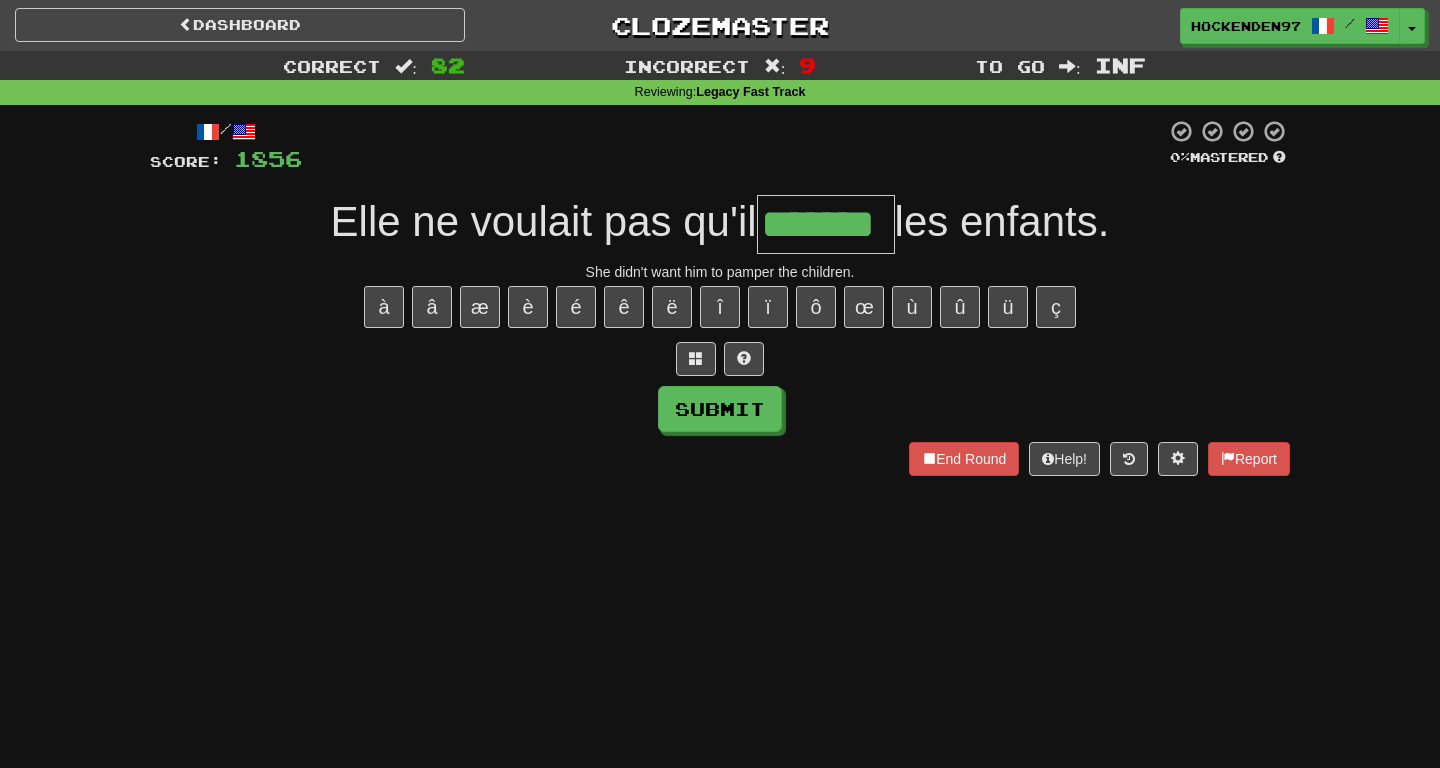 type on "*******" 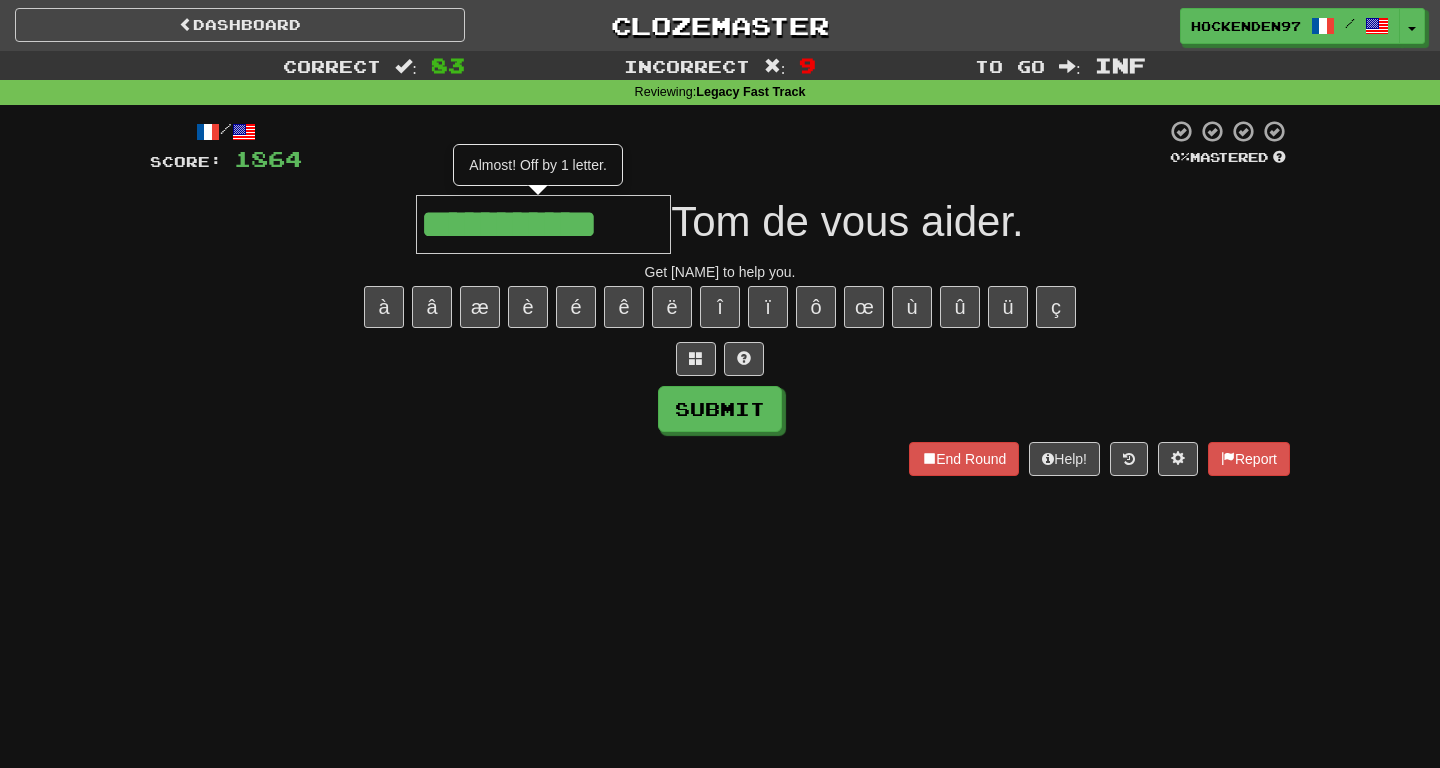 type on "**********" 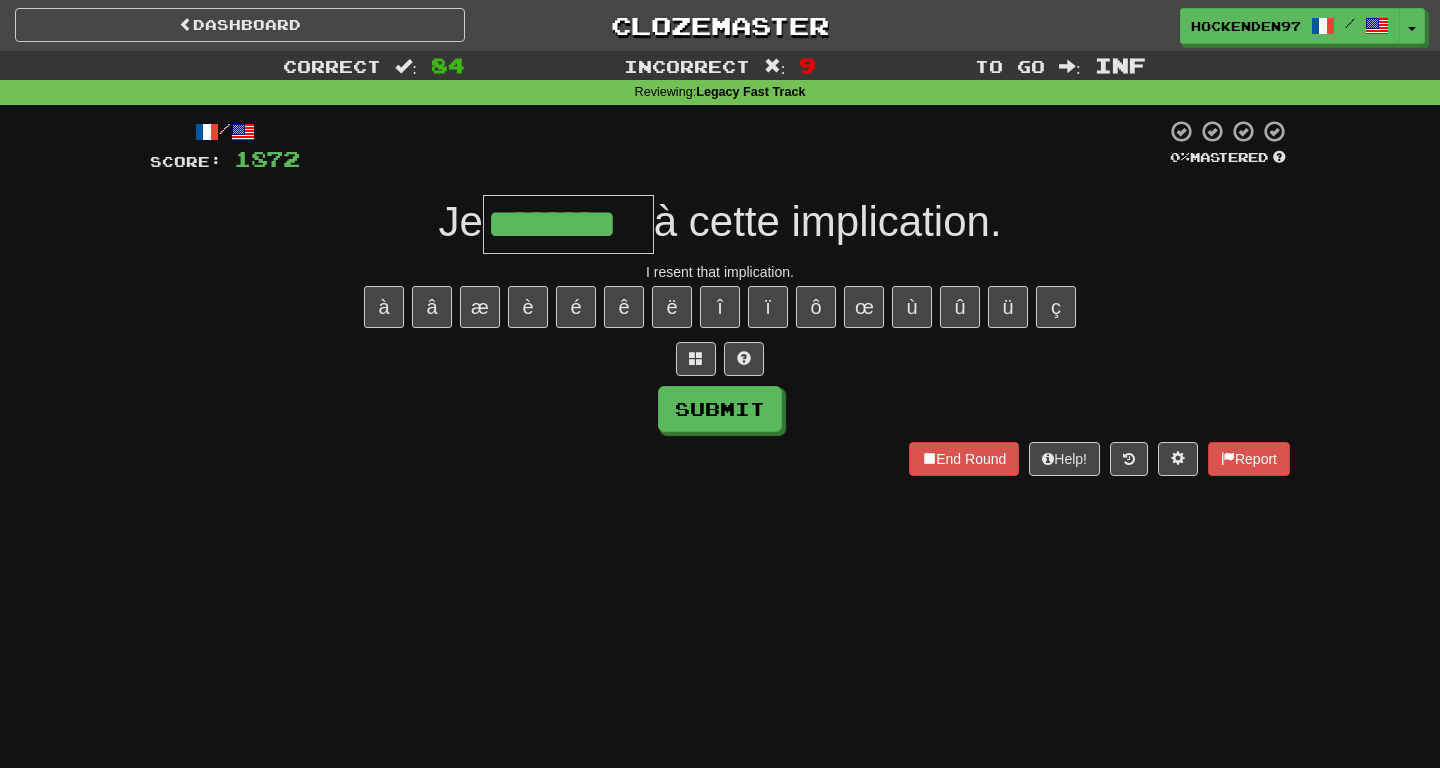 type on "********" 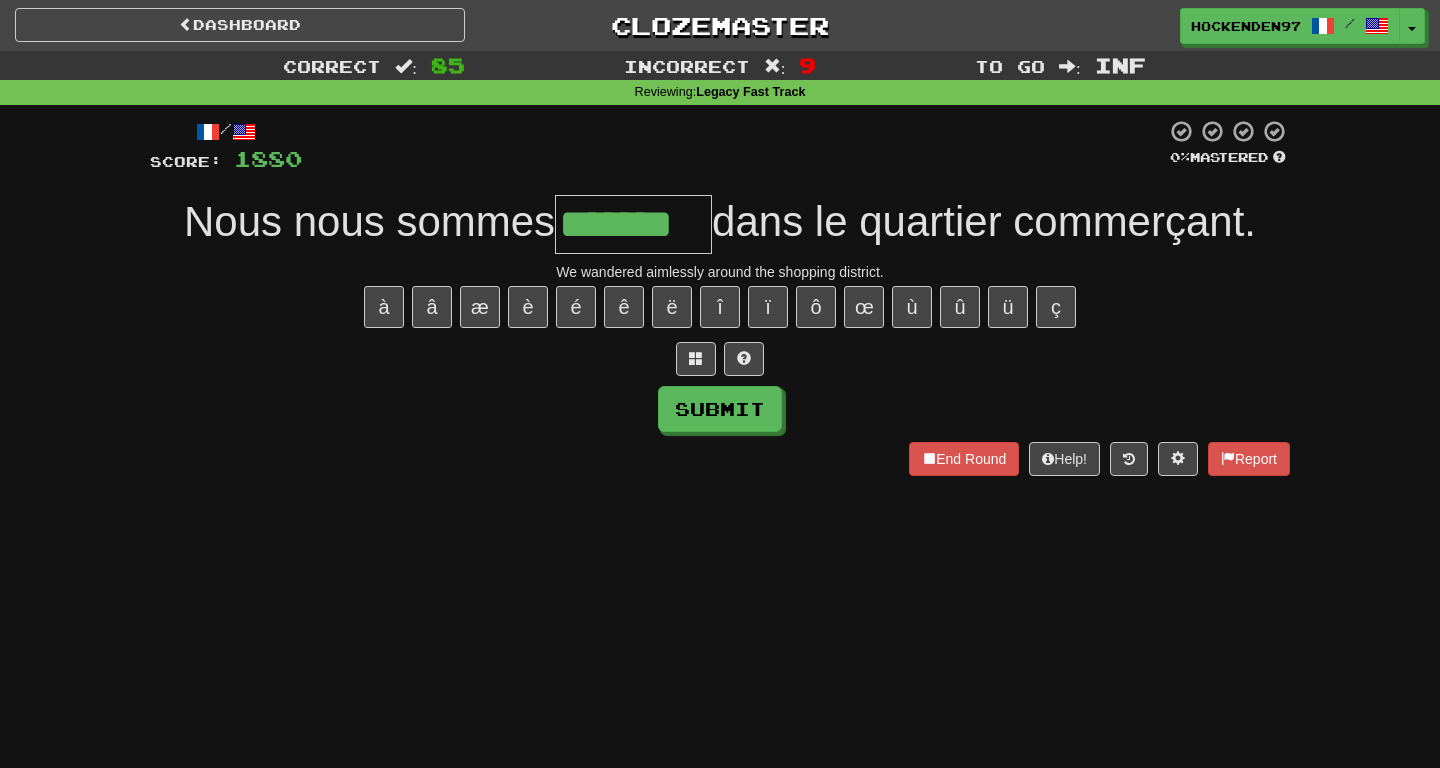 type on "*******" 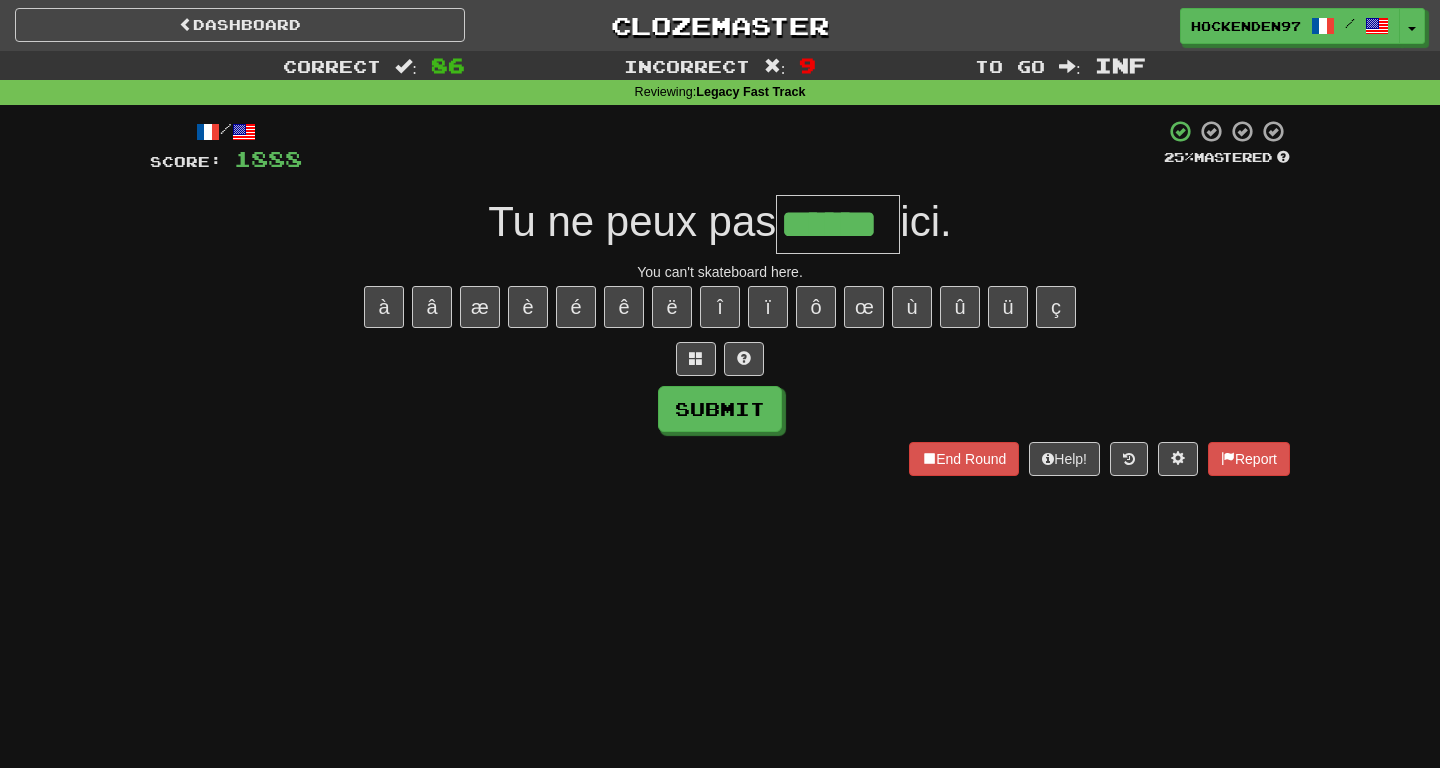 type on "******" 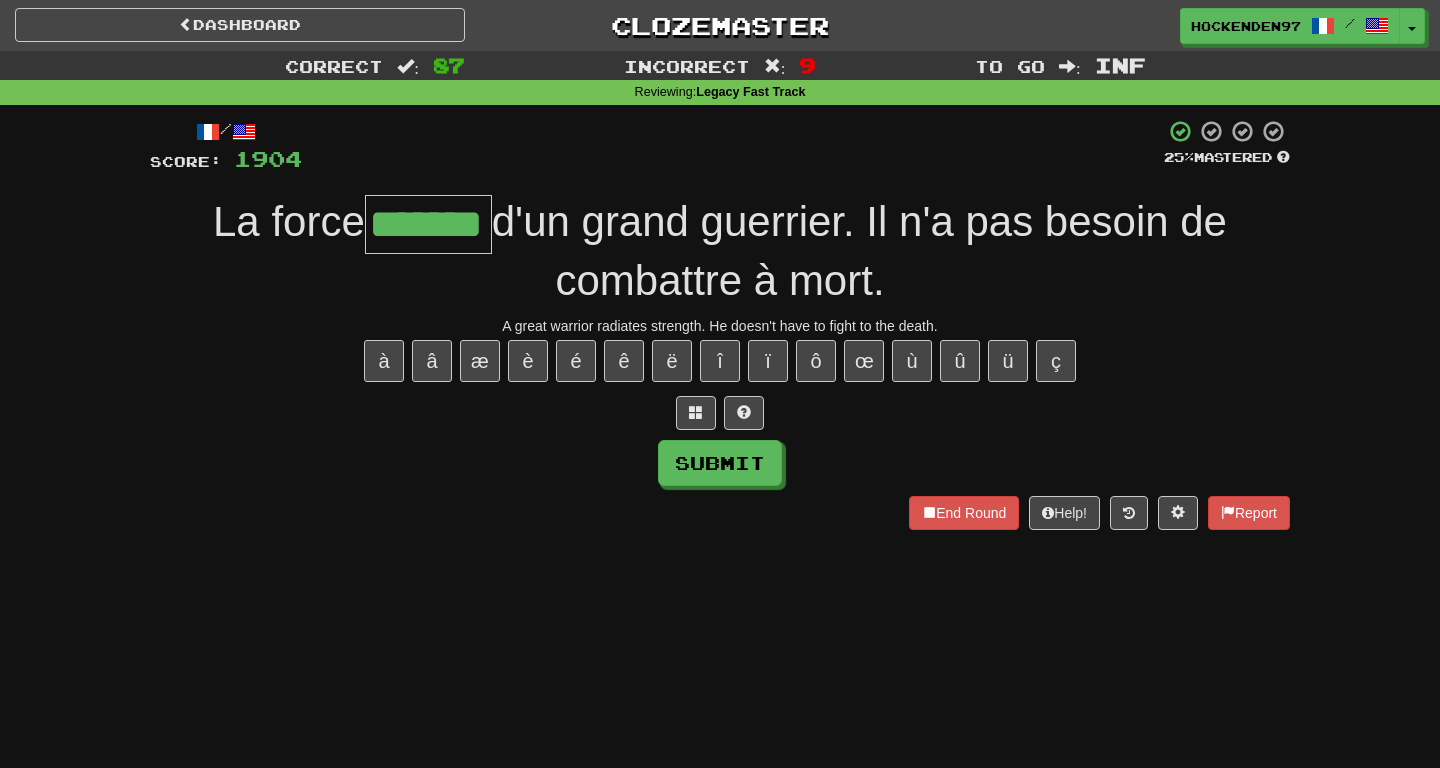 type on "*******" 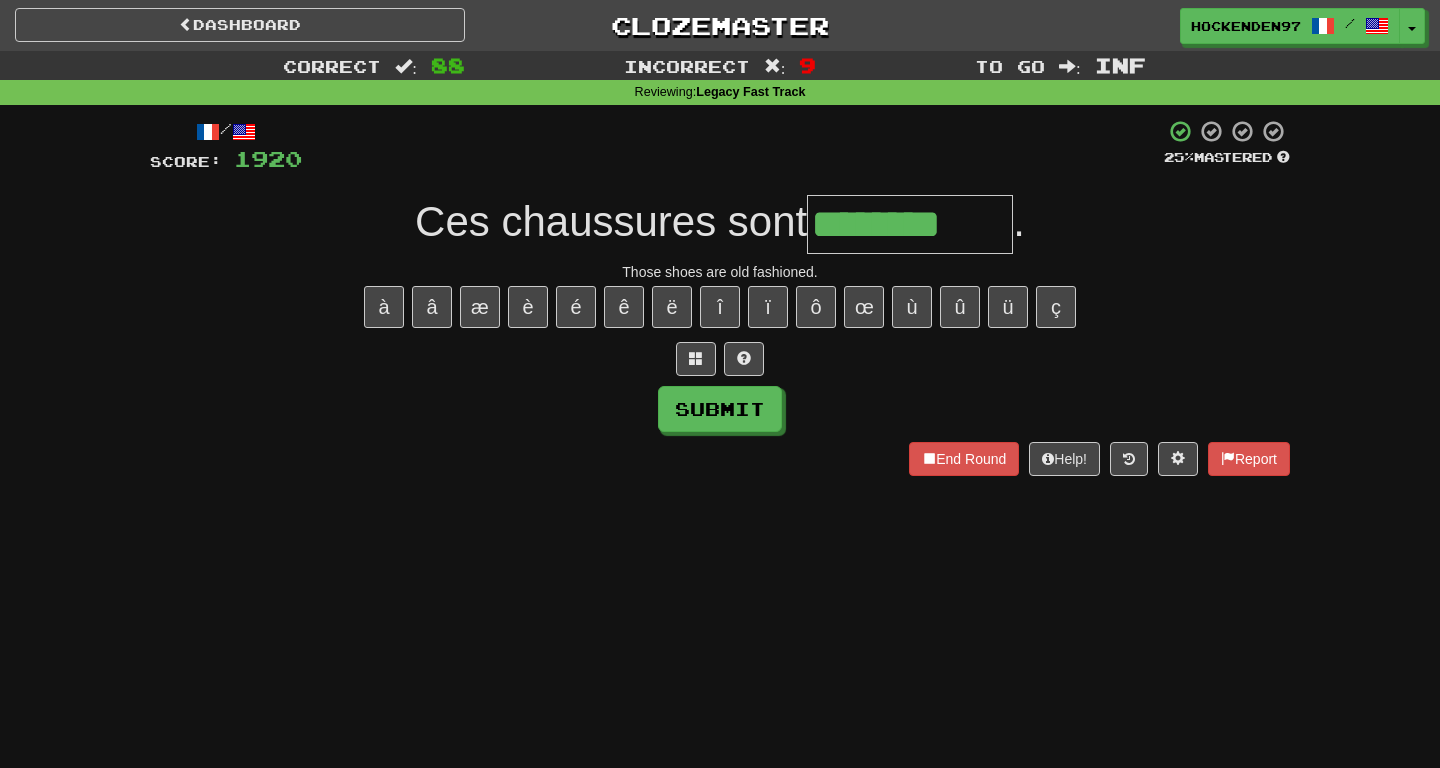 type on "********" 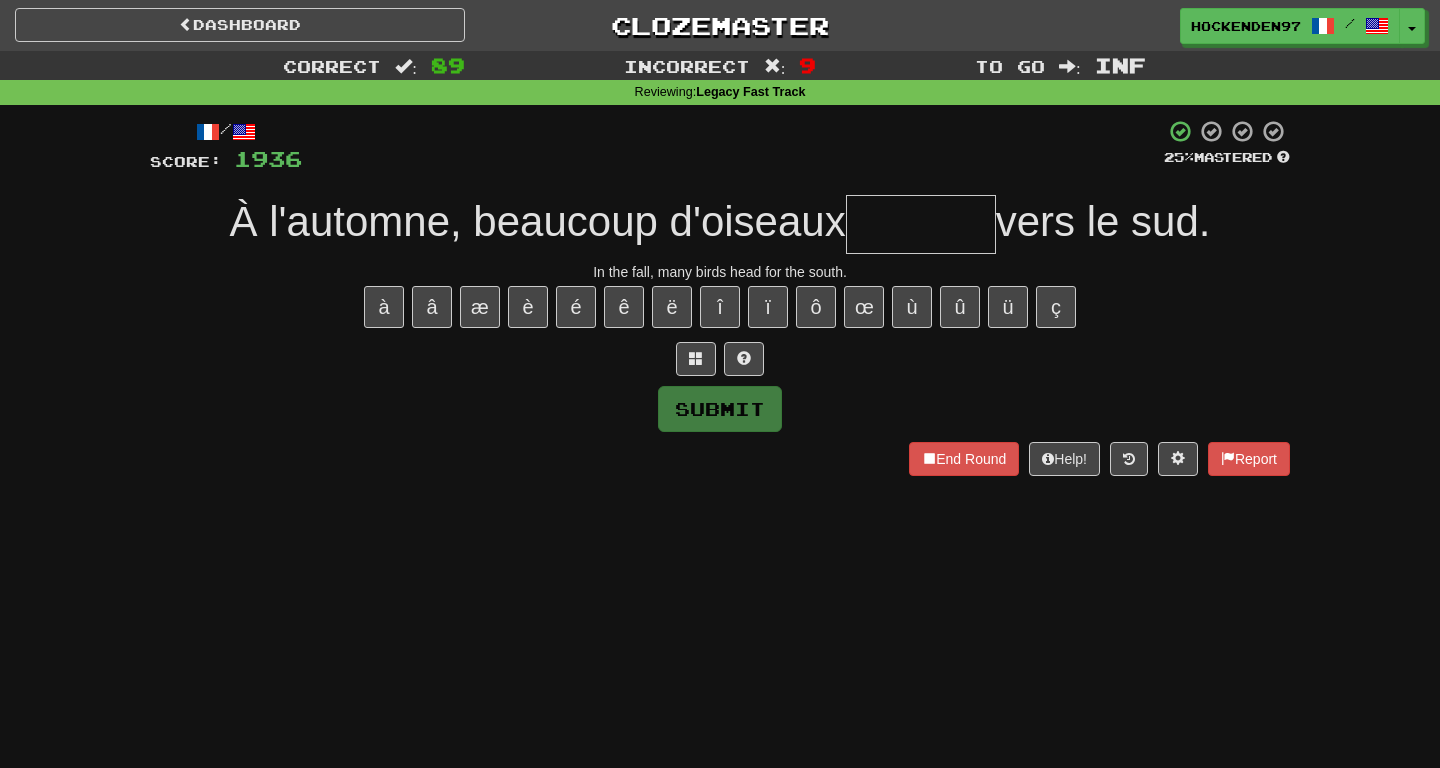 type on "*" 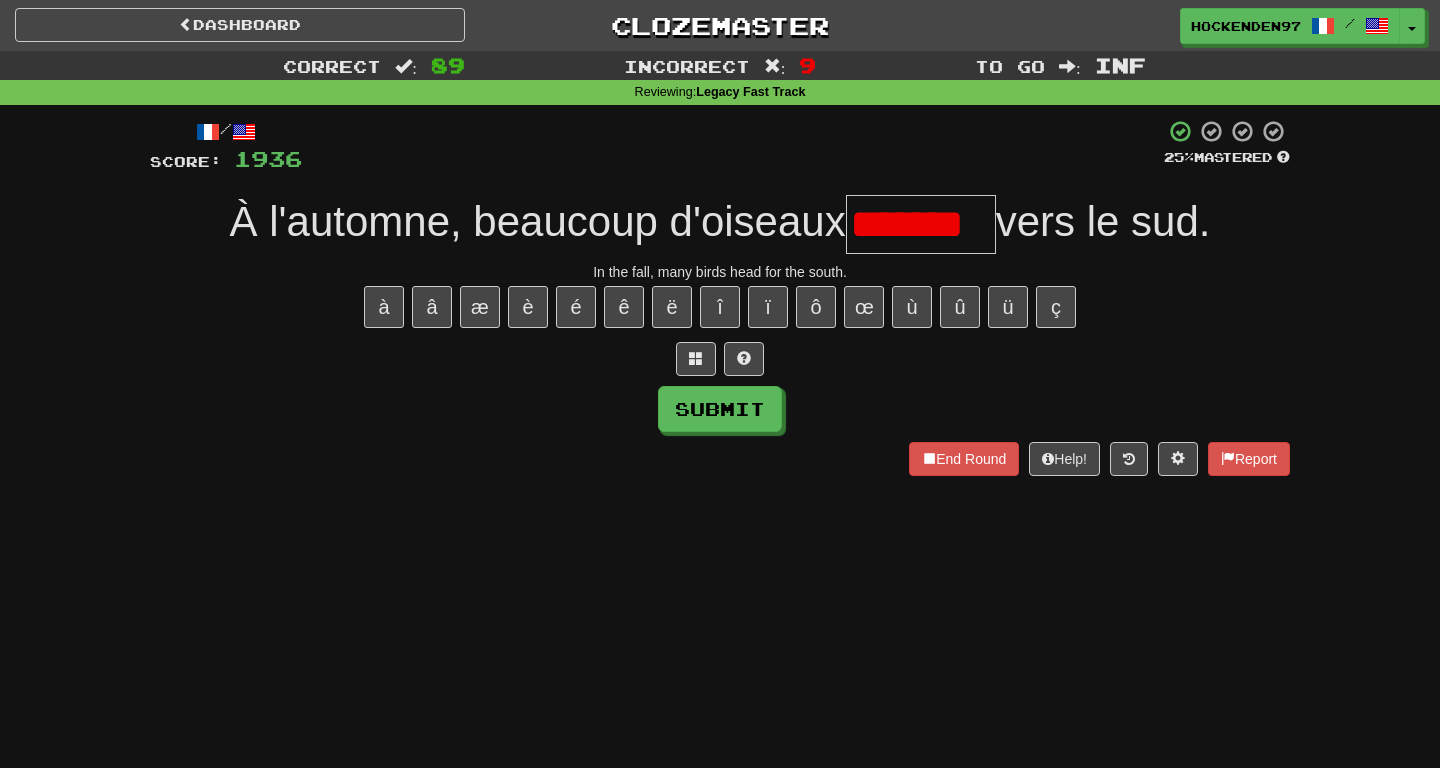 scroll, scrollTop: 0, scrollLeft: 0, axis: both 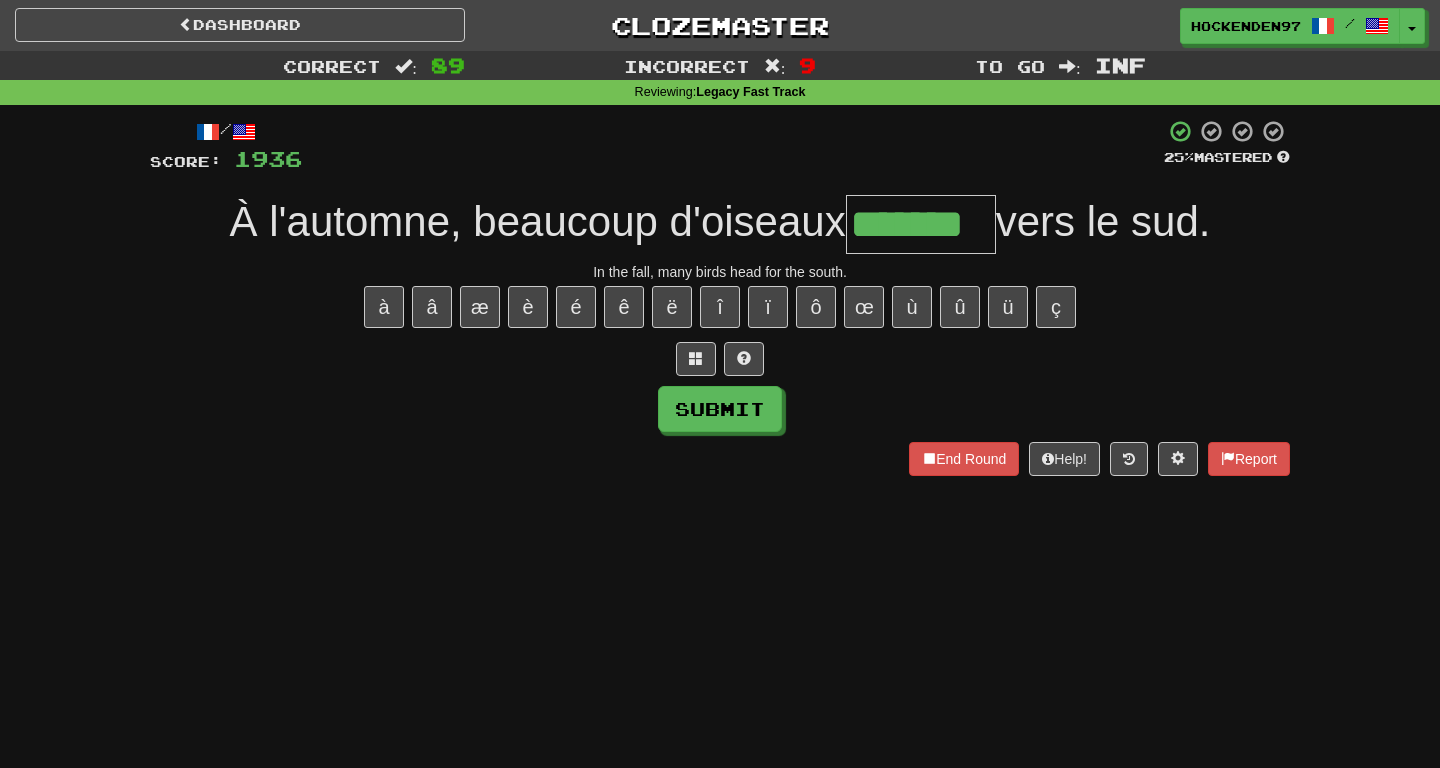type on "*******" 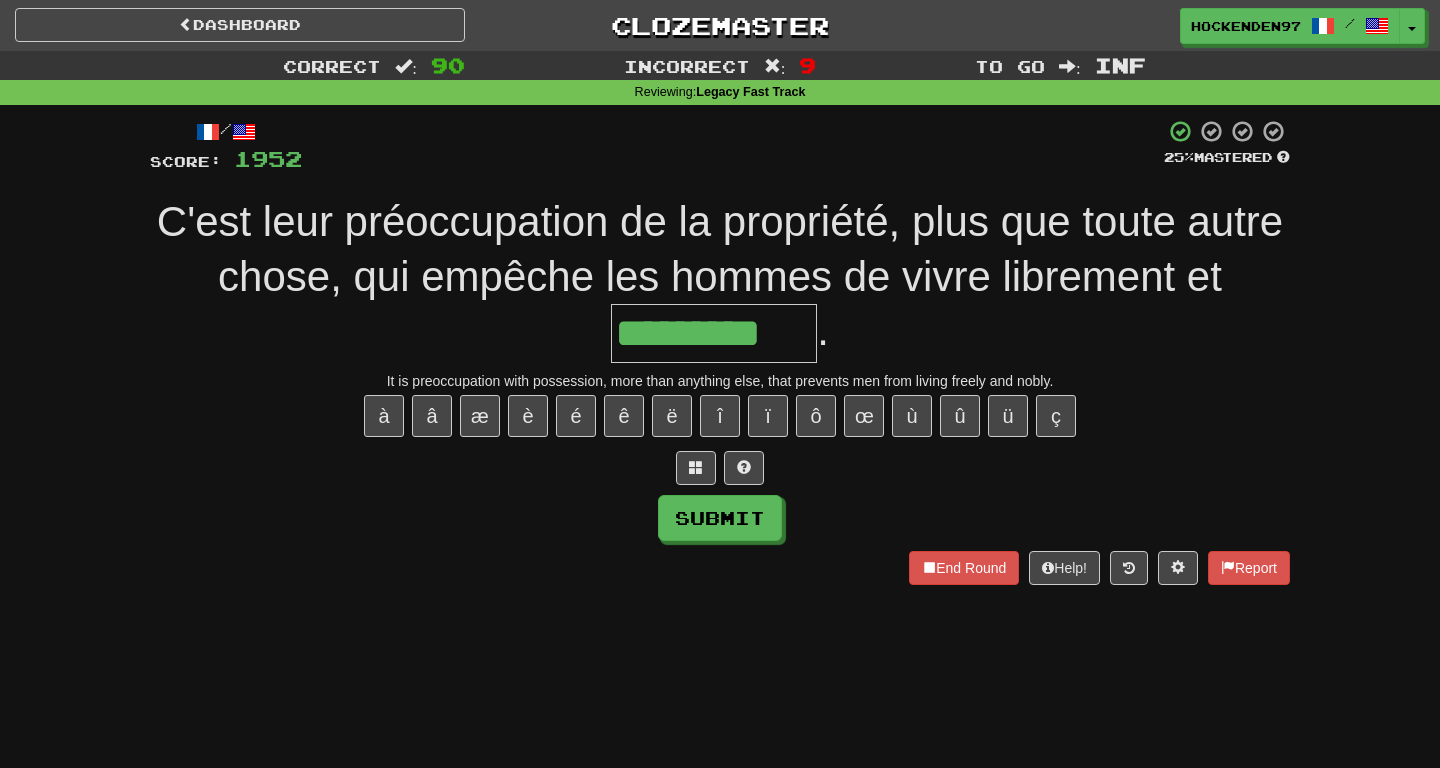 type on "*********" 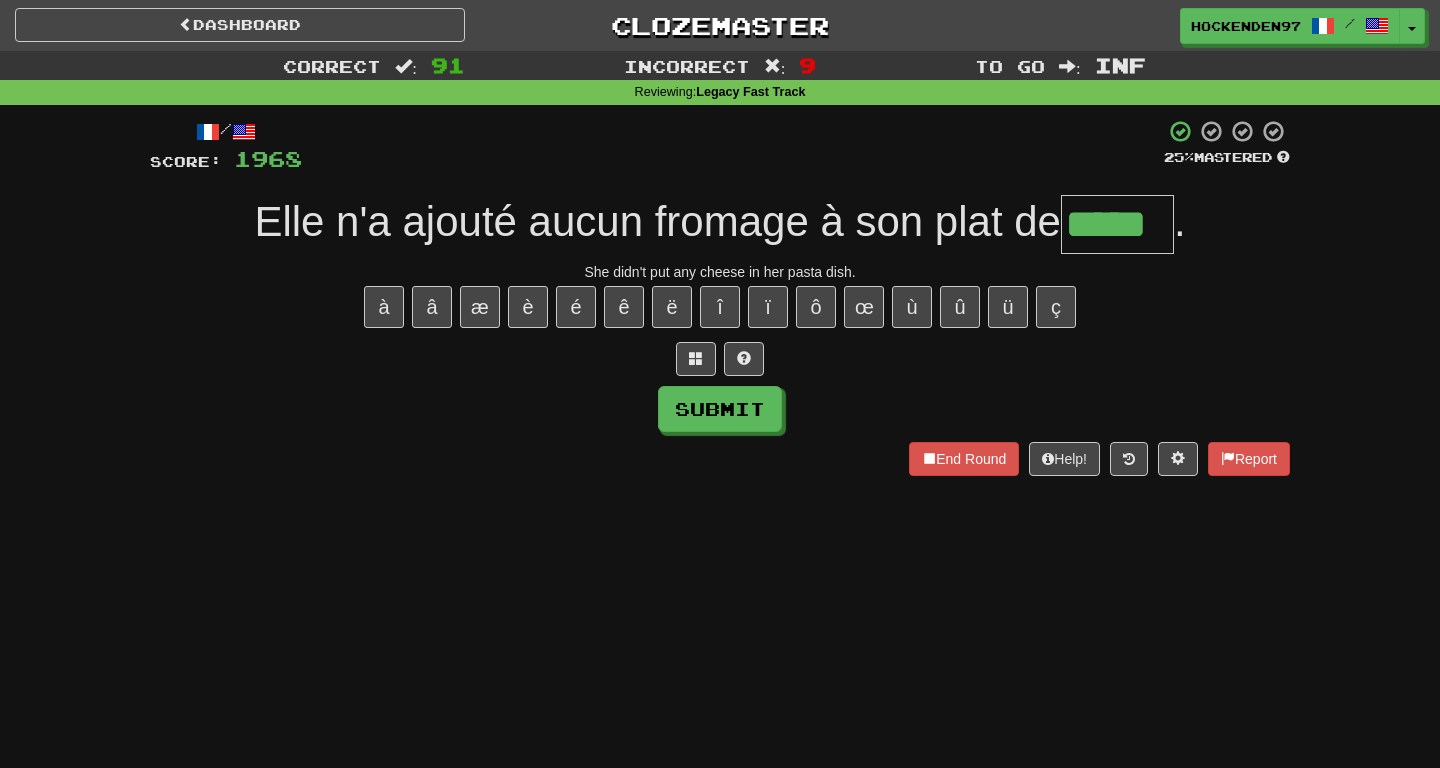 type on "*****" 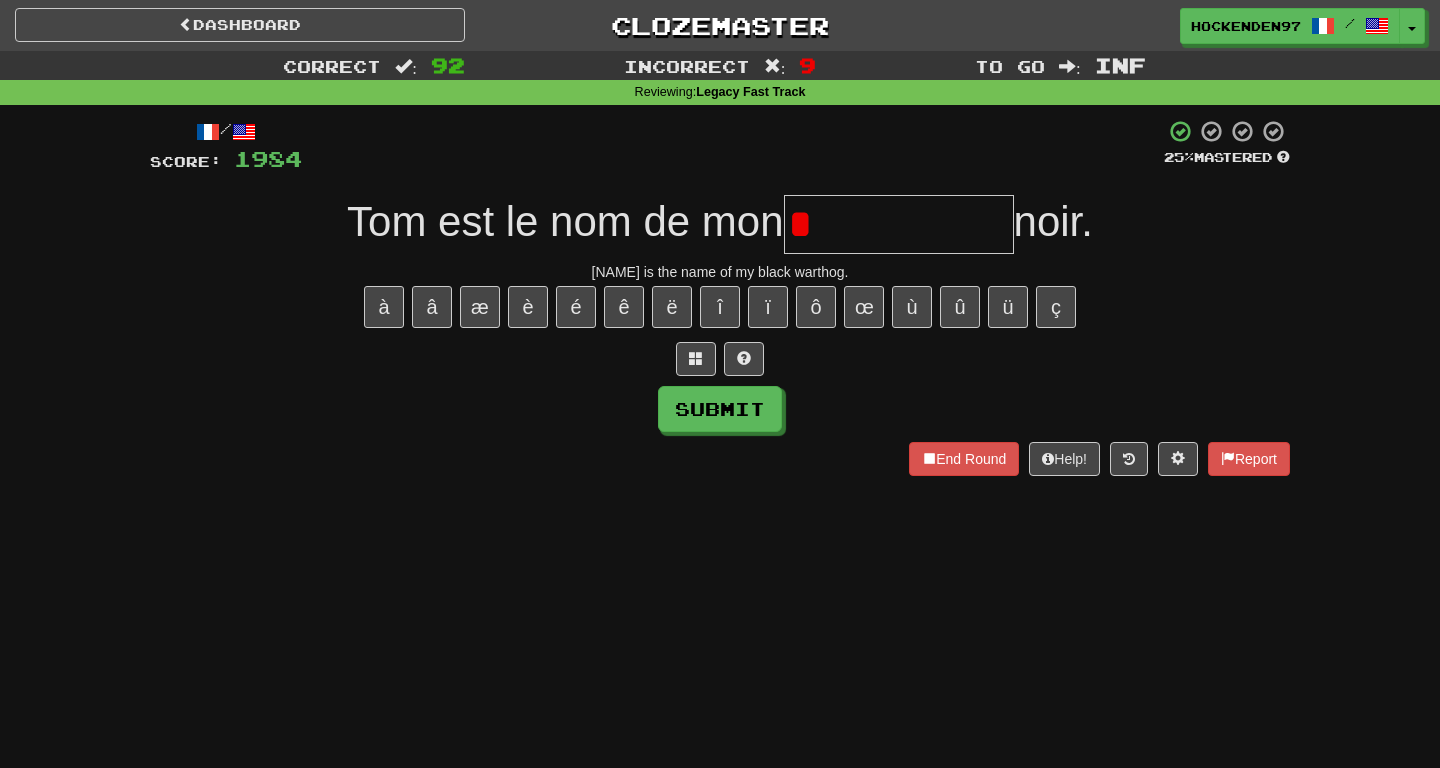 type on "**********" 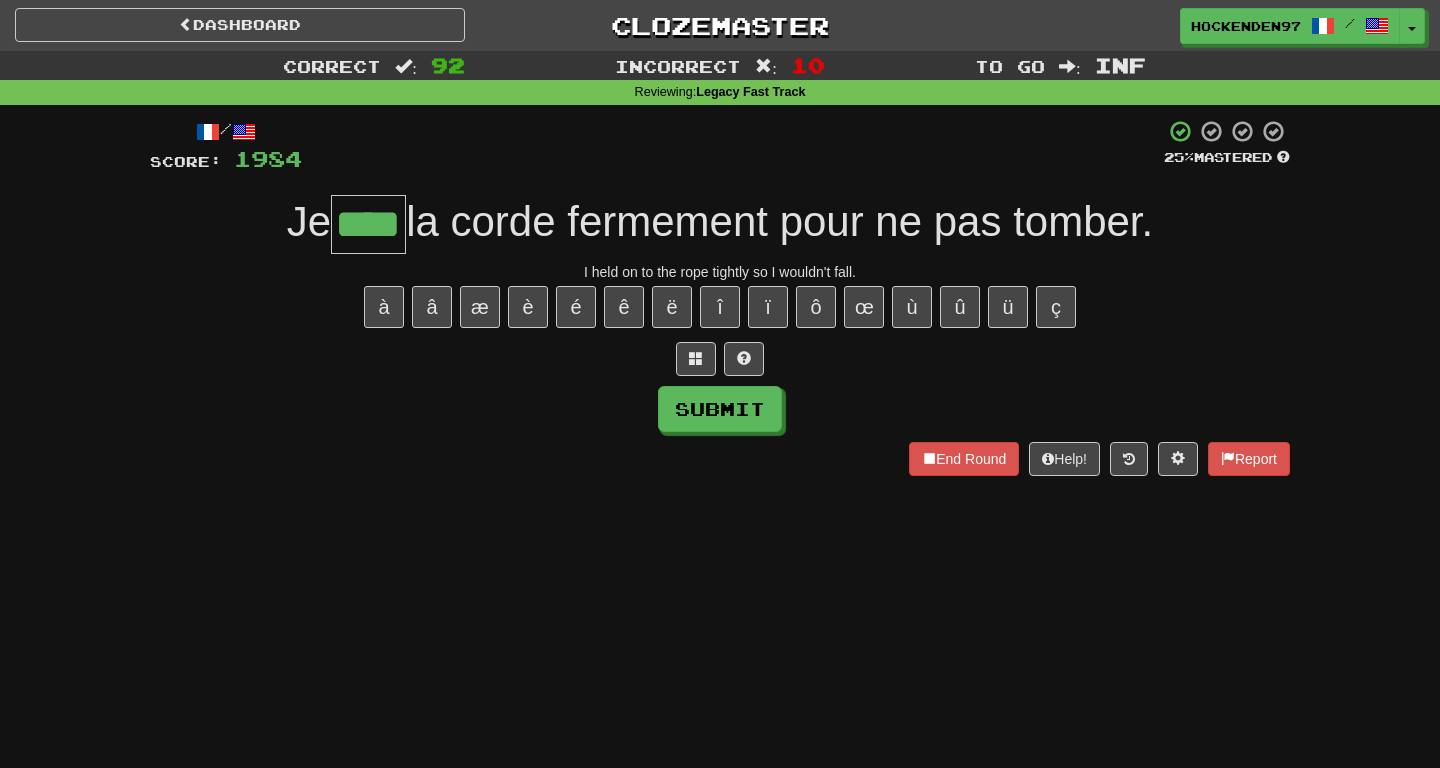 type on "****" 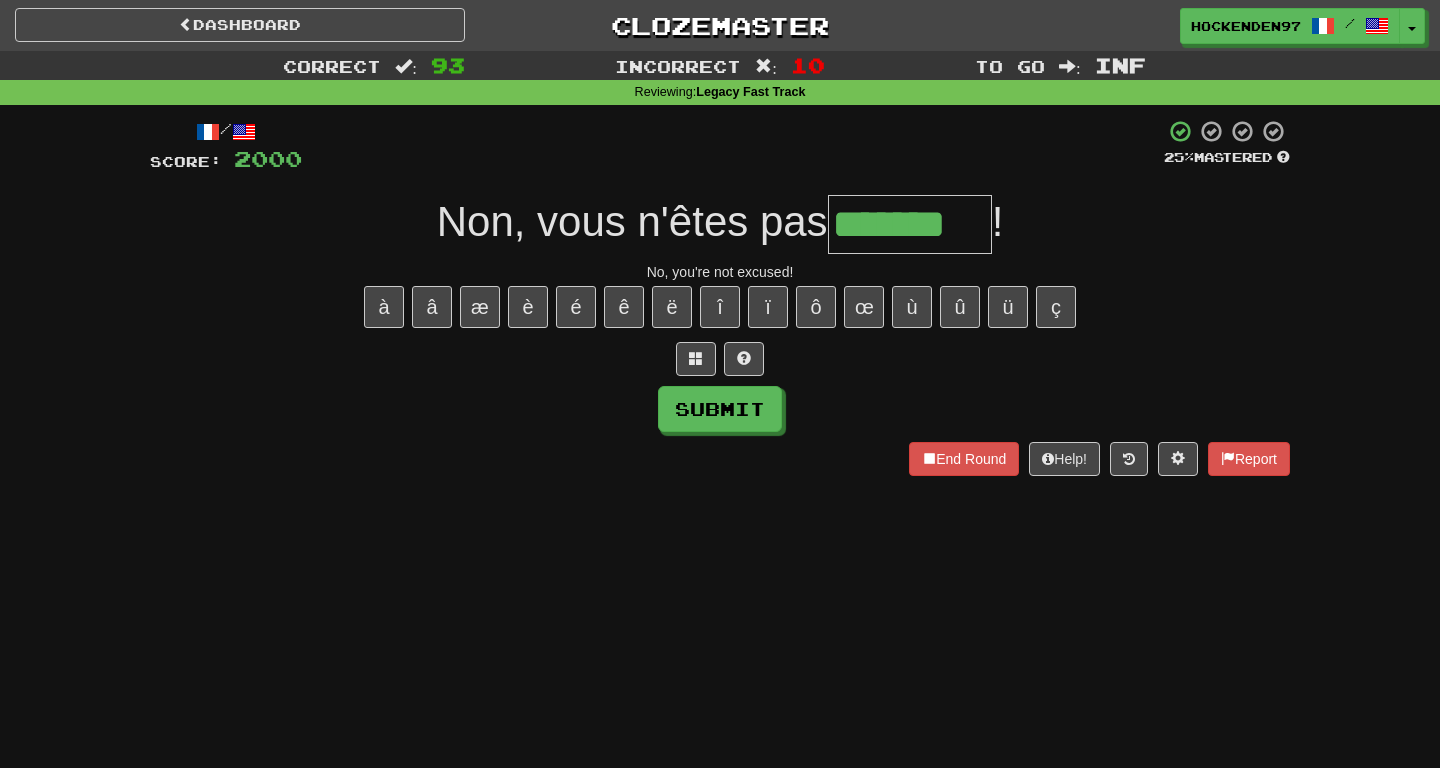 type on "*******" 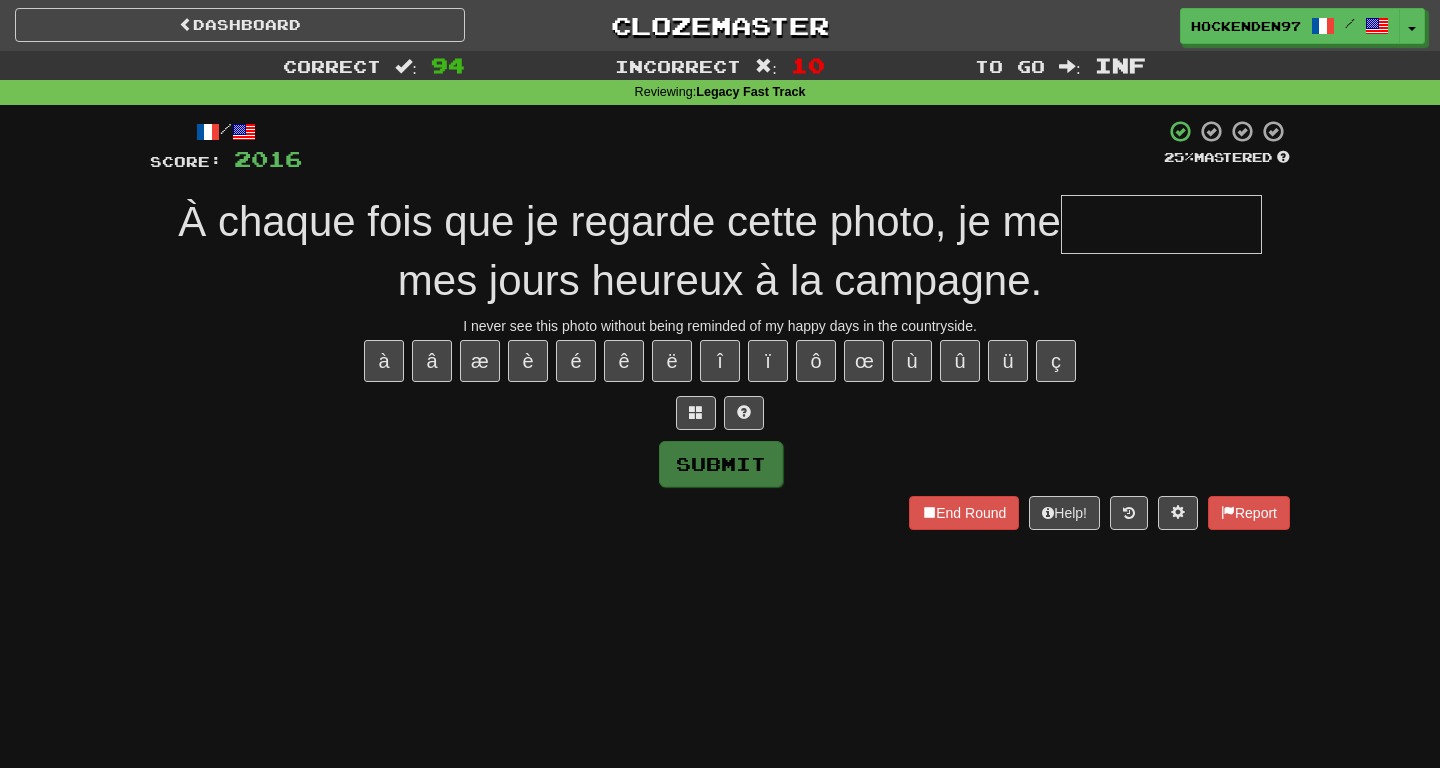 type on "*" 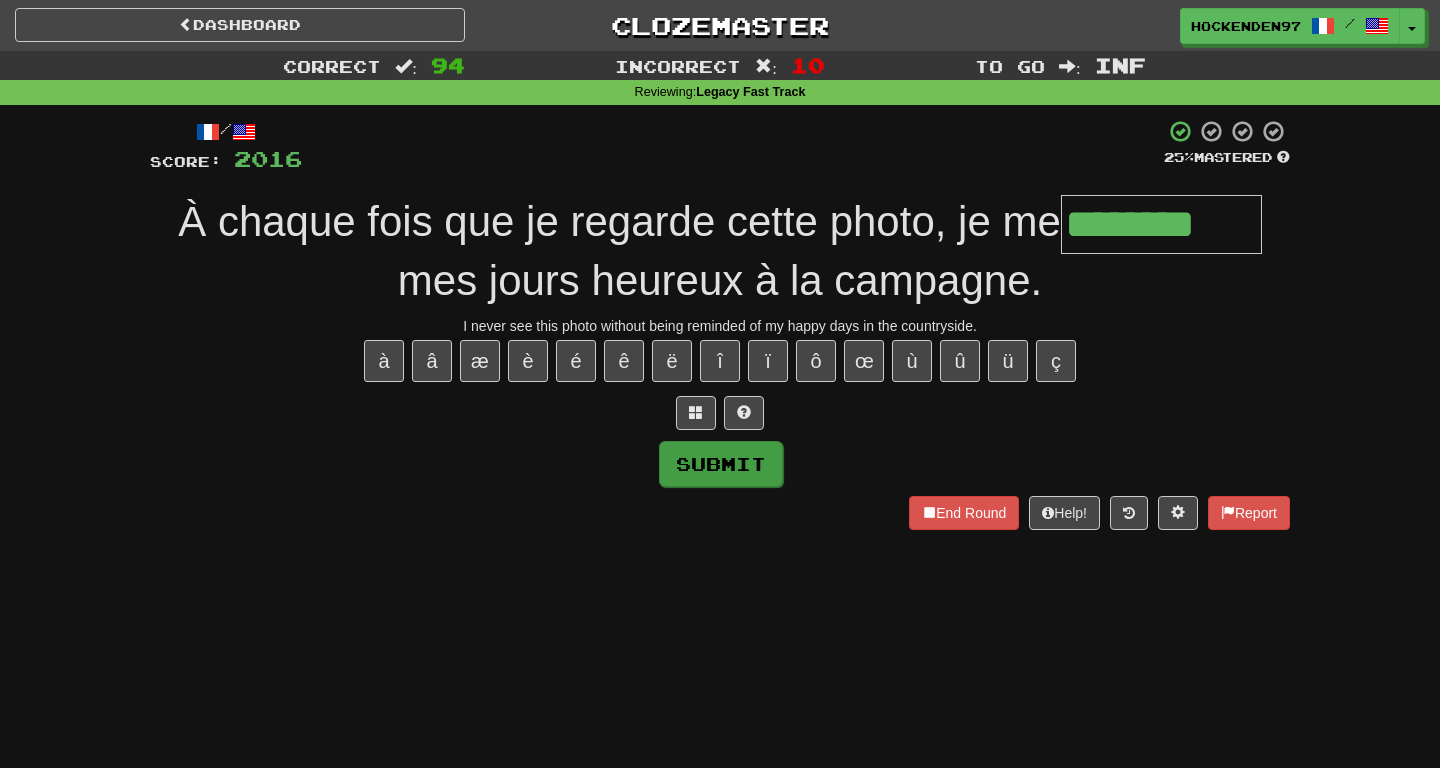 type on "********" 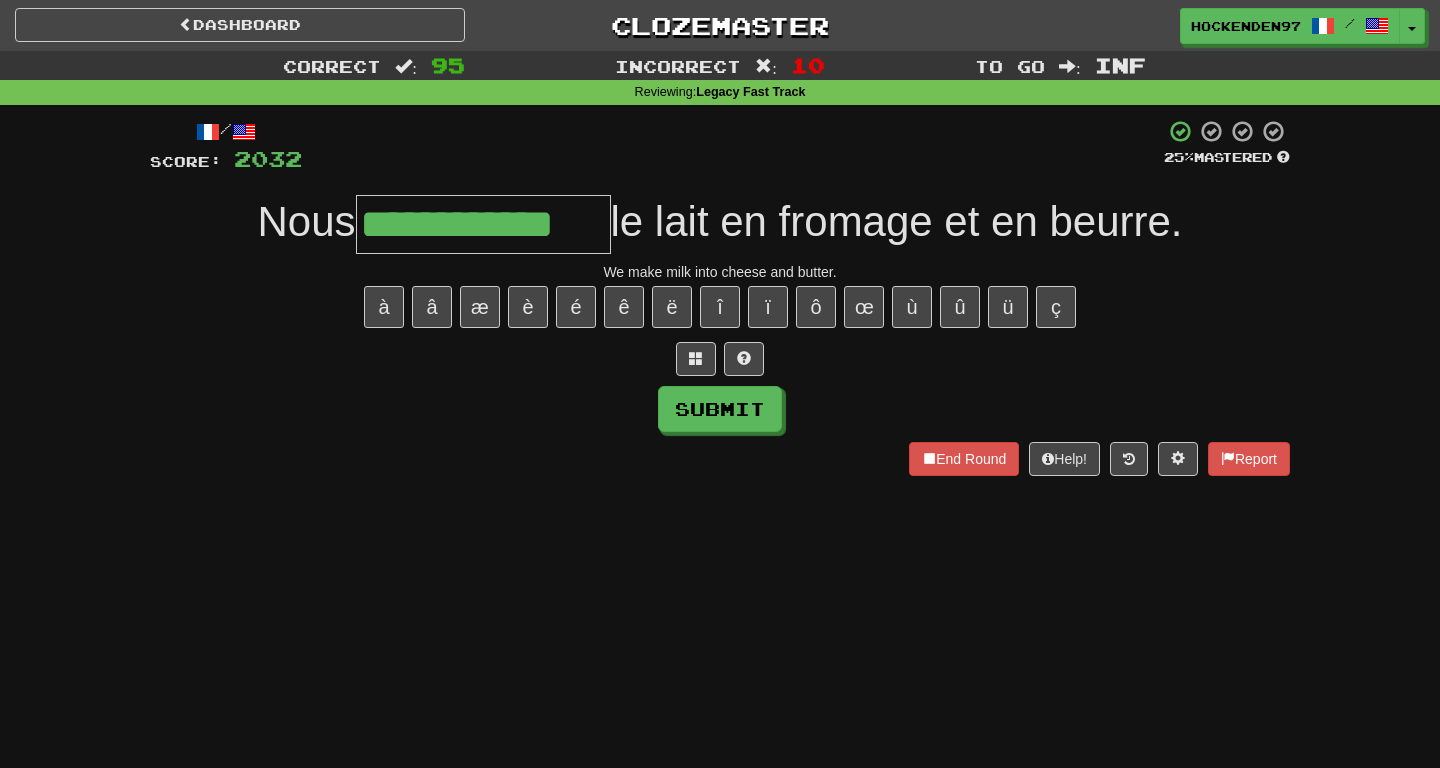 type on "**********" 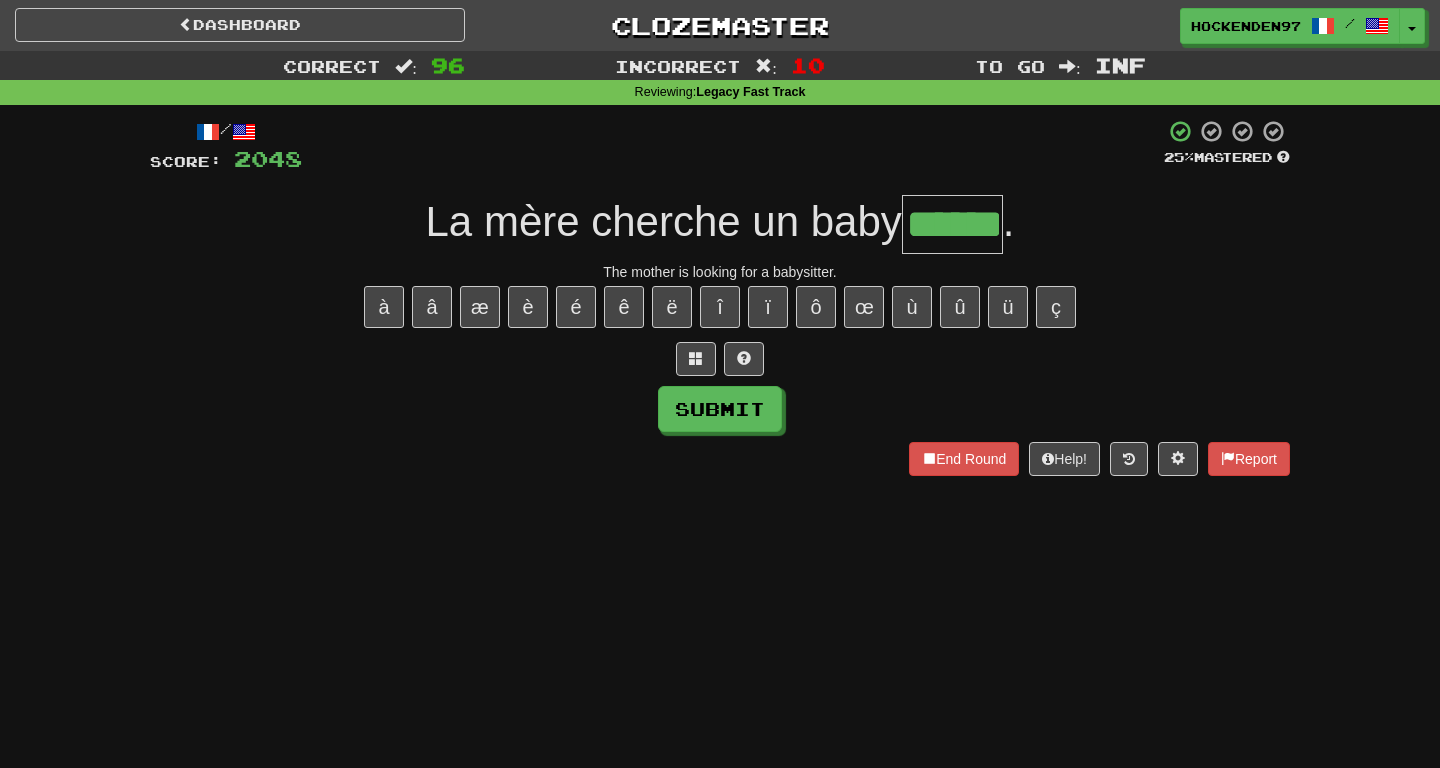type on "******" 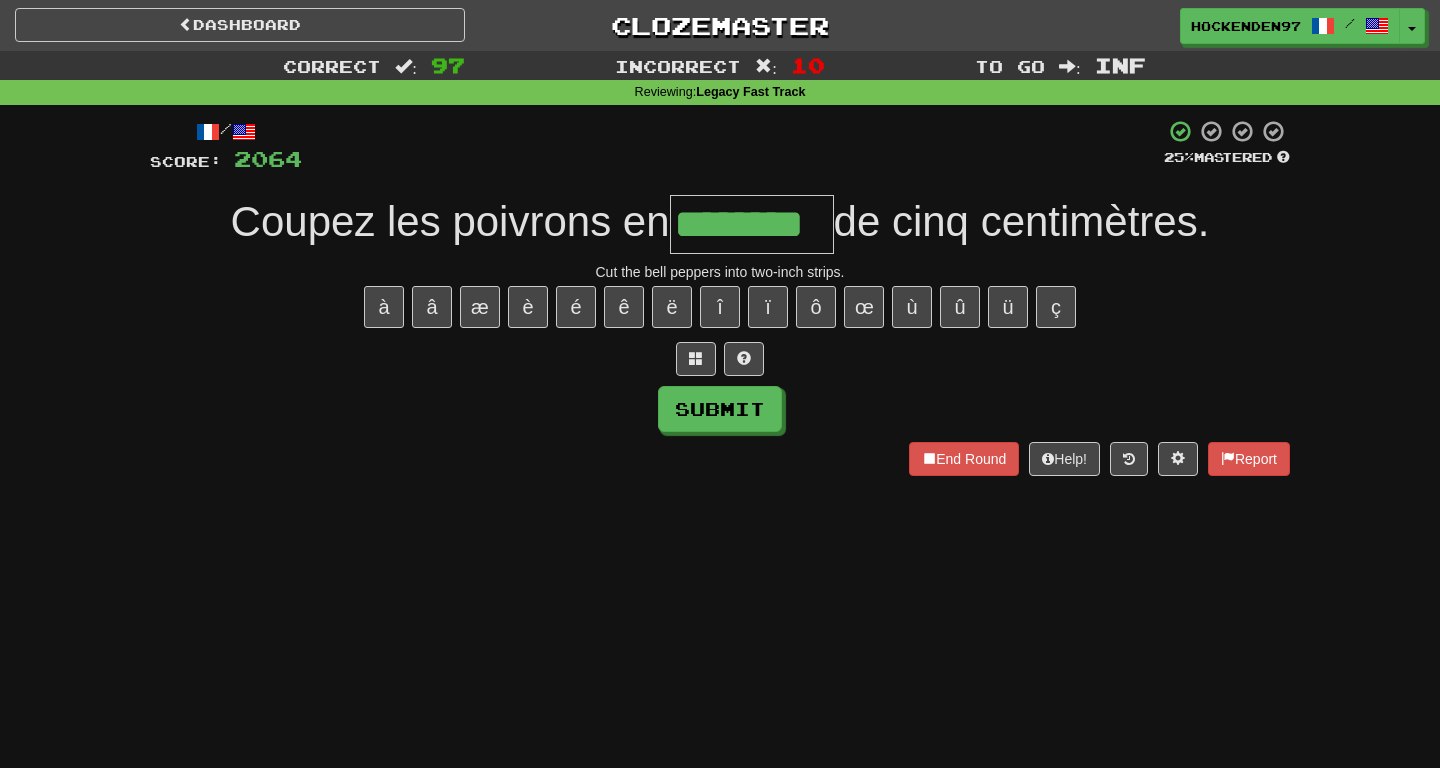 type on "********" 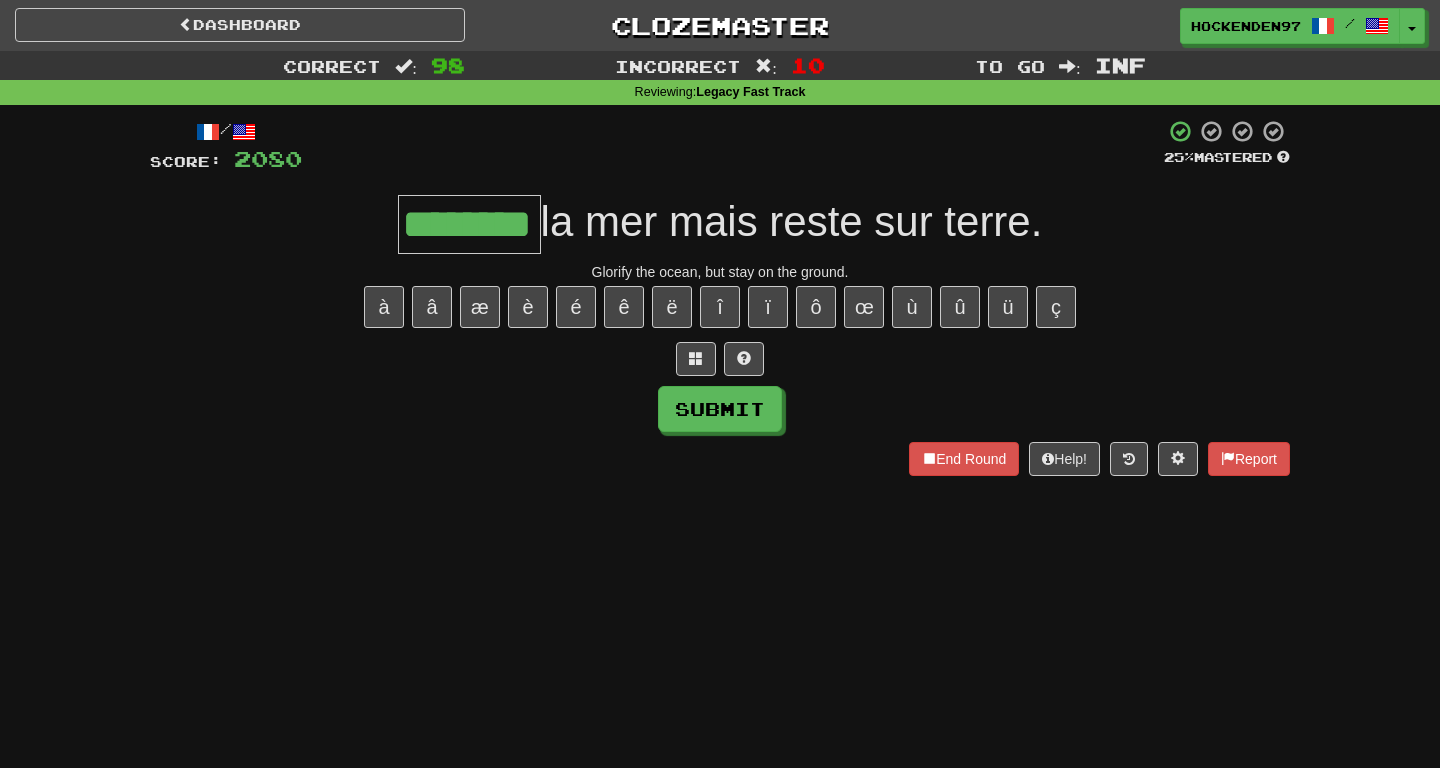 type on "********" 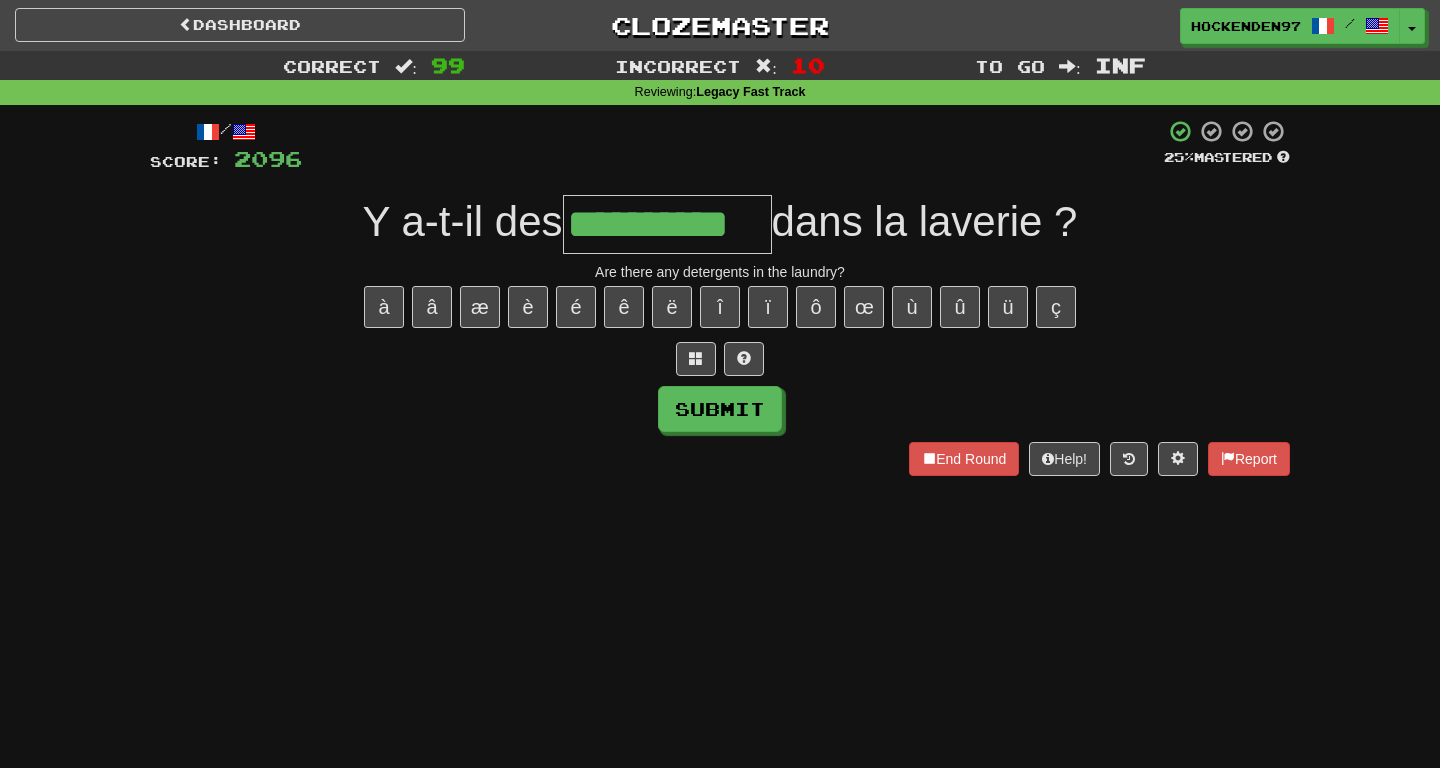 type on "**********" 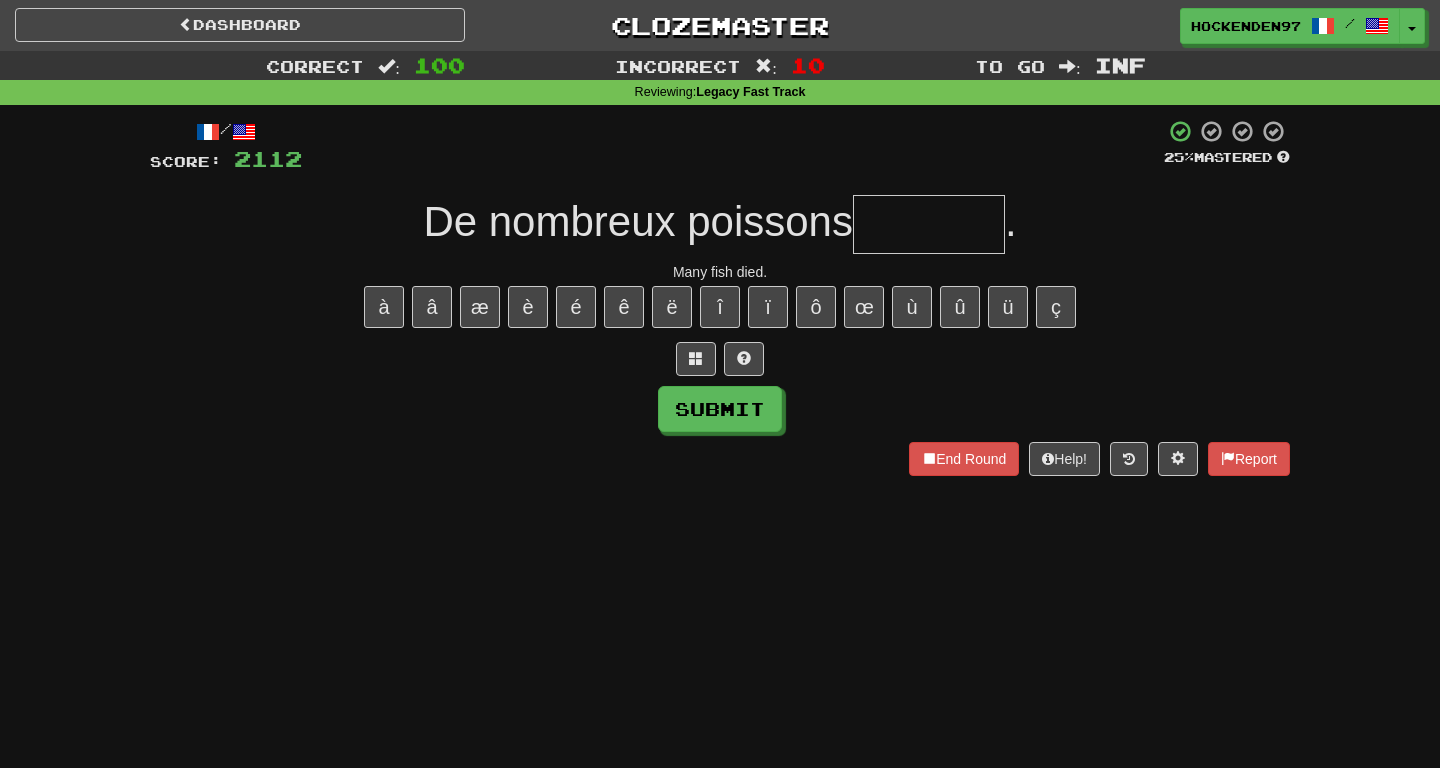 type on "*" 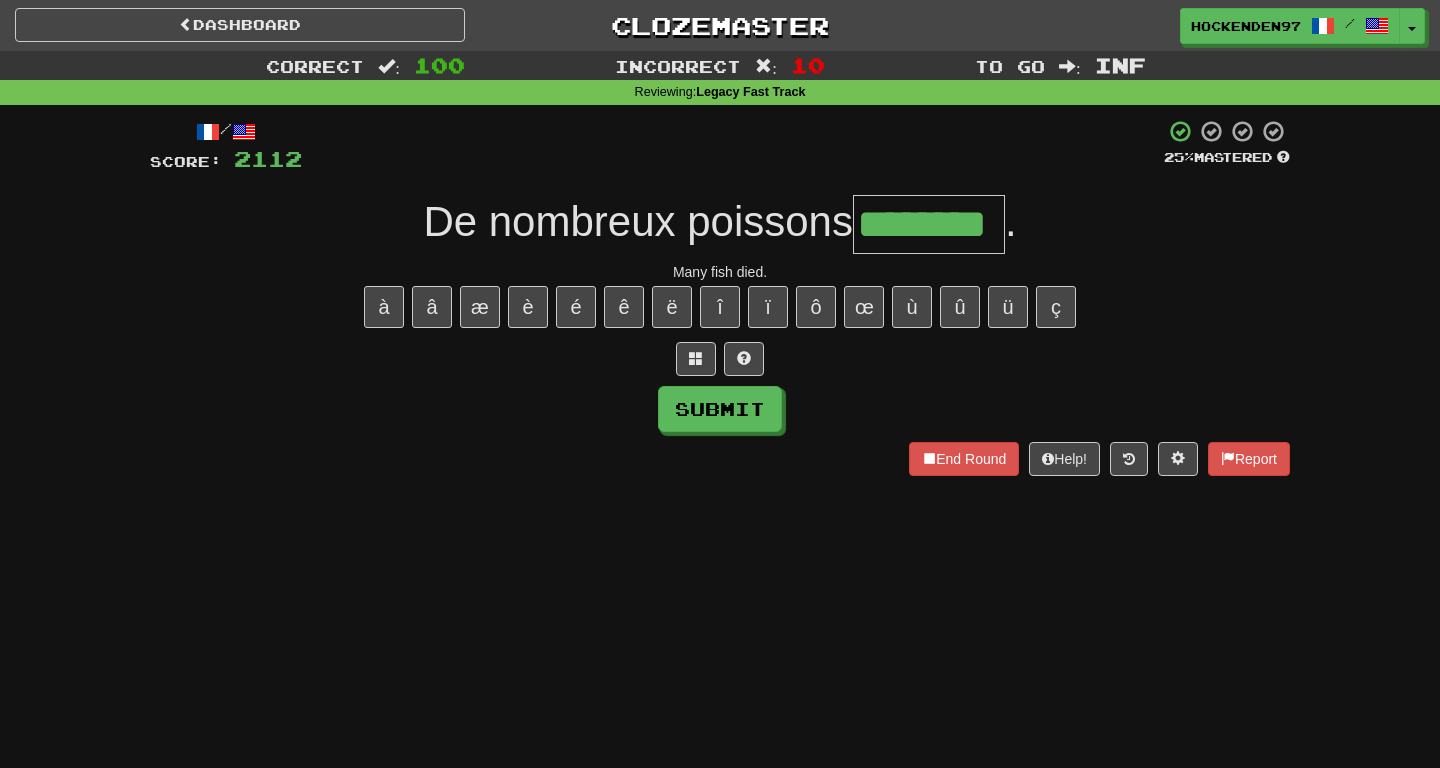 type on "********" 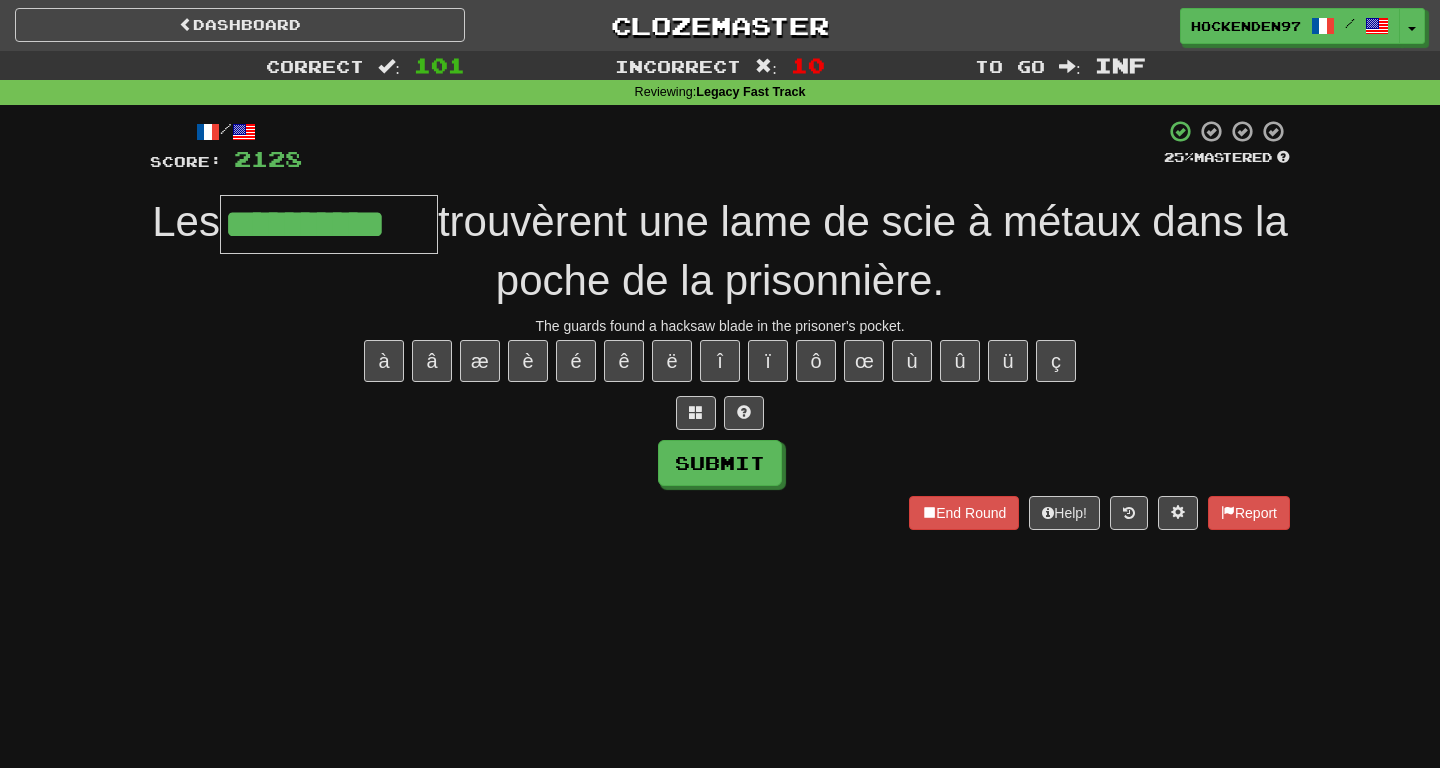 type on "**********" 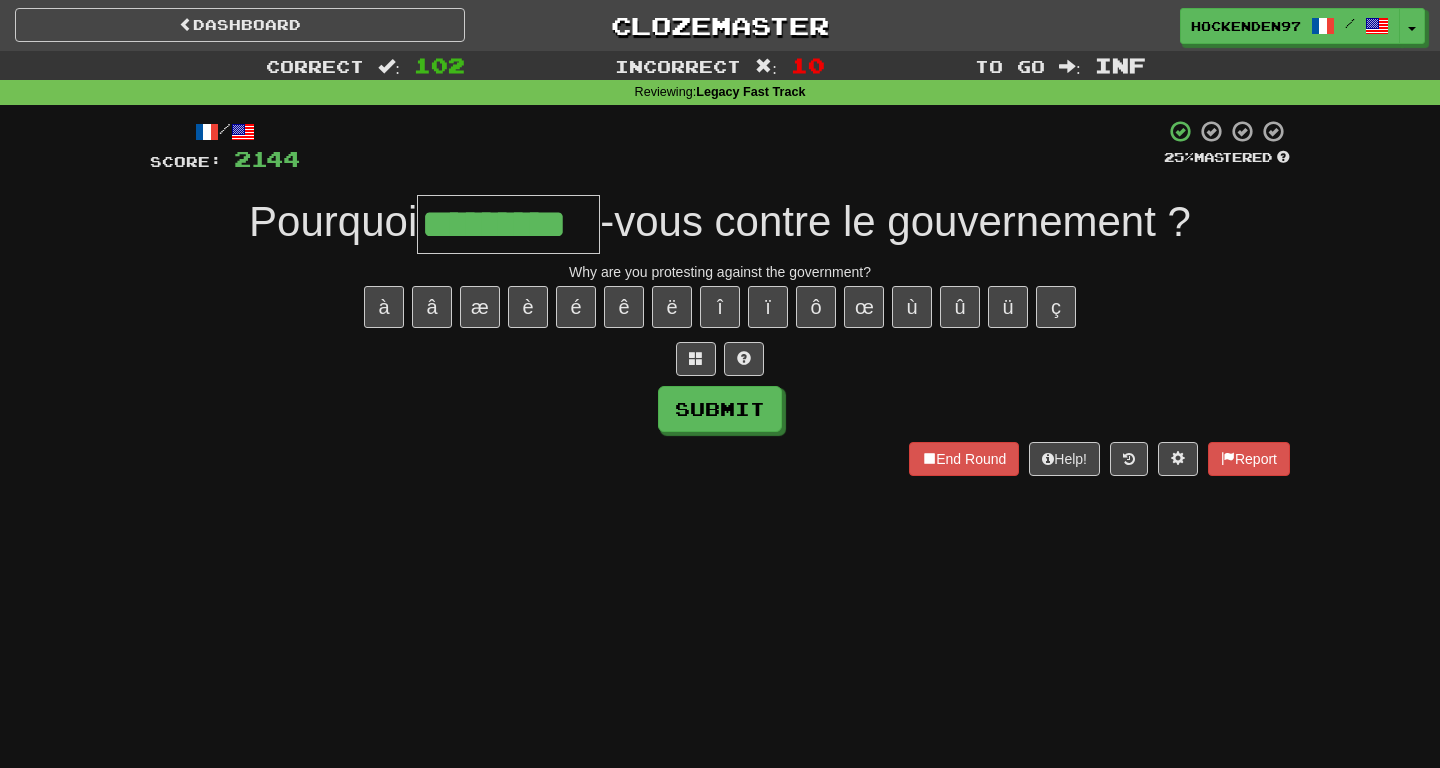 type on "*********" 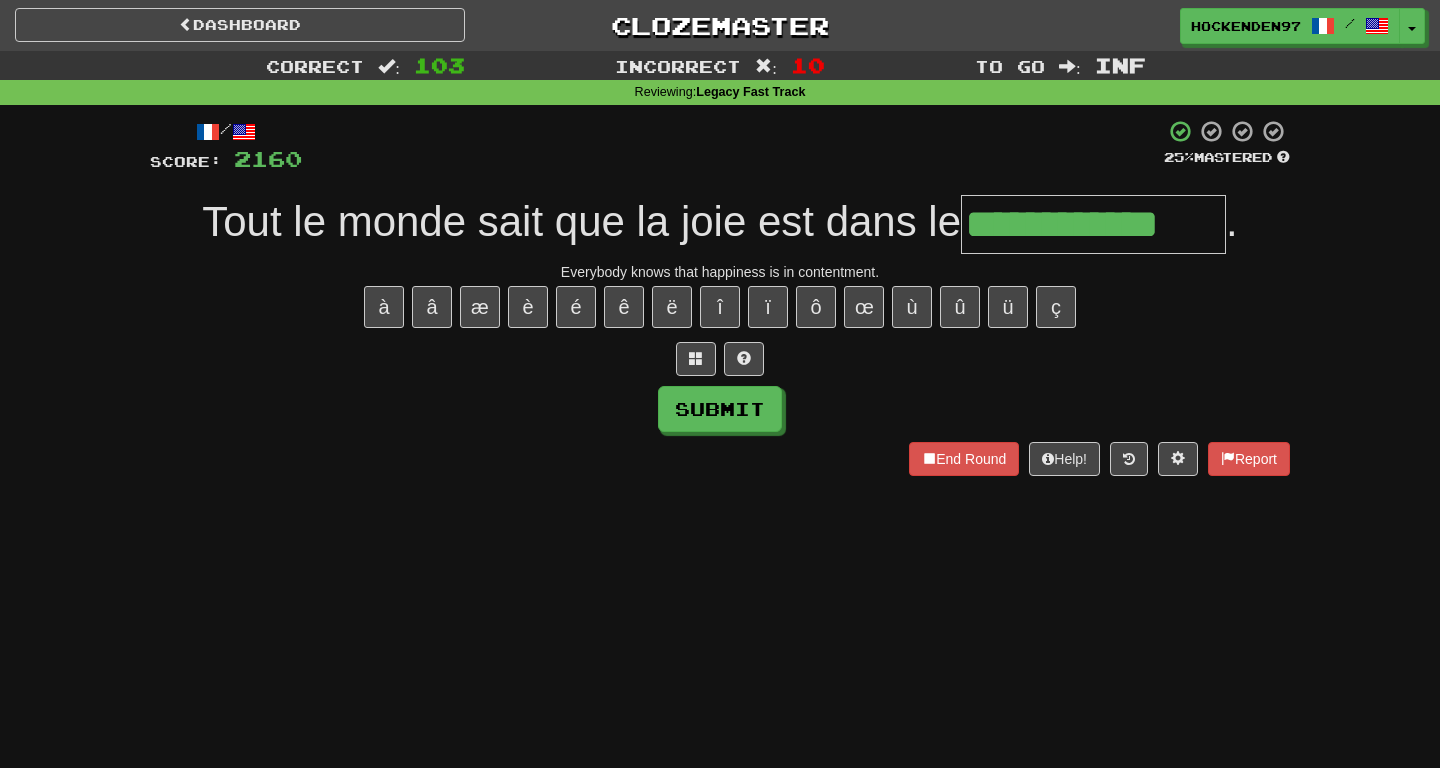 type on "**********" 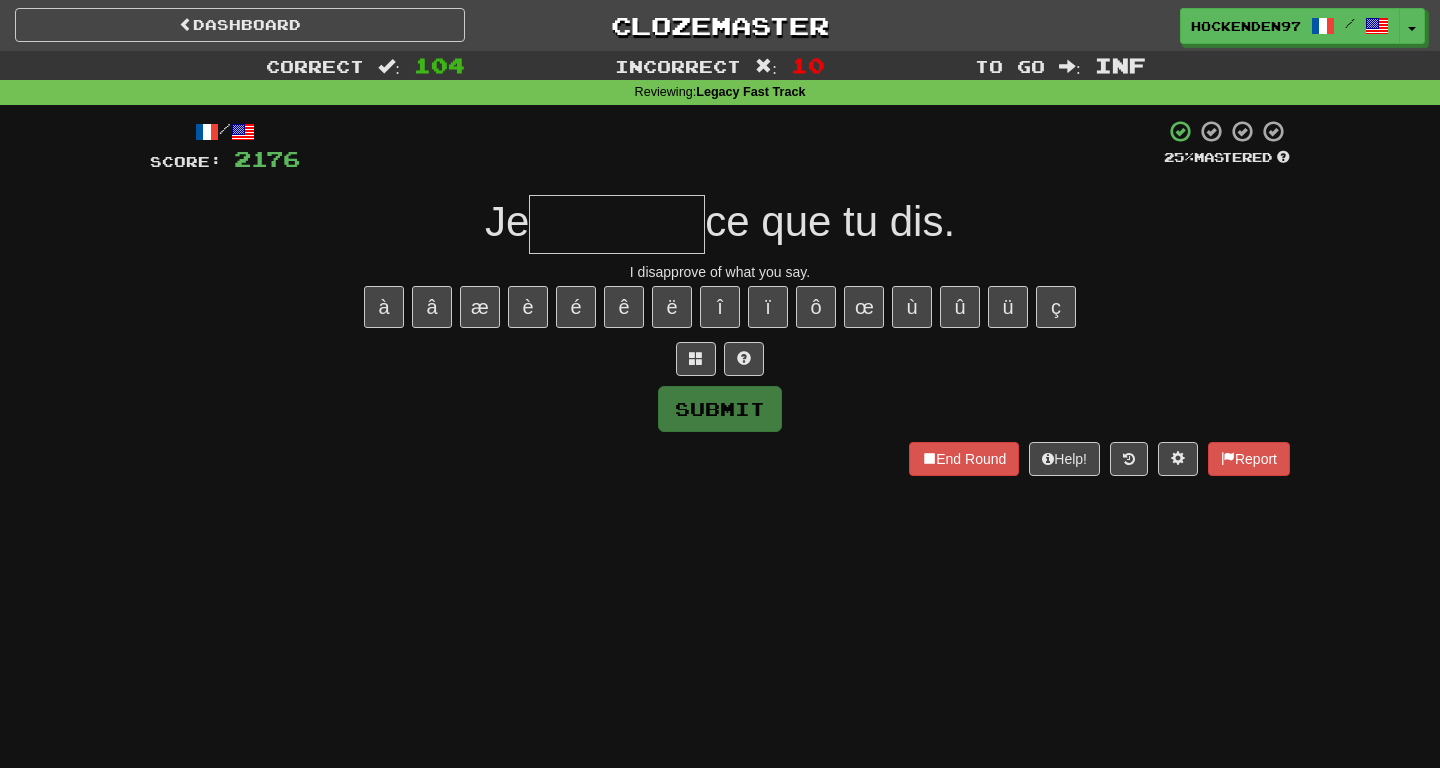 type on "*" 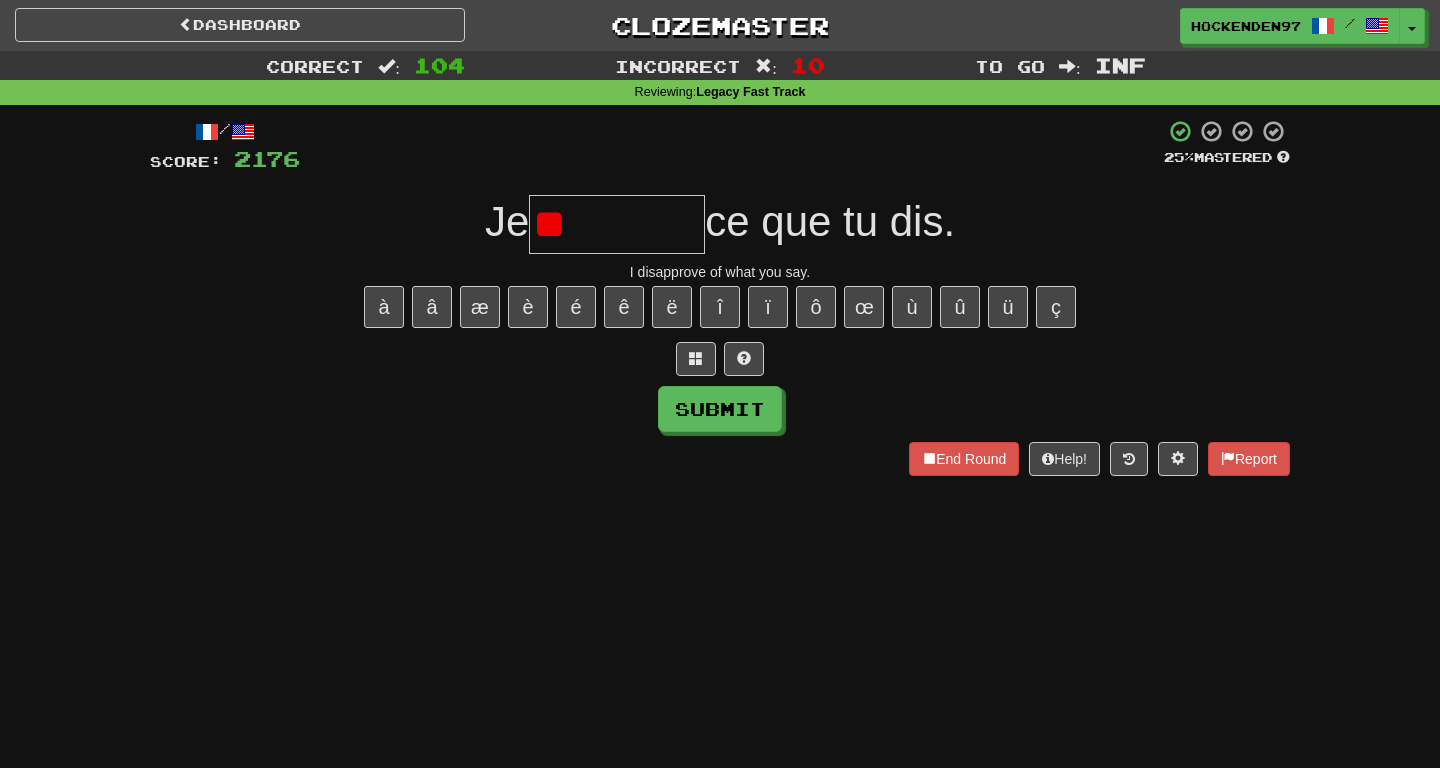 type on "*" 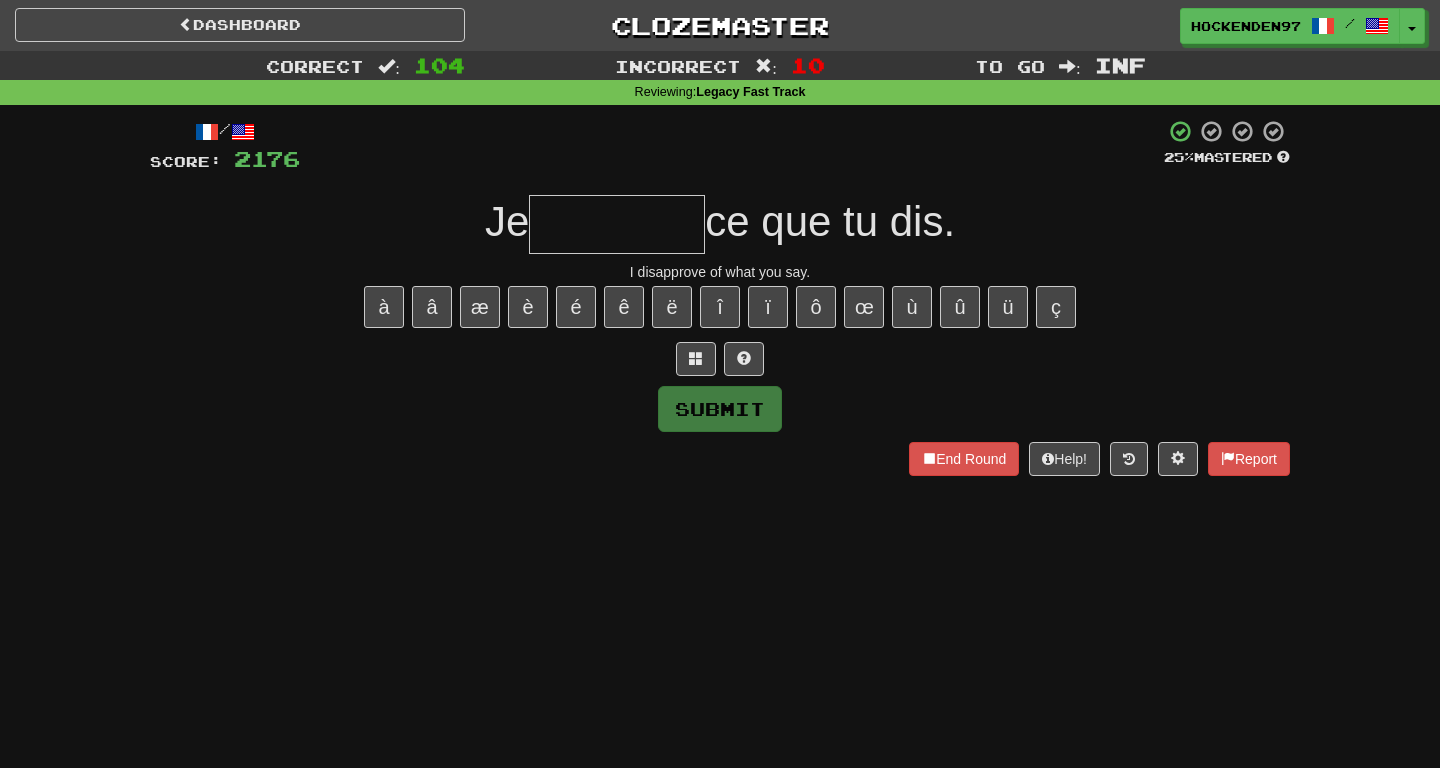 type on "********" 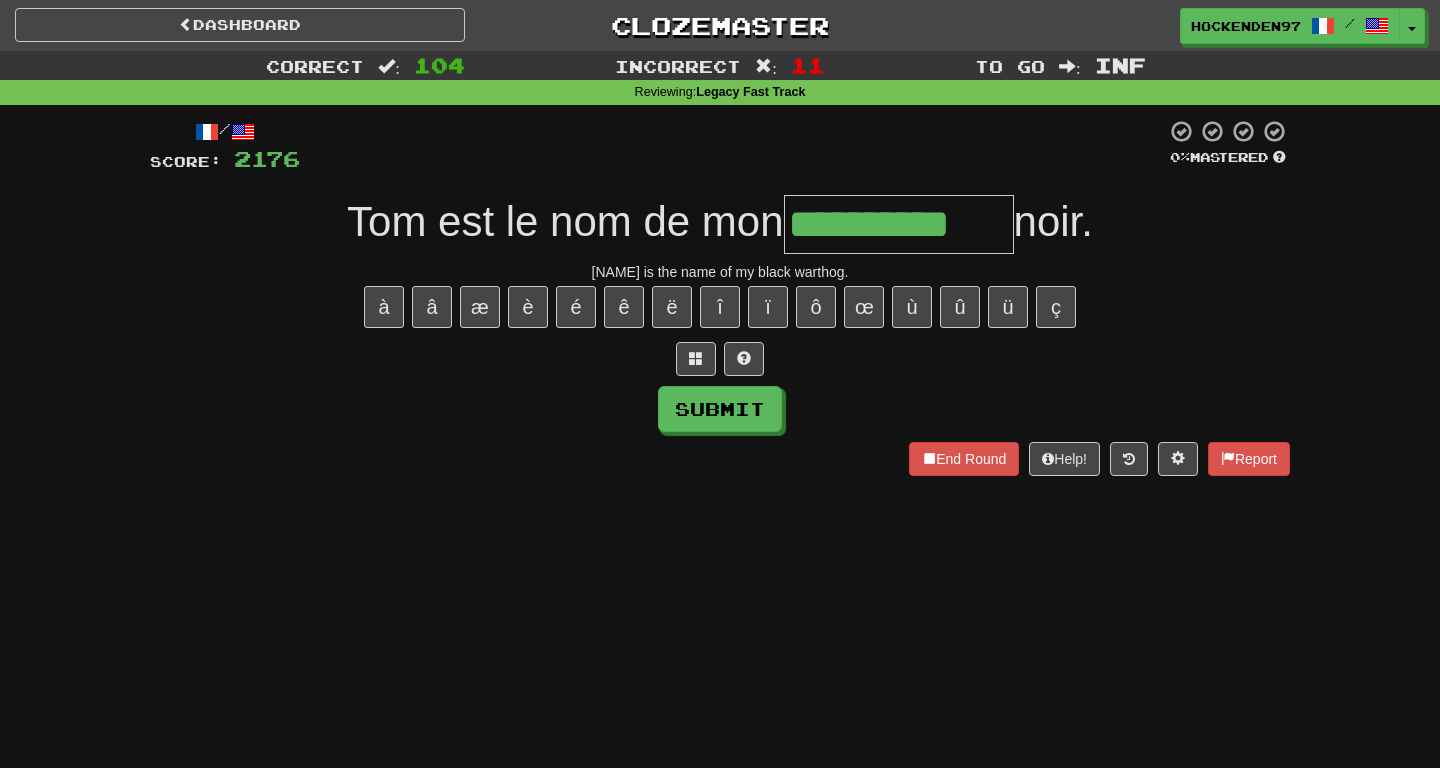 type on "**********" 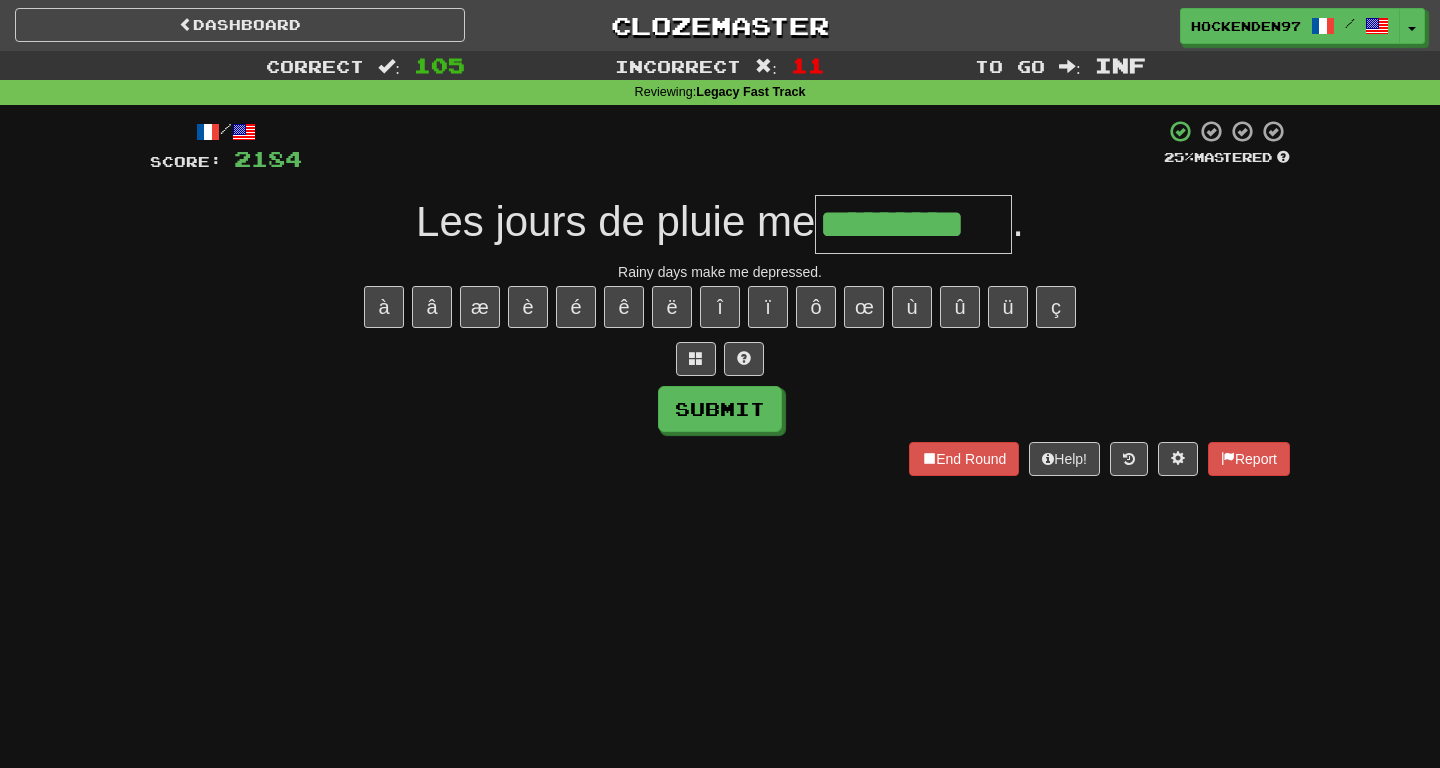 type on "*********" 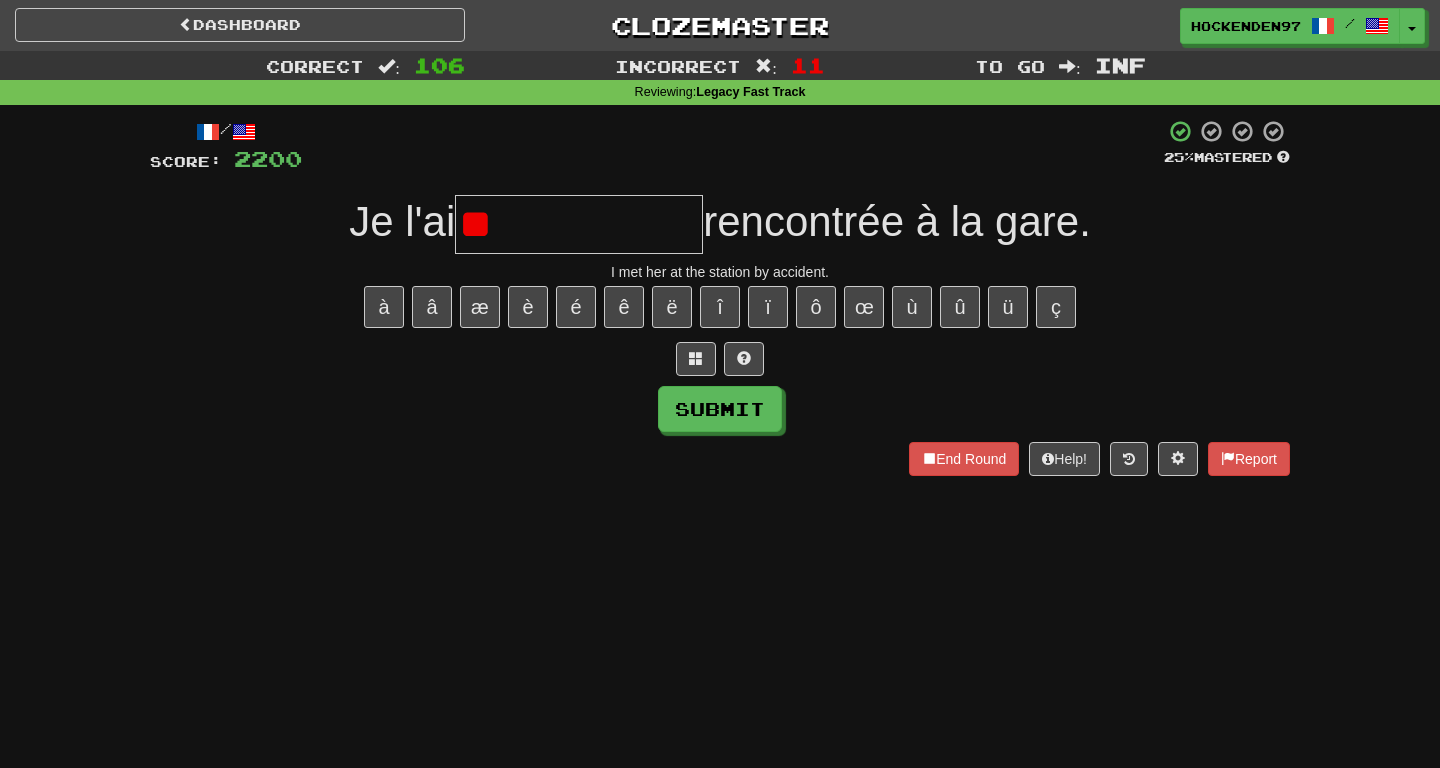 type on "*" 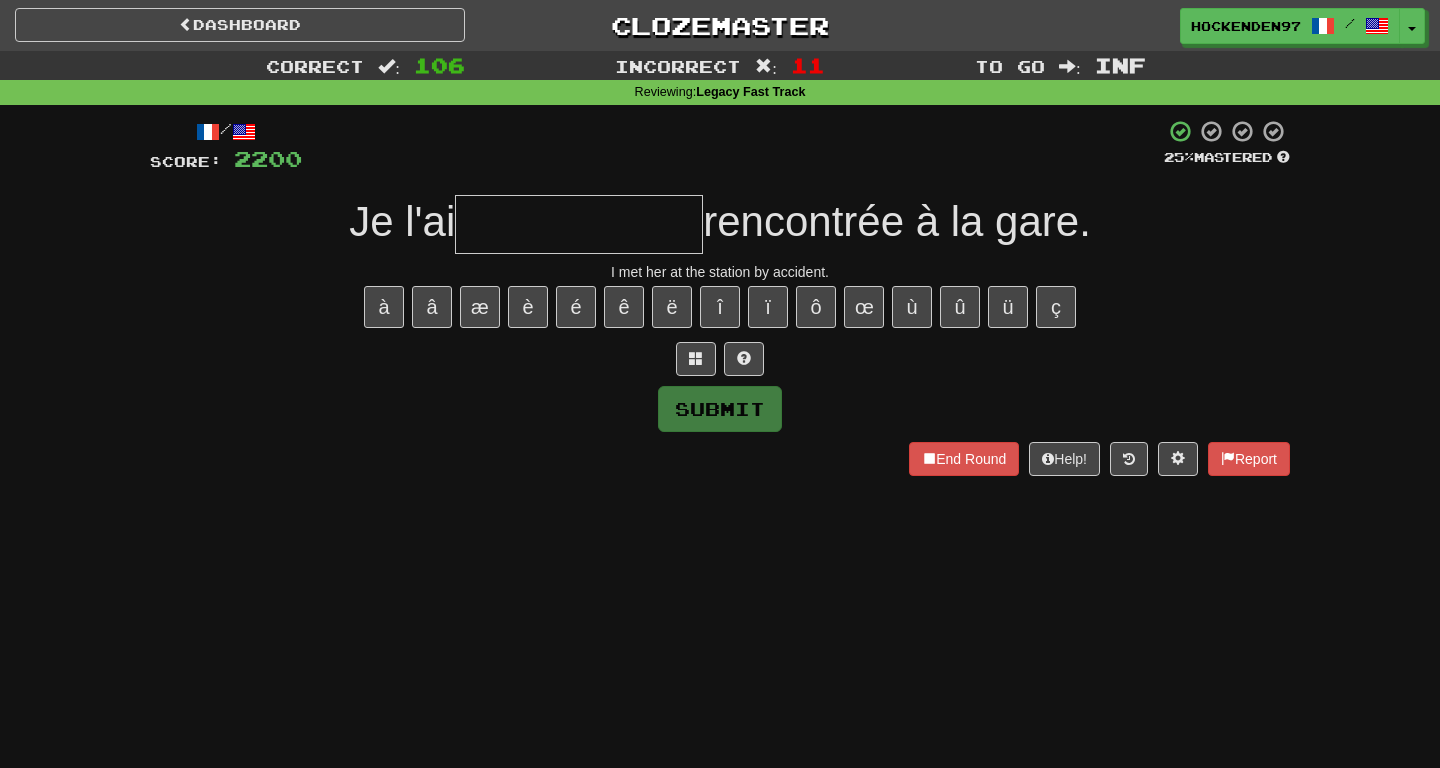 type on "**********" 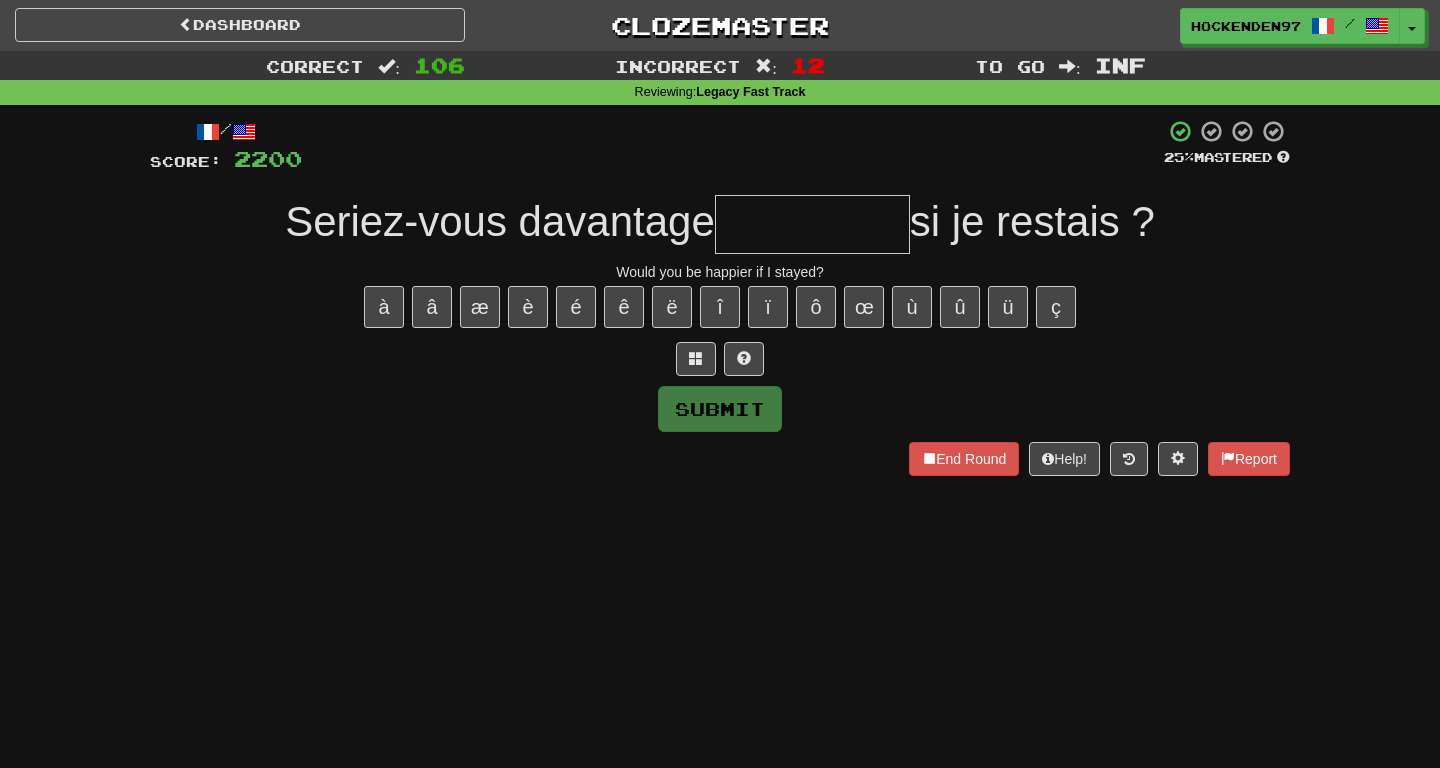 type on "*" 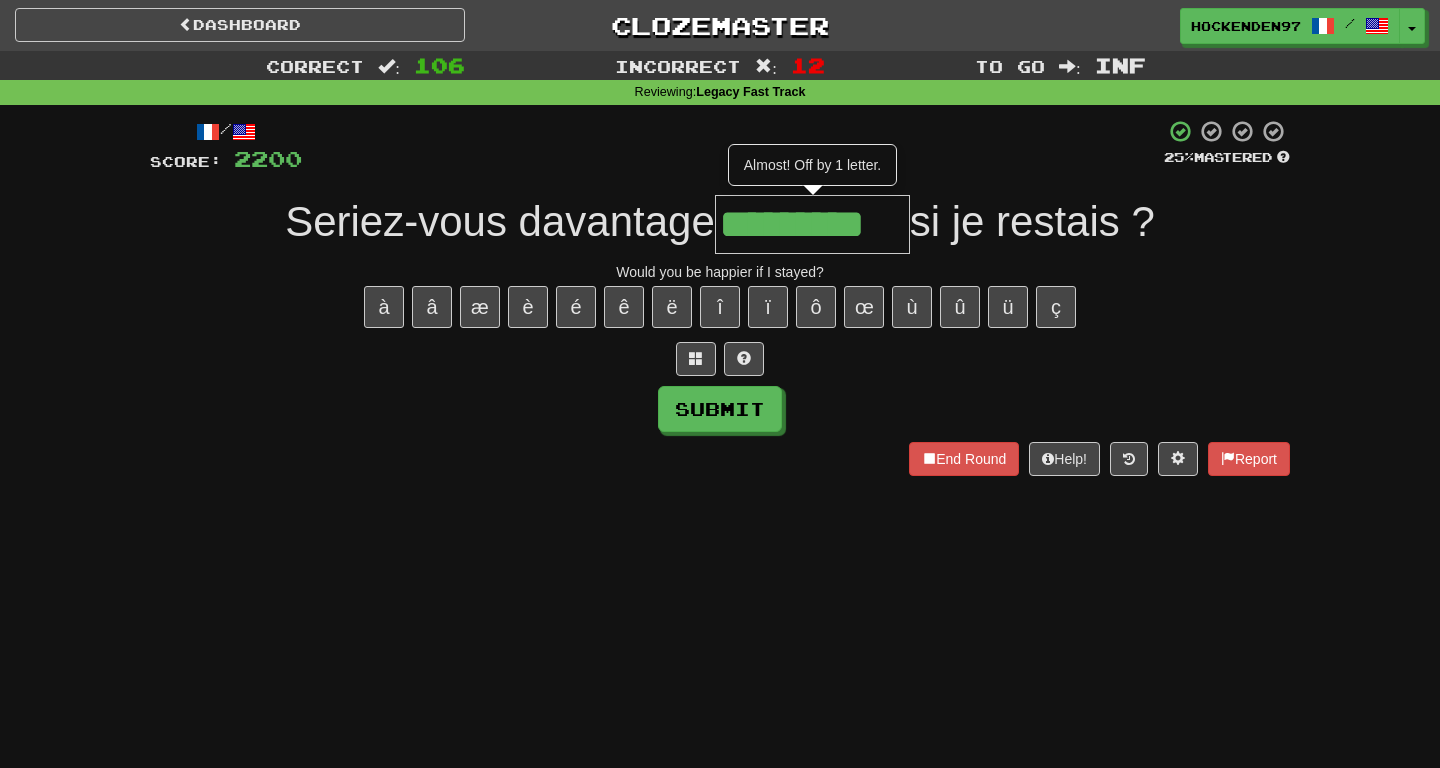 type on "*********" 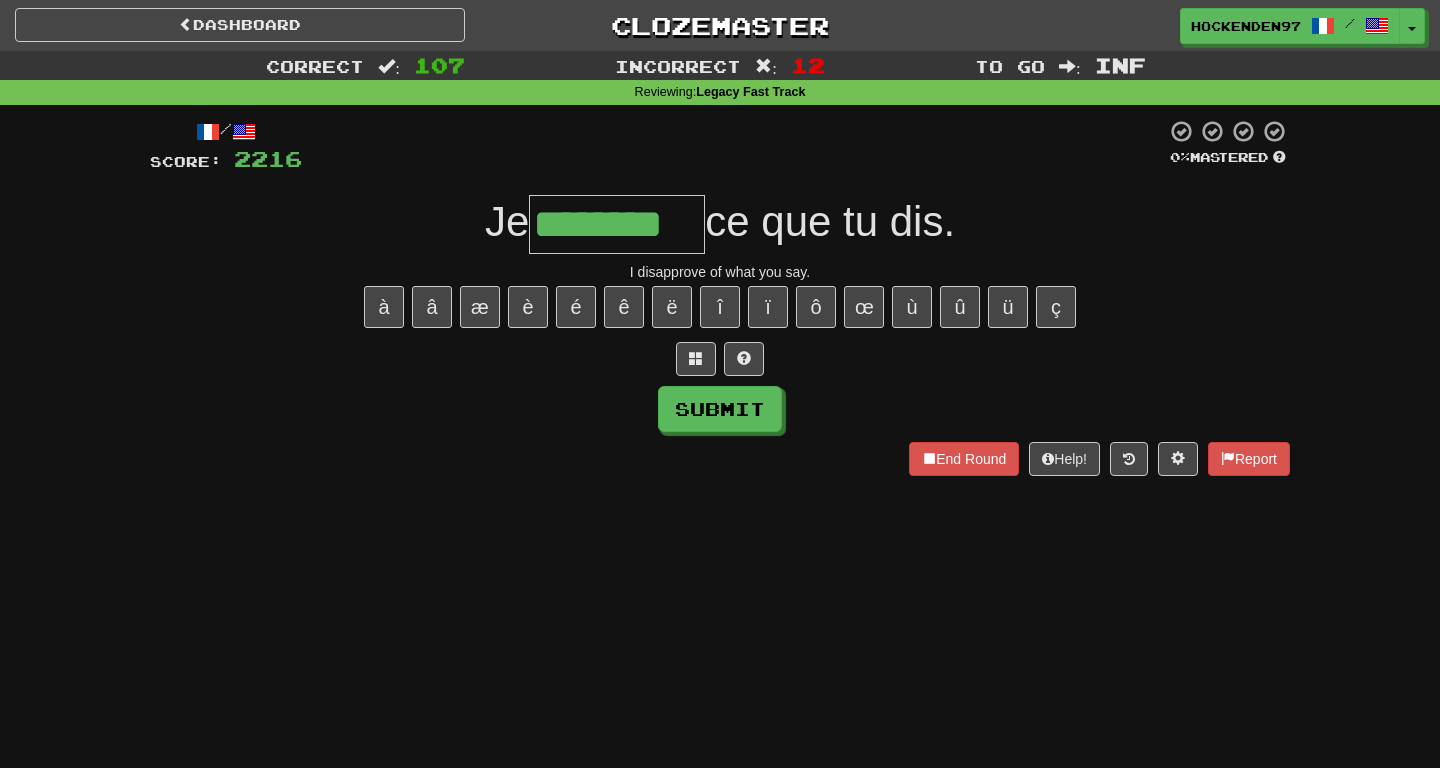 type on "********" 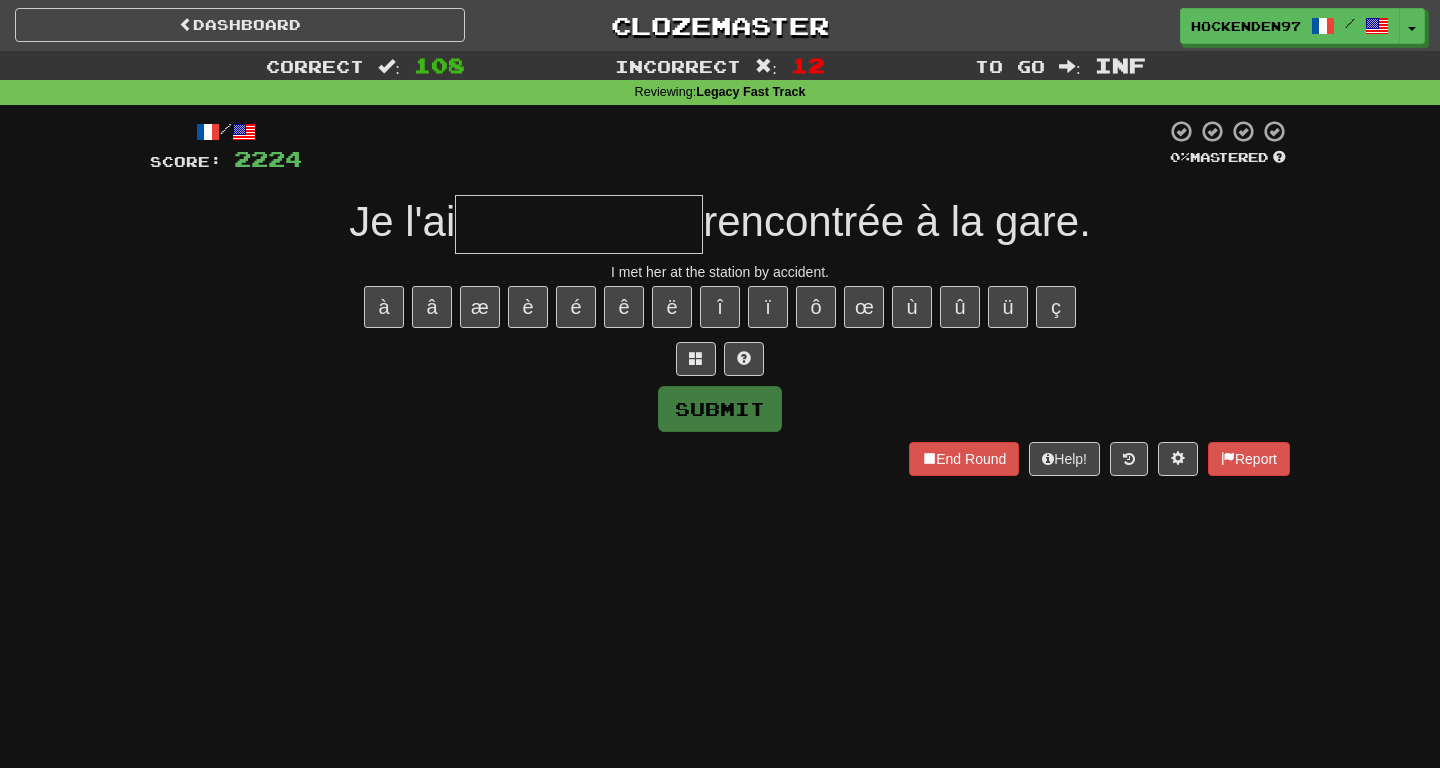 type on "*" 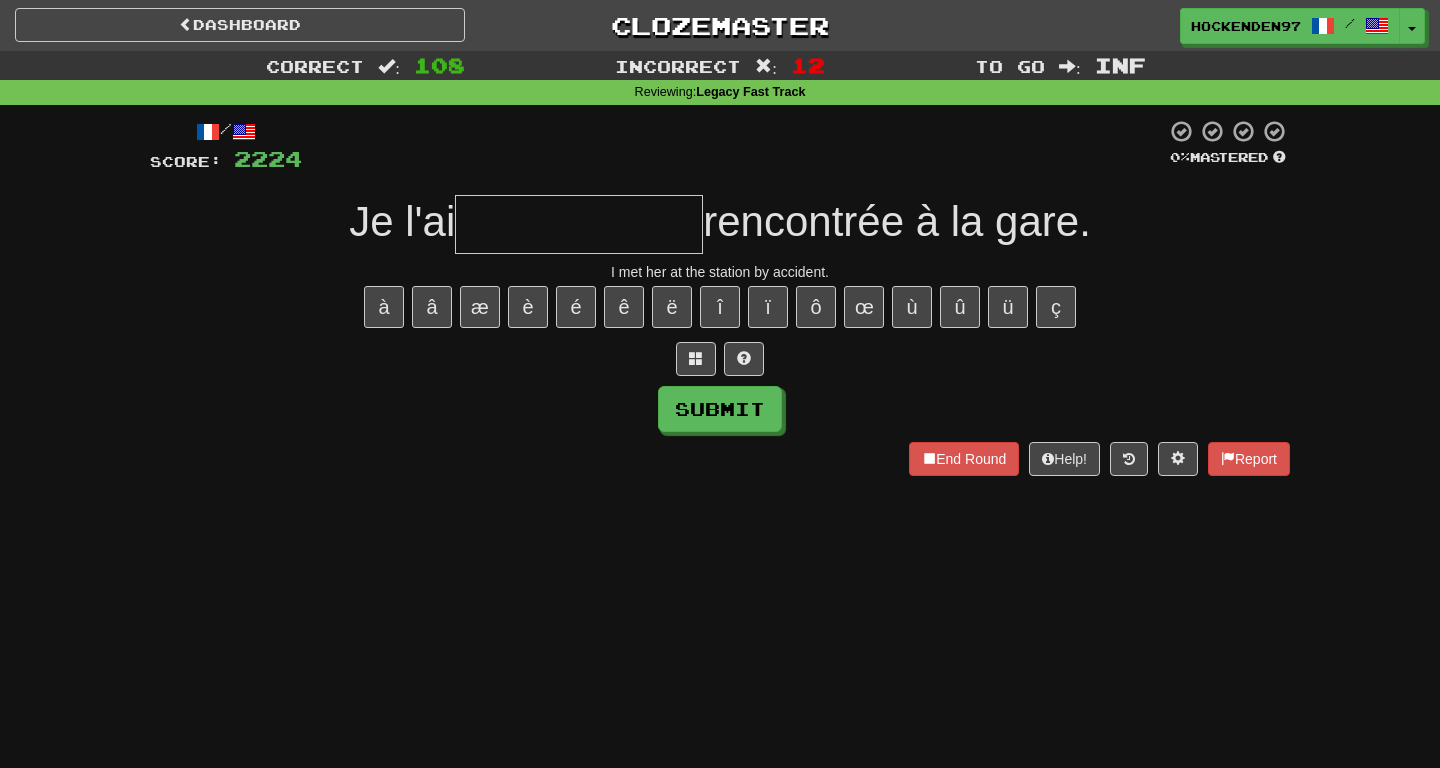 type on "*" 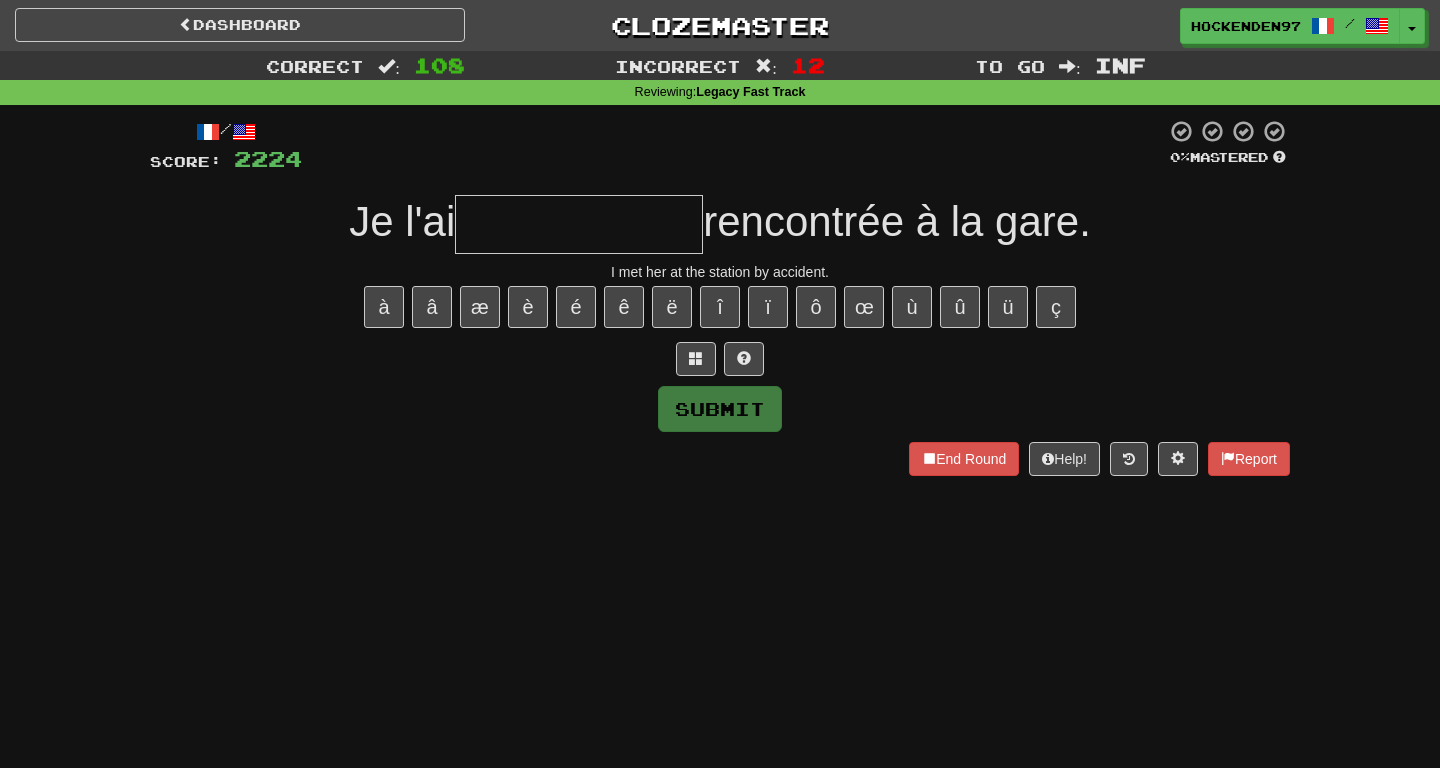 type on "*" 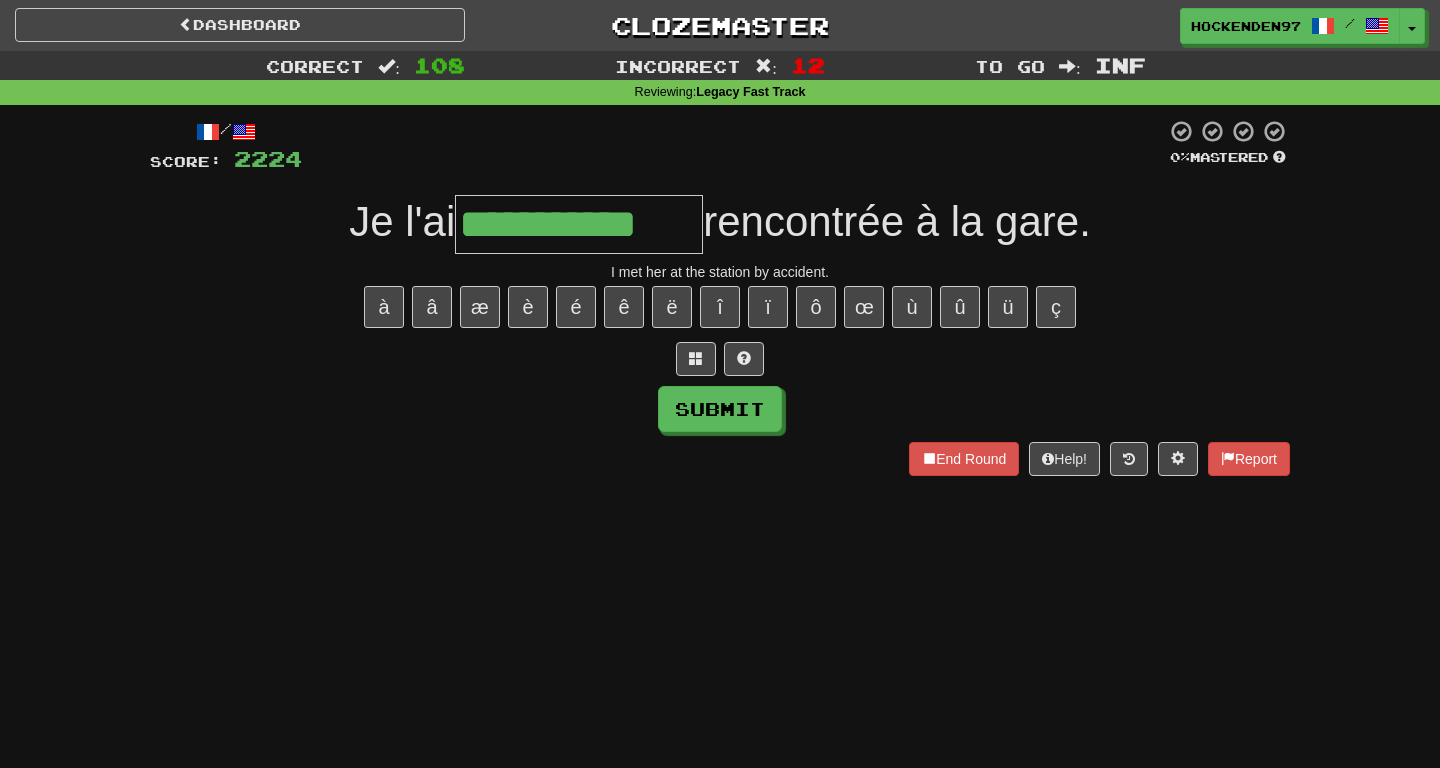 type on "**********" 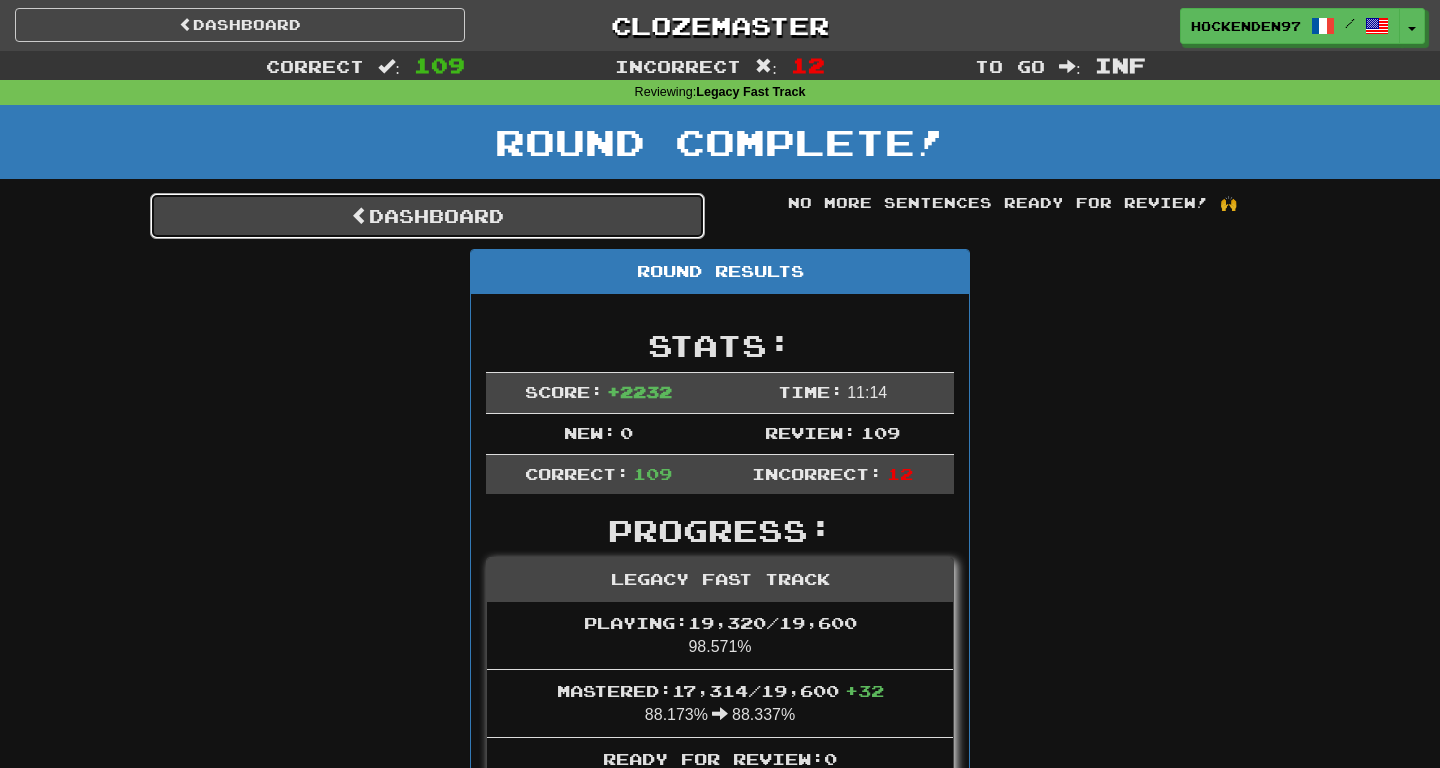 click on "Dashboard" at bounding box center [427, 216] 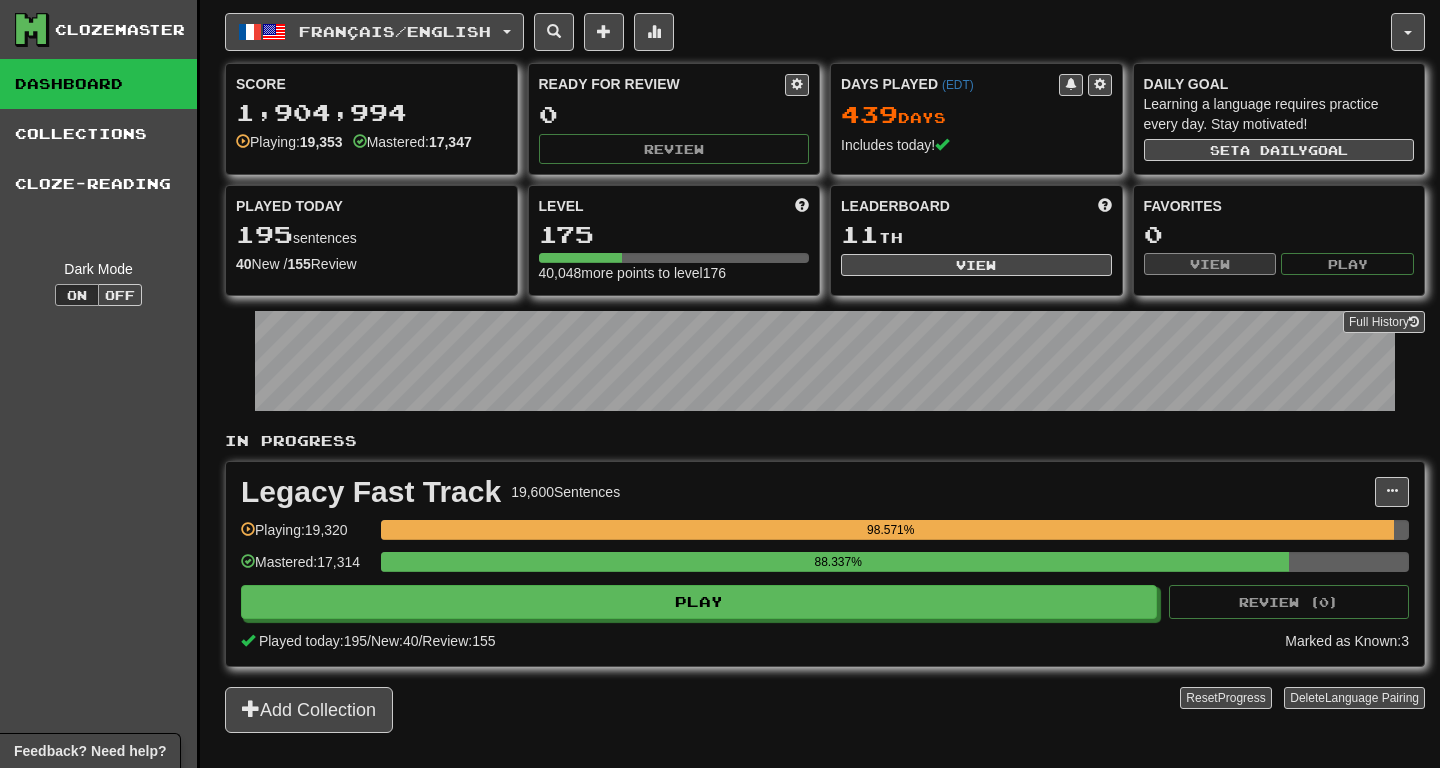 scroll, scrollTop: 0, scrollLeft: 0, axis: both 